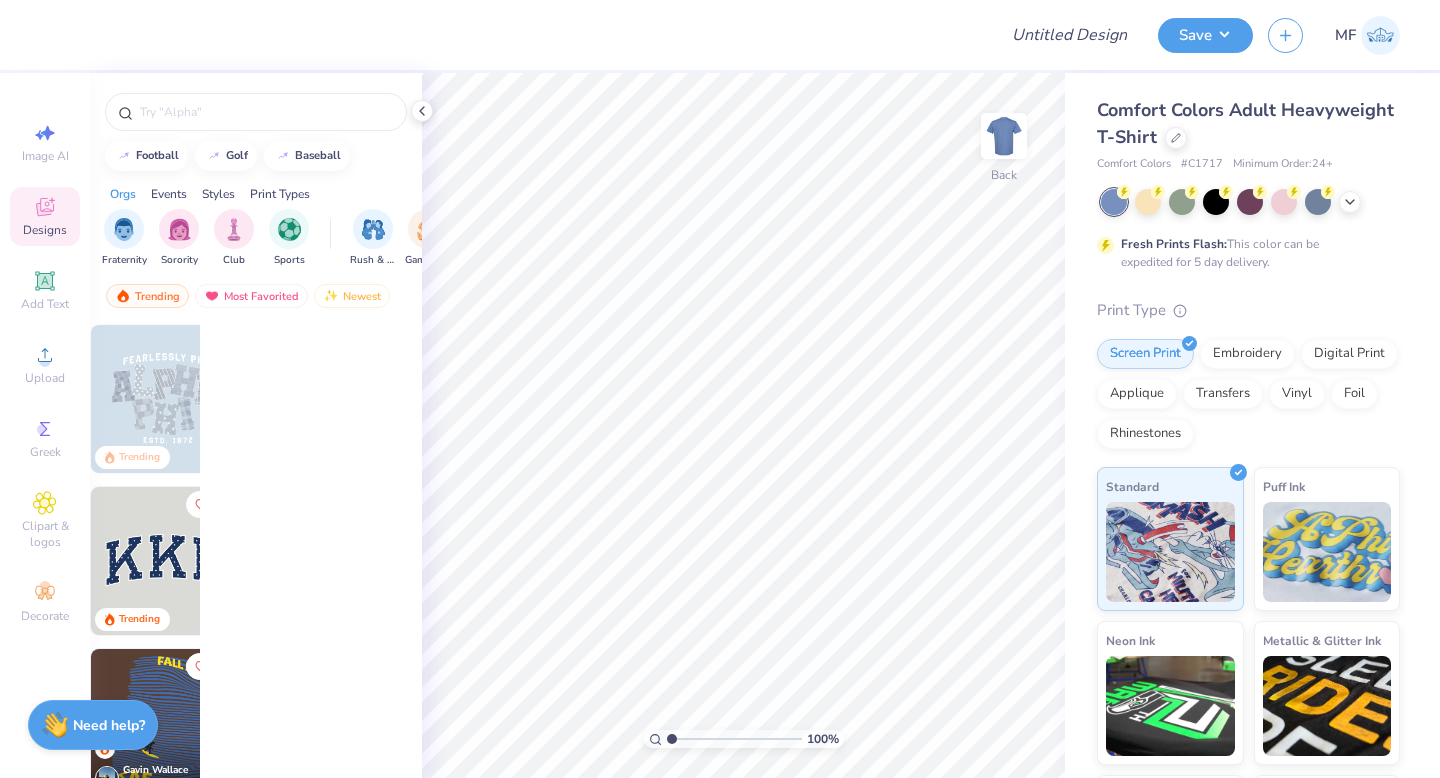 scroll, scrollTop: 0, scrollLeft: 0, axis: both 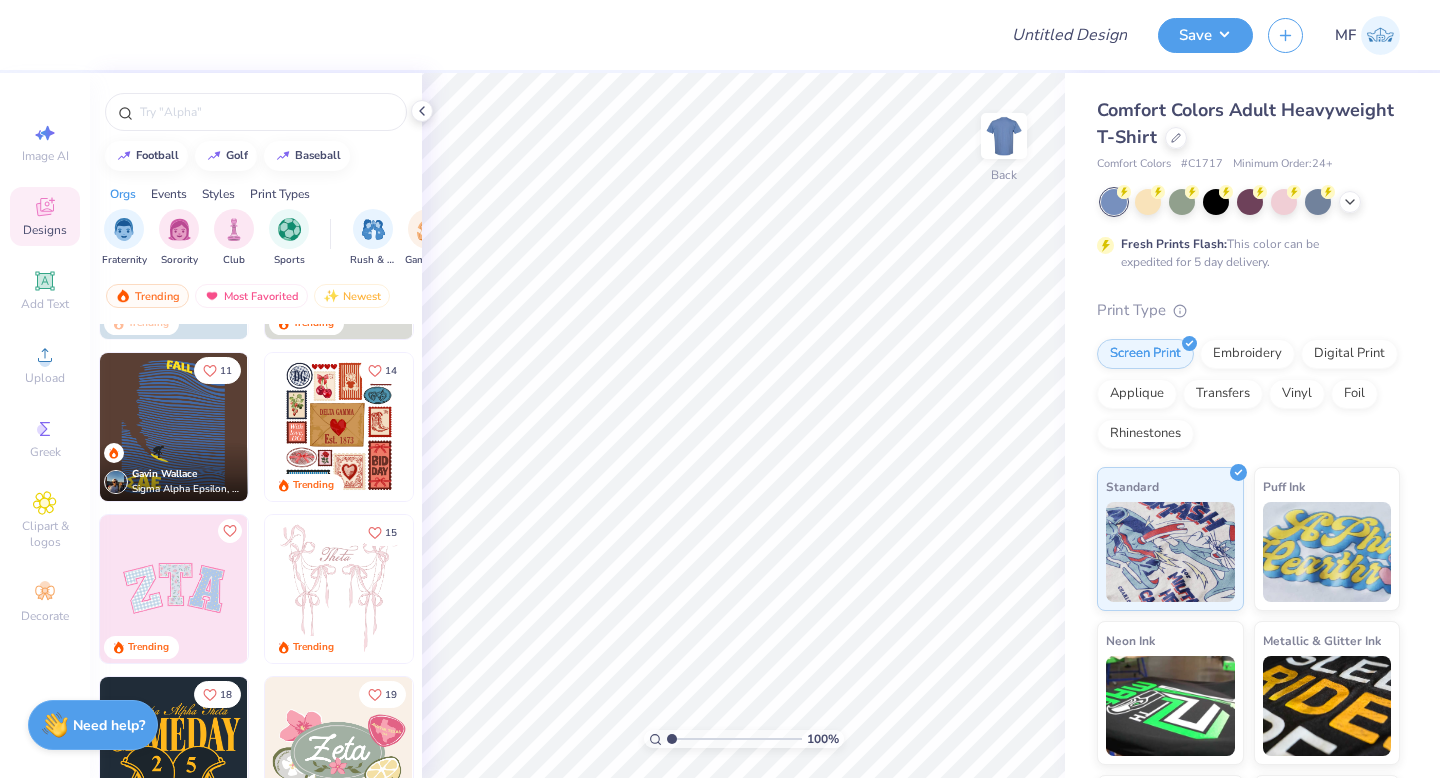 click at bounding box center [174, 589] 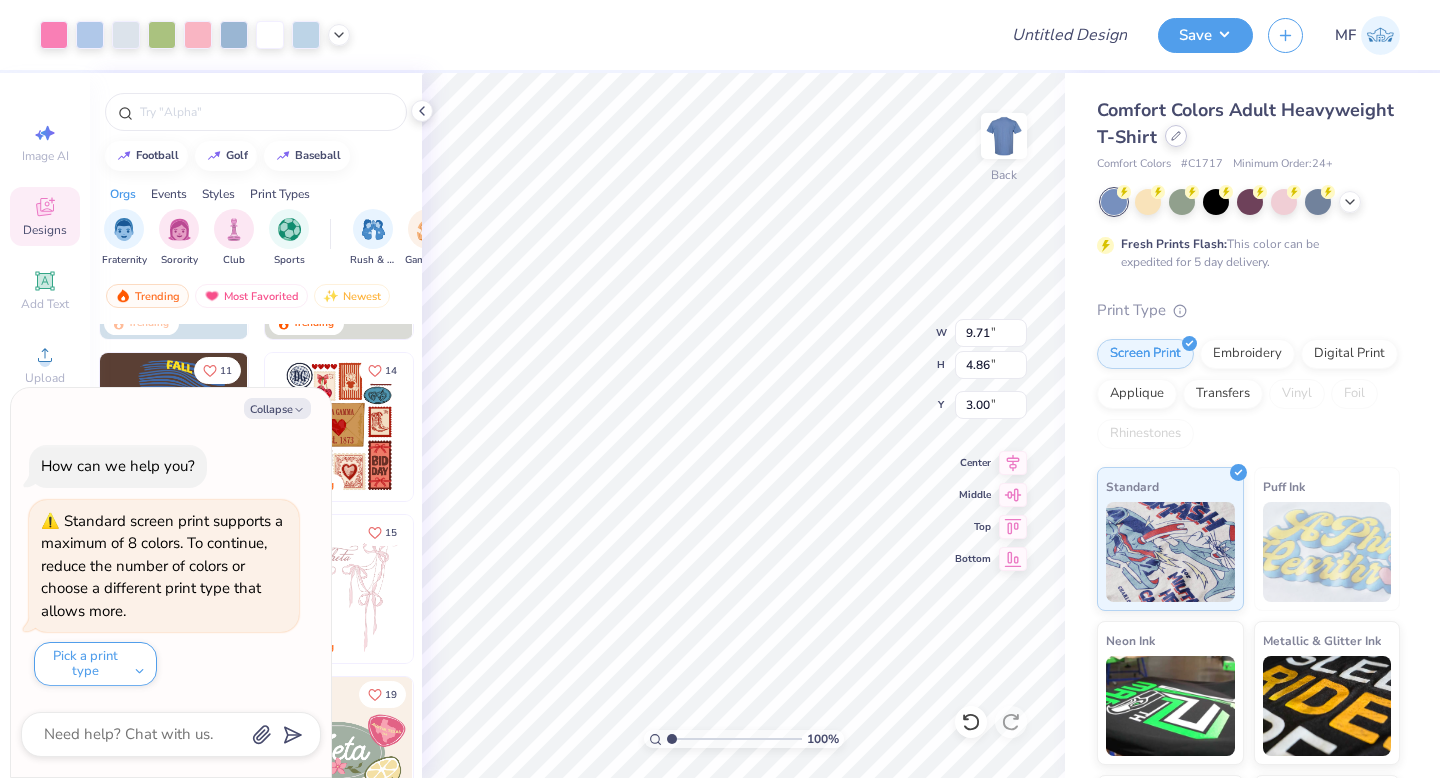 click 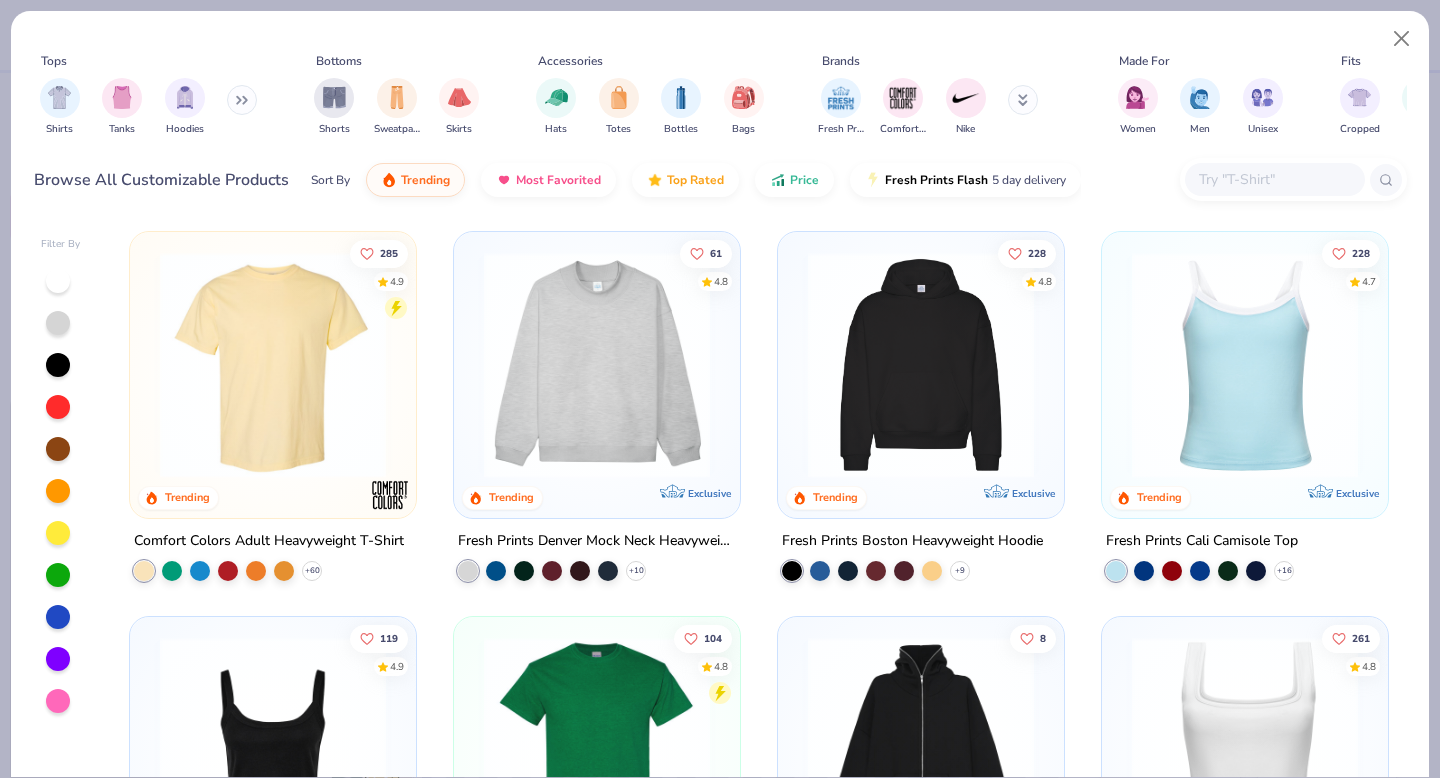 click at bounding box center (597, 365) 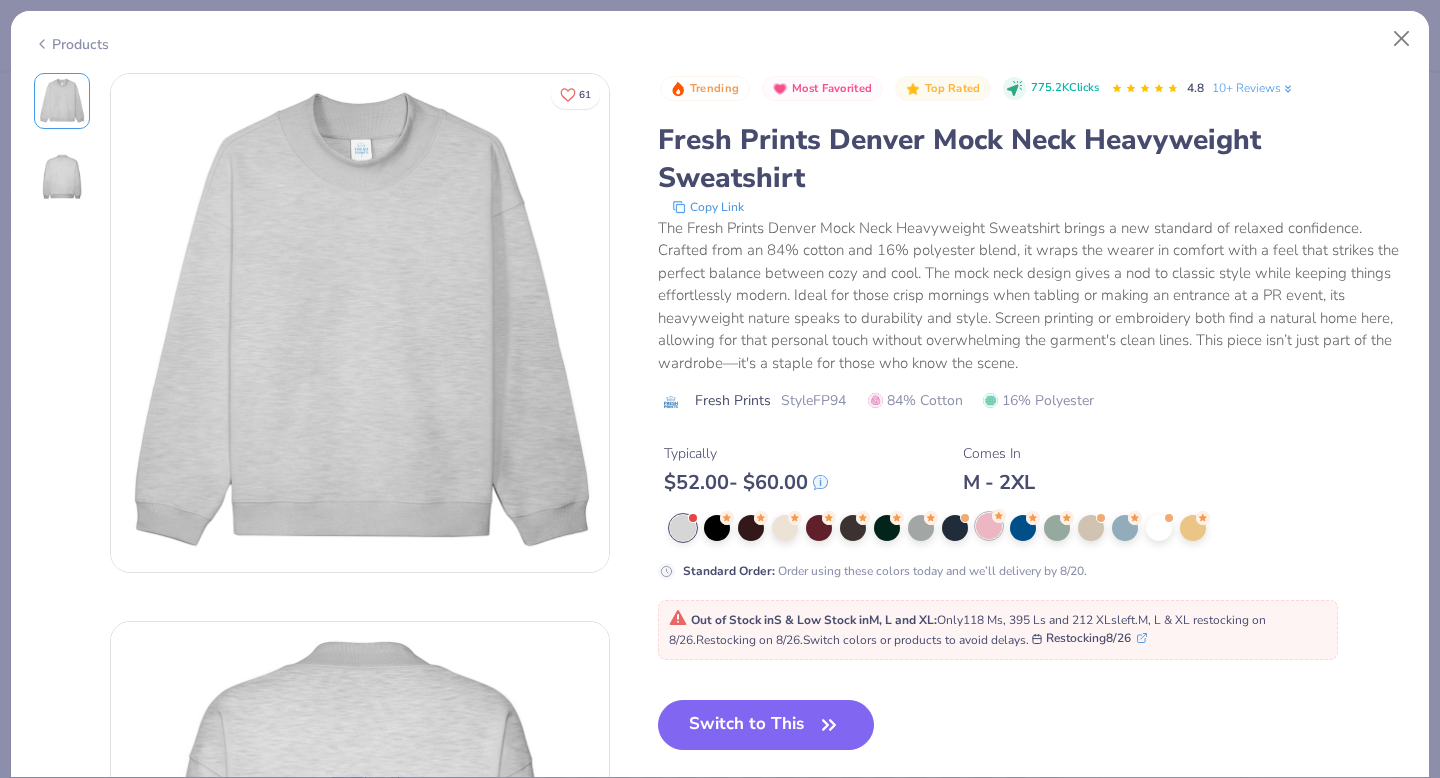 click at bounding box center [989, 526] 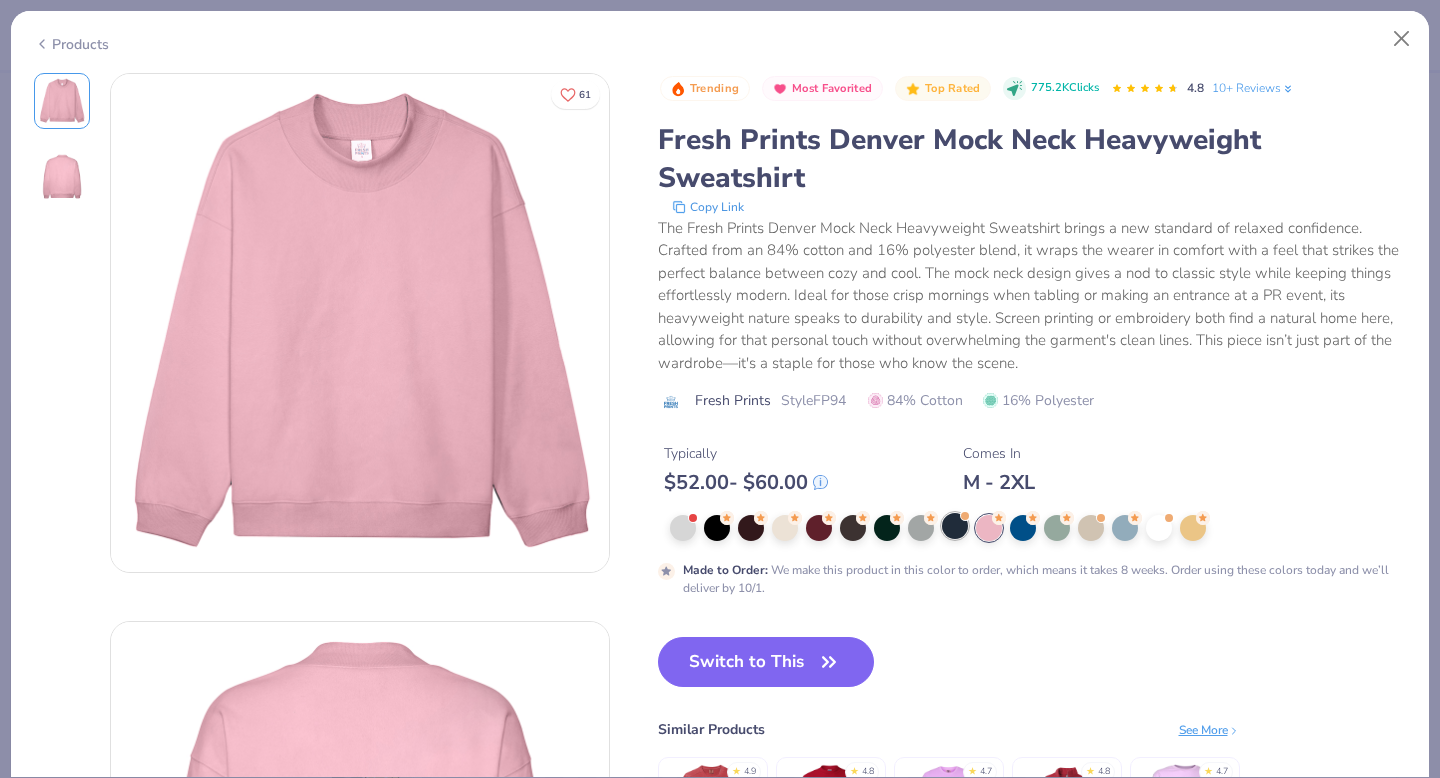 click at bounding box center (955, 526) 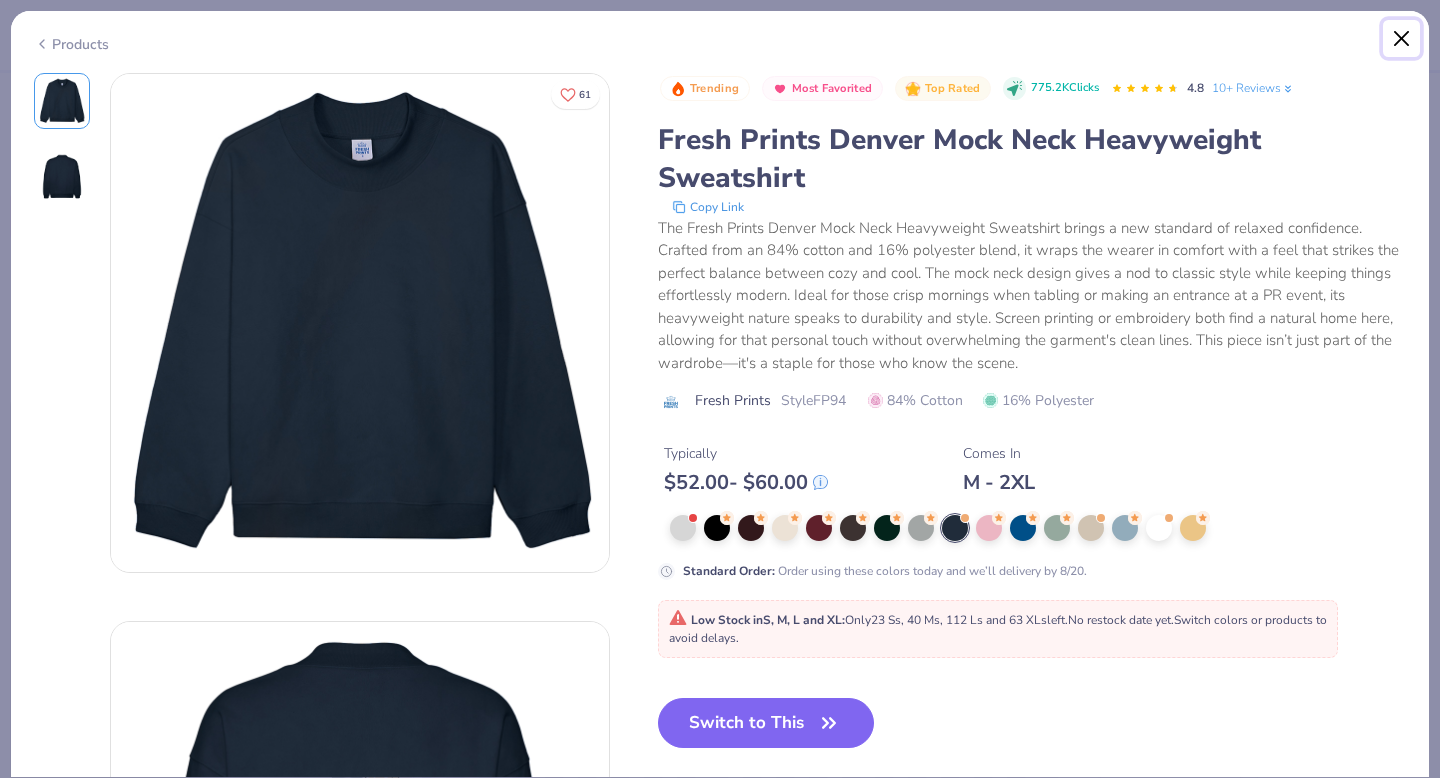 click at bounding box center [1402, 39] 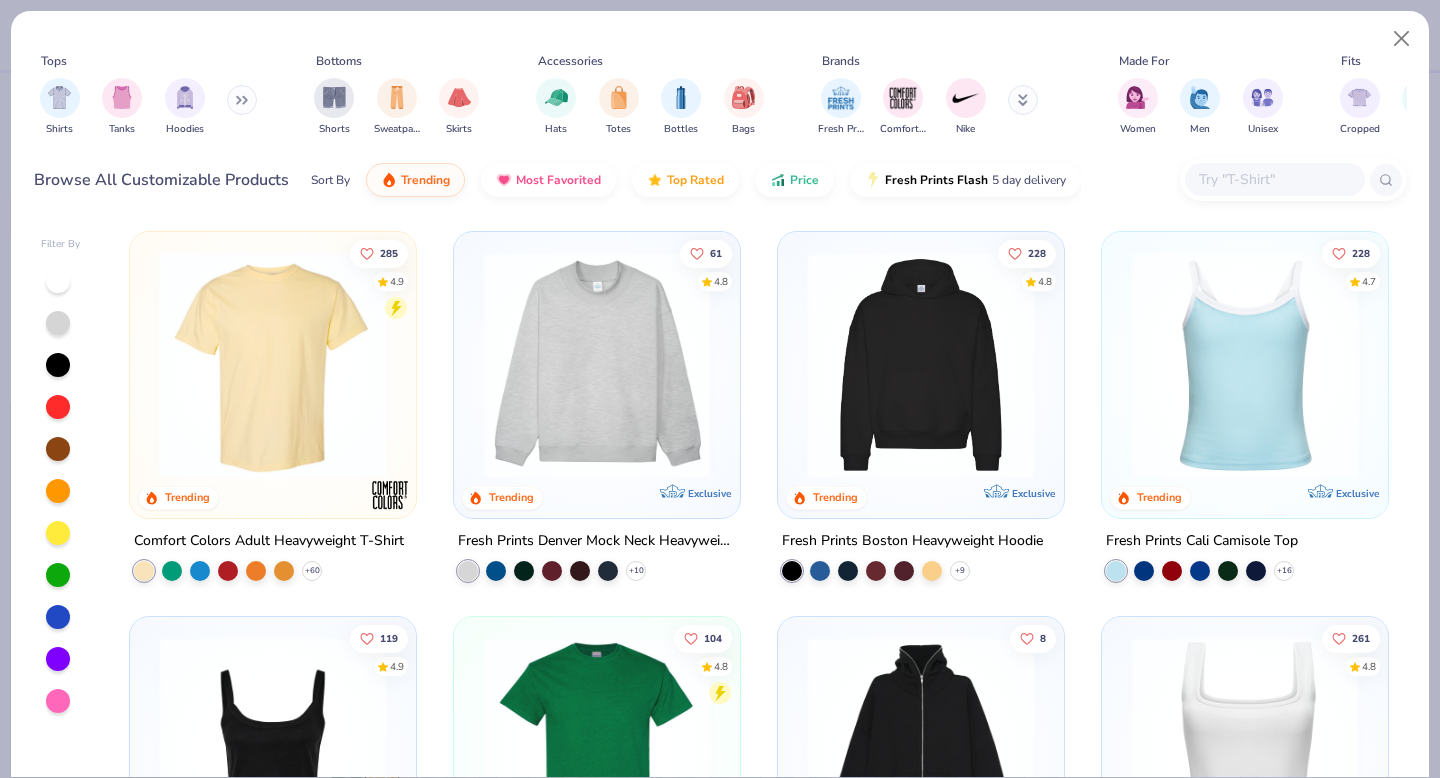 click at bounding box center (921, 365) 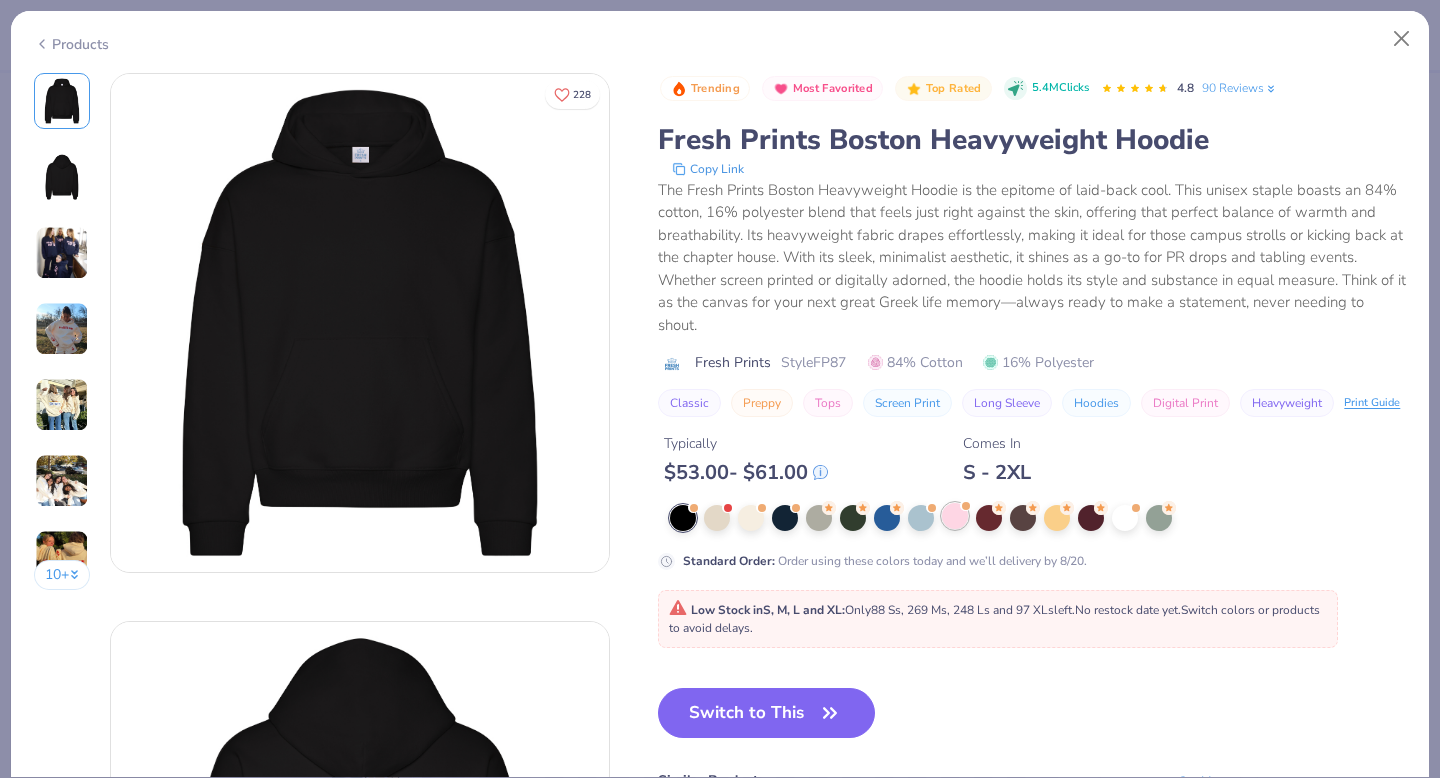 click at bounding box center (955, 516) 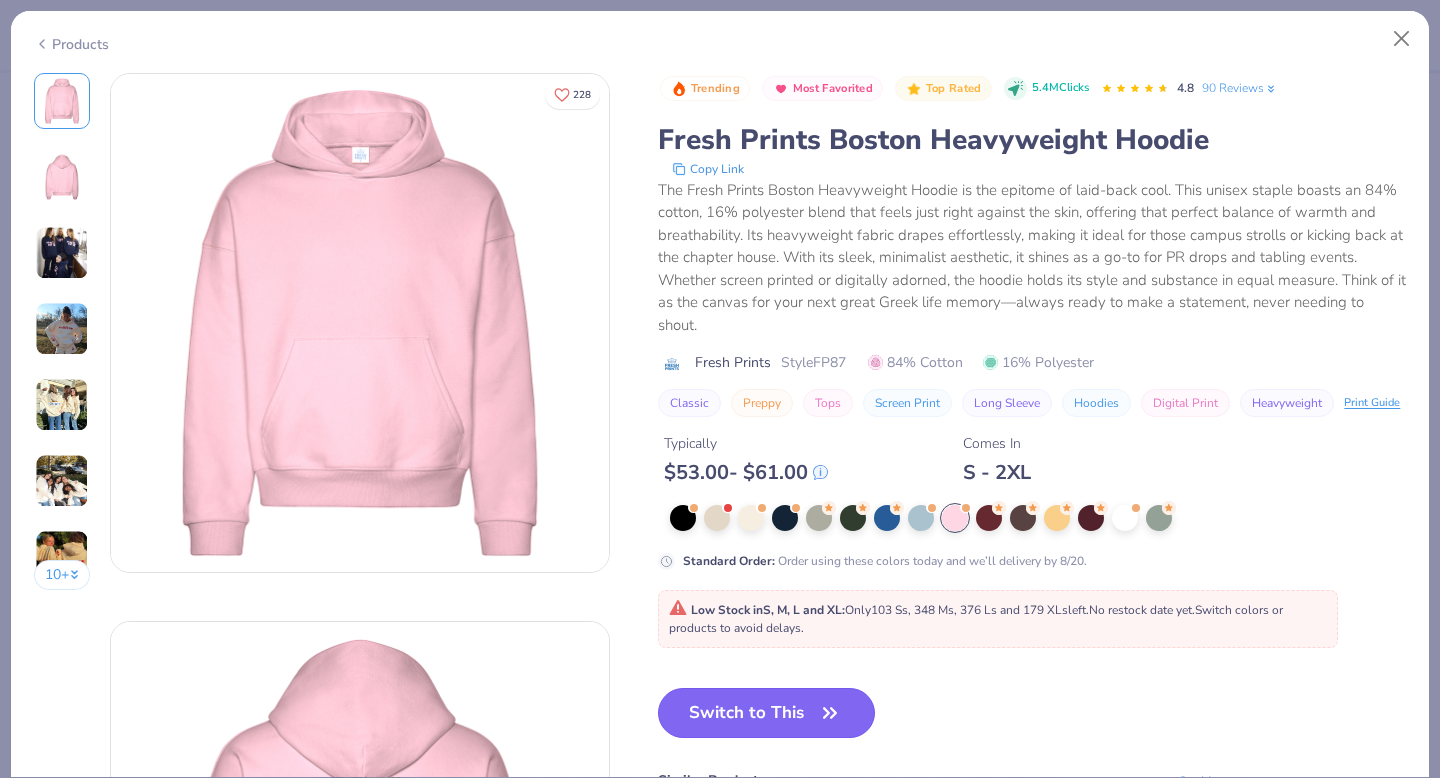 click on "Switch to This" at bounding box center [766, 713] 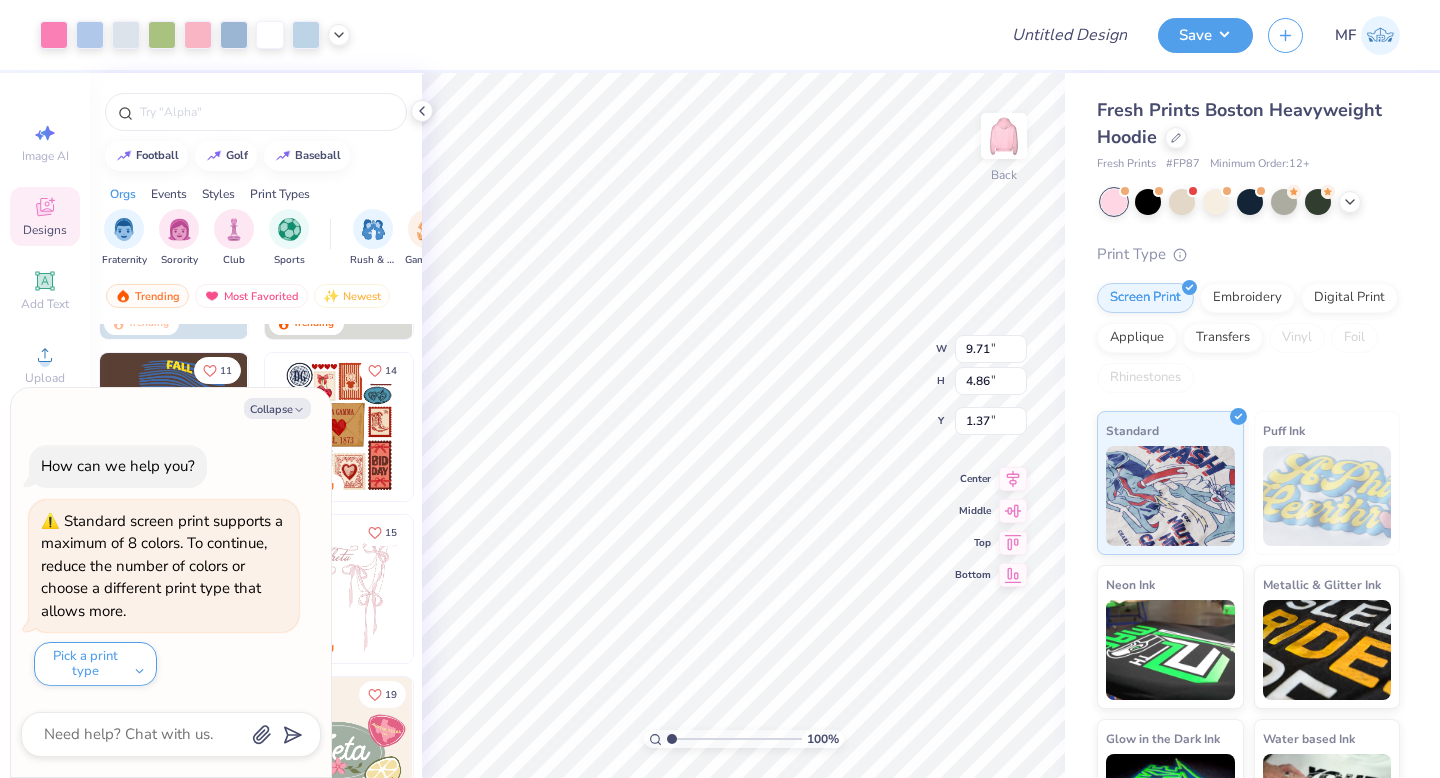 type on "x" 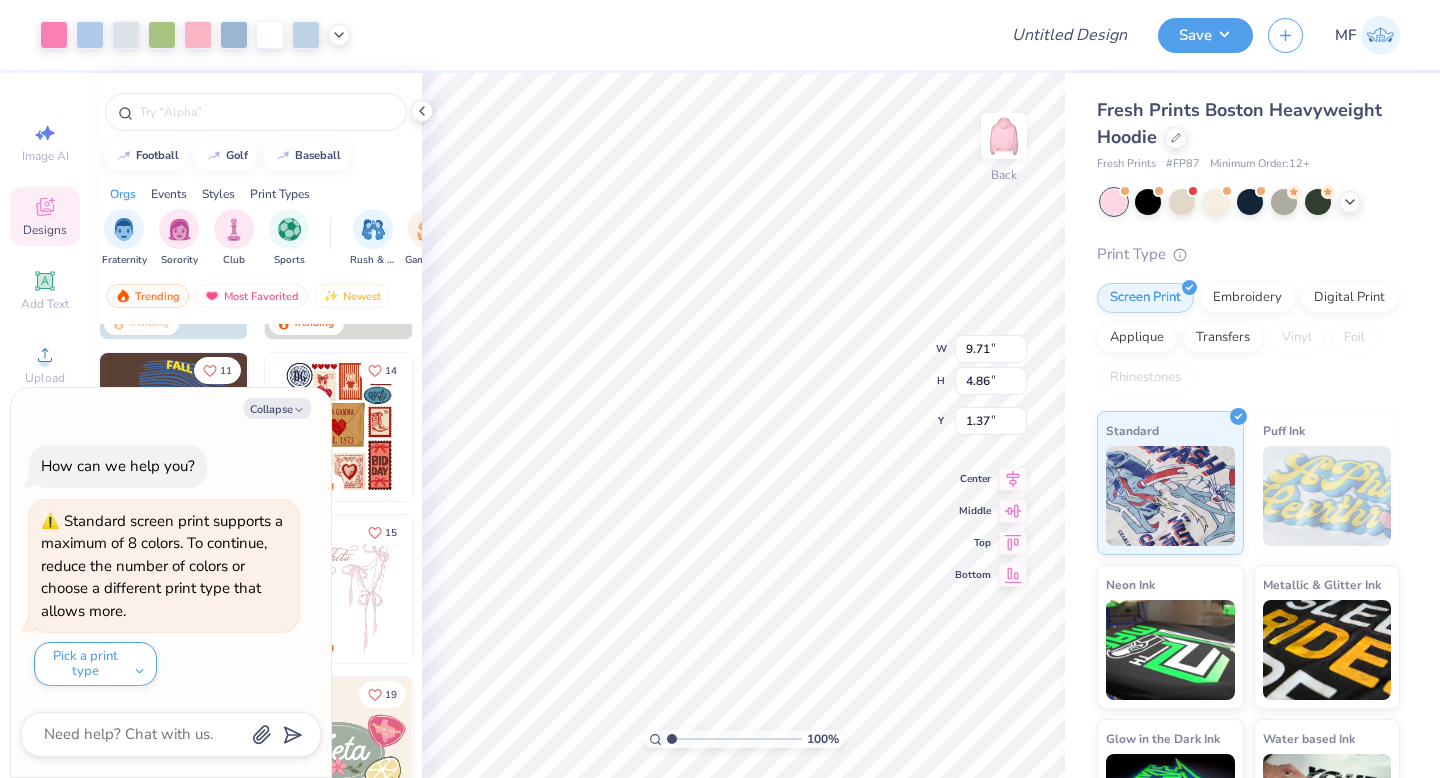 type on "3.28" 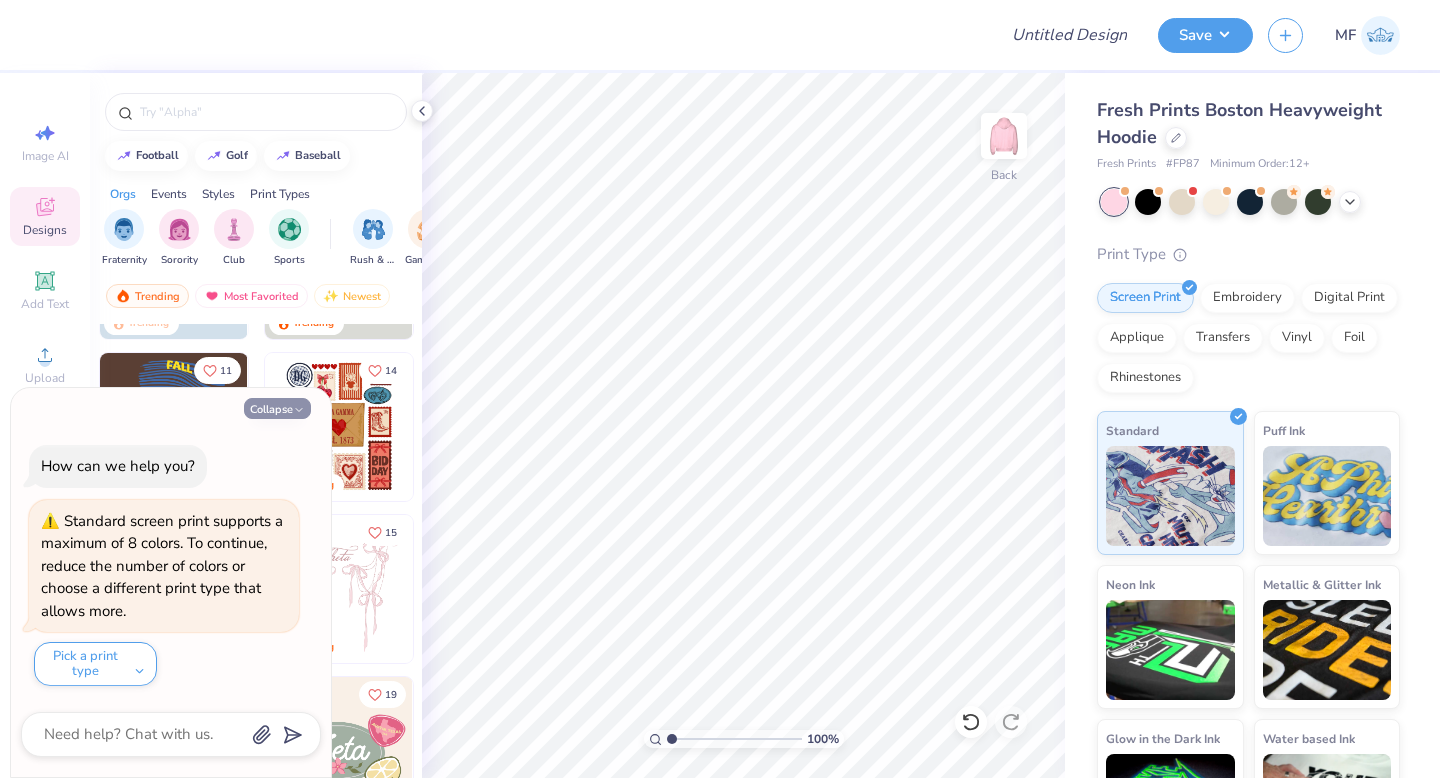 click on "Collapse" at bounding box center (277, 408) 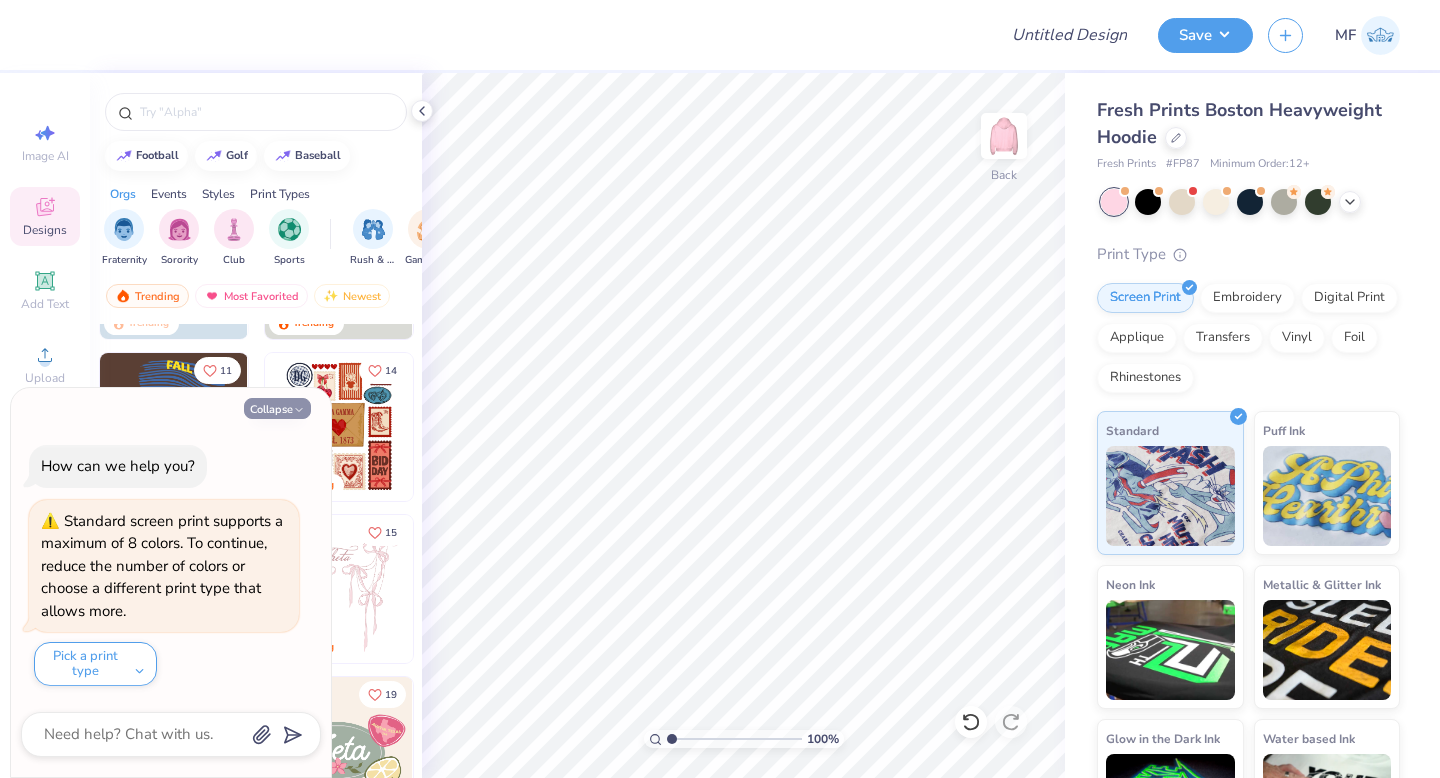 type on "x" 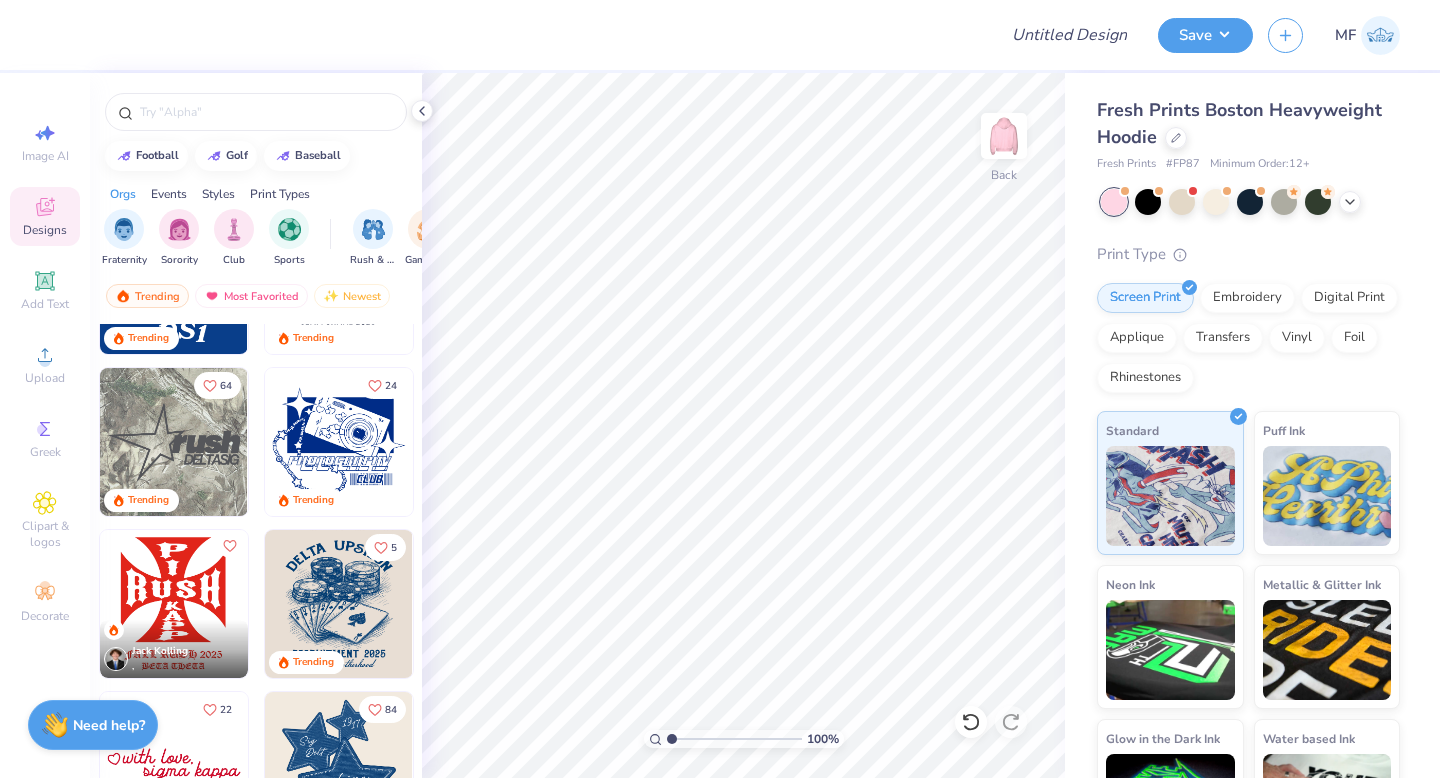 scroll, scrollTop: 1579, scrollLeft: 0, axis: vertical 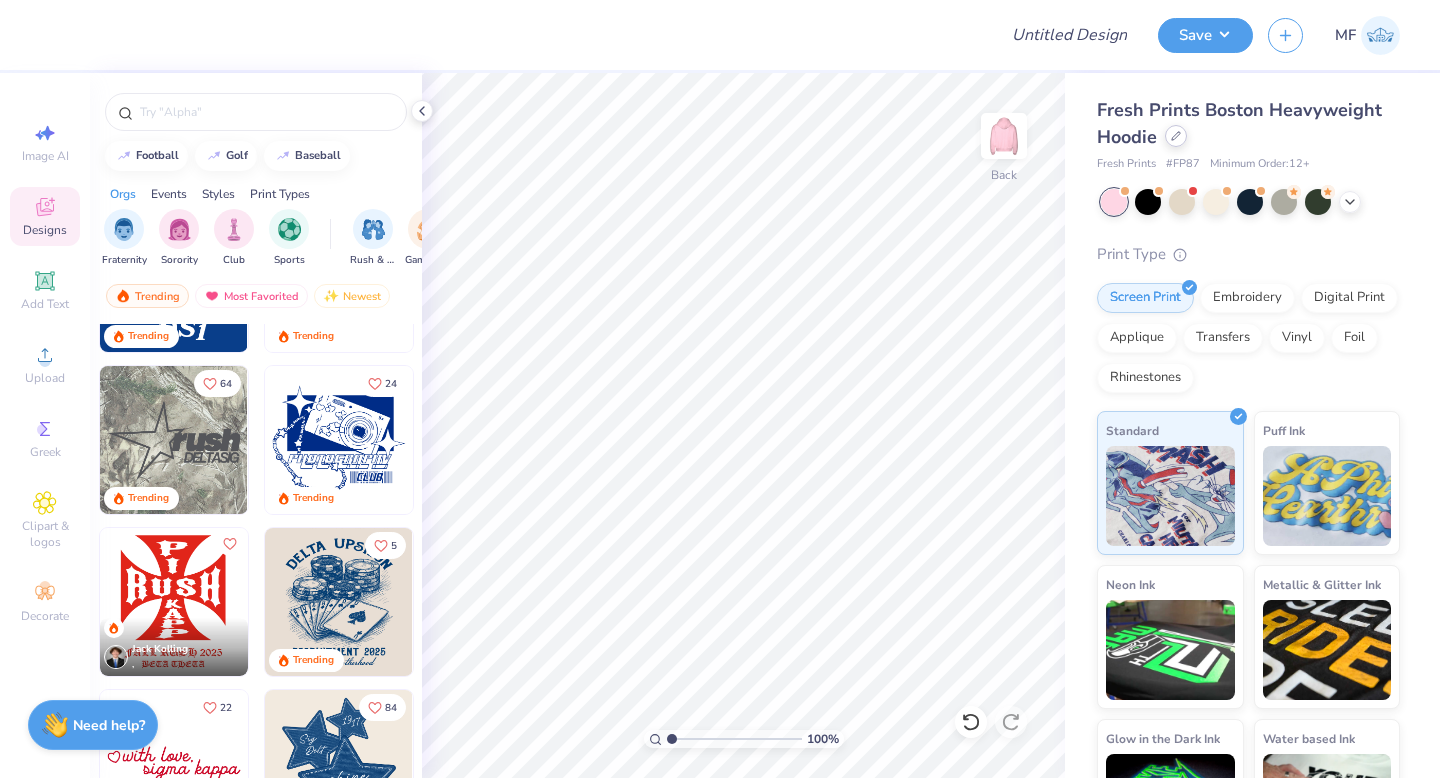 click at bounding box center (1176, 136) 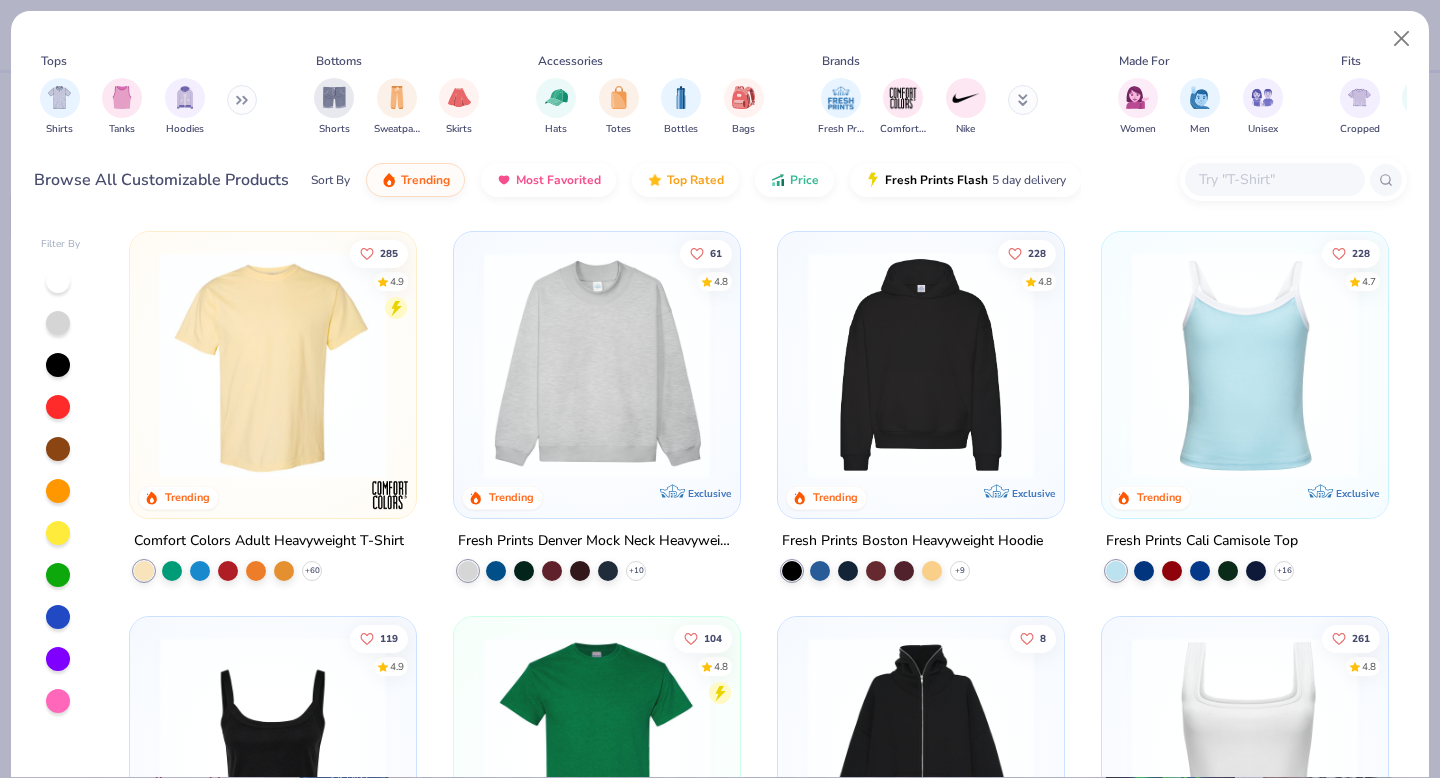 click at bounding box center [1274, 179] 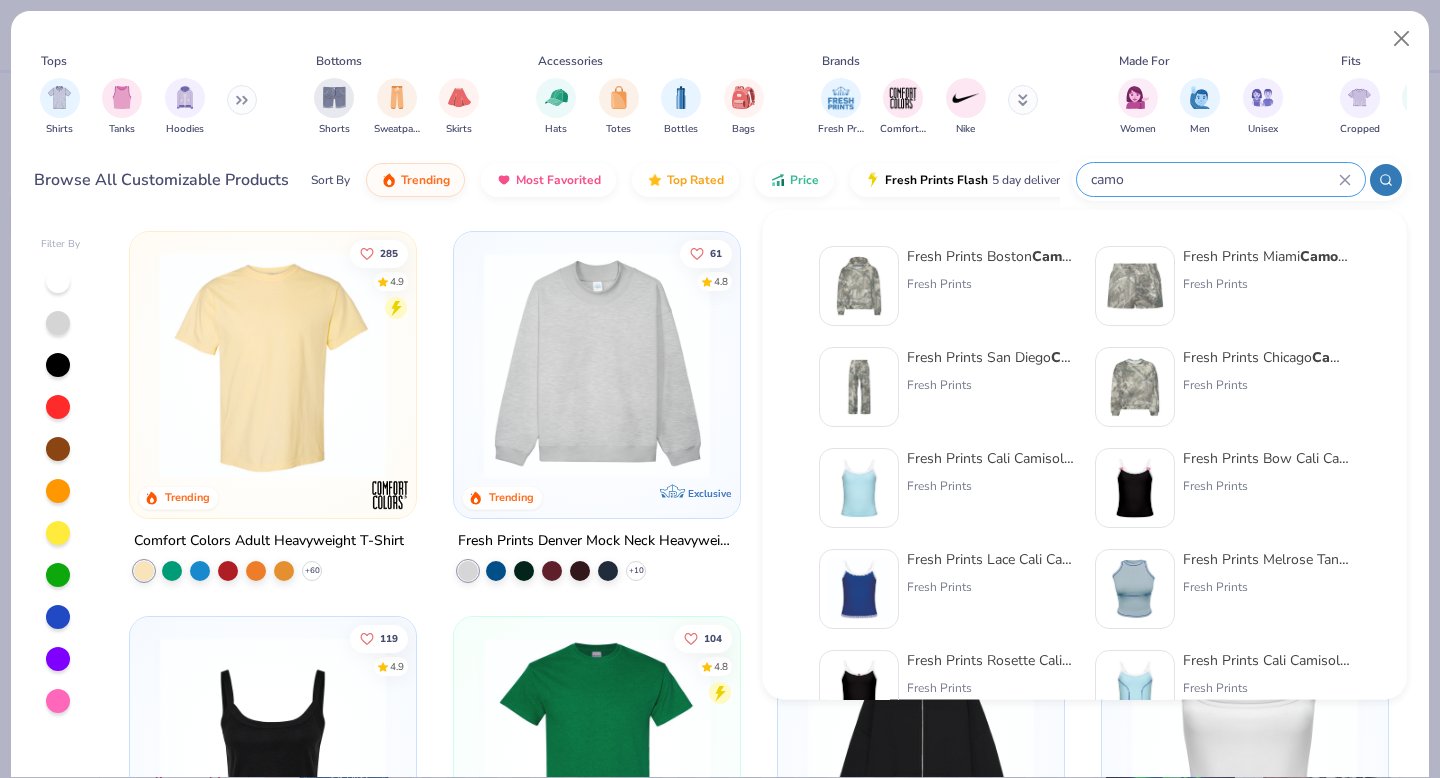 type on "camo" 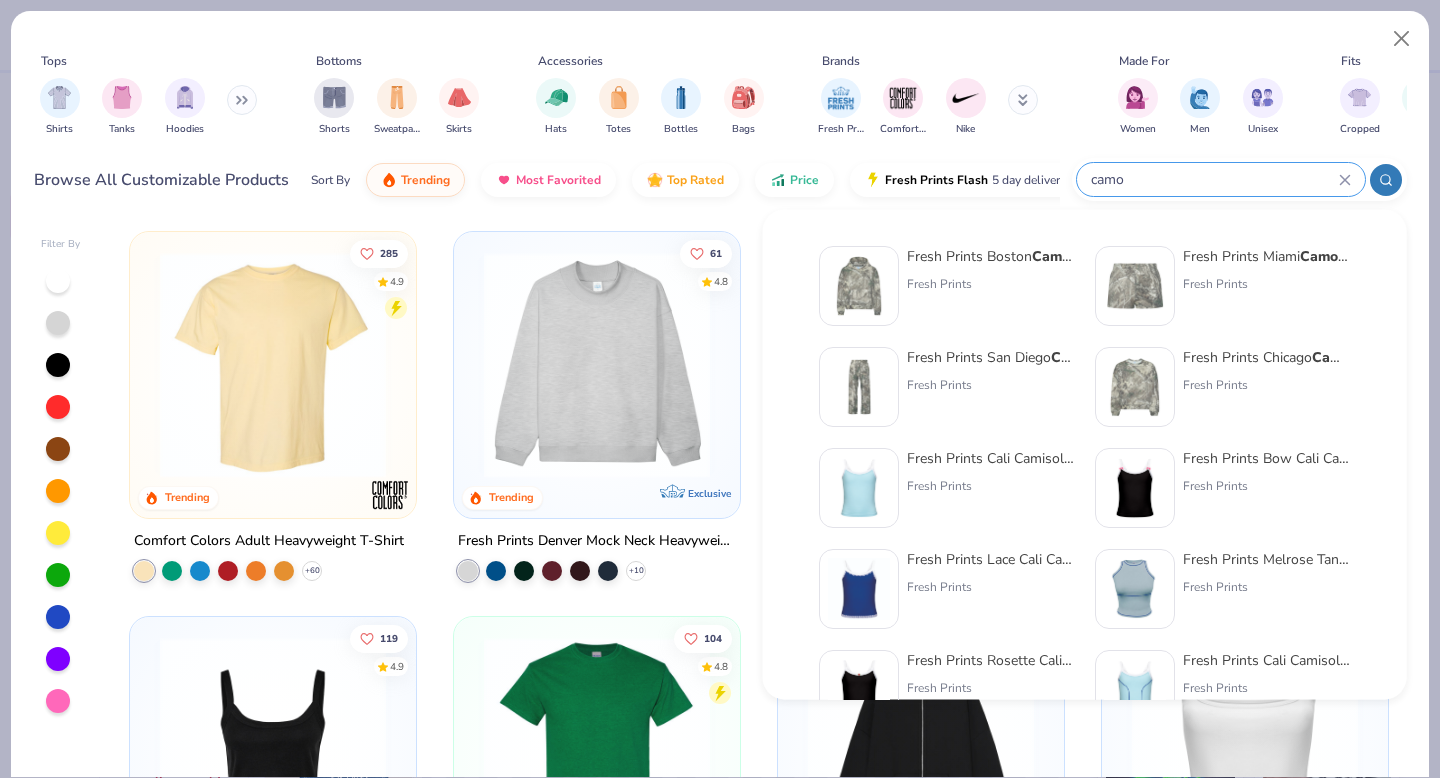 click on "Fresh Prints" at bounding box center (991, 284) 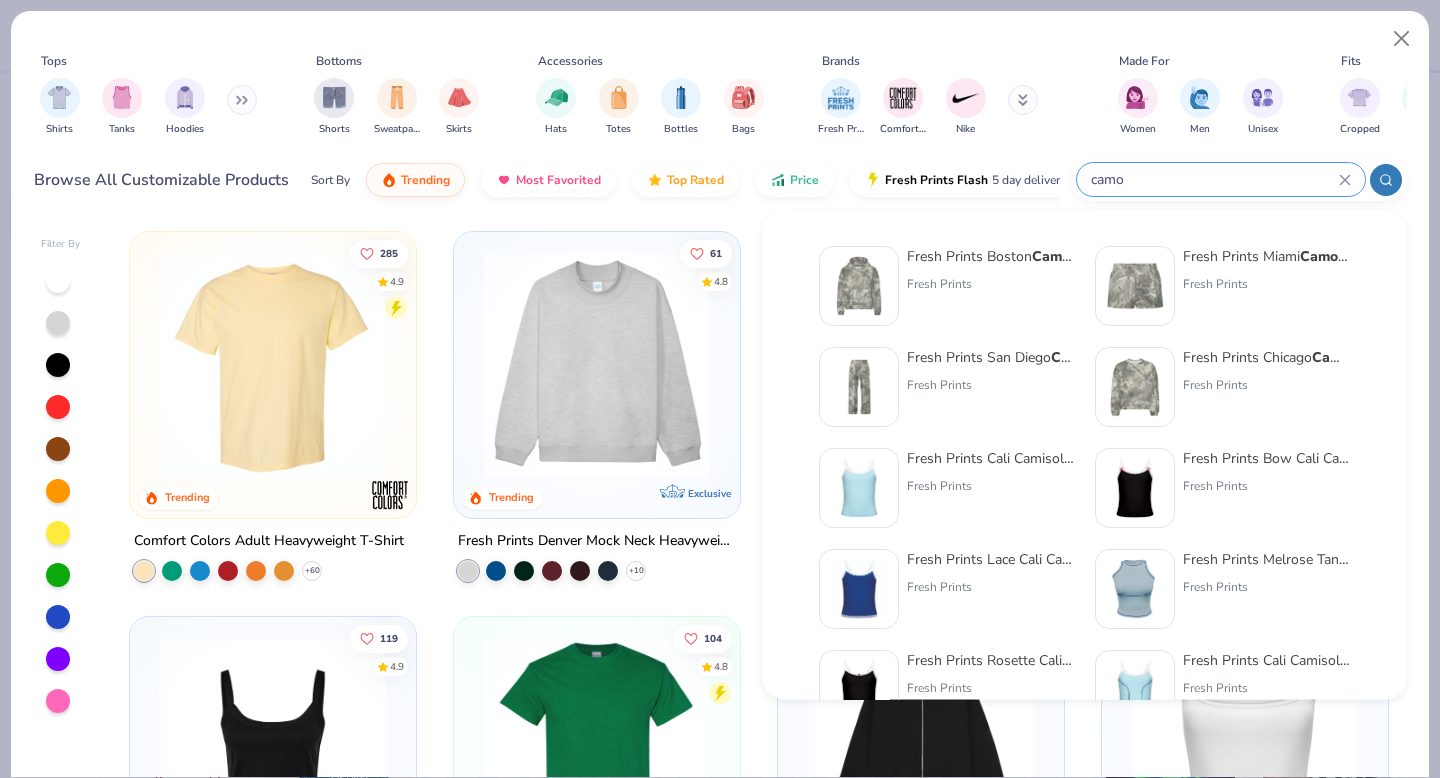 type 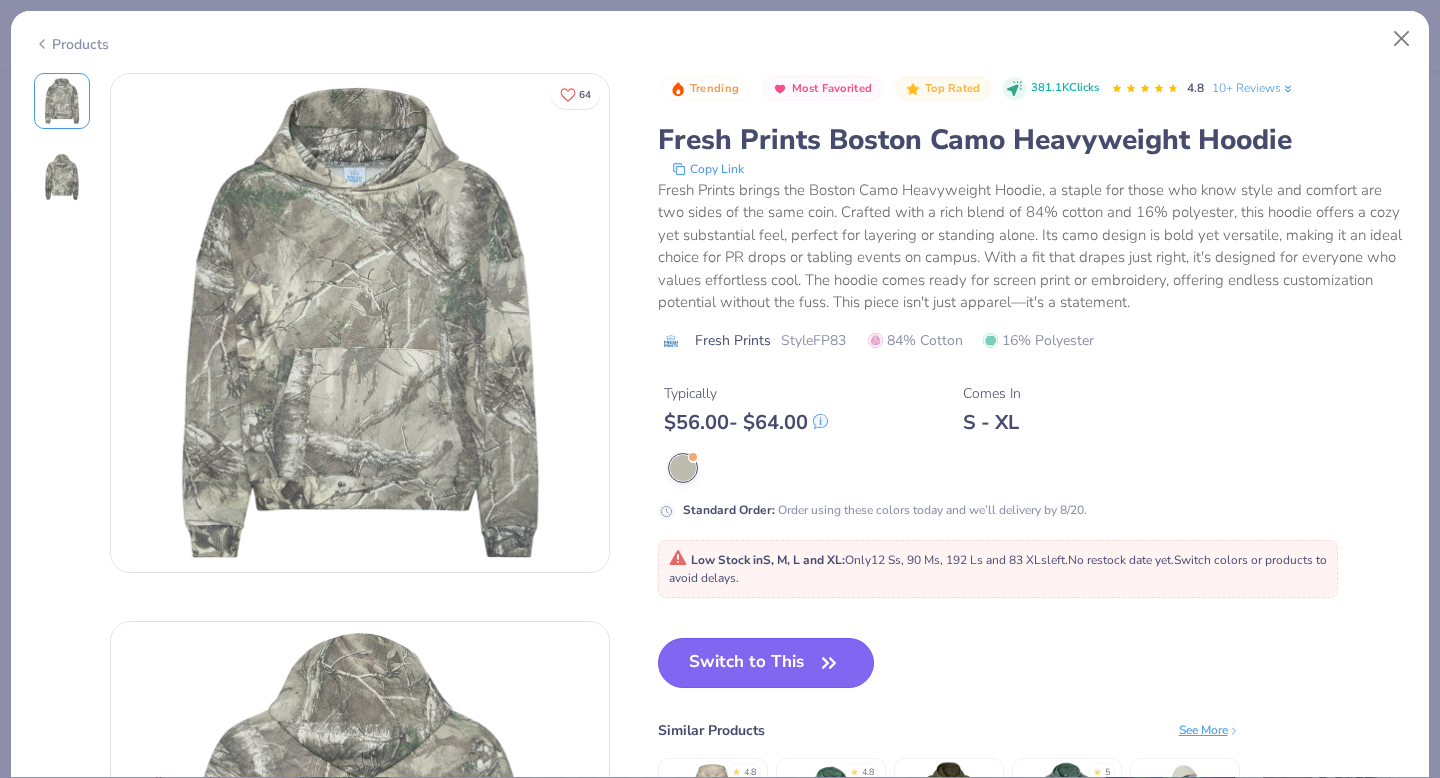 click on "Switch to This" at bounding box center (766, 663) 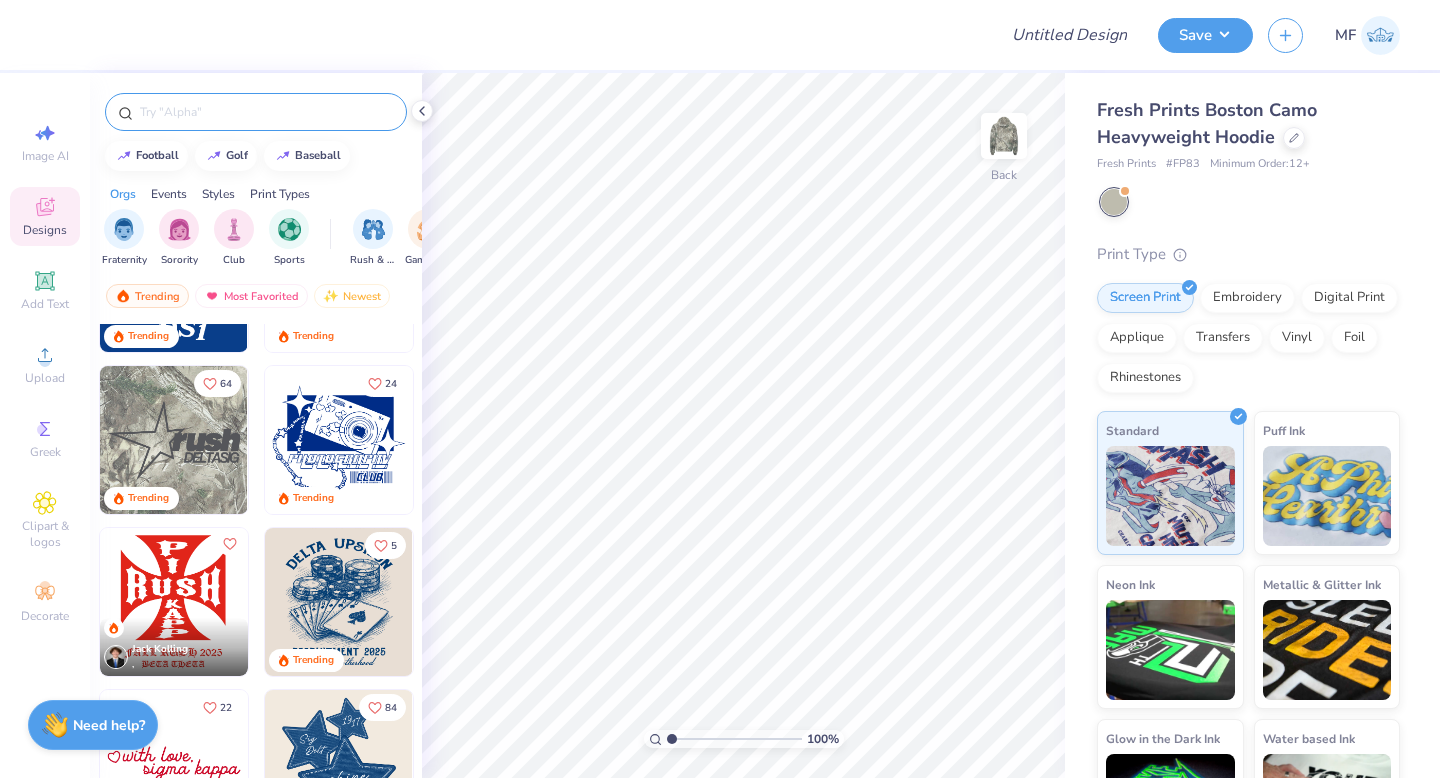 click at bounding box center (266, 112) 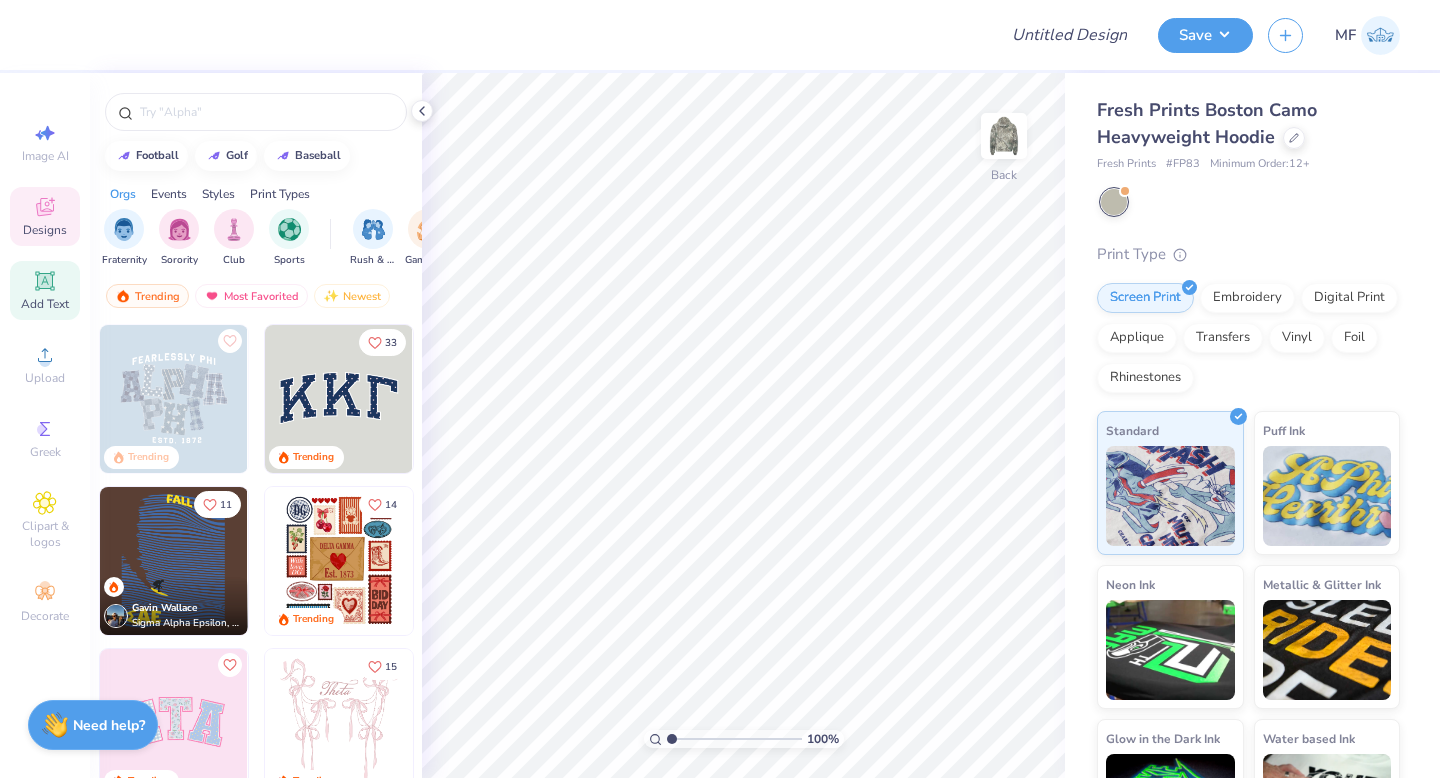 click on "Add Text" at bounding box center [45, 304] 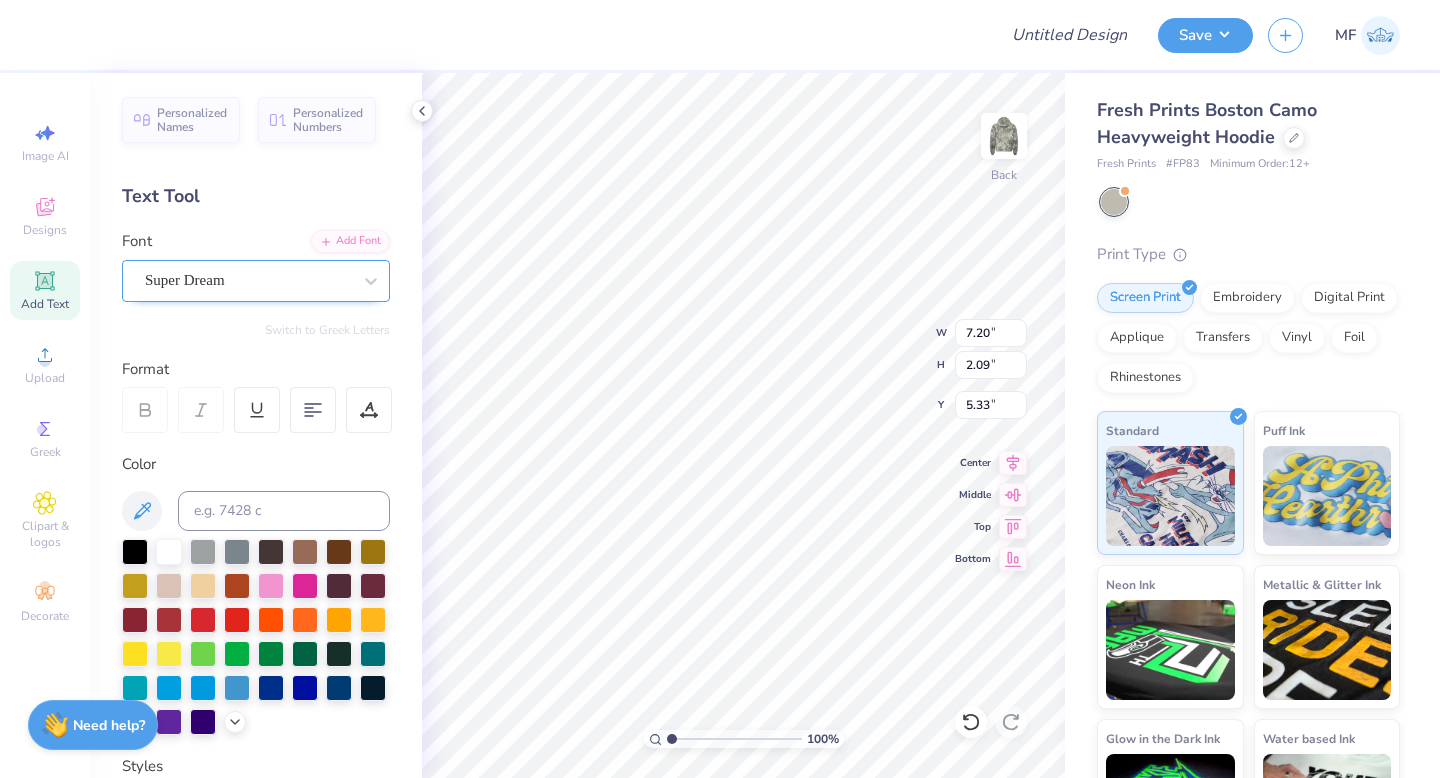 click on "Super Dream" at bounding box center [248, 280] 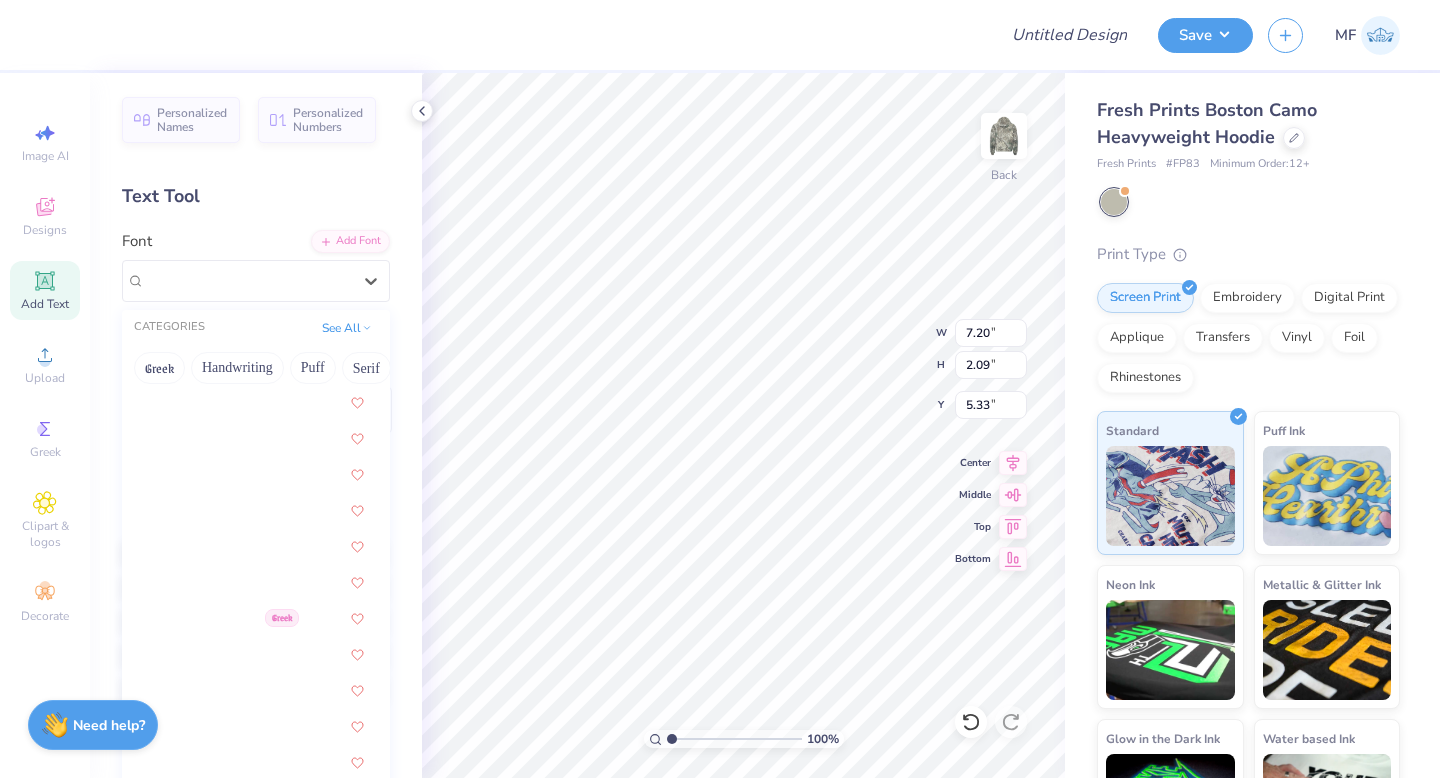 scroll, scrollTop: 4434, scrollLeft: 0, axis: vertical 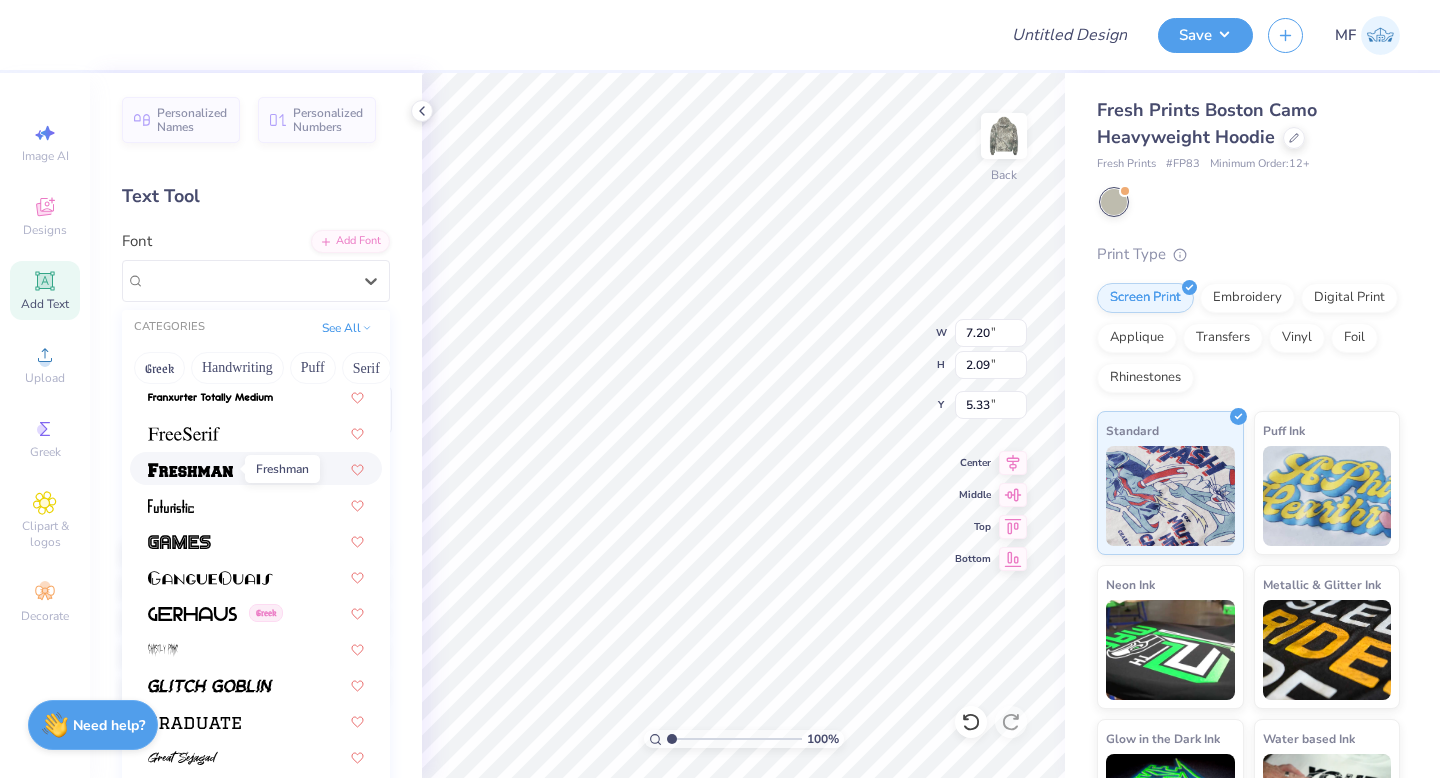 click at bounding box center [190, 470] 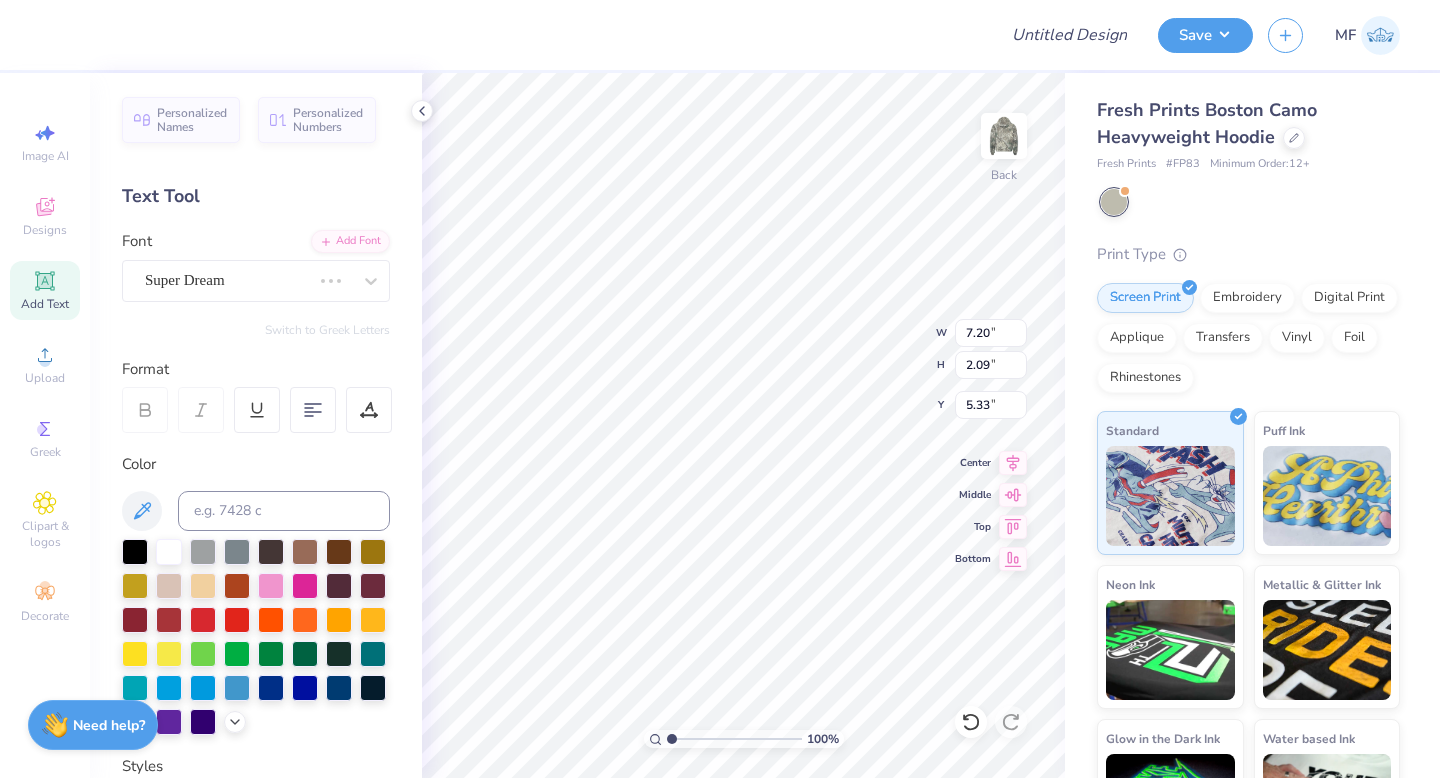 type on "9.17" 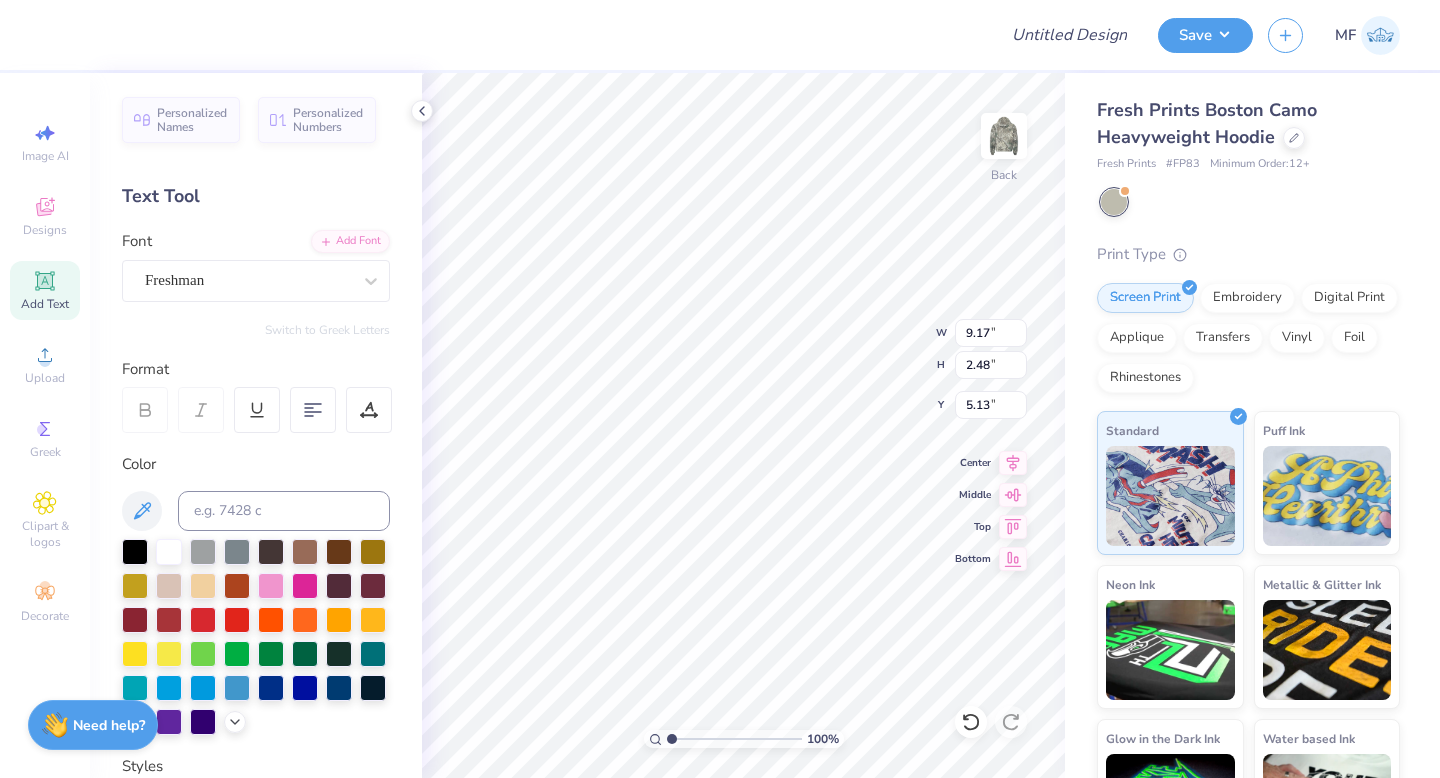 type on "DELTA PHI EPSILON" 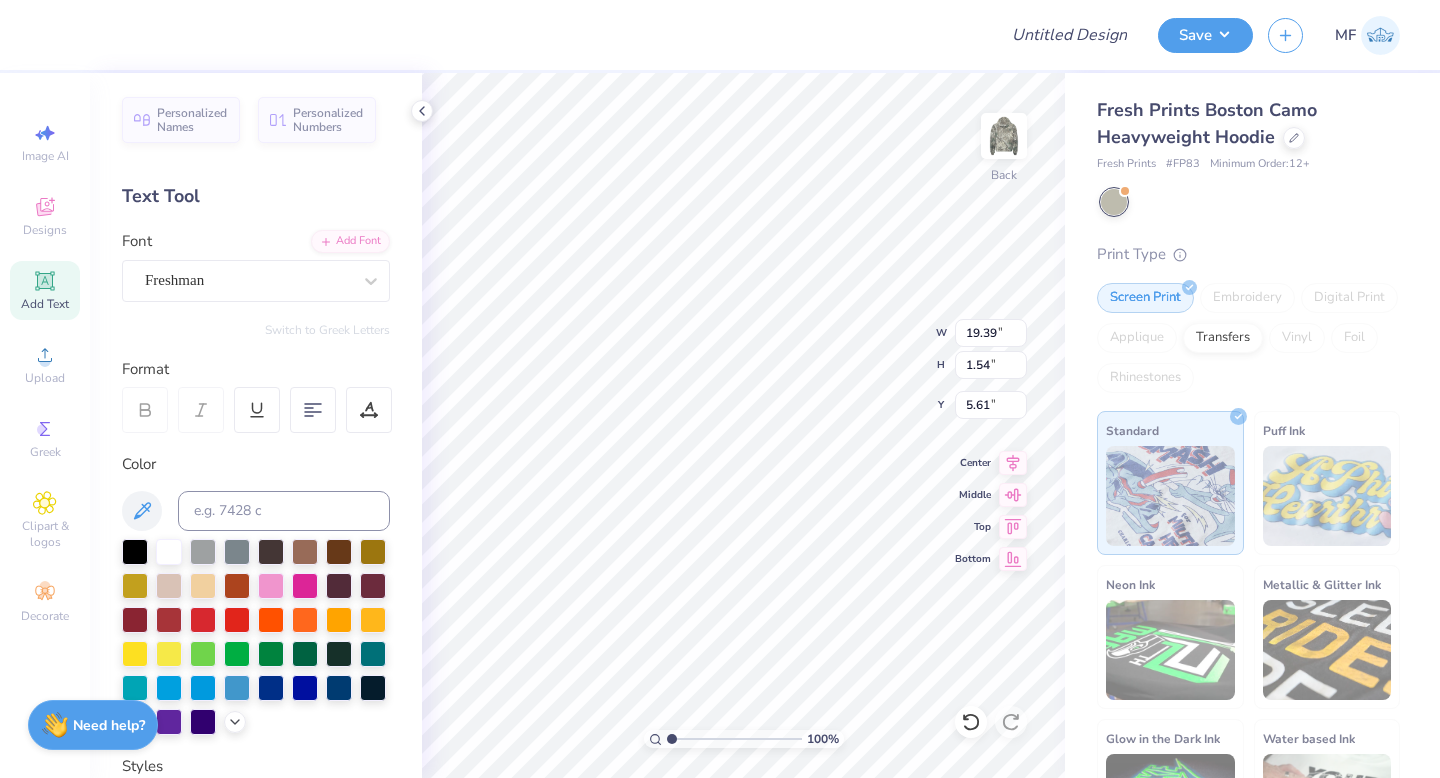type on "3.49" 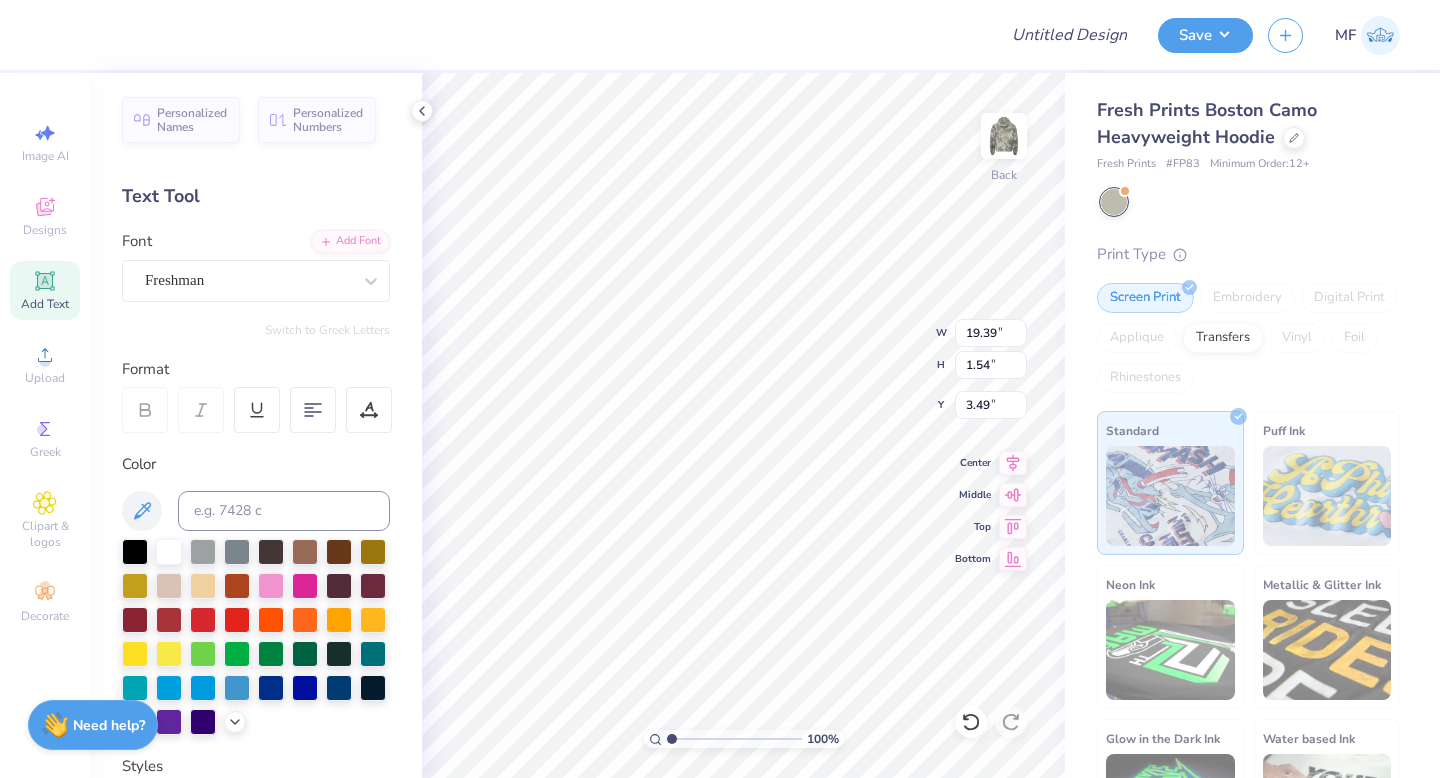 scroll, scrollTop: 384, scrollLeft: 0, axis: vertical 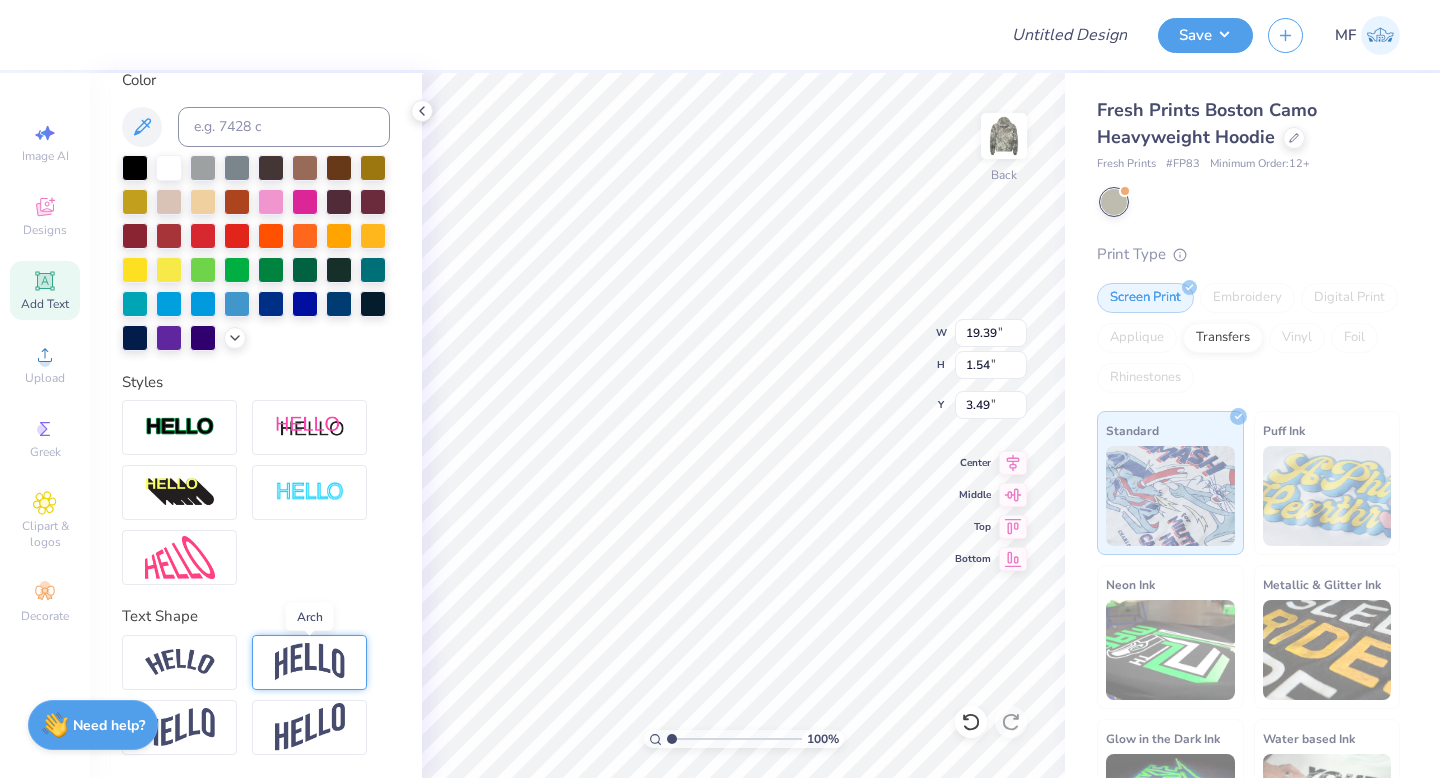 click at bounding box center (310, 662) 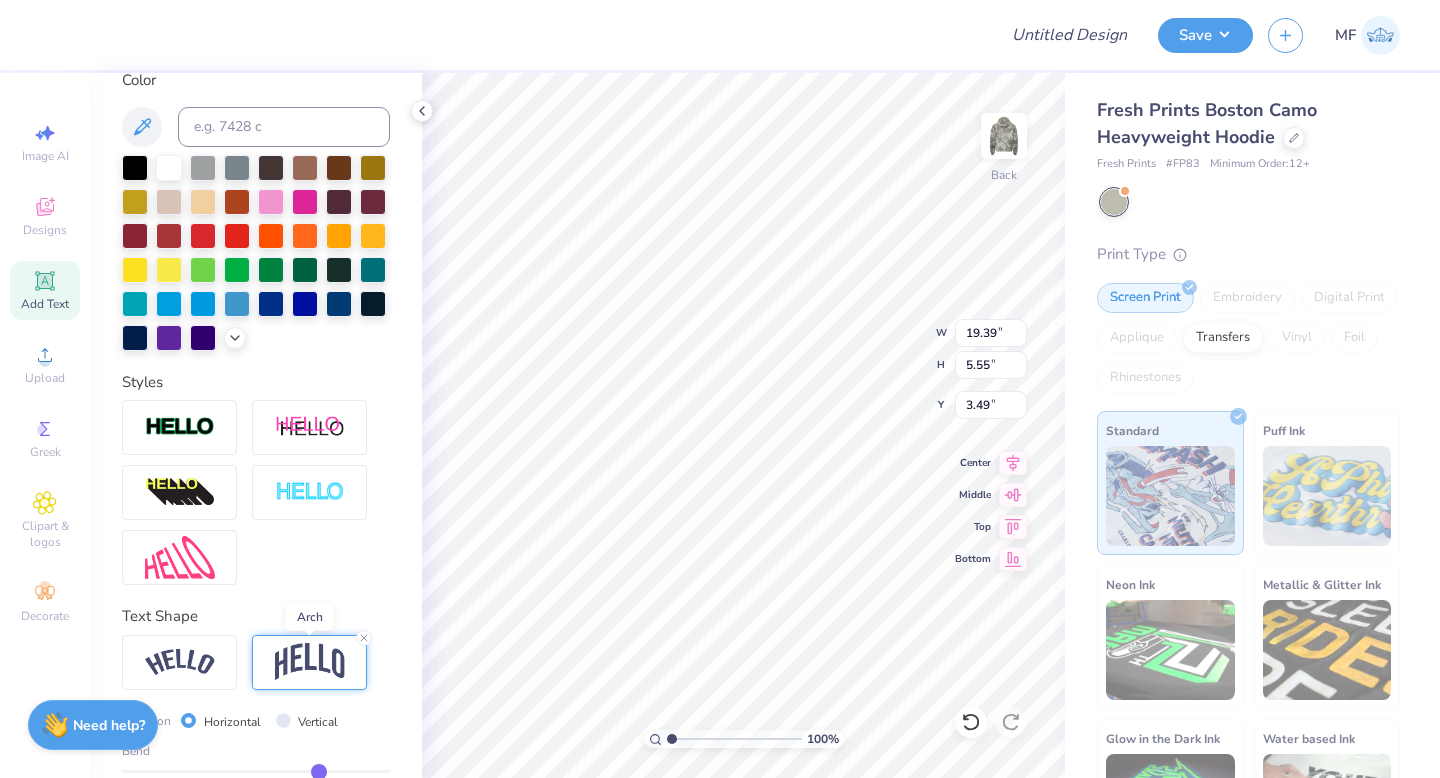 type on "5.55" 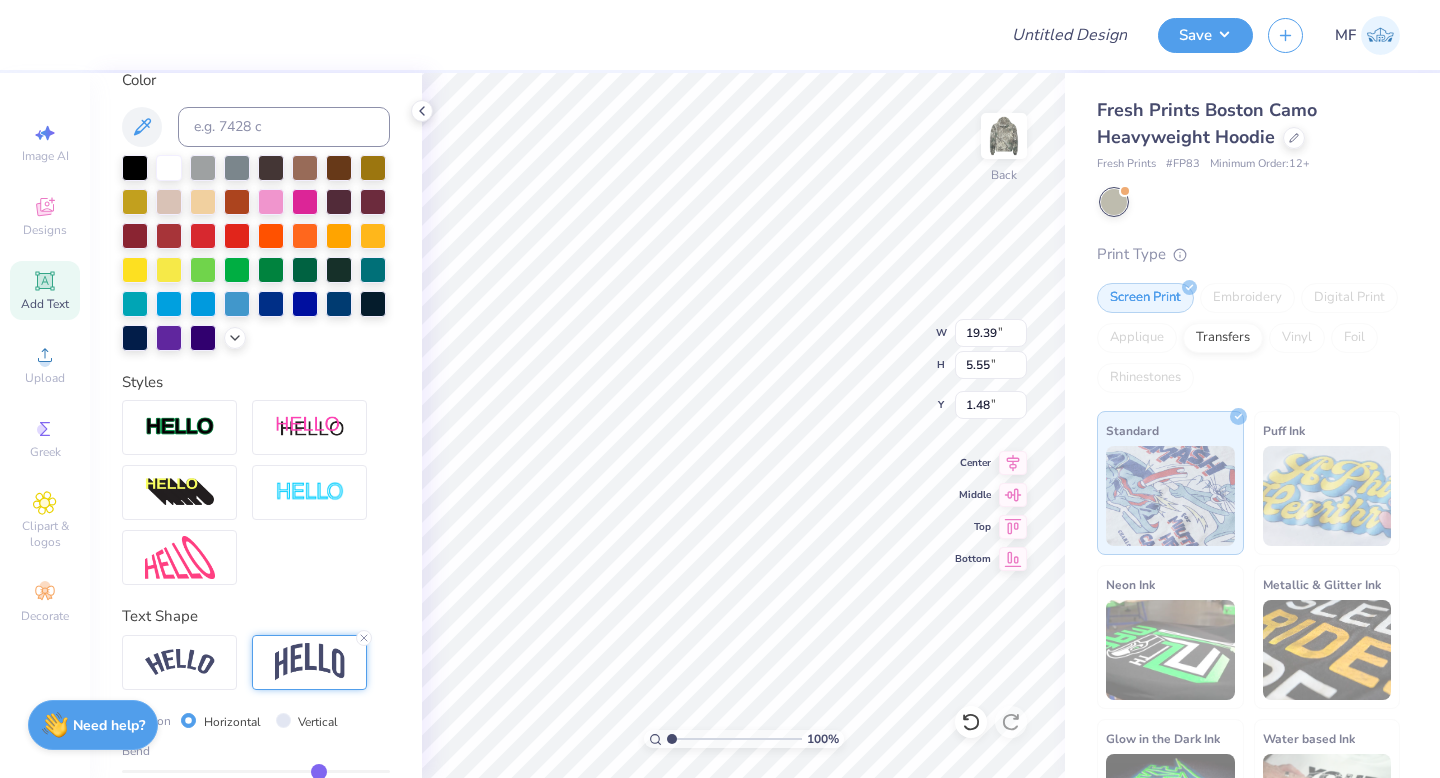 scroll, scrollTop: 501, scrollLeft: 0, axis: vertical 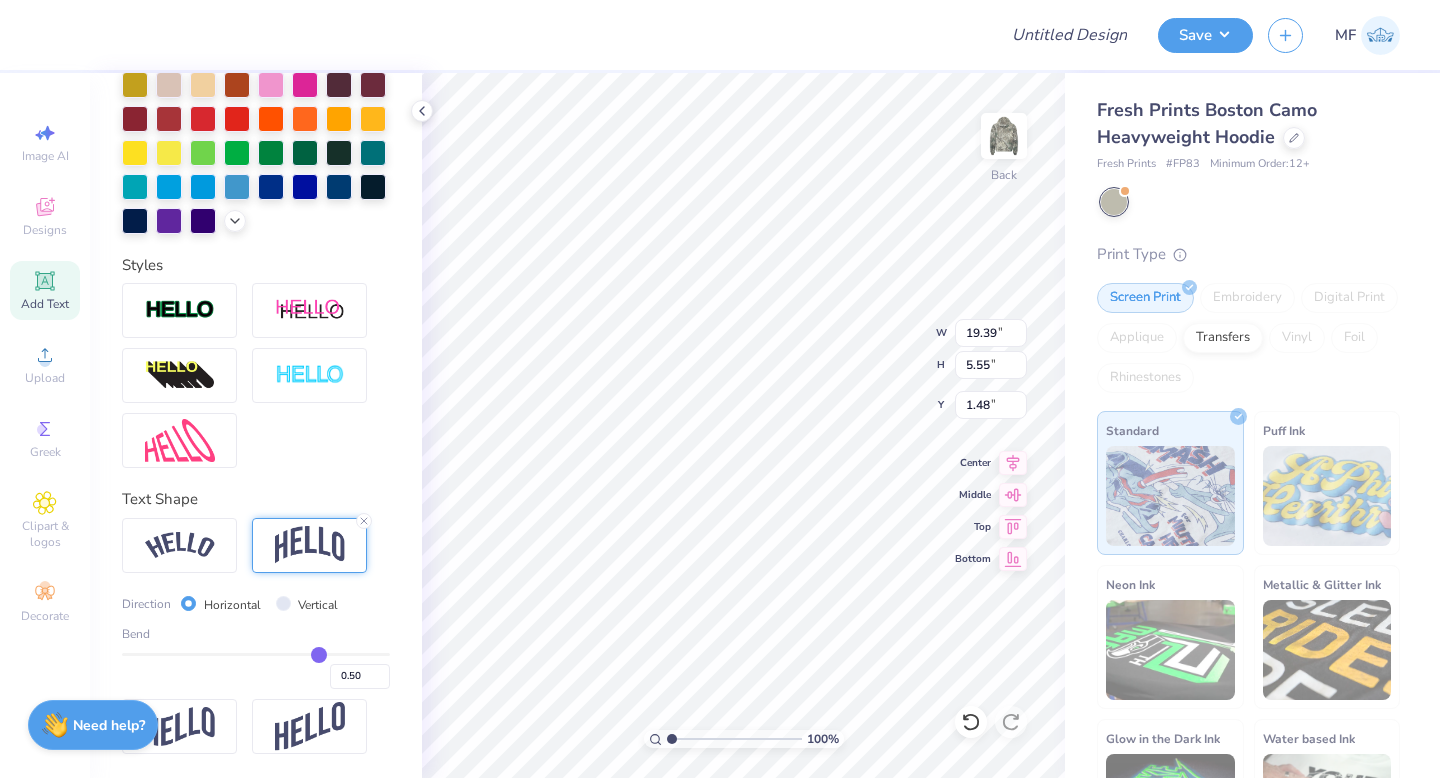 type on "0.47" 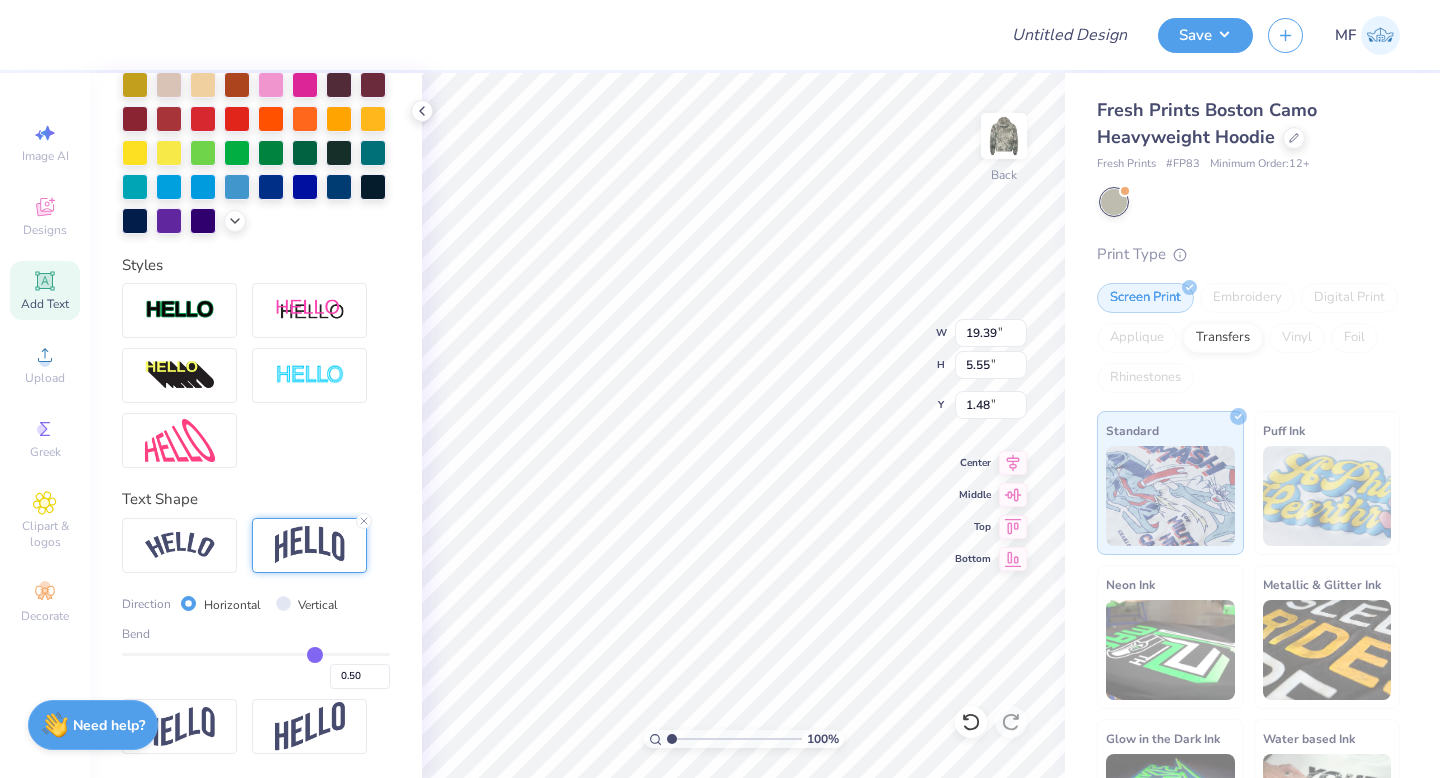 type on "0.47" 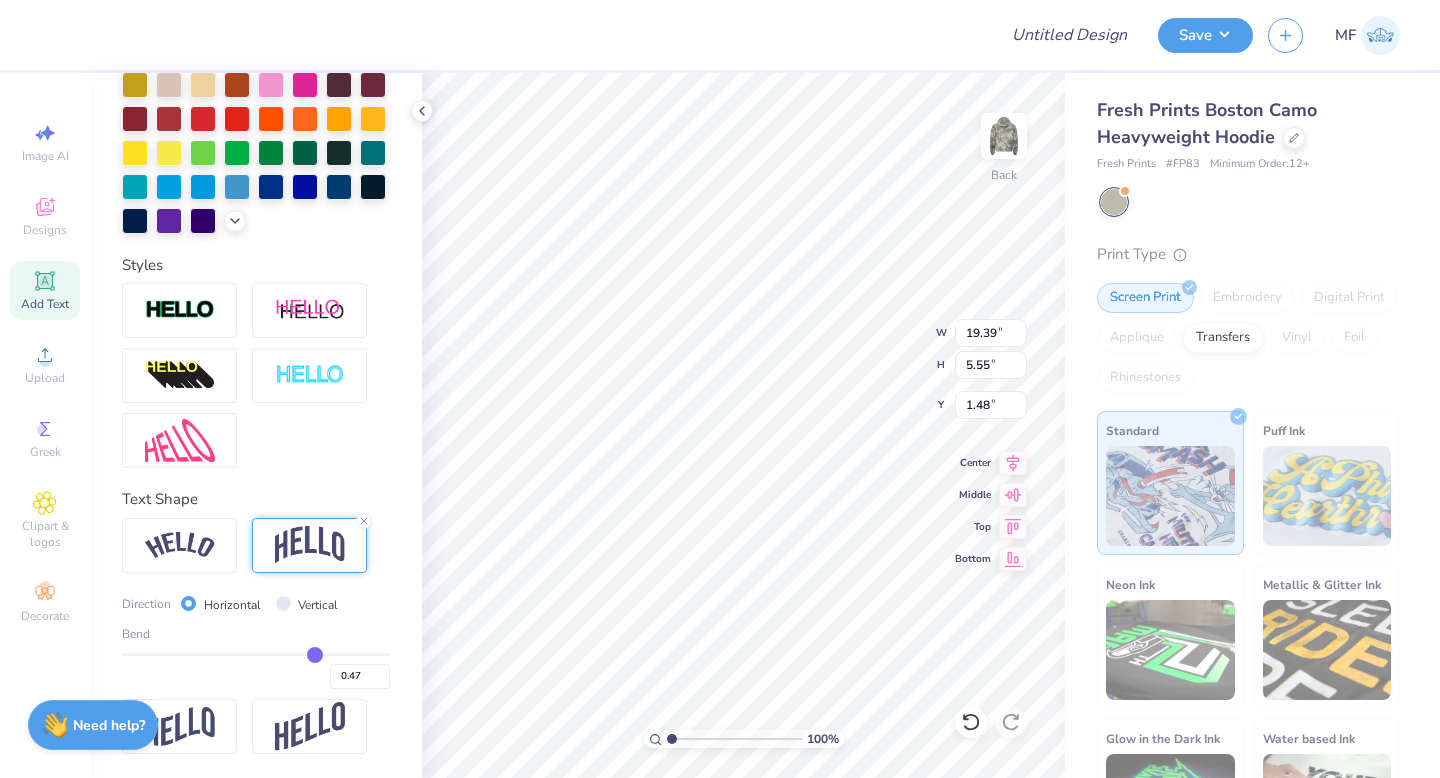 type on "0.45" 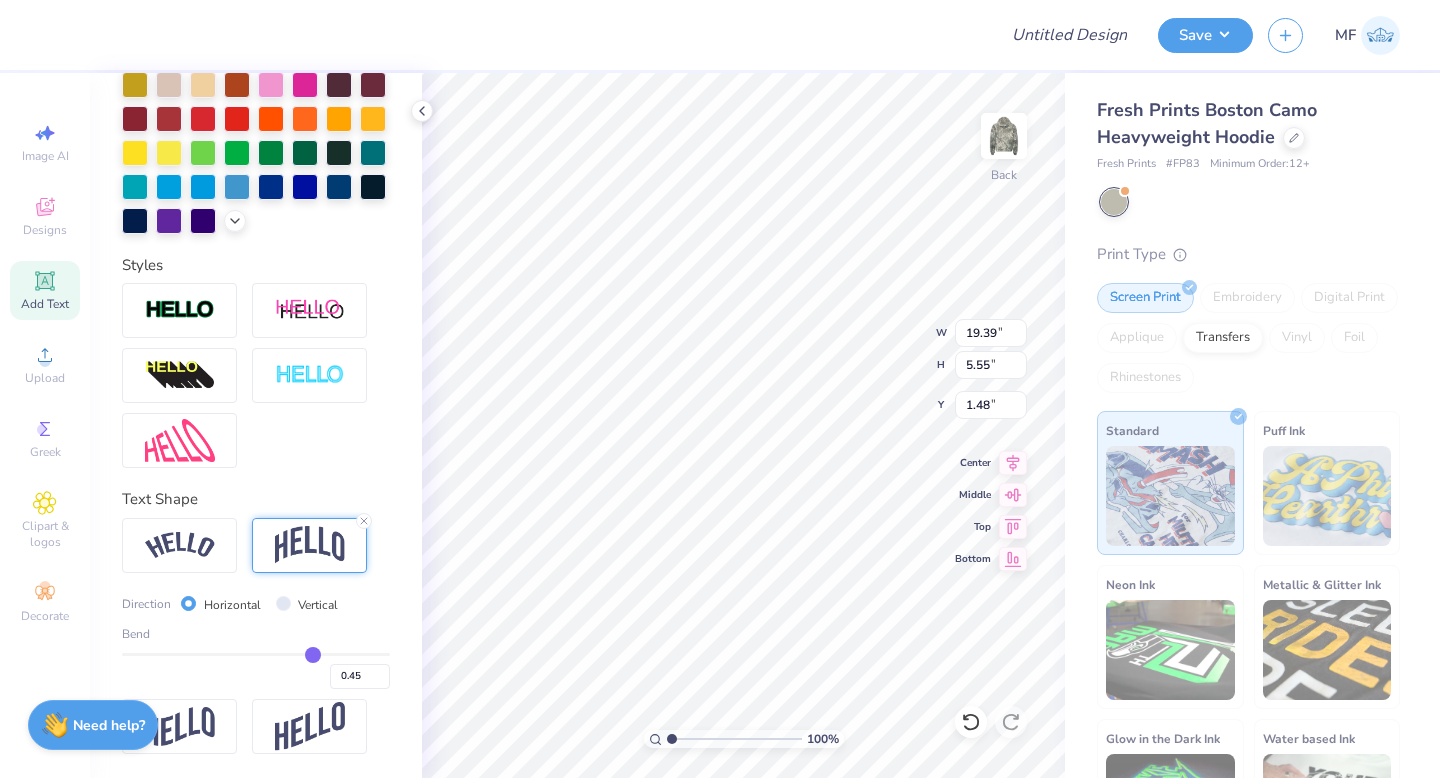 type on "0.42" 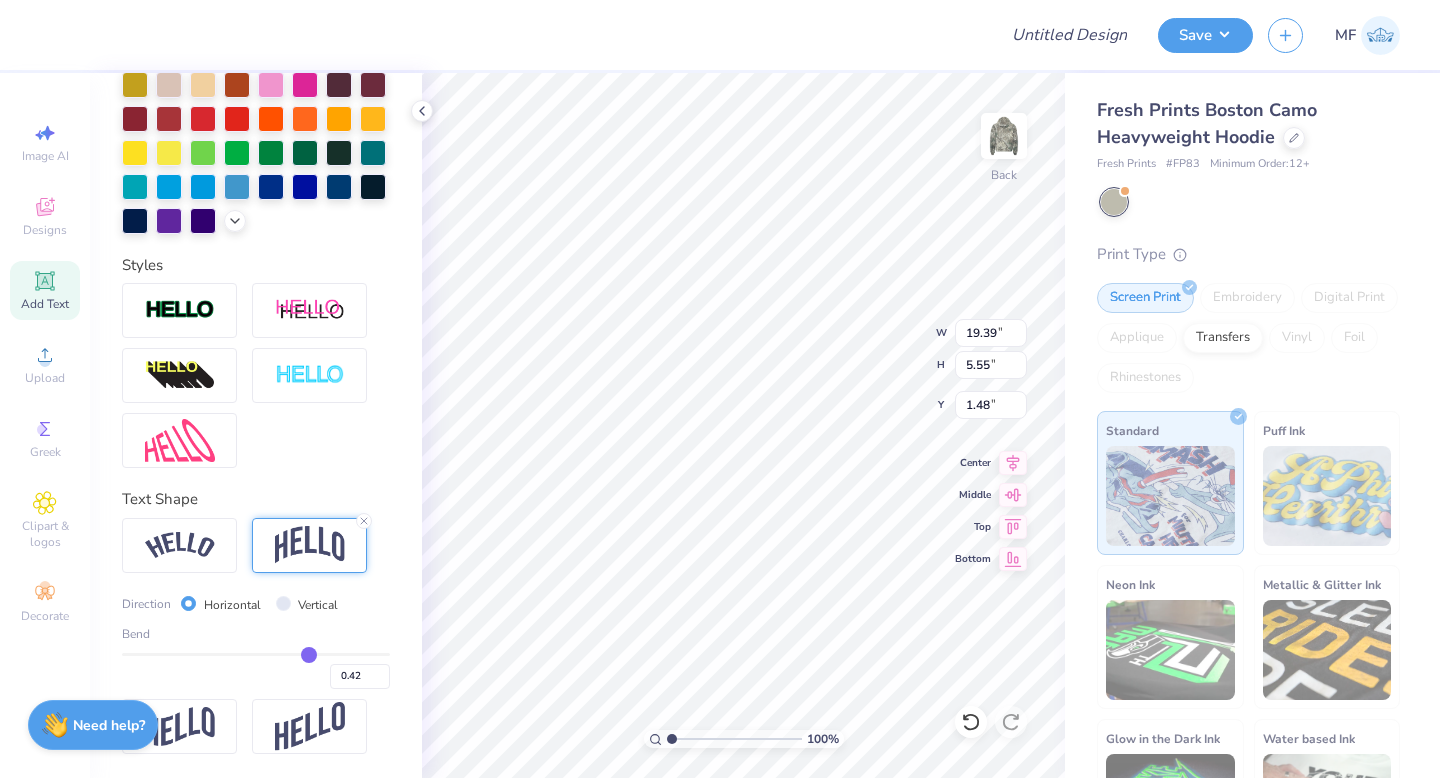 type on "0.41" 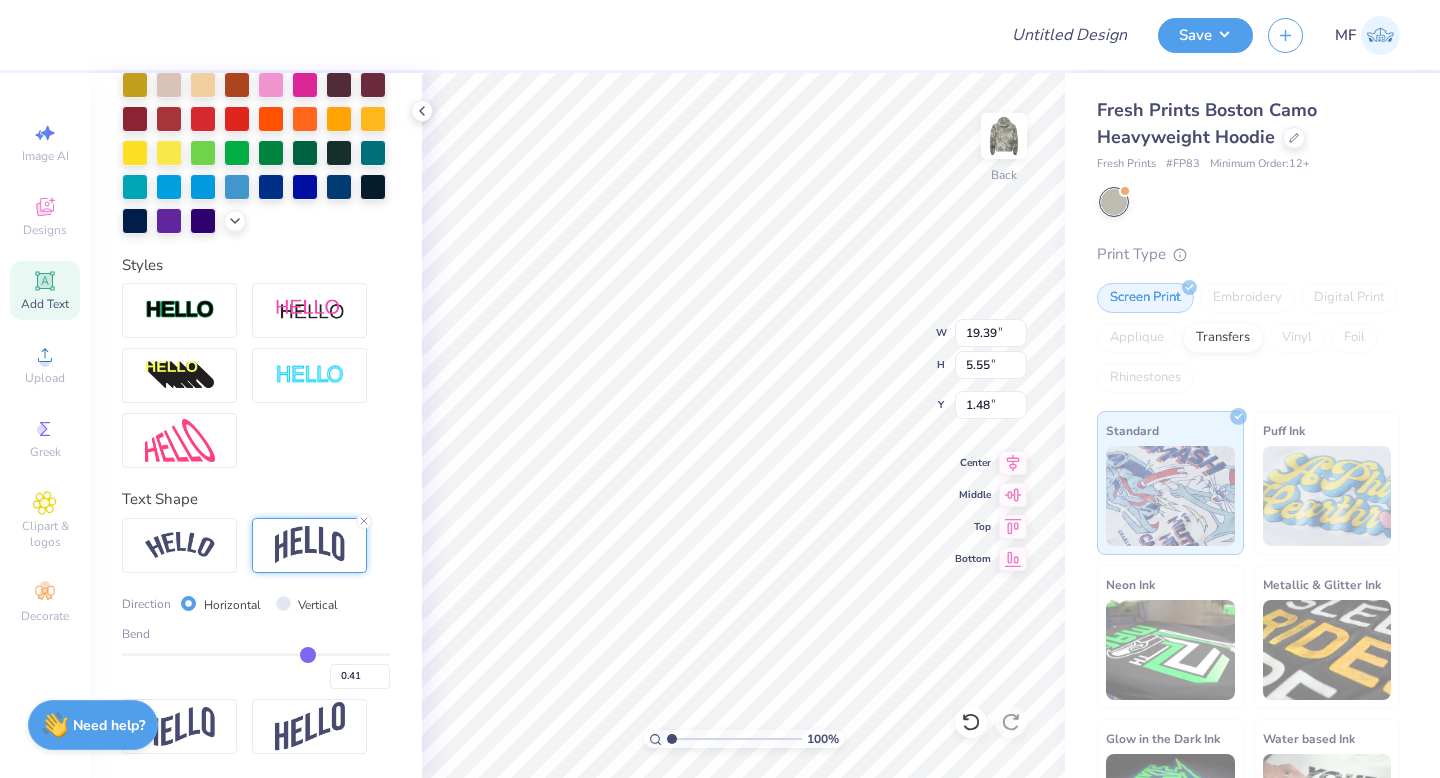 type on "0.4" 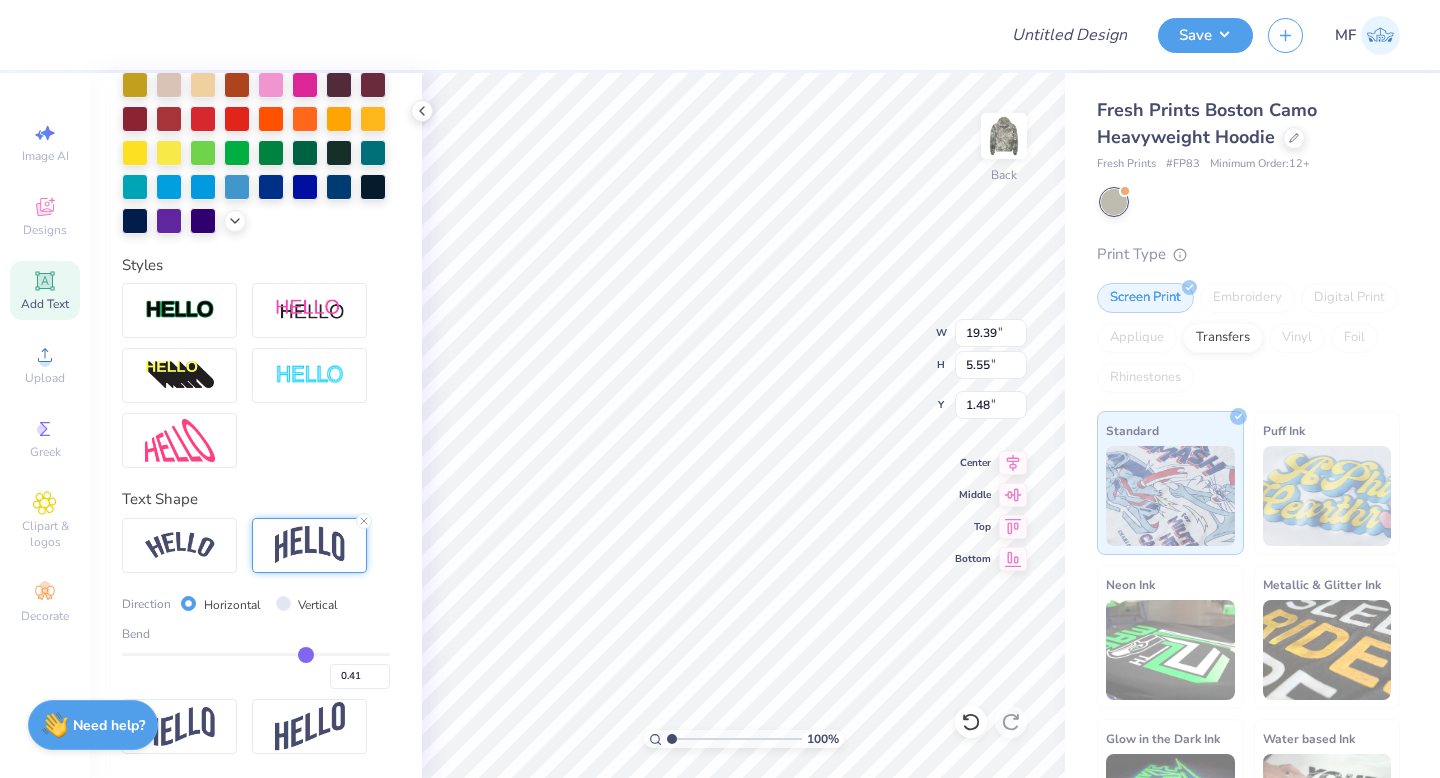 type on "0.40" 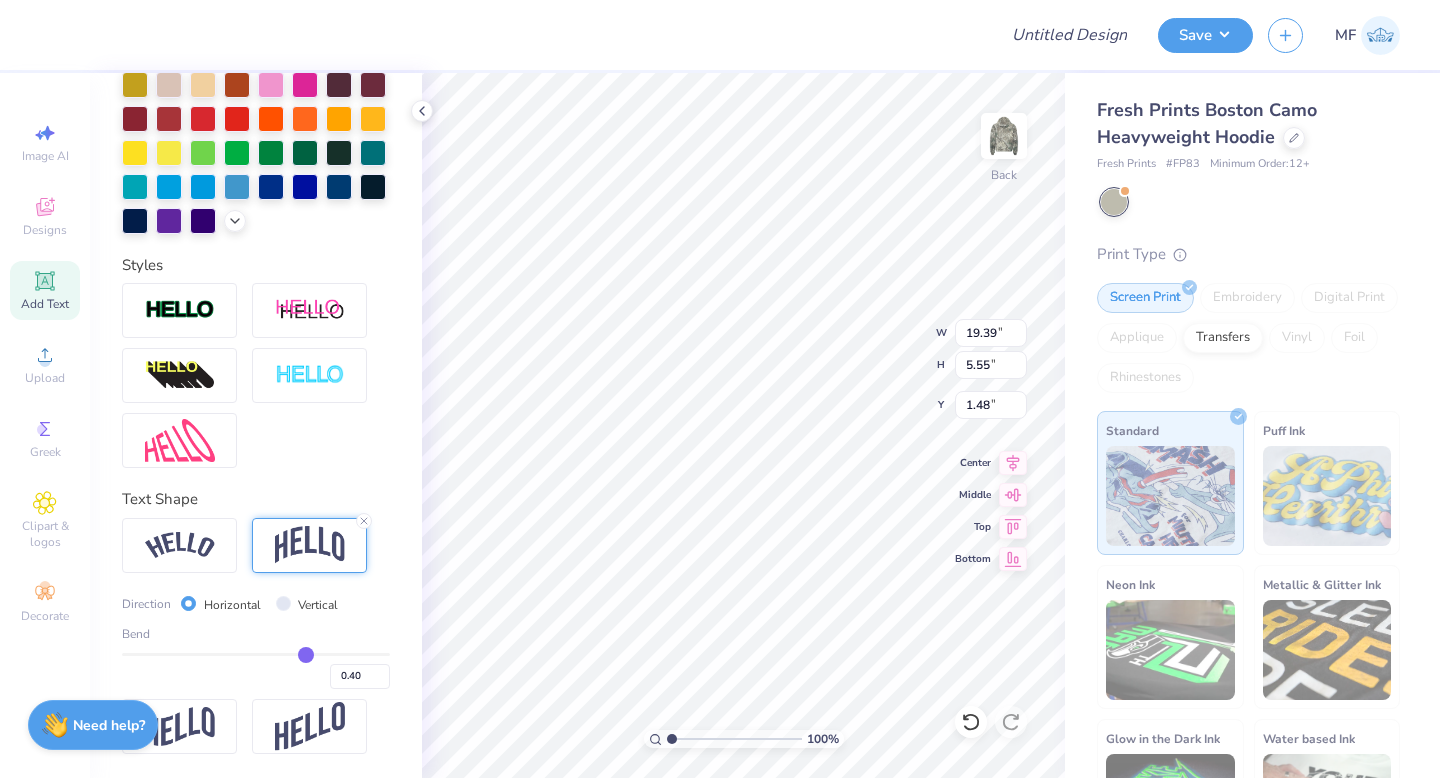 type on "0.39" 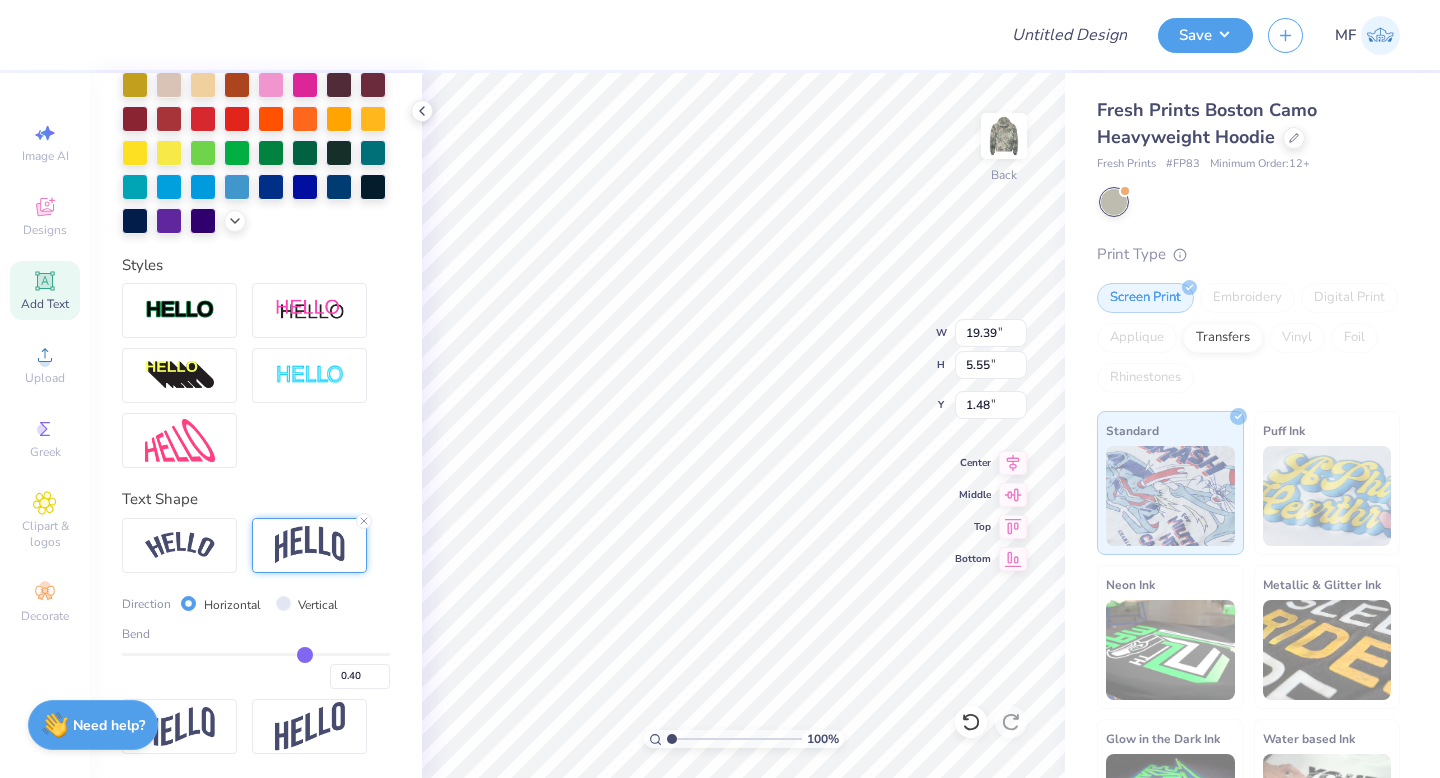 type on "0.39" 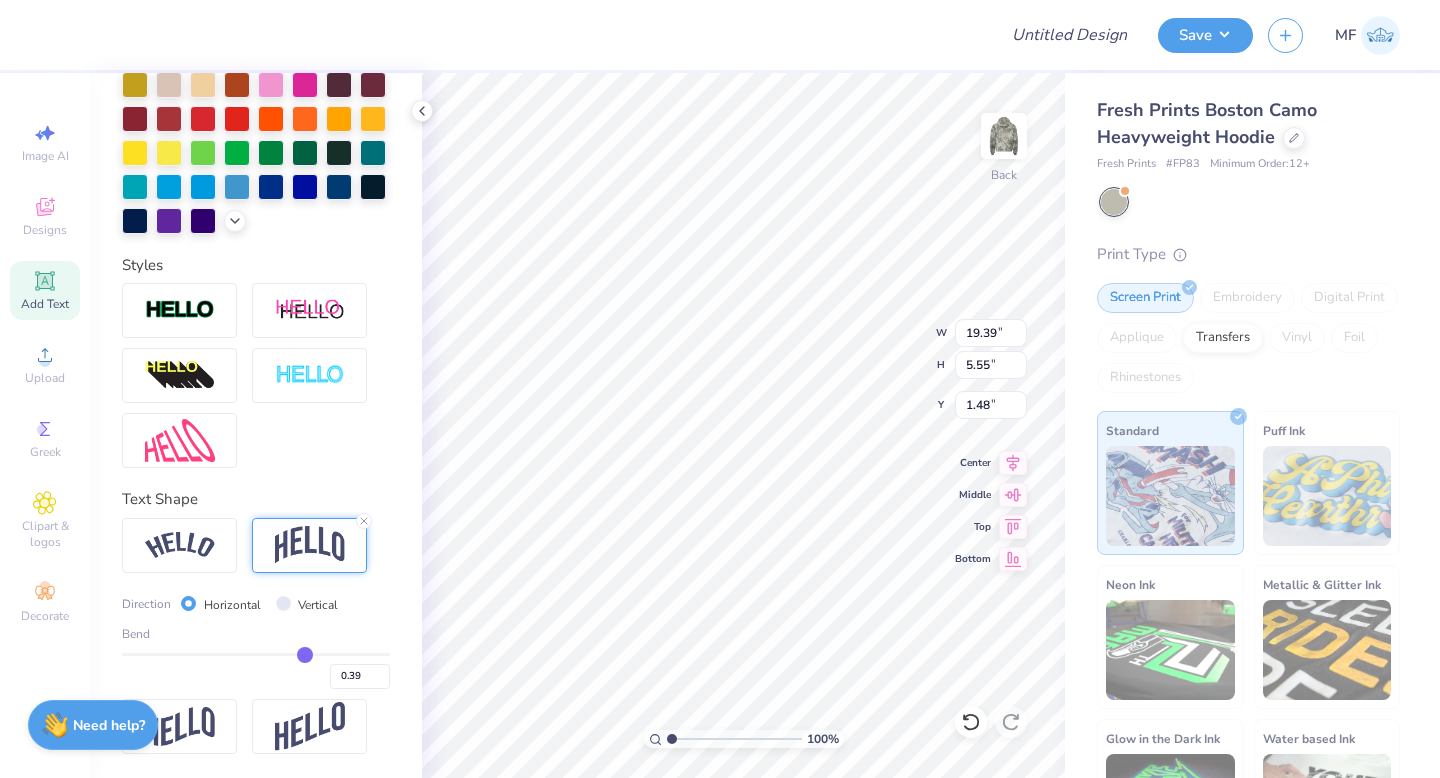type on "0.38" 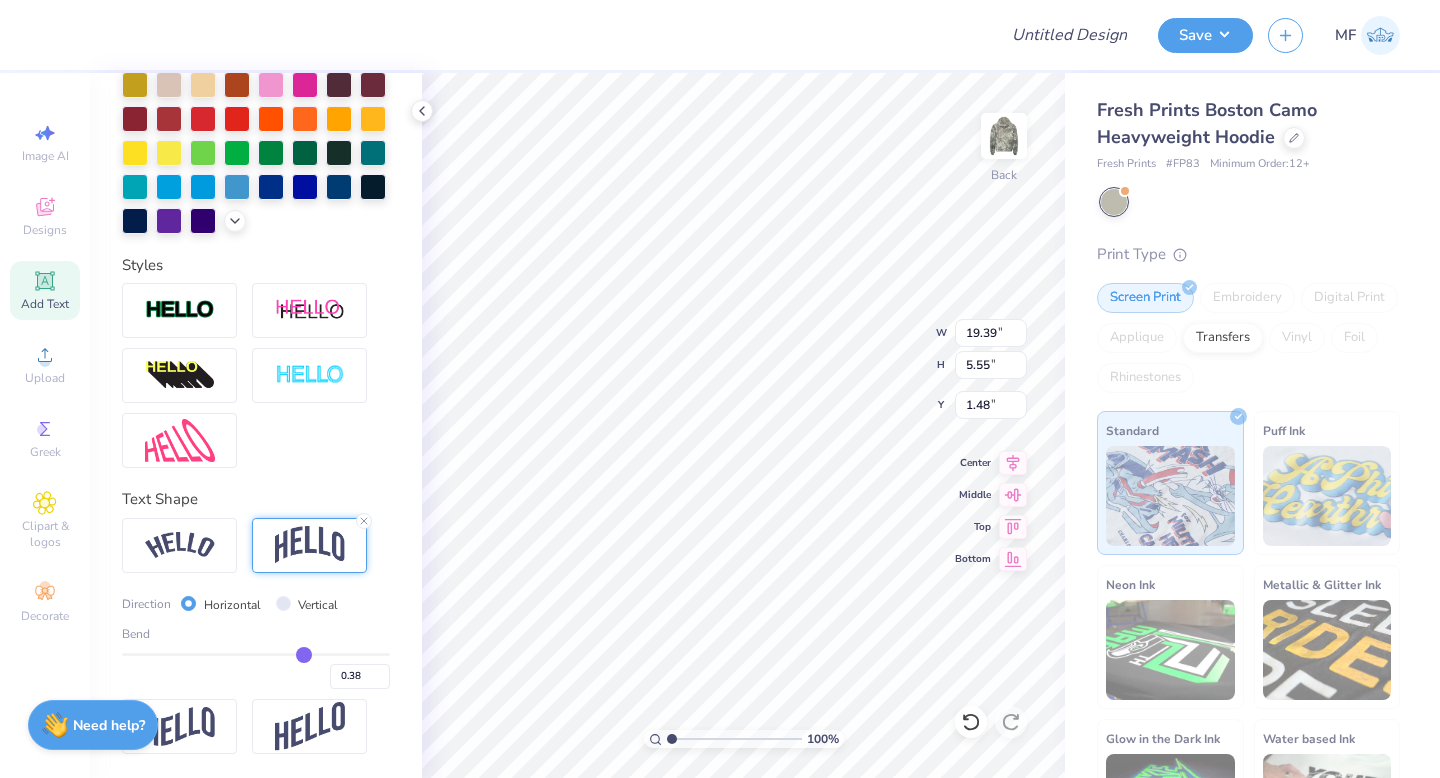 type on "0.37" 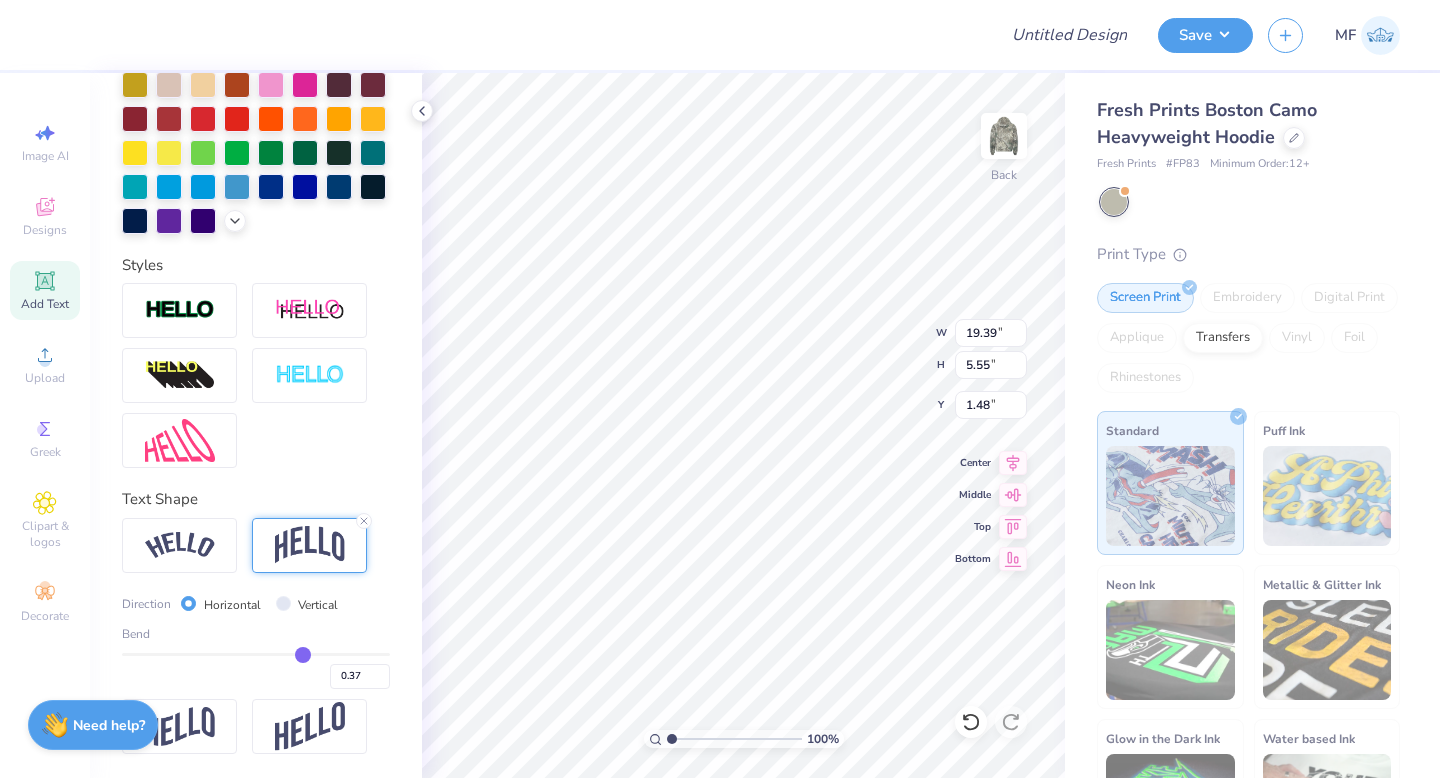 type on "0.36" 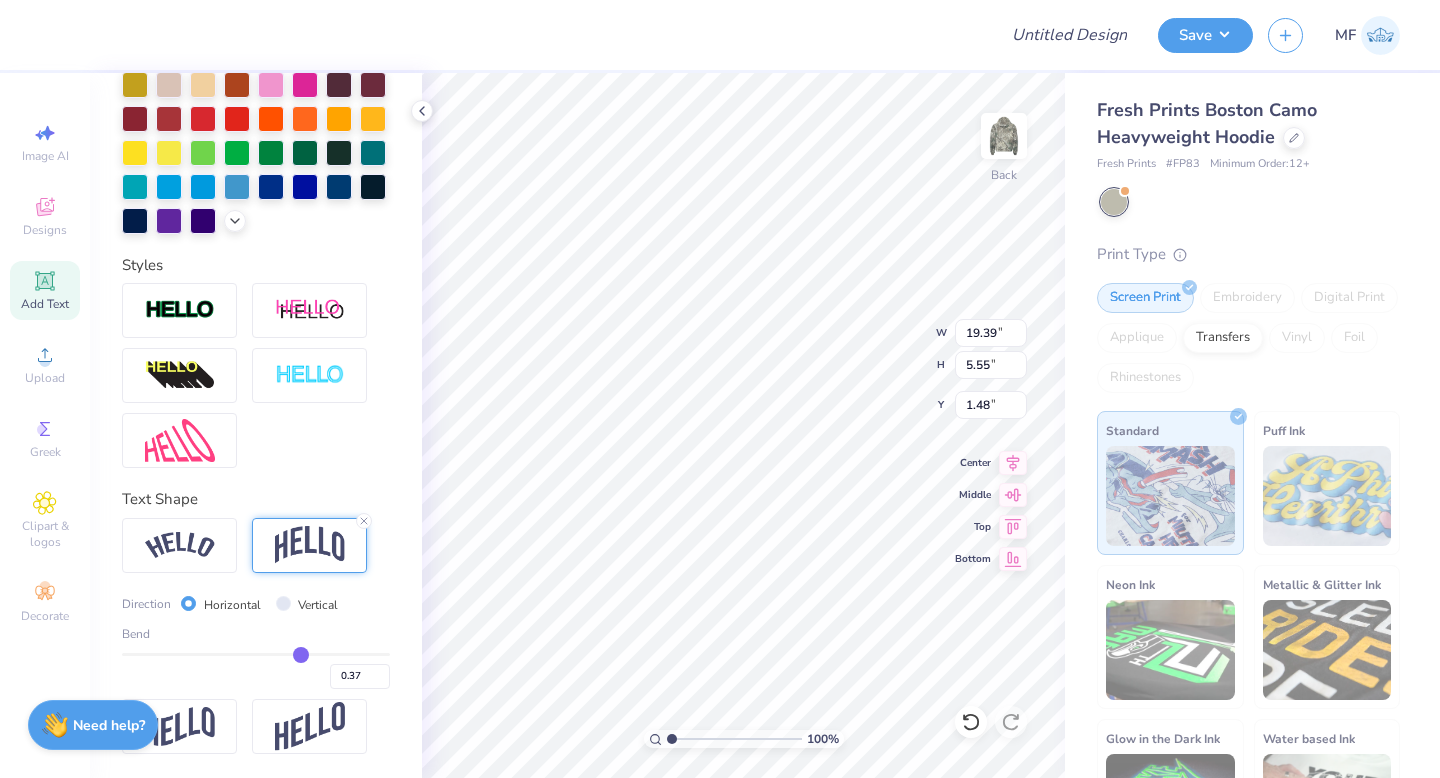 type on "0.36" 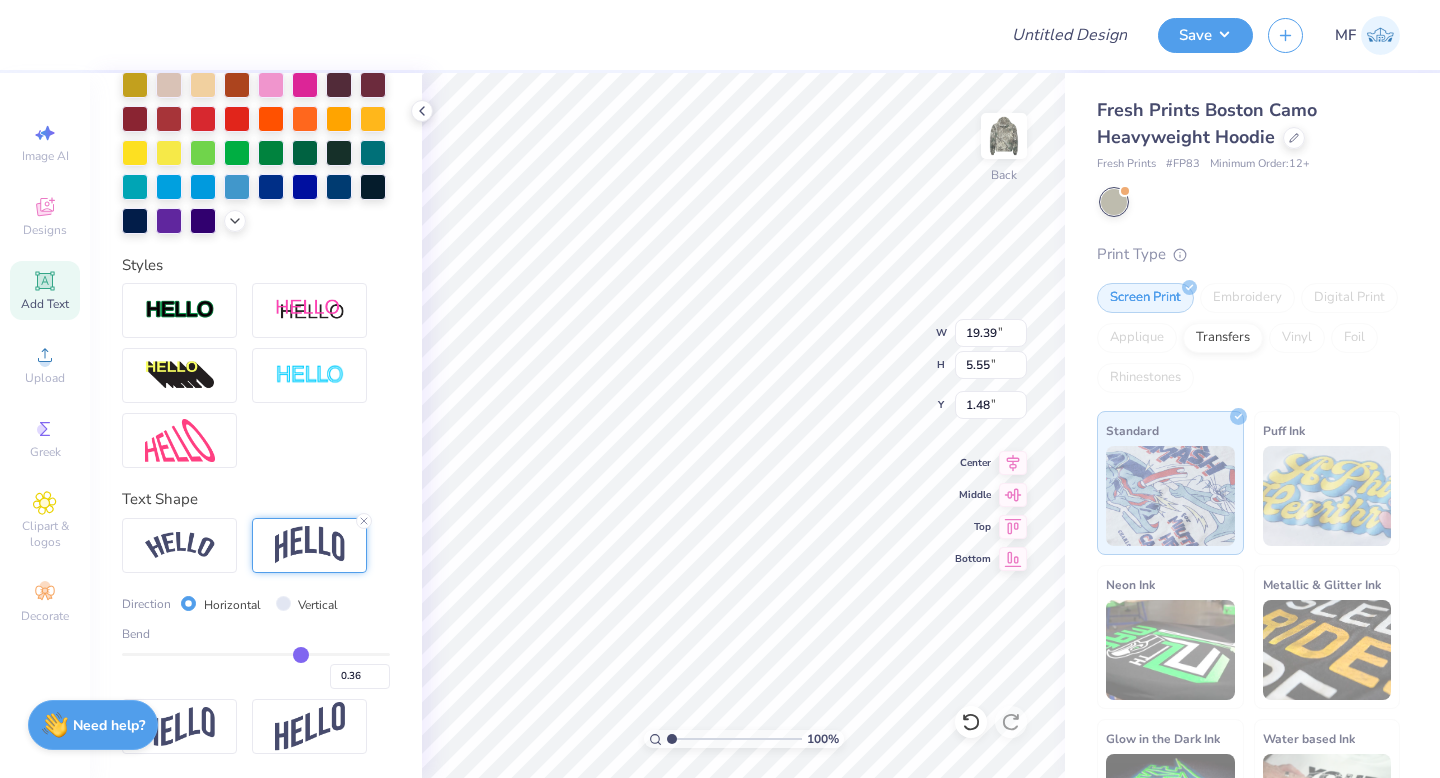 type on "0.35" 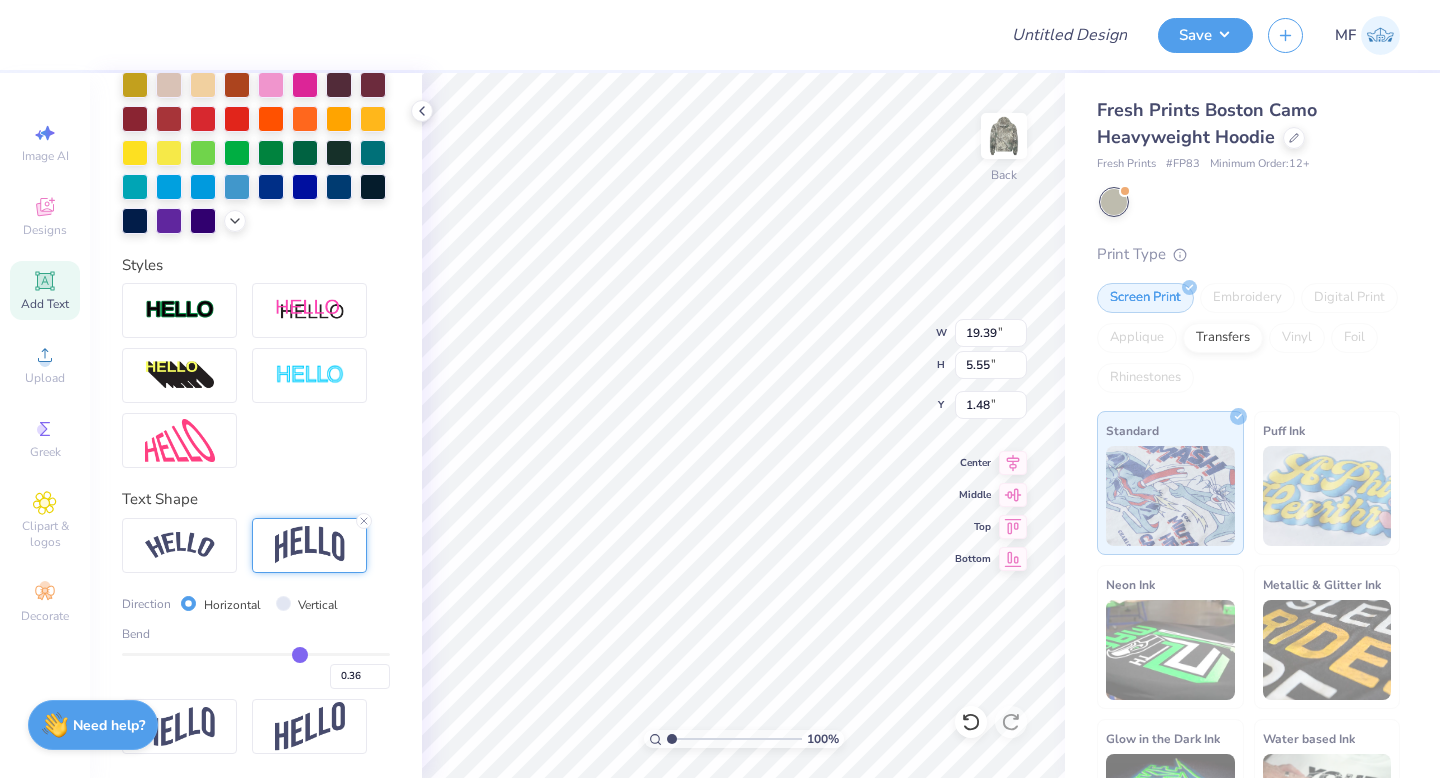type on "0.35" 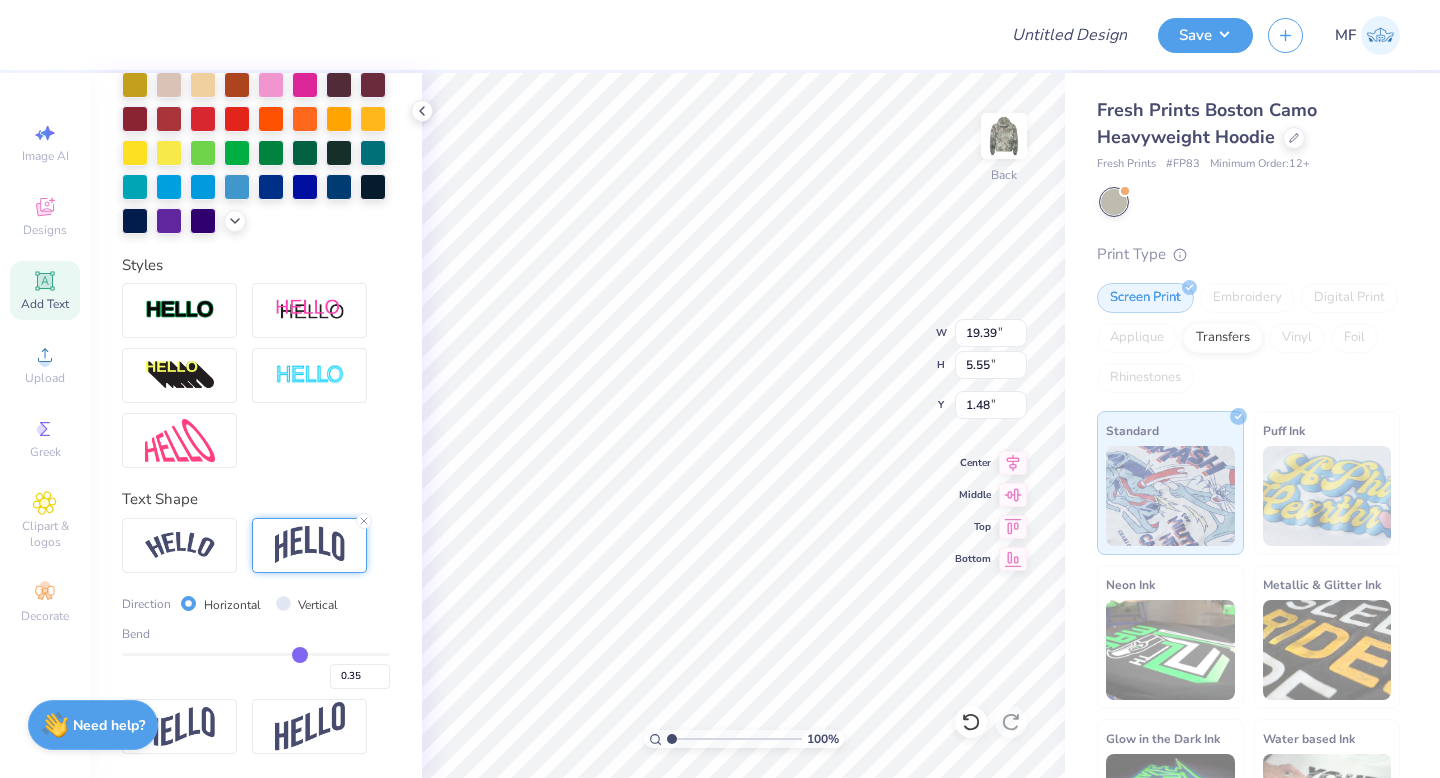 type on "0.34" 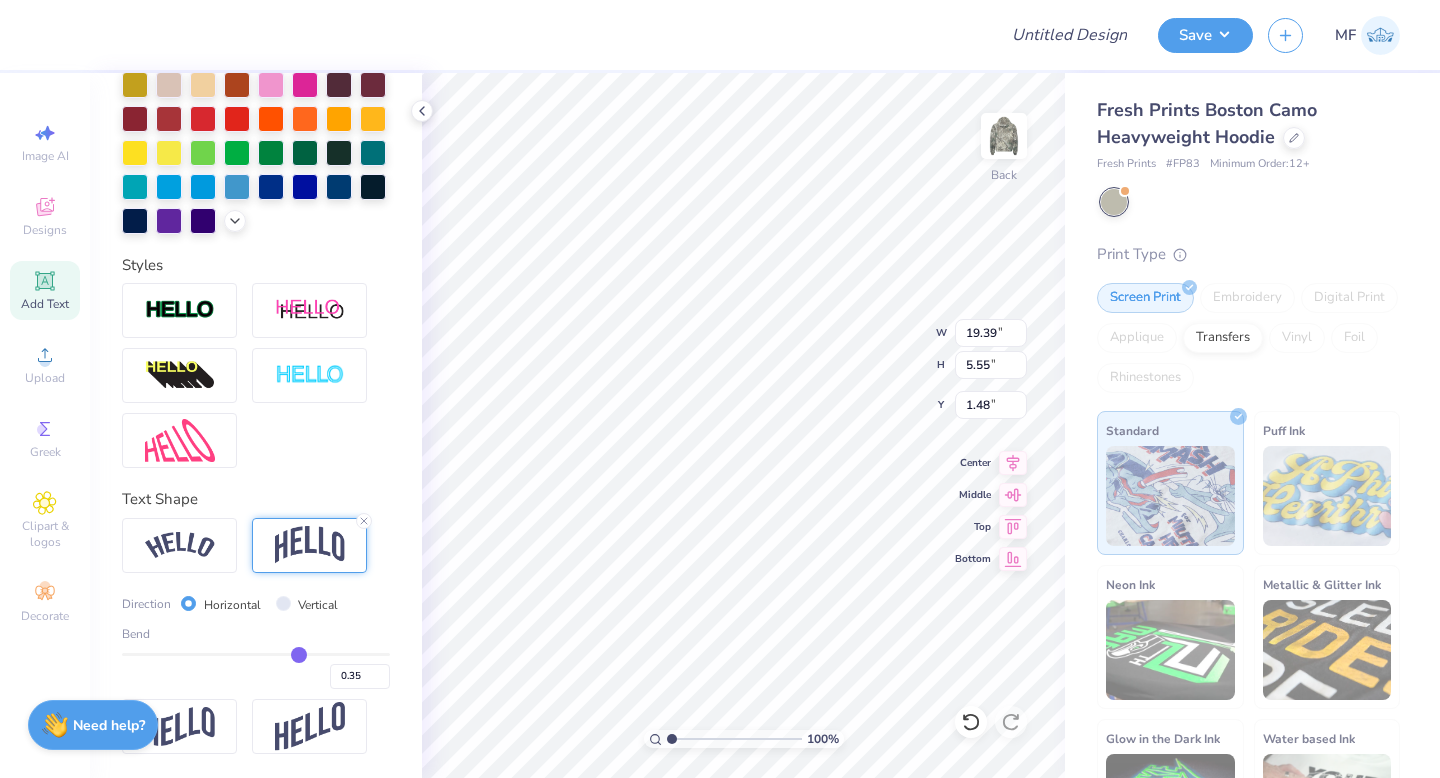 type on "0.34" 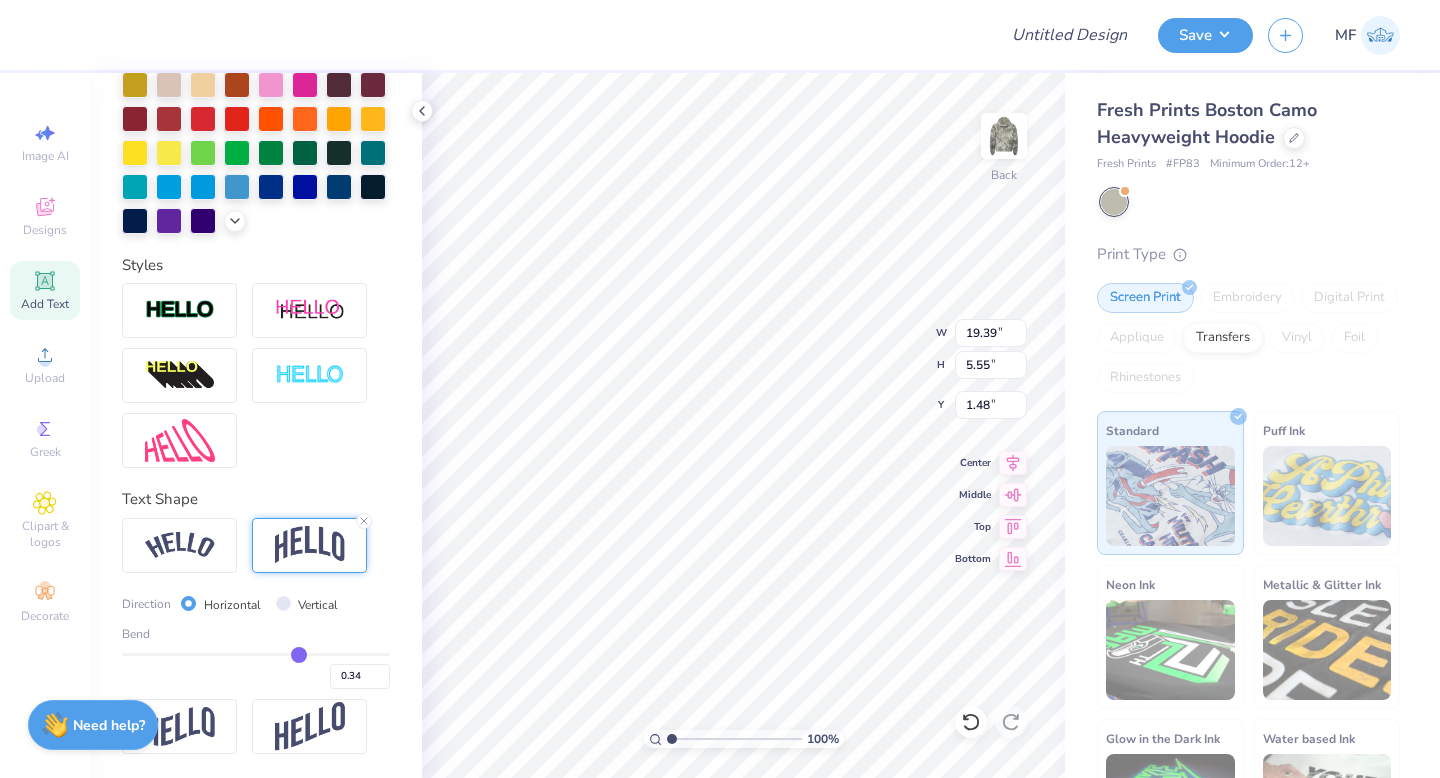 type on "0.33" 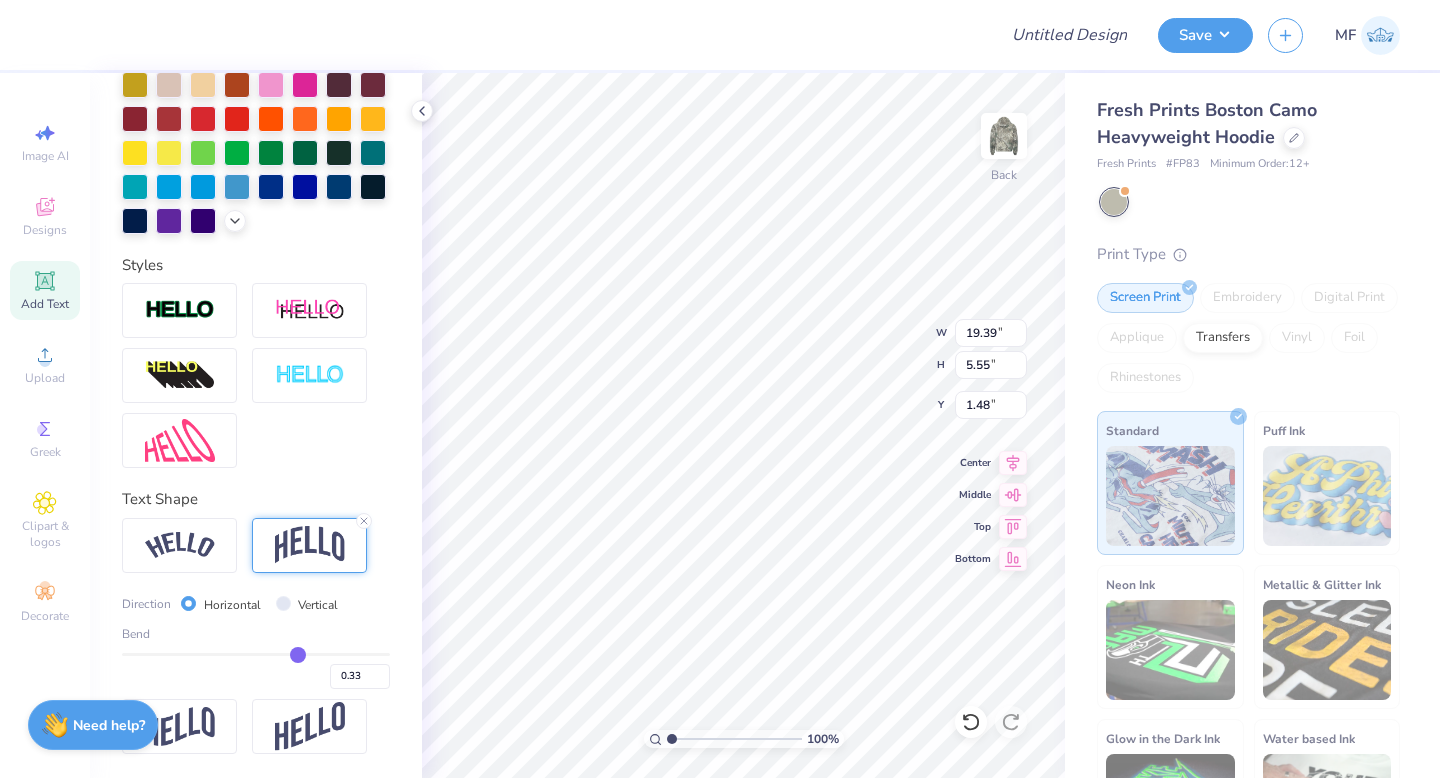 type on "0.32" 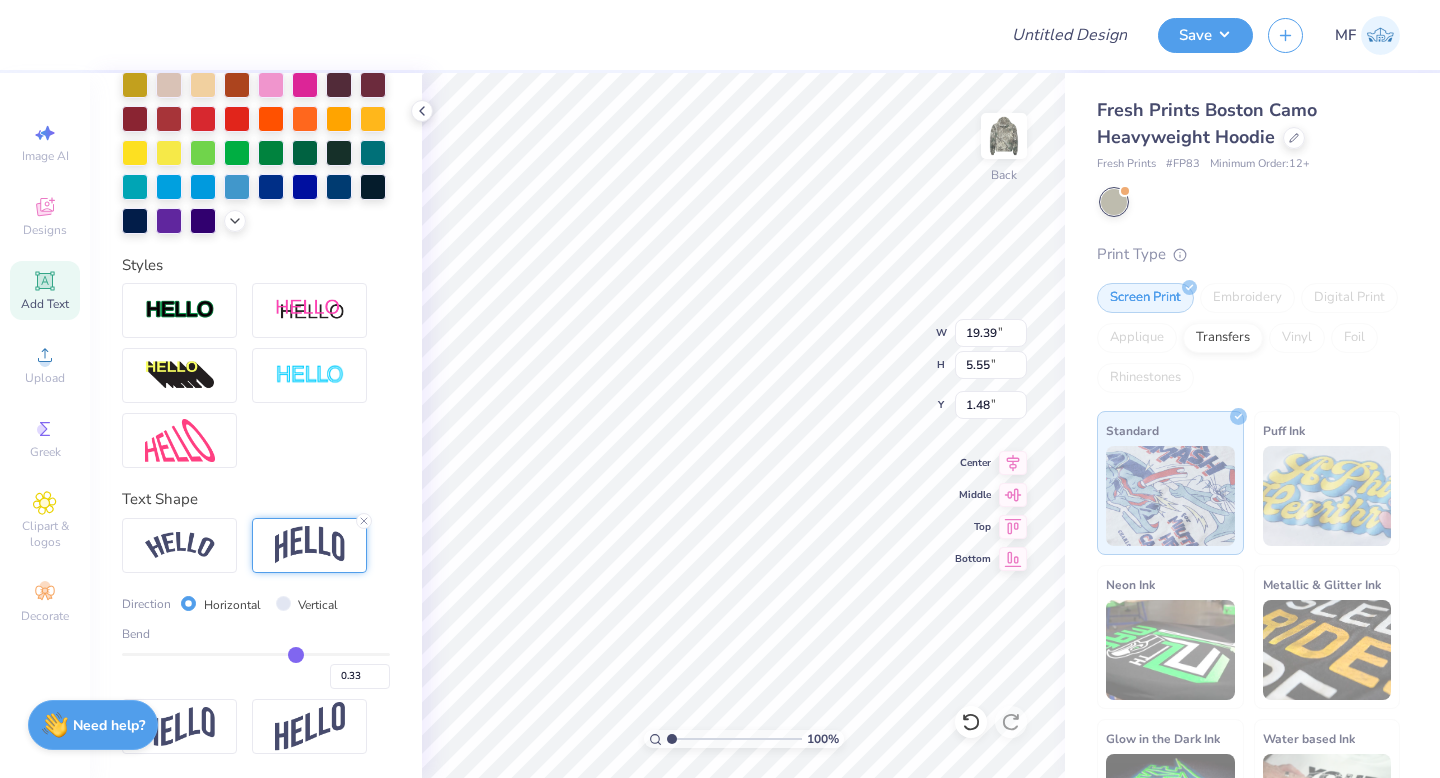 type on "0.32" 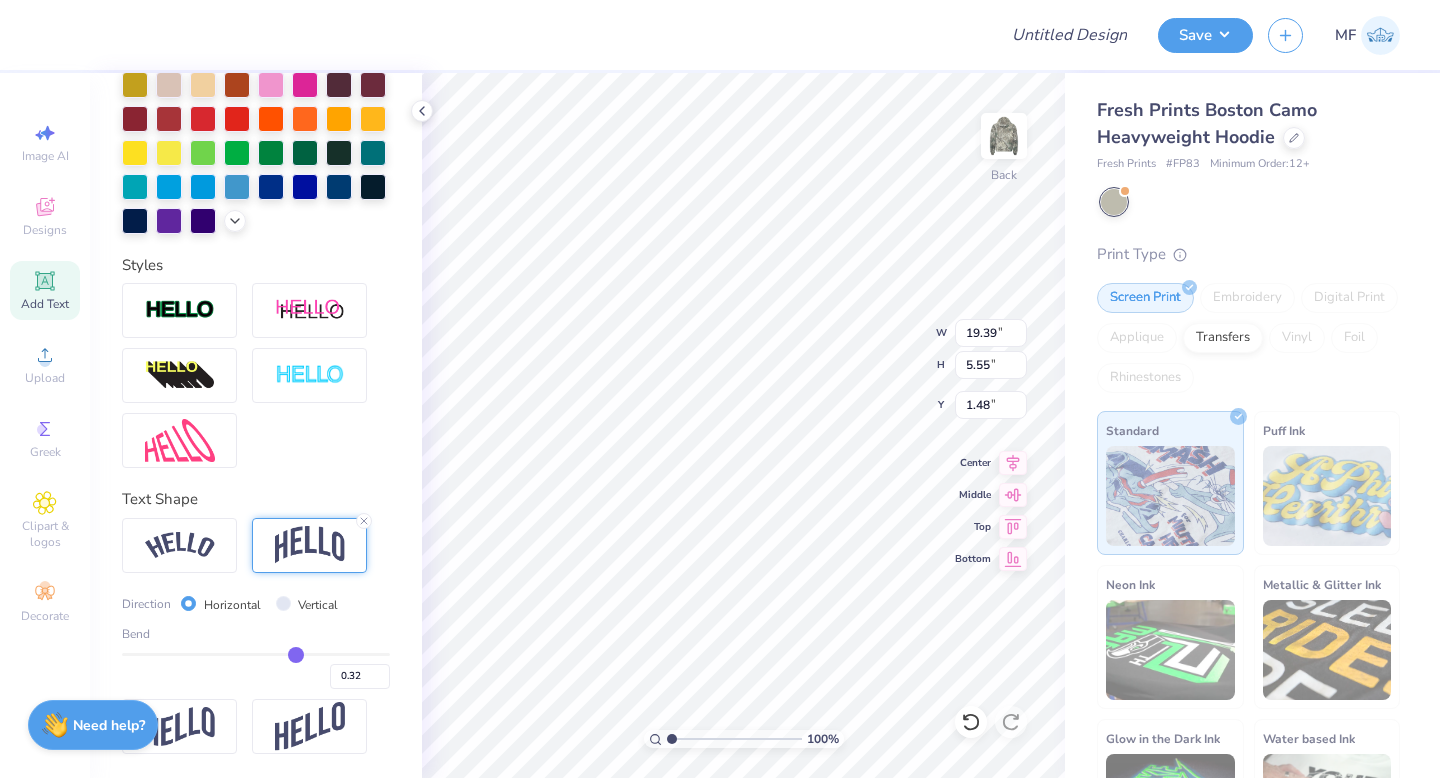 type on "0.31" 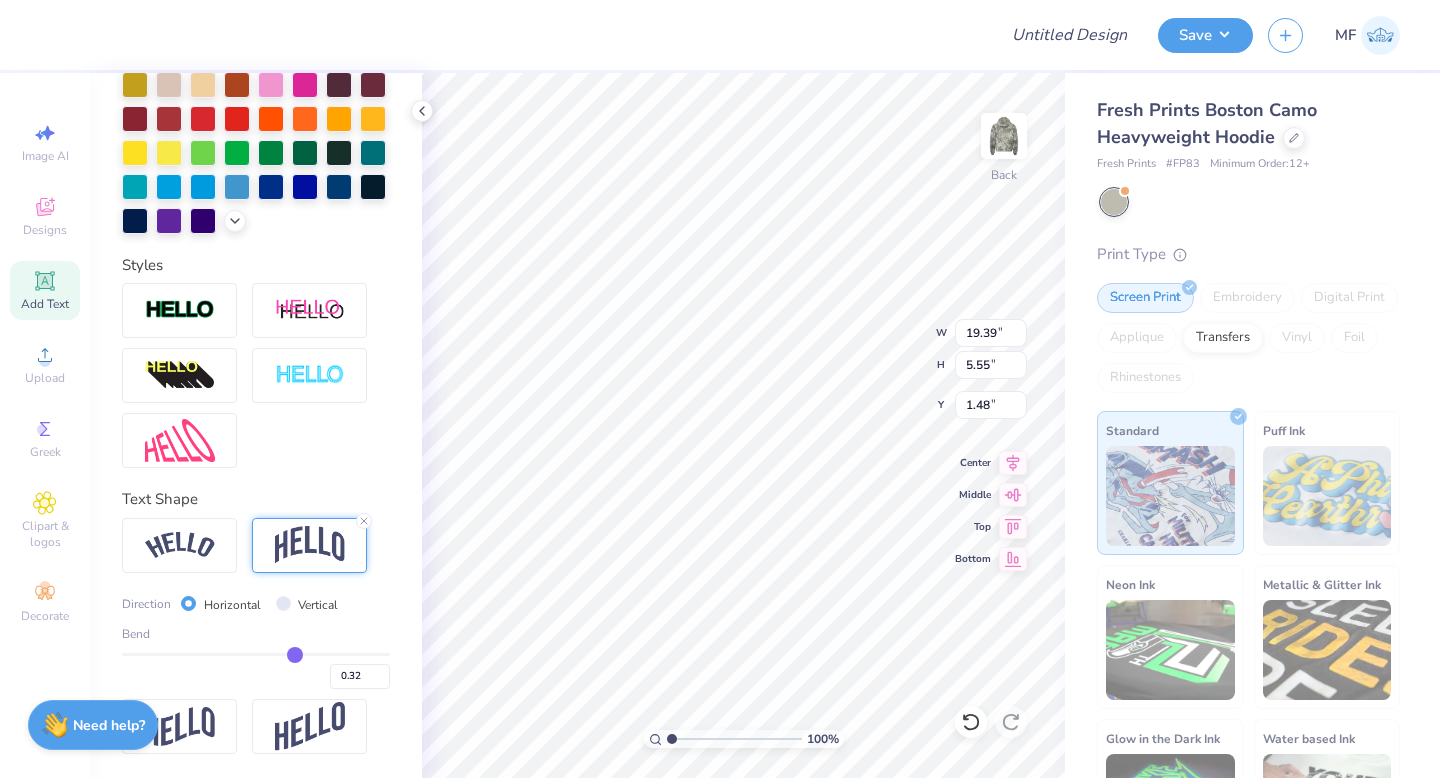 type on "0.31" 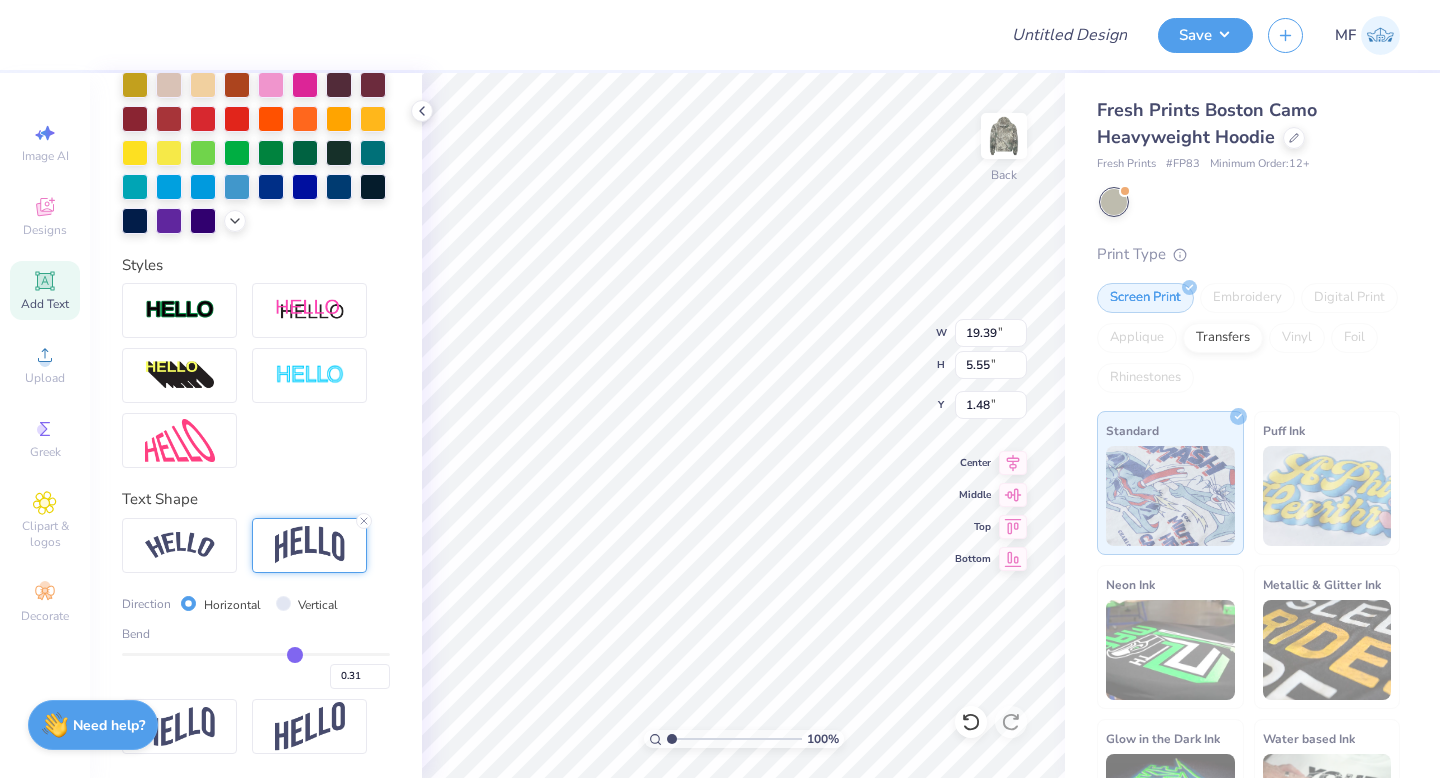 drag, startPoint x: 317, startPoint y: 654, endPoint x: 295, endPoint y: 651, distance: 22.203604 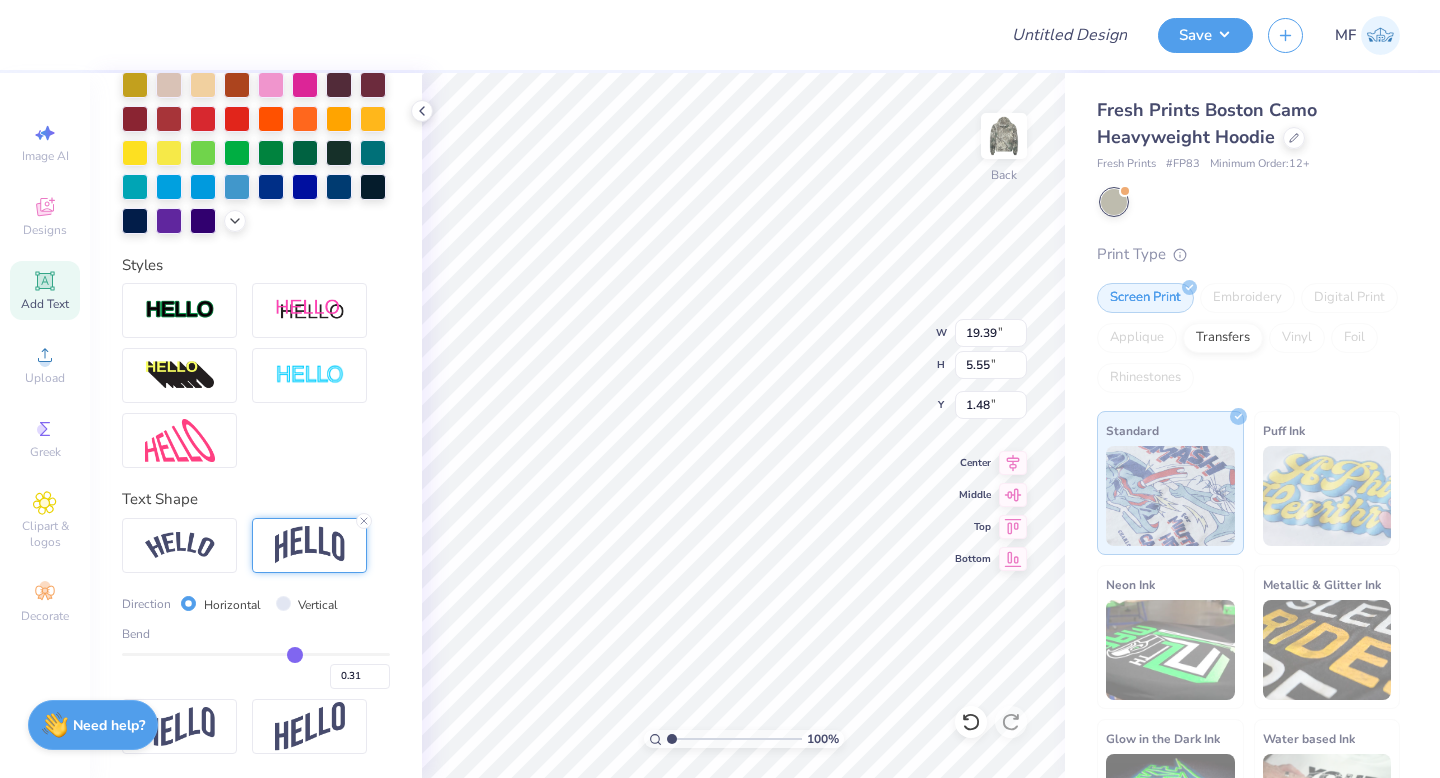 type on "3.94" 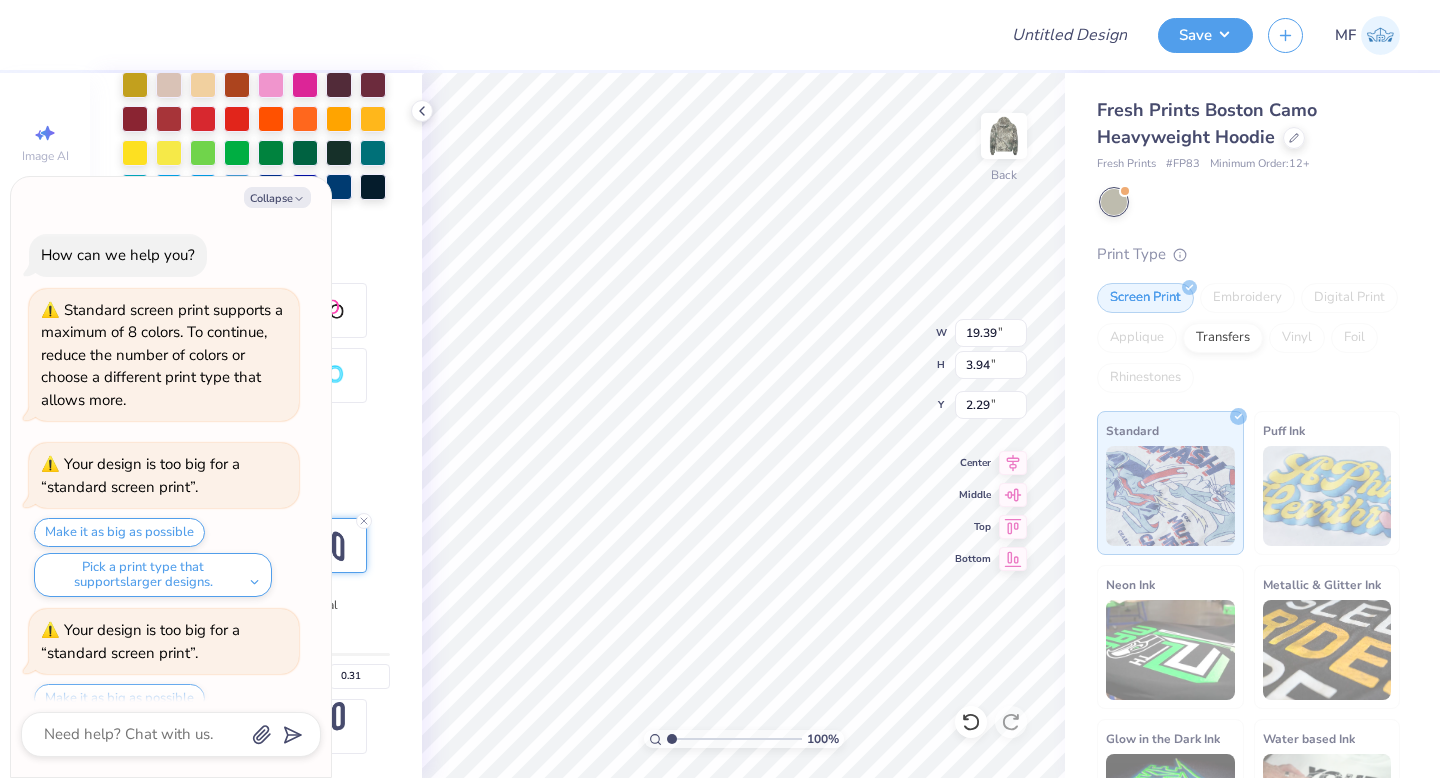 scroll, scrollTop: 77, scrollLeft: 0, axis: vertical 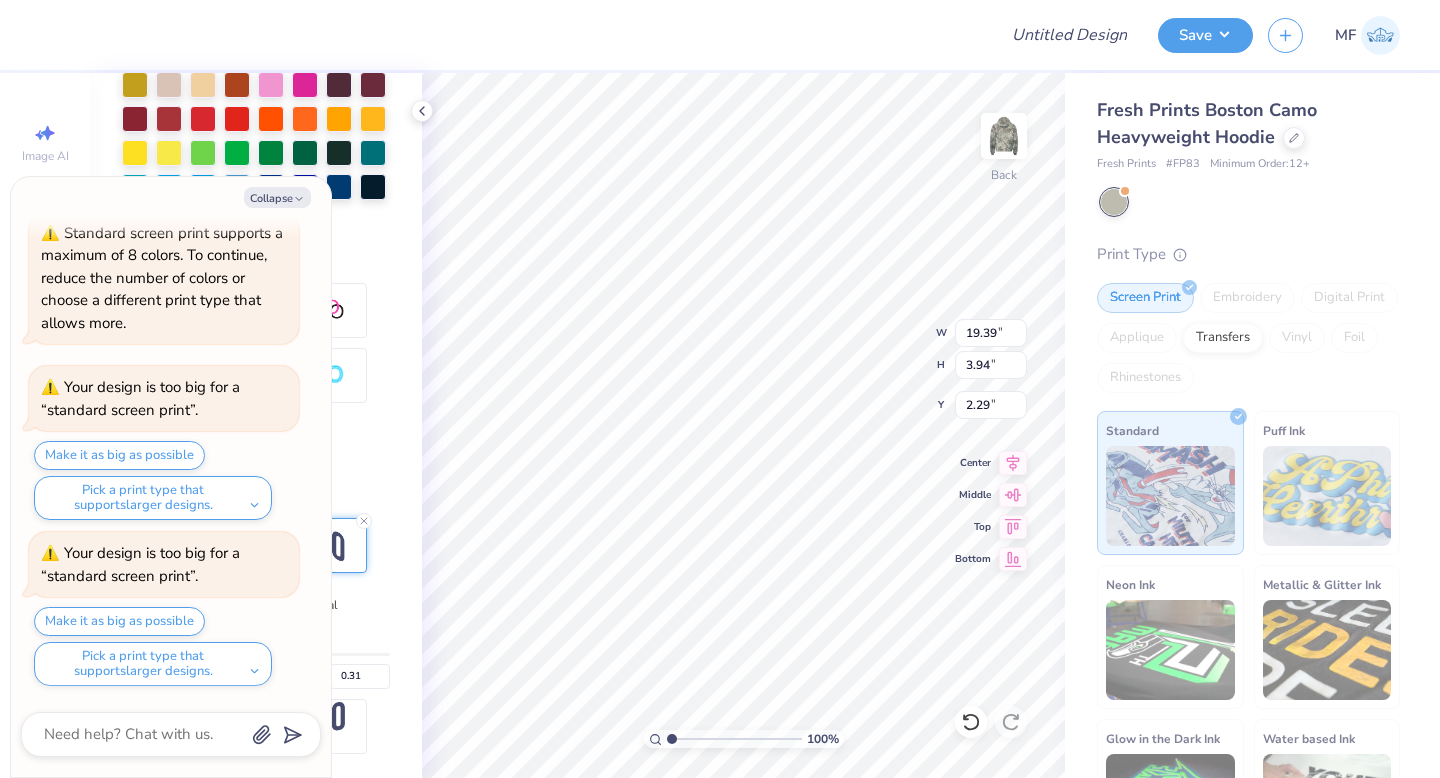 type on "x" 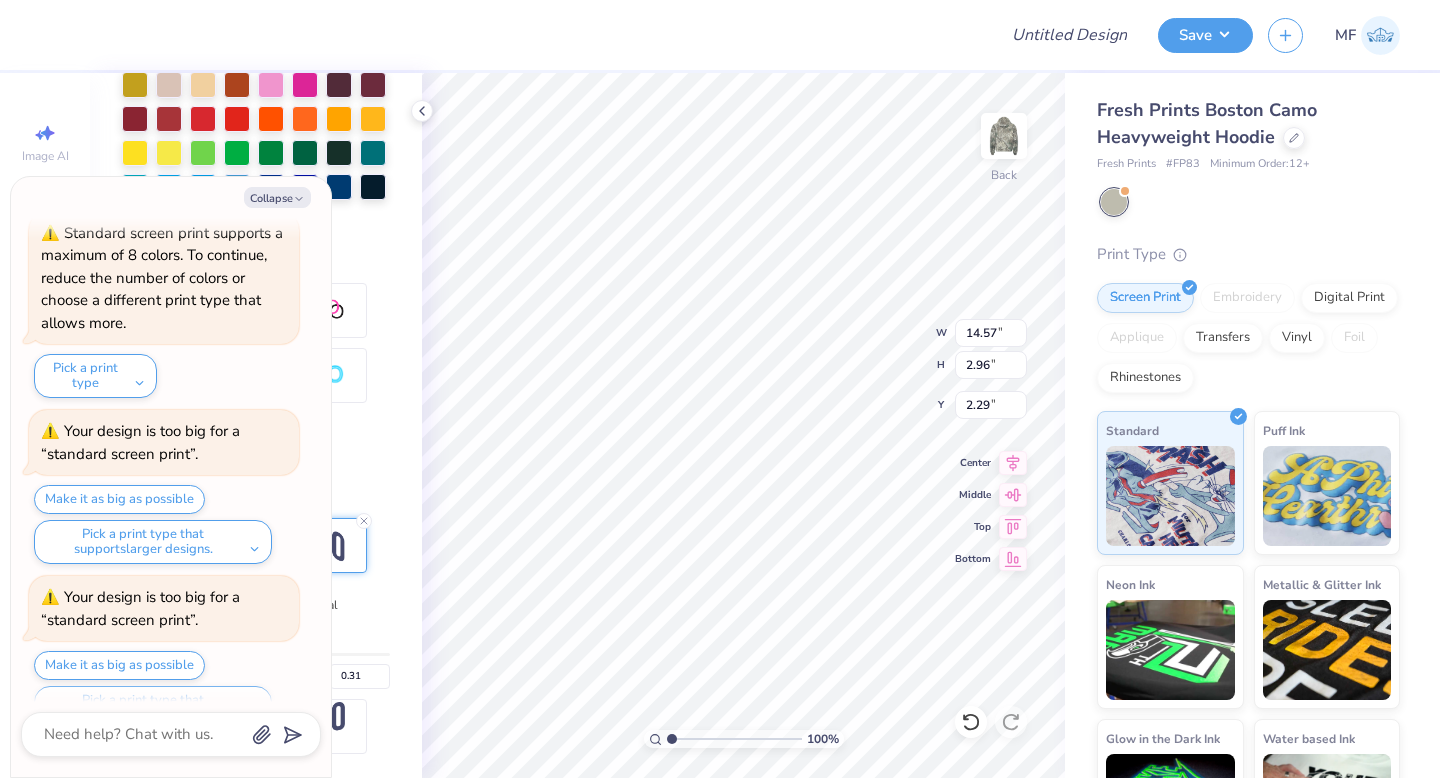 type on "x" 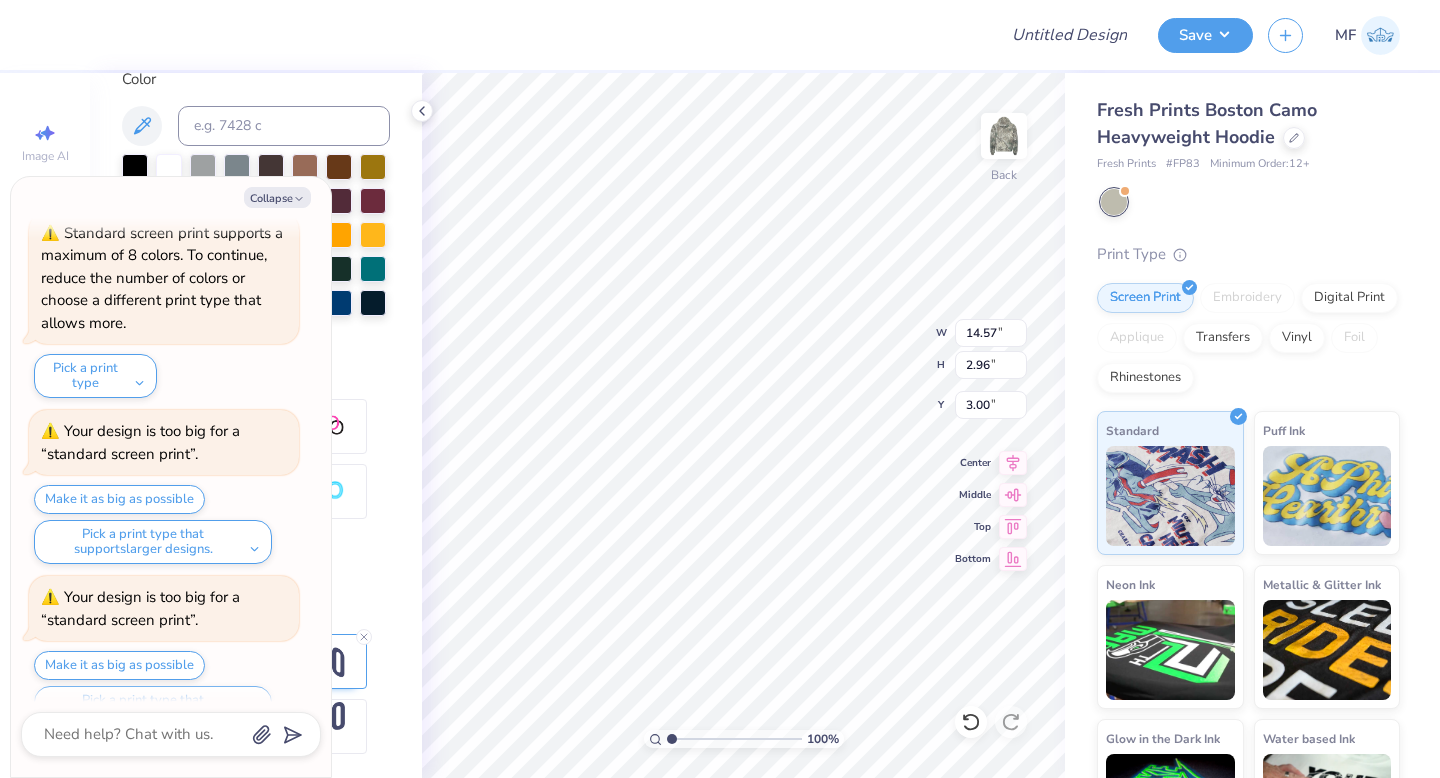 scroll, scrollTop: 384, scrollLeft: 0, axis: vertical 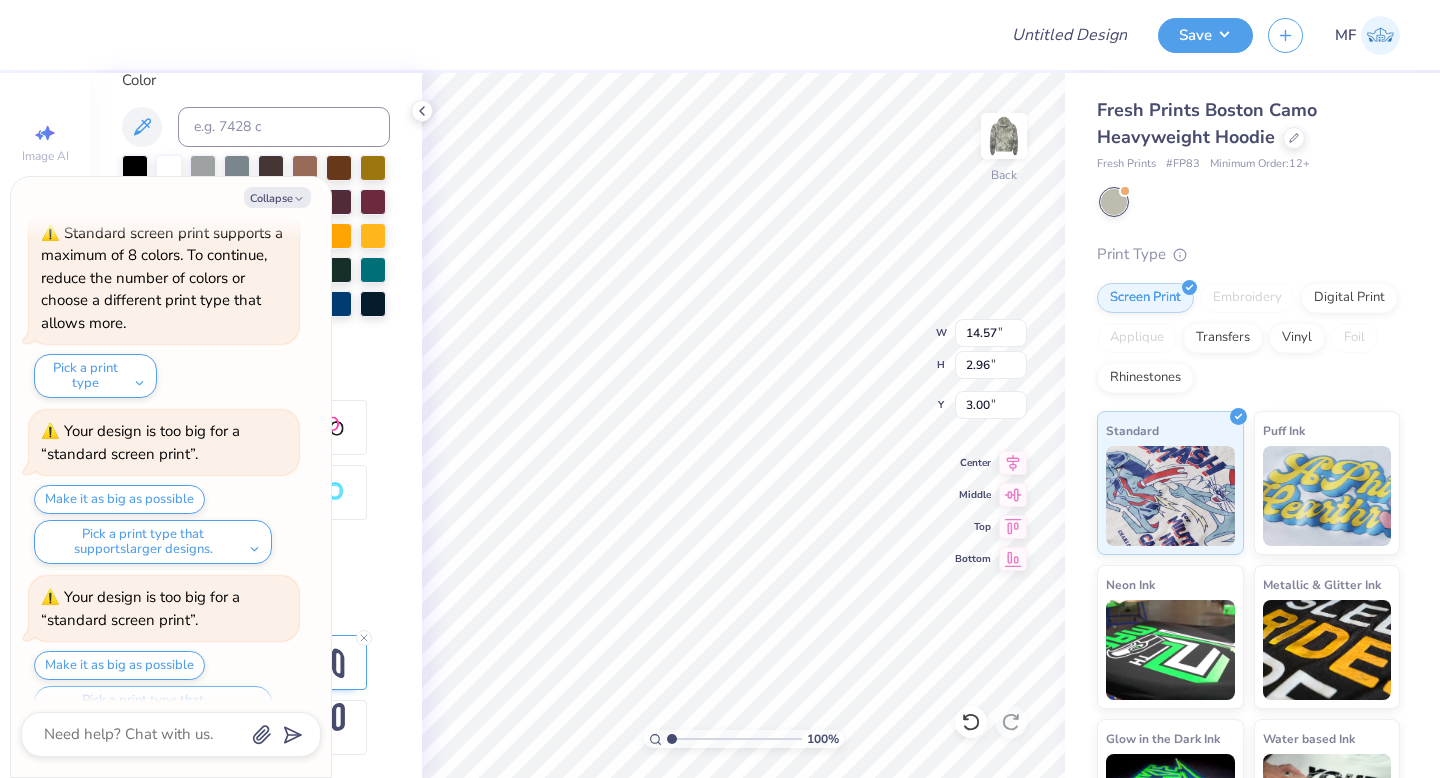 type on "x" 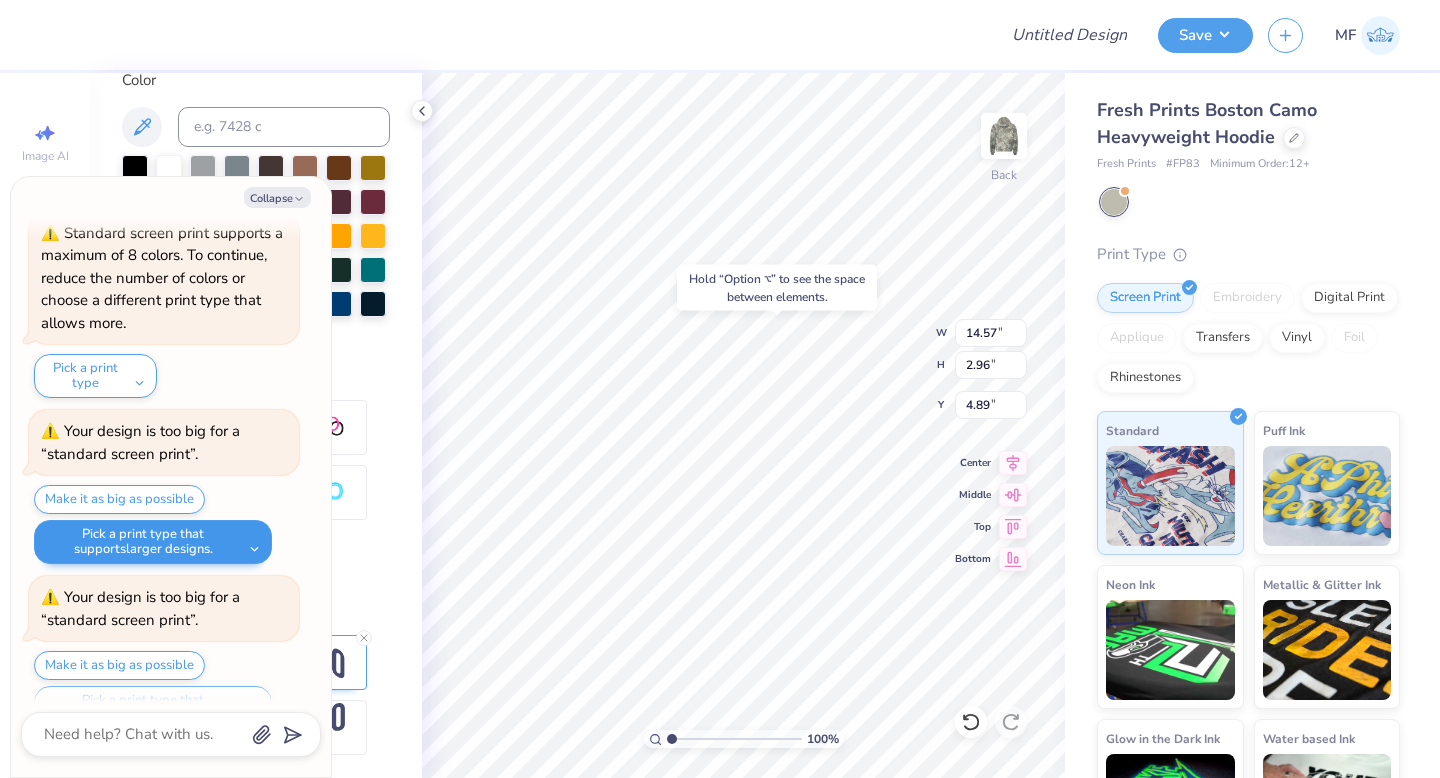 scroll, scrollTop: 121, scrollLeft: 0, axis: vertical 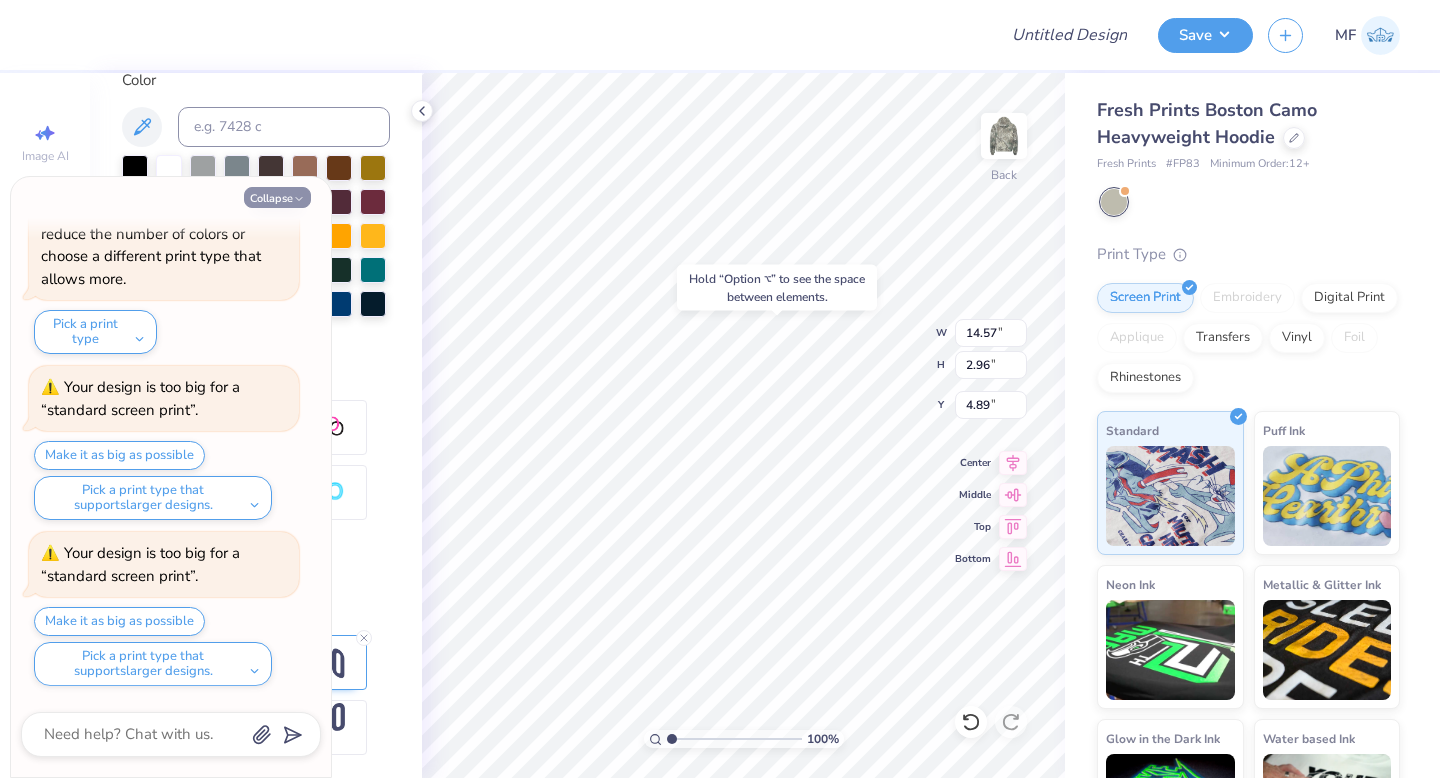 click on "Collapse" at bounding box center [277, 197] 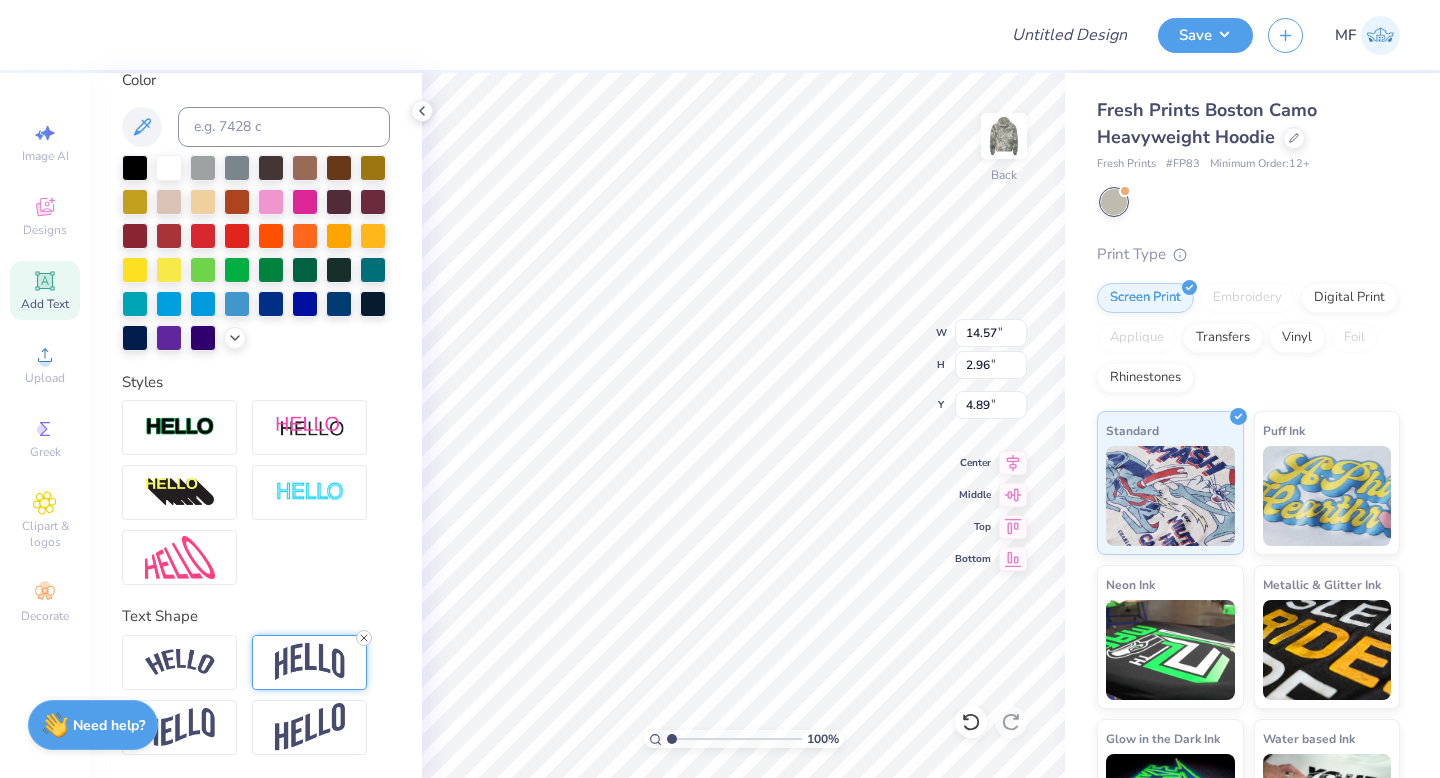 click 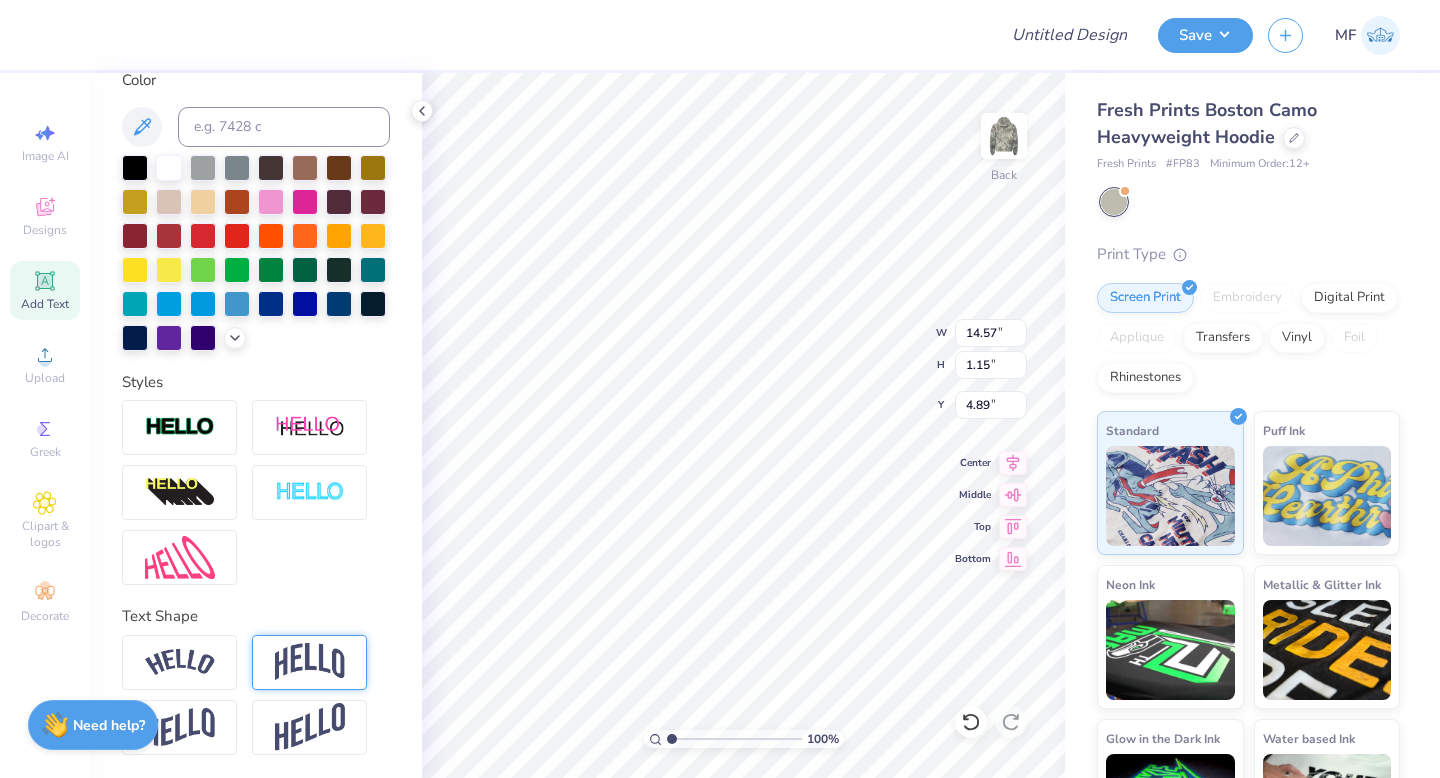 type on "1.15" 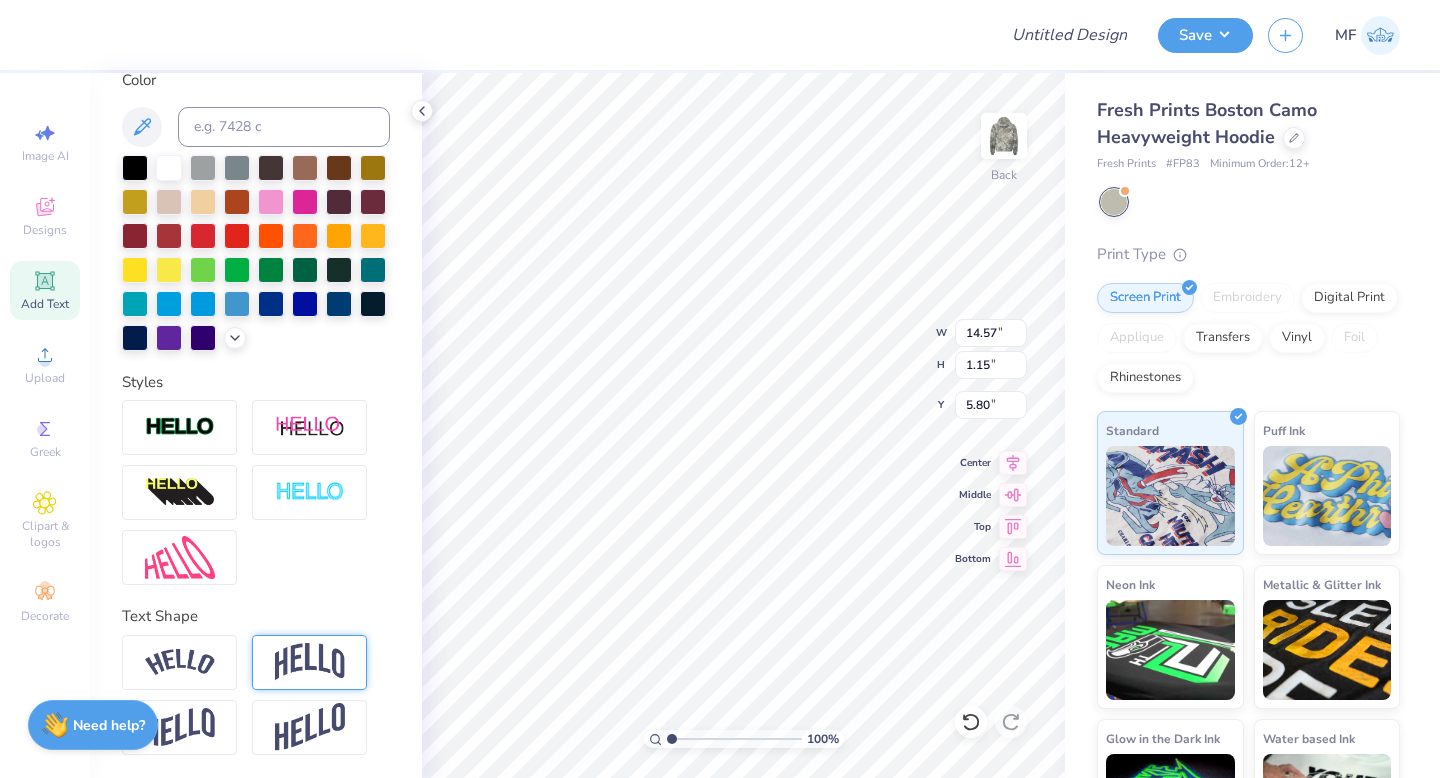 scroll, scrollTop: 0, scrollLeft: 0, axis: both 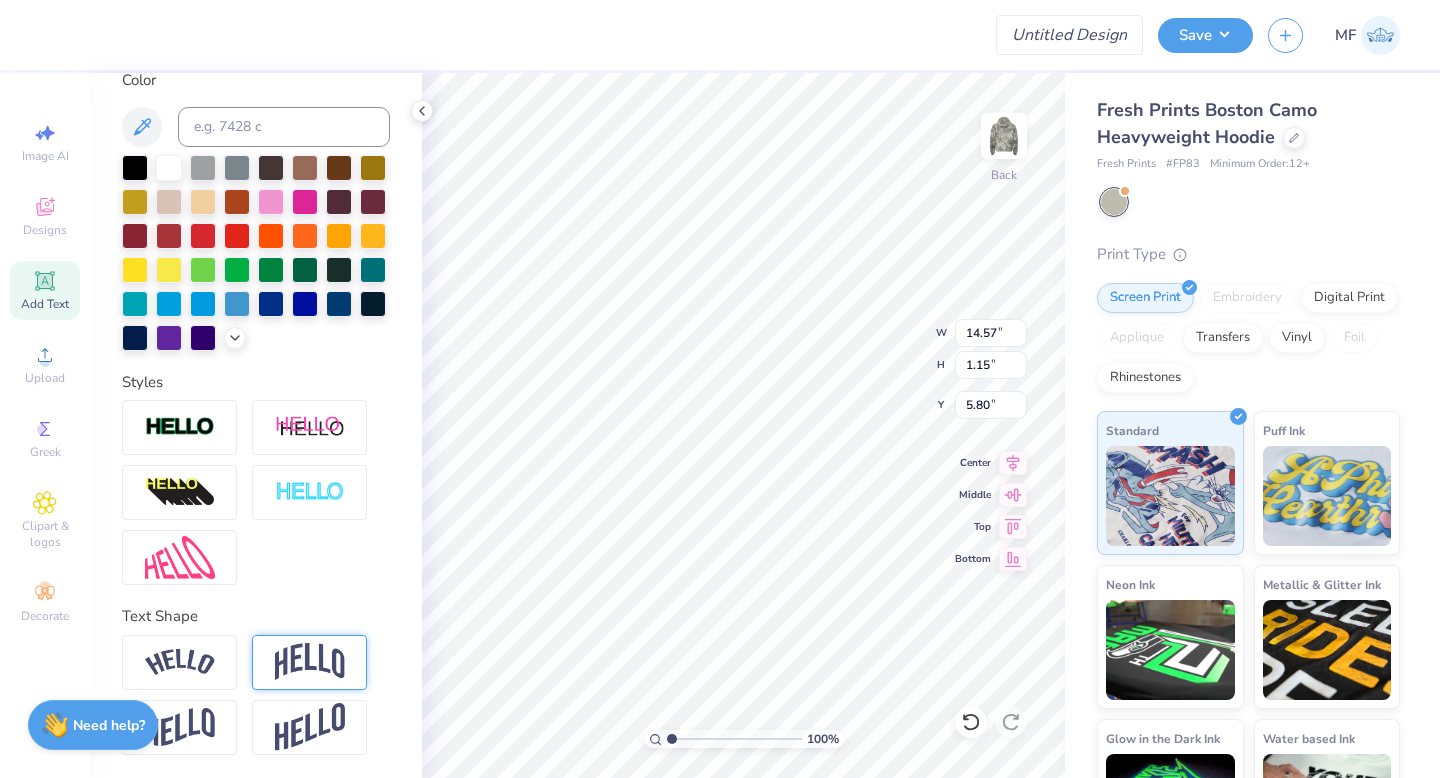 type on "EST 1917" 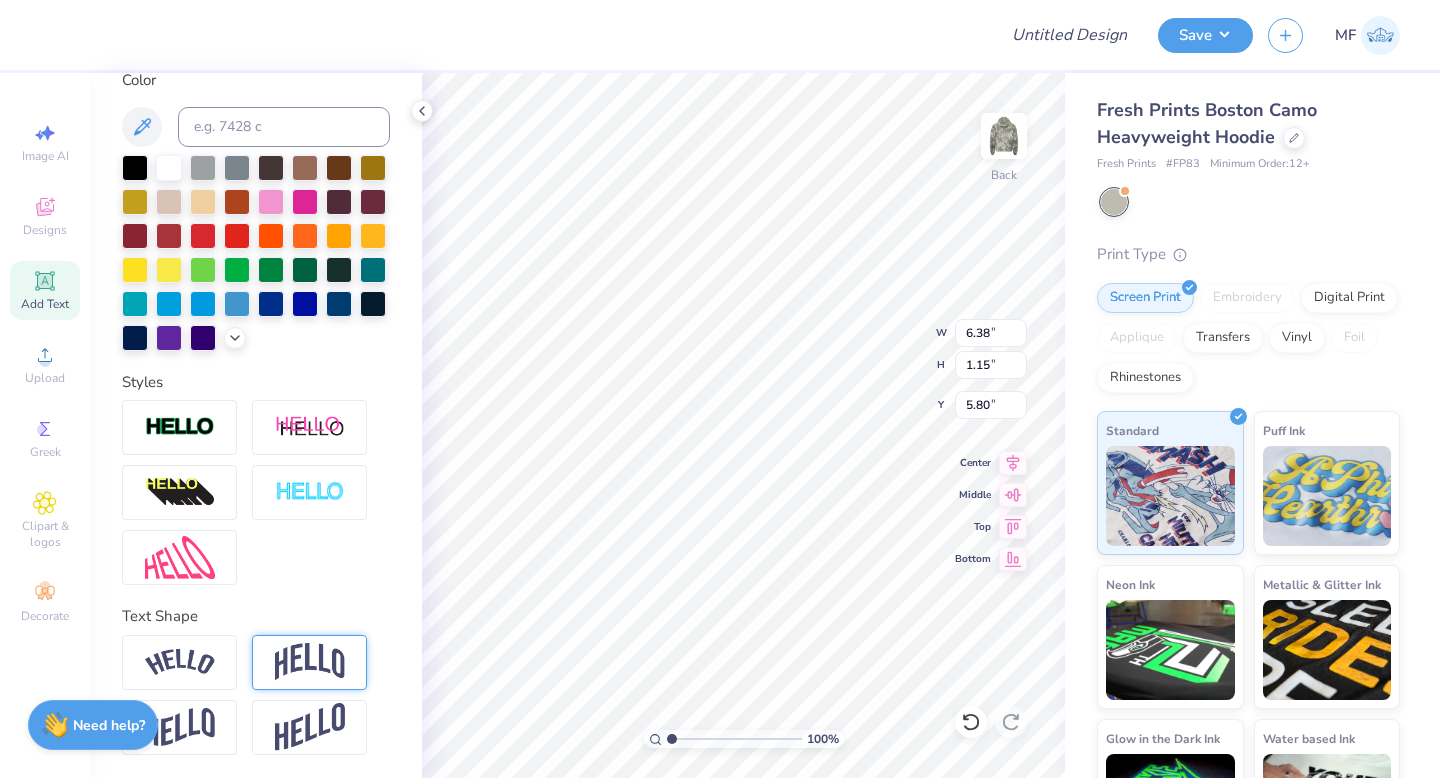 type on "4.85" 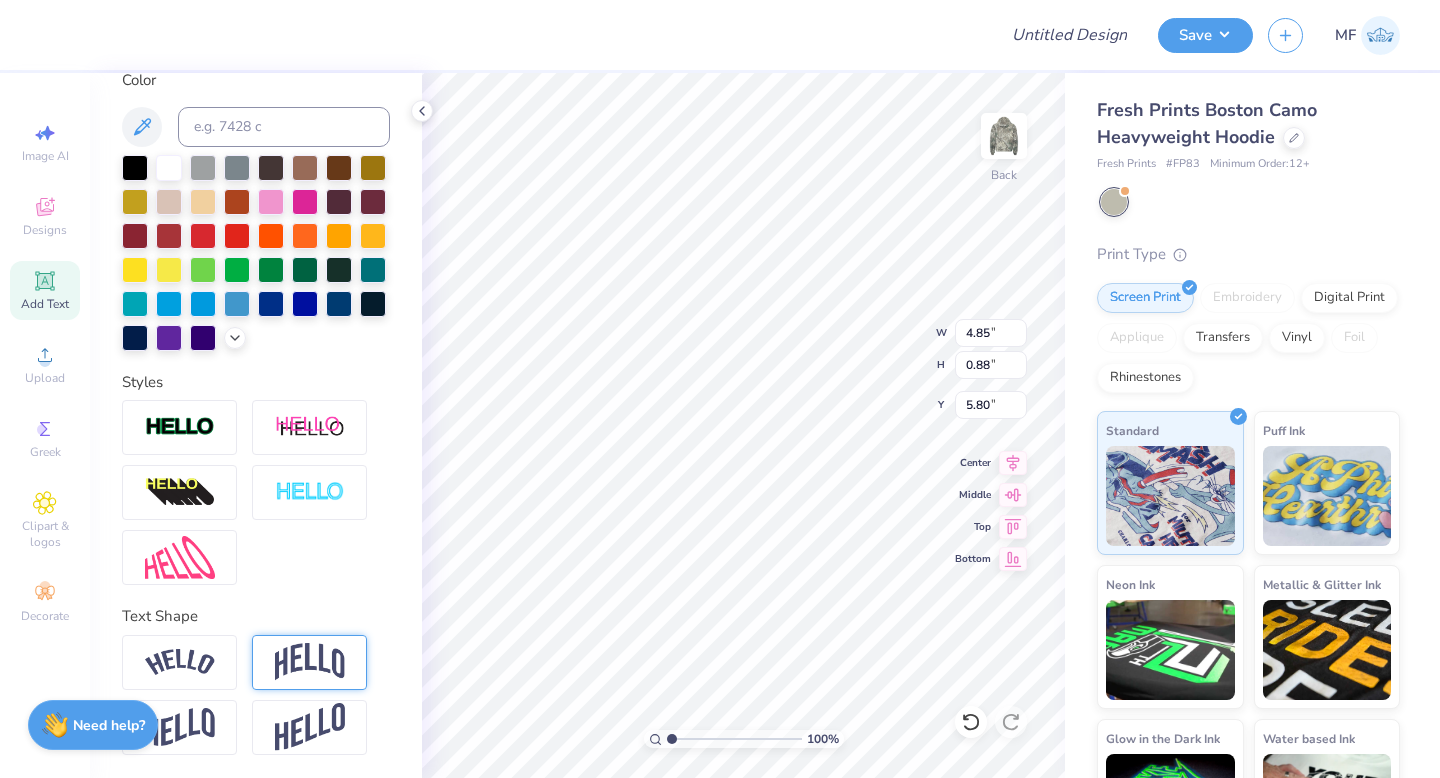 type on "5.09" 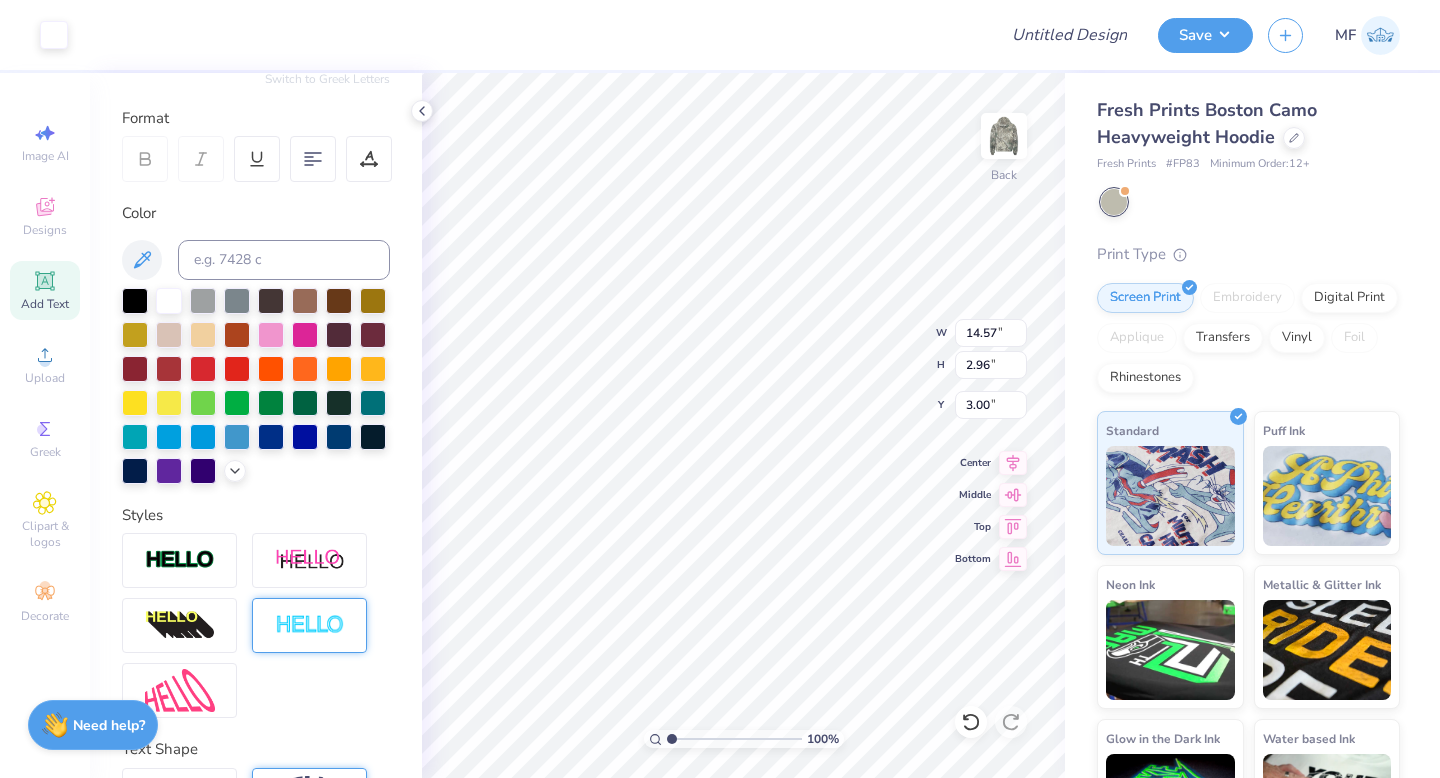 scroll, scrollTop: 249, scrollLeft: 0, axis: vertical 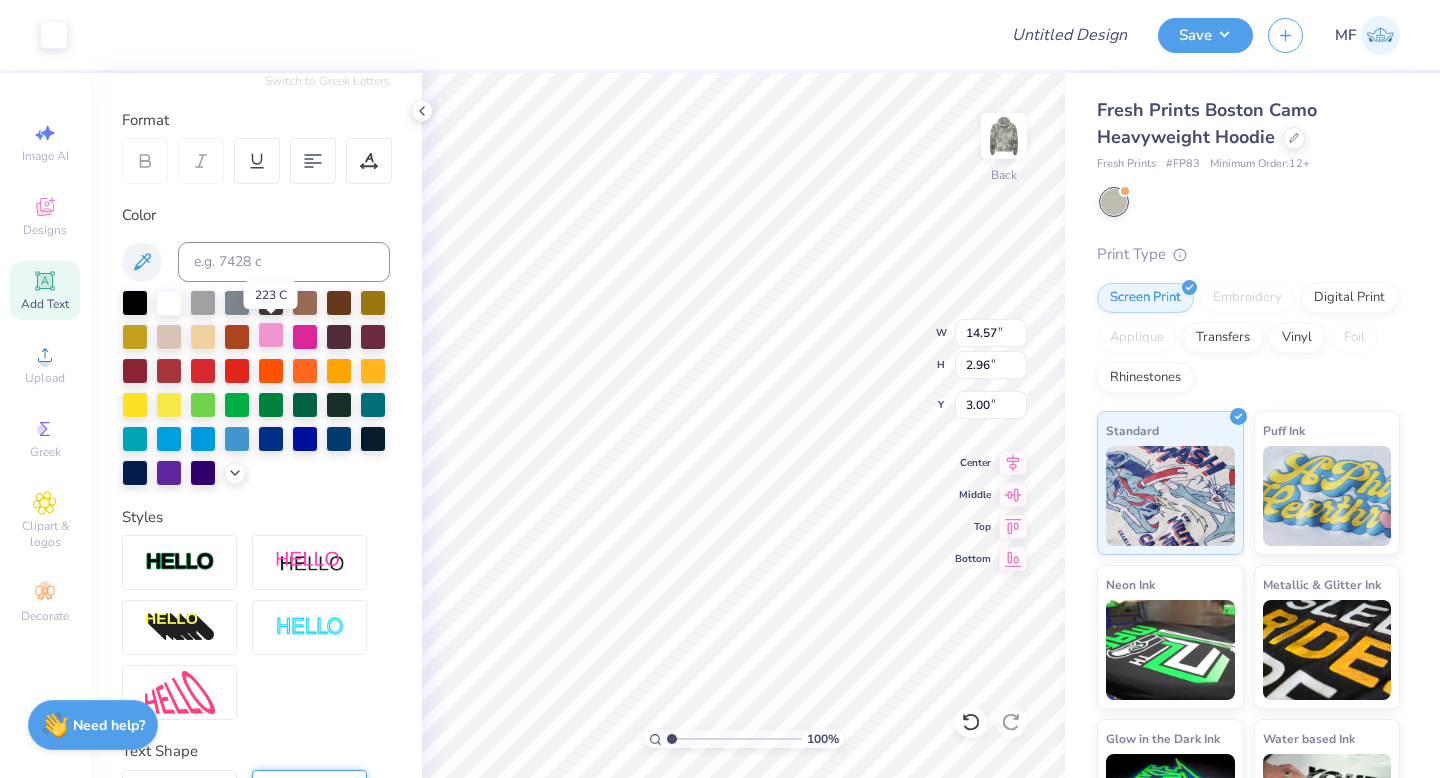 click at bounding box center [271, 335] 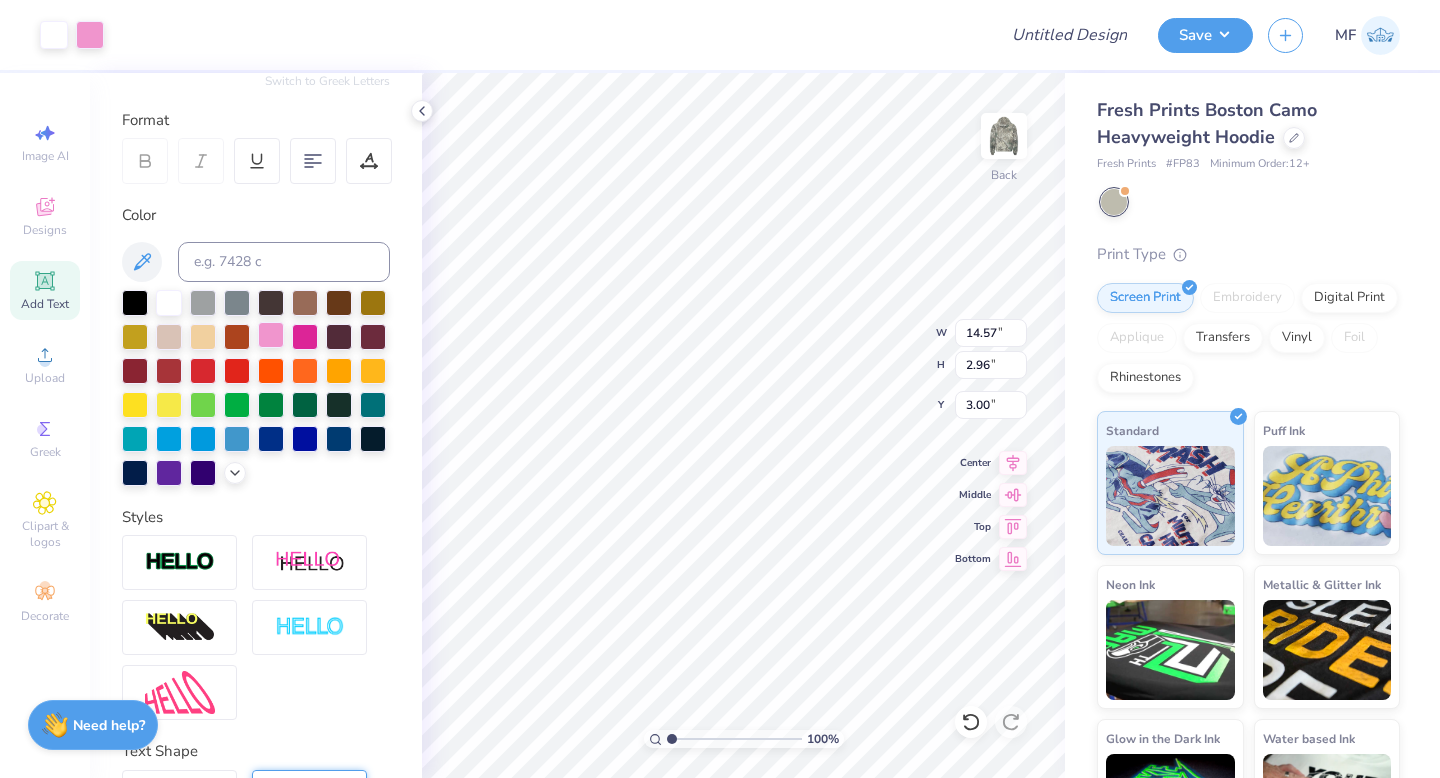 click at bounding box center [271, 335] 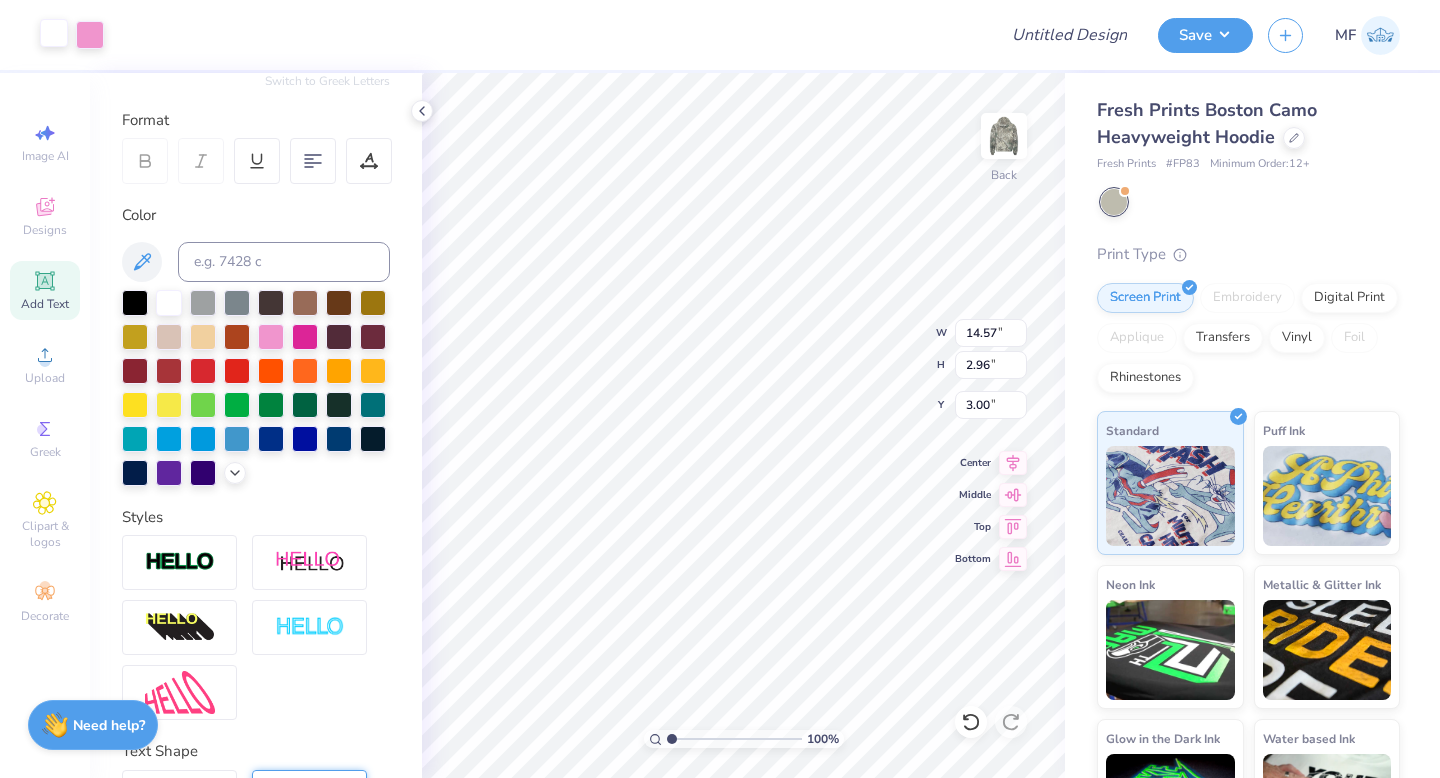 click at bounding box center (54, 33) 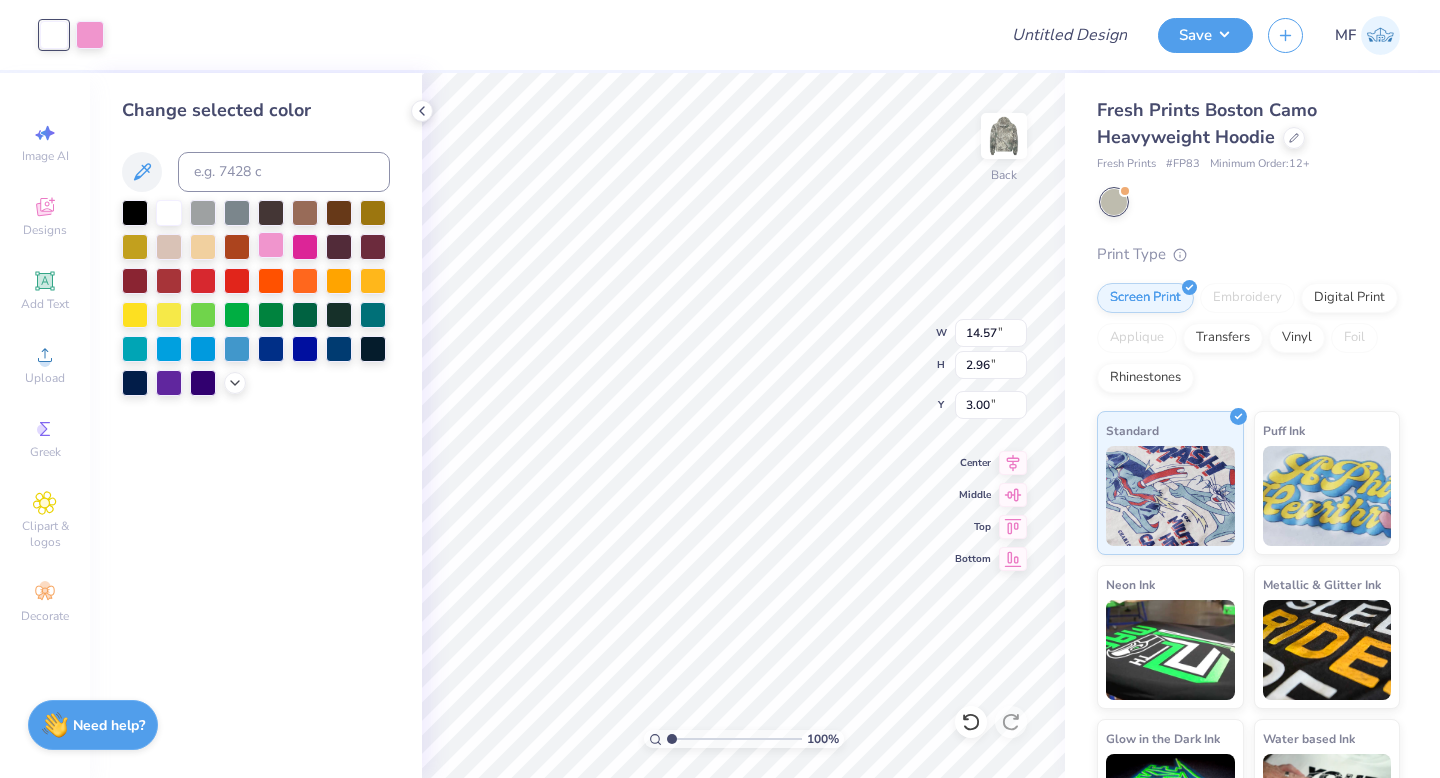 click at bounding box center (271, 245) 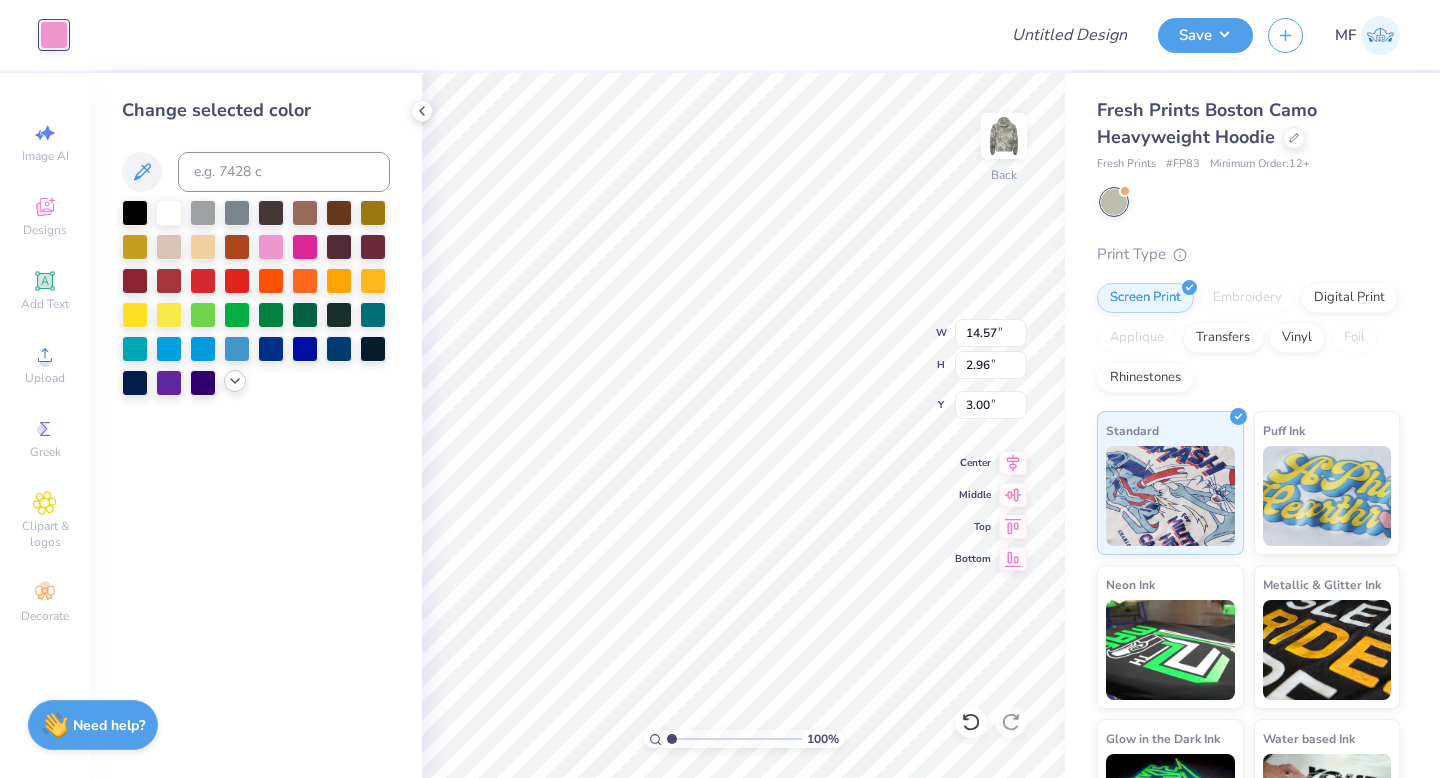 click 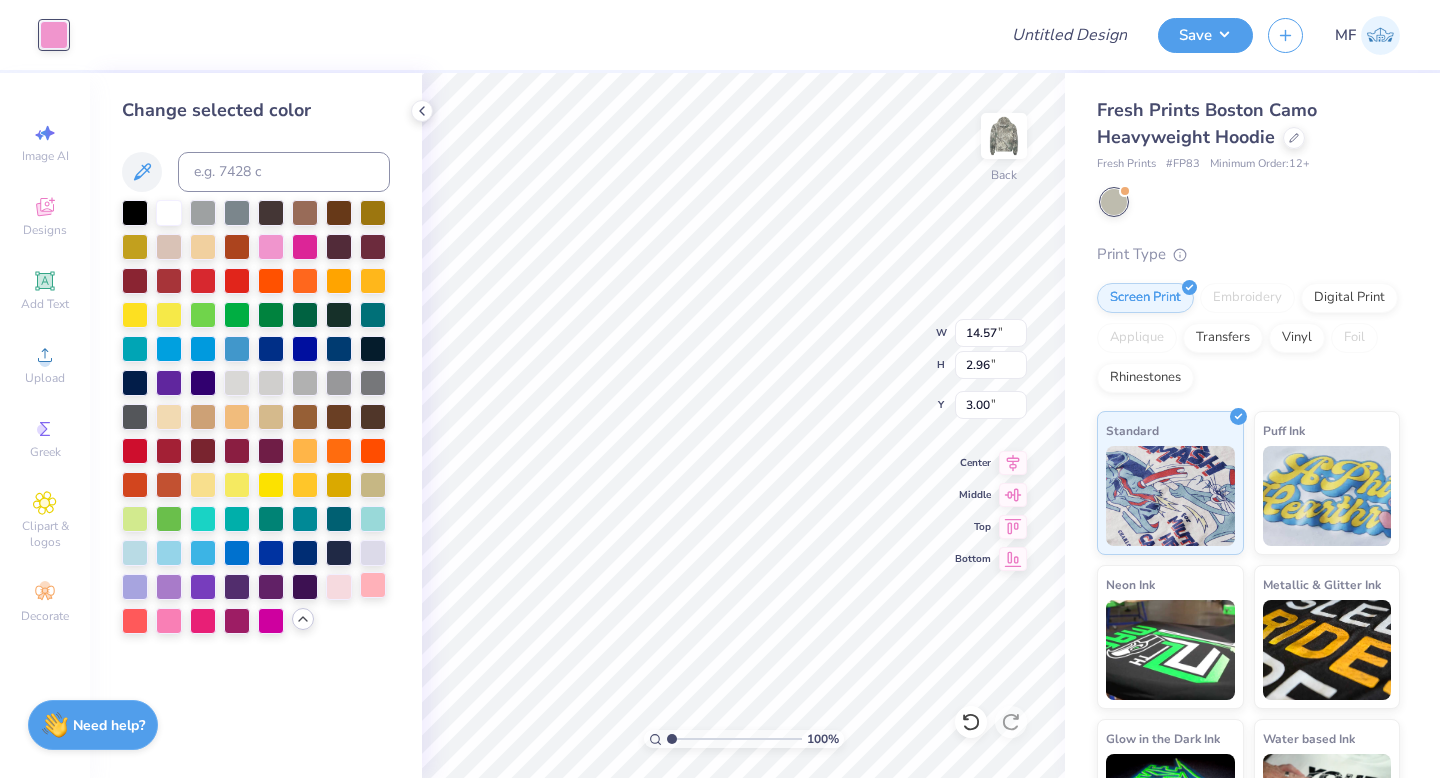 click at bounding box center [373, 585] 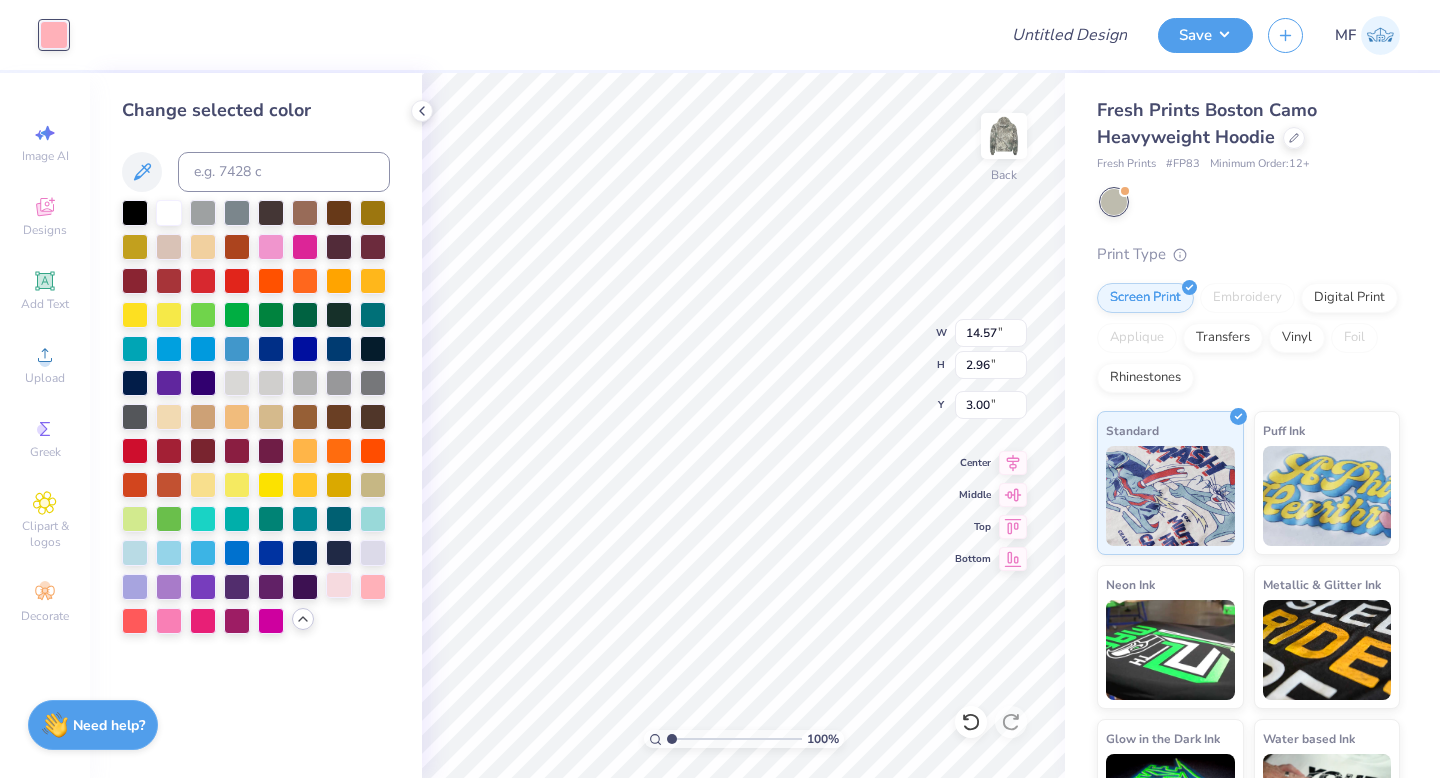 click at bounding box center (339, 585) 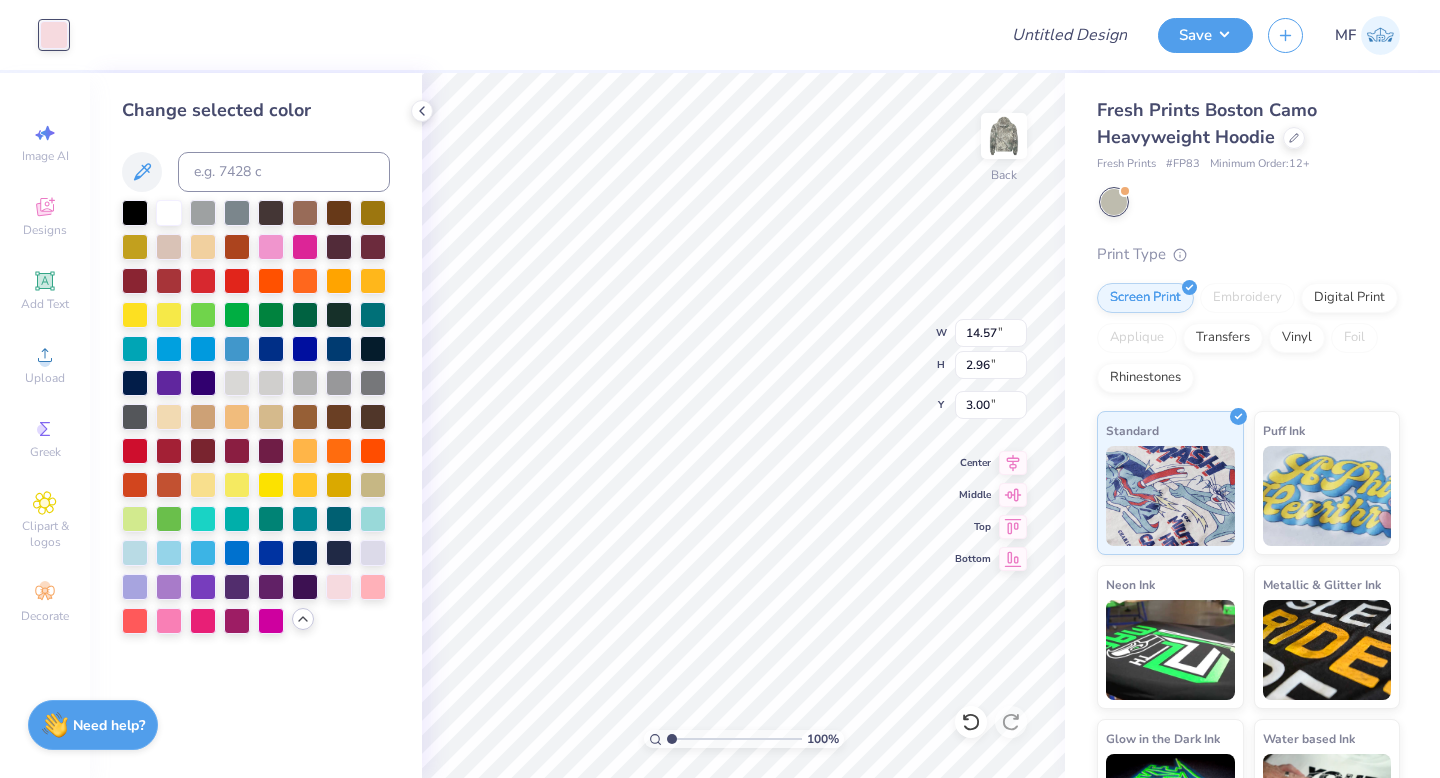 click on "Change selected color" at bounding box center (256, 425) 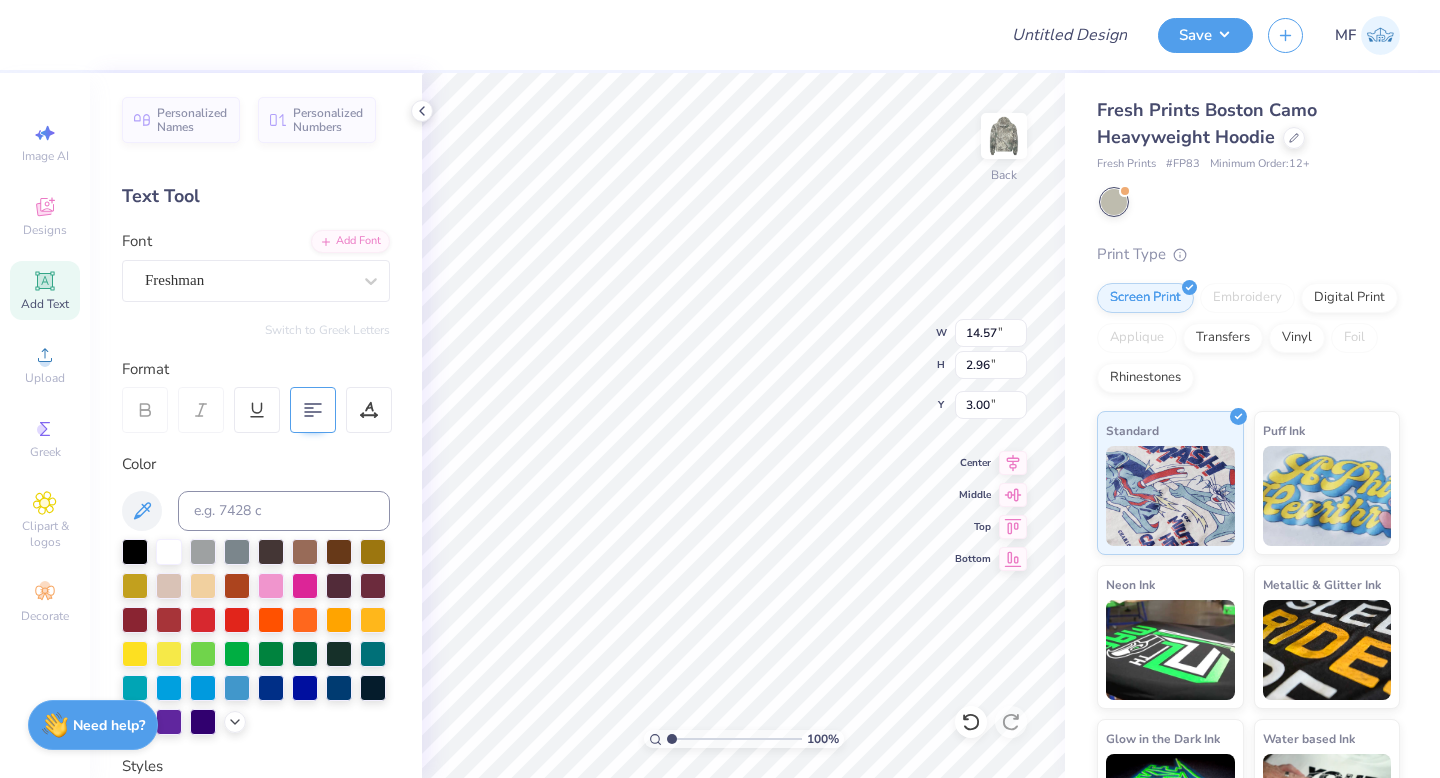 scroll, scrollTop: 384, scrollLeft: 0, axis: vertical 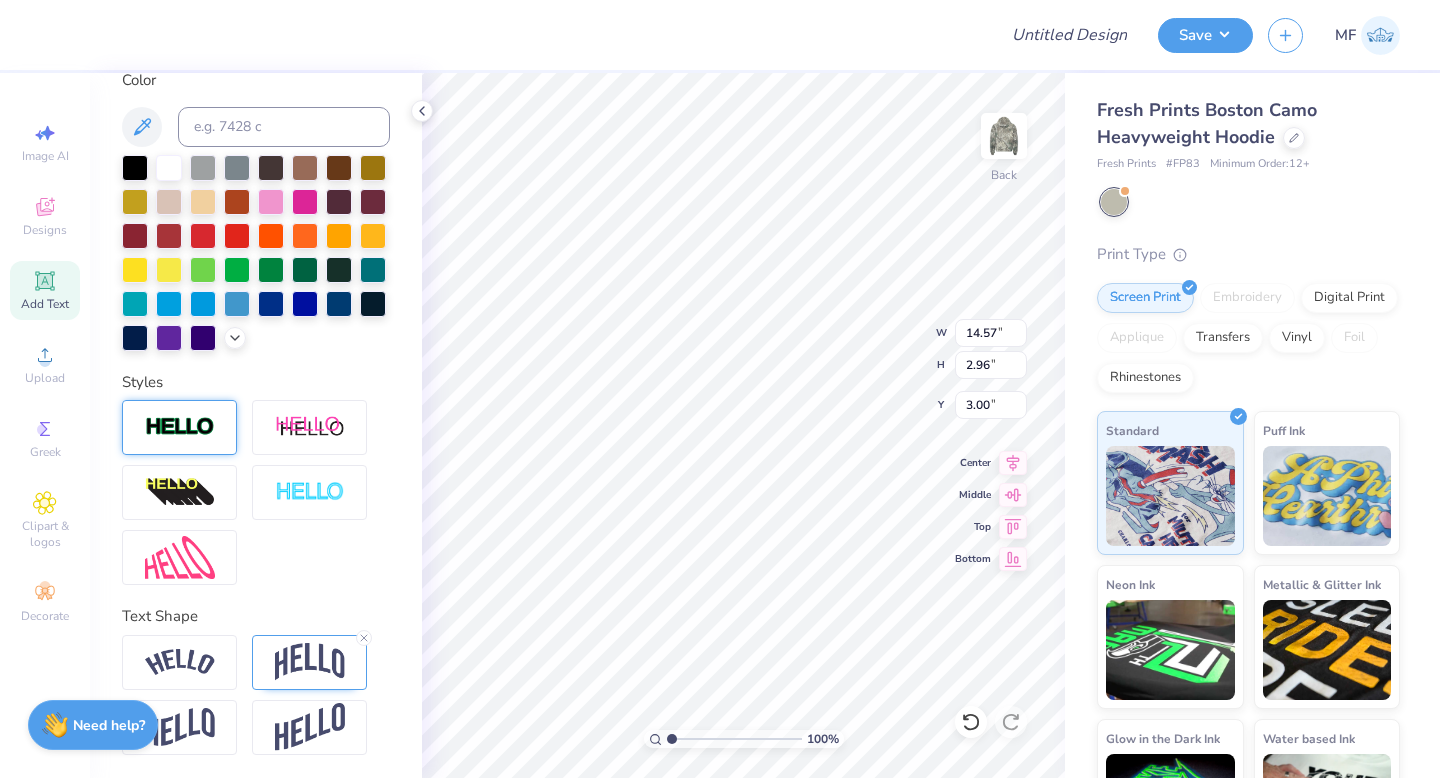 click at bounding box center (180, 427) 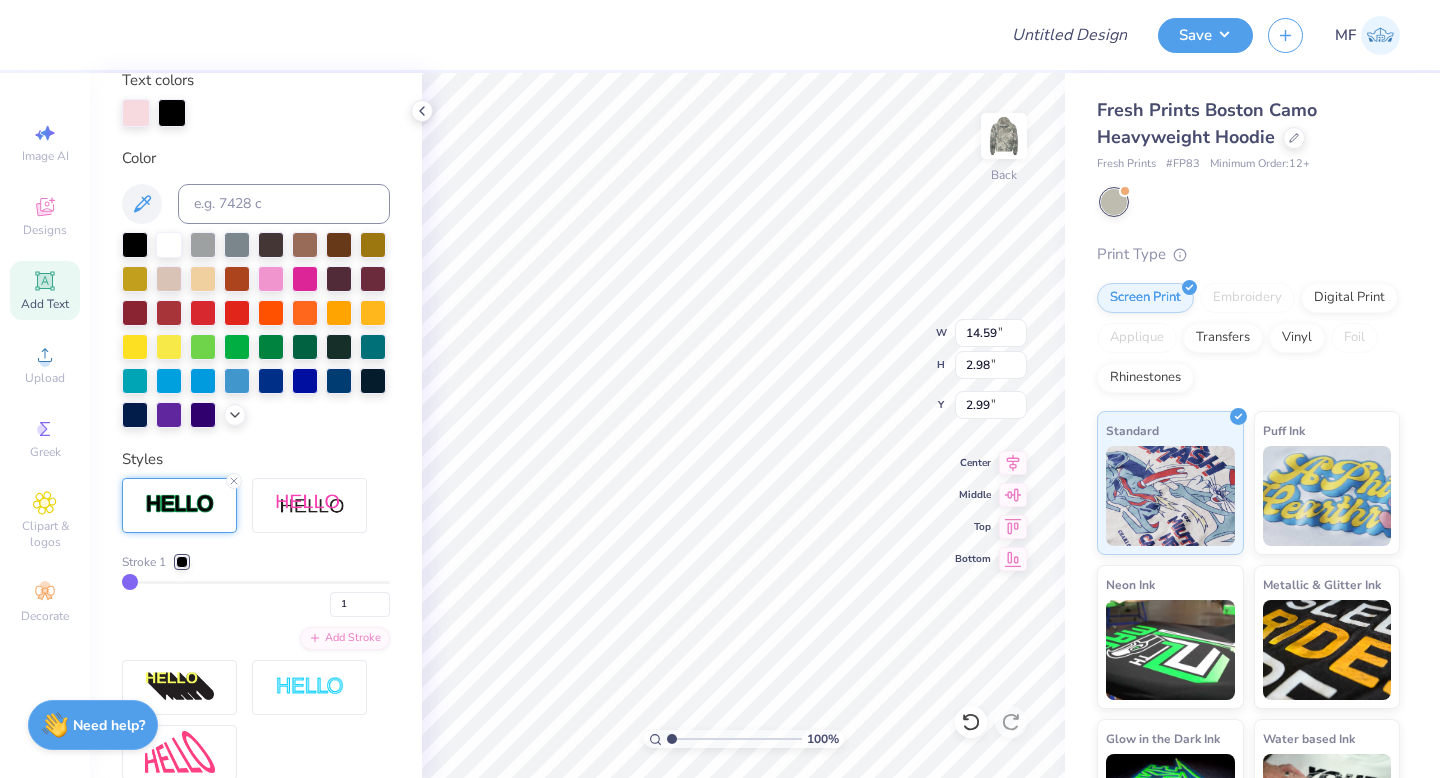 scroll, scrollTop: 462, scrollLeft: 0, axis: vertical 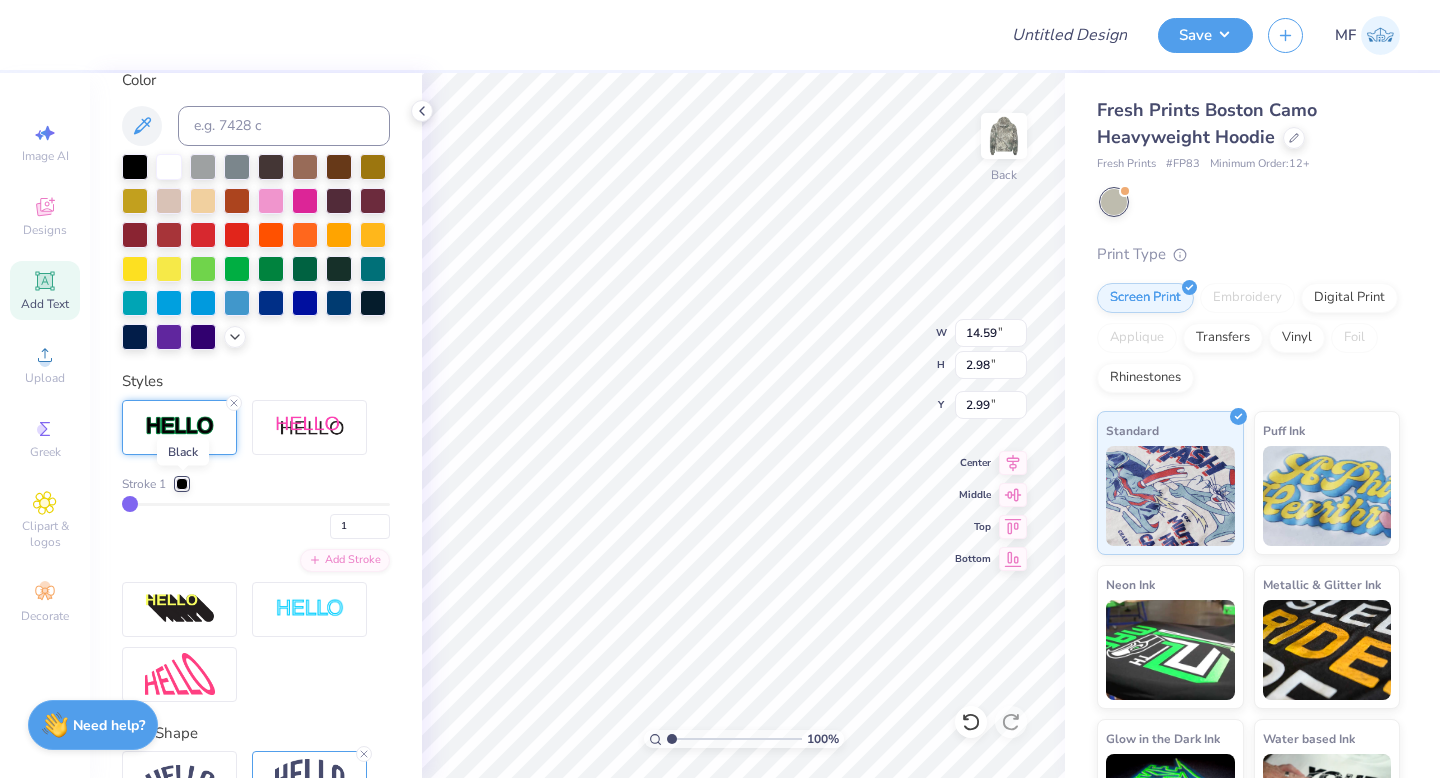 click at bounding box center (182, 484) 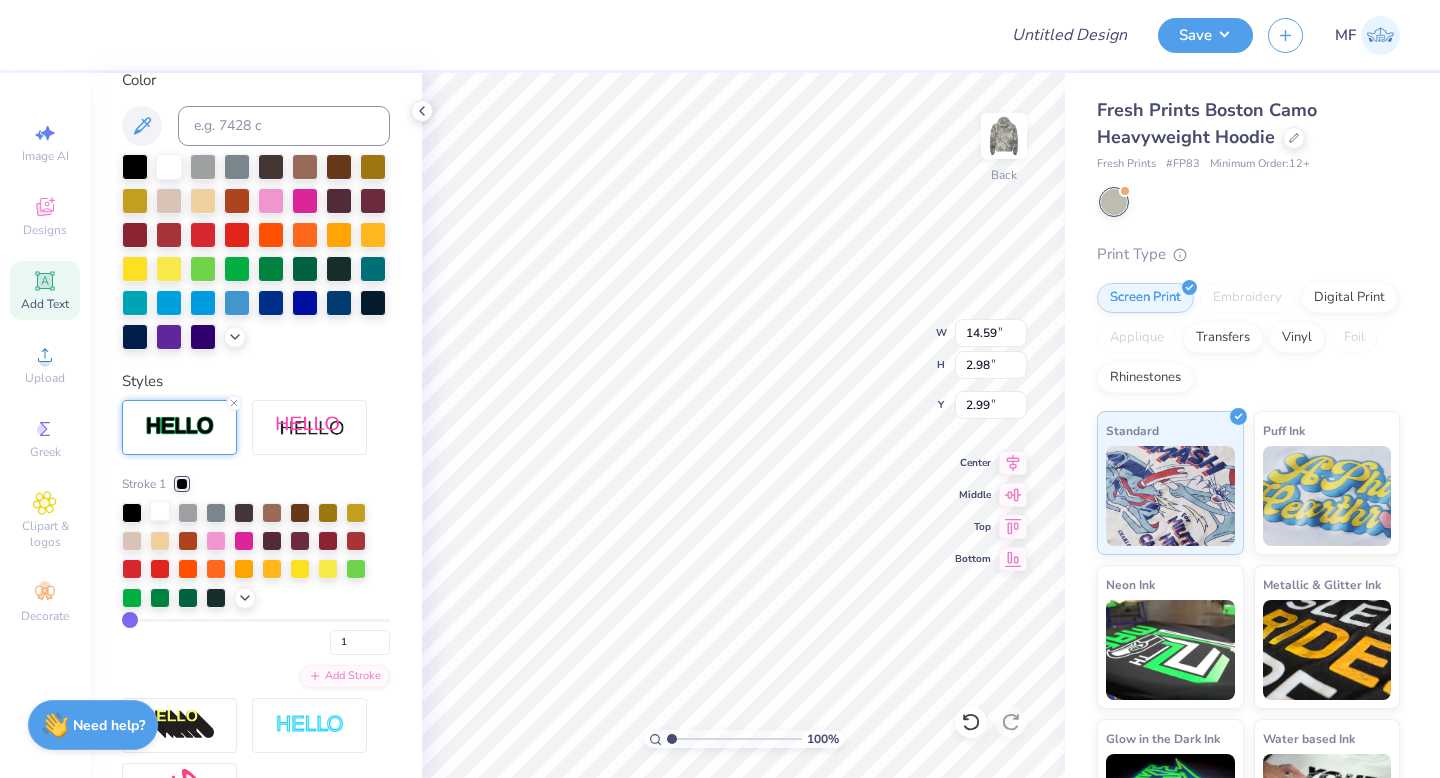 click at bounding box center [160, 511] 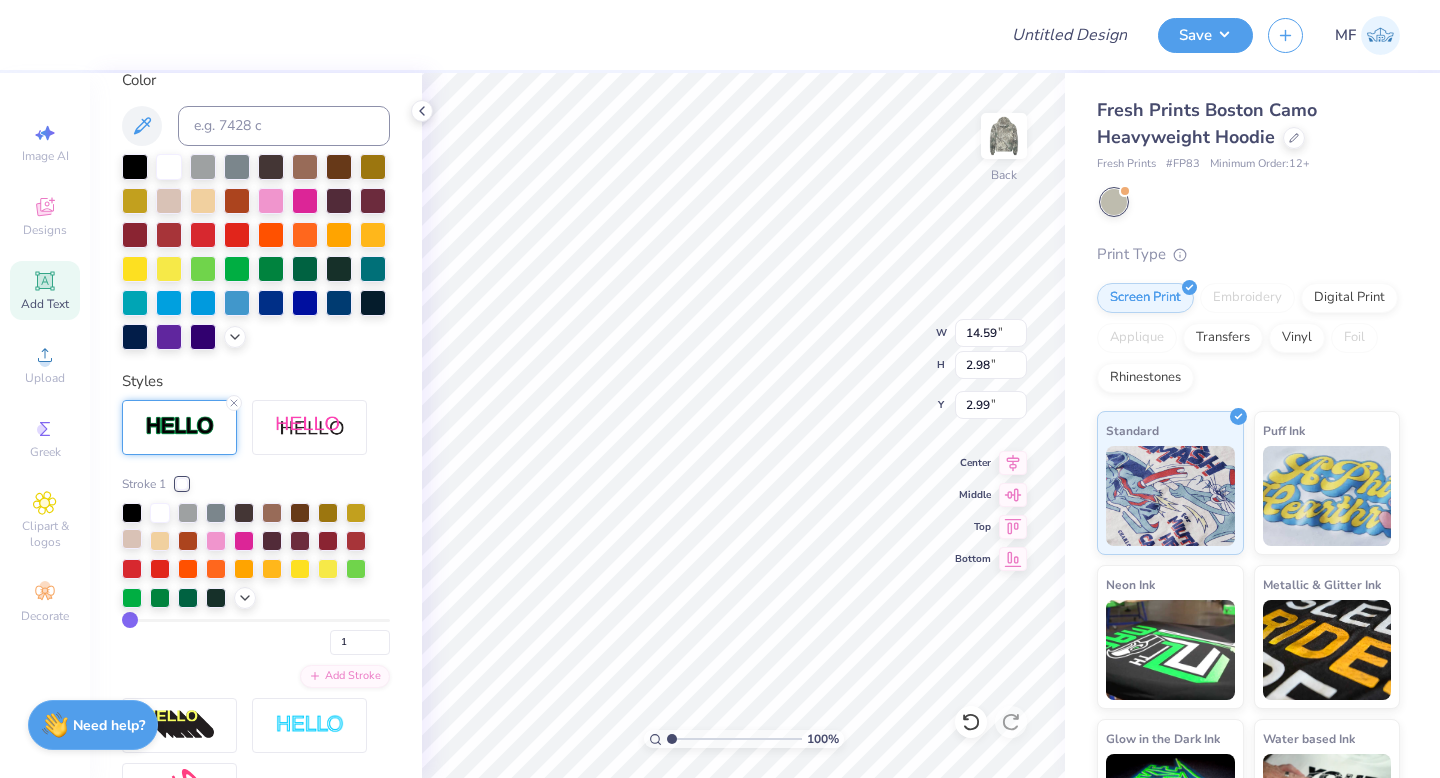 click at bounding box center (132, 539) 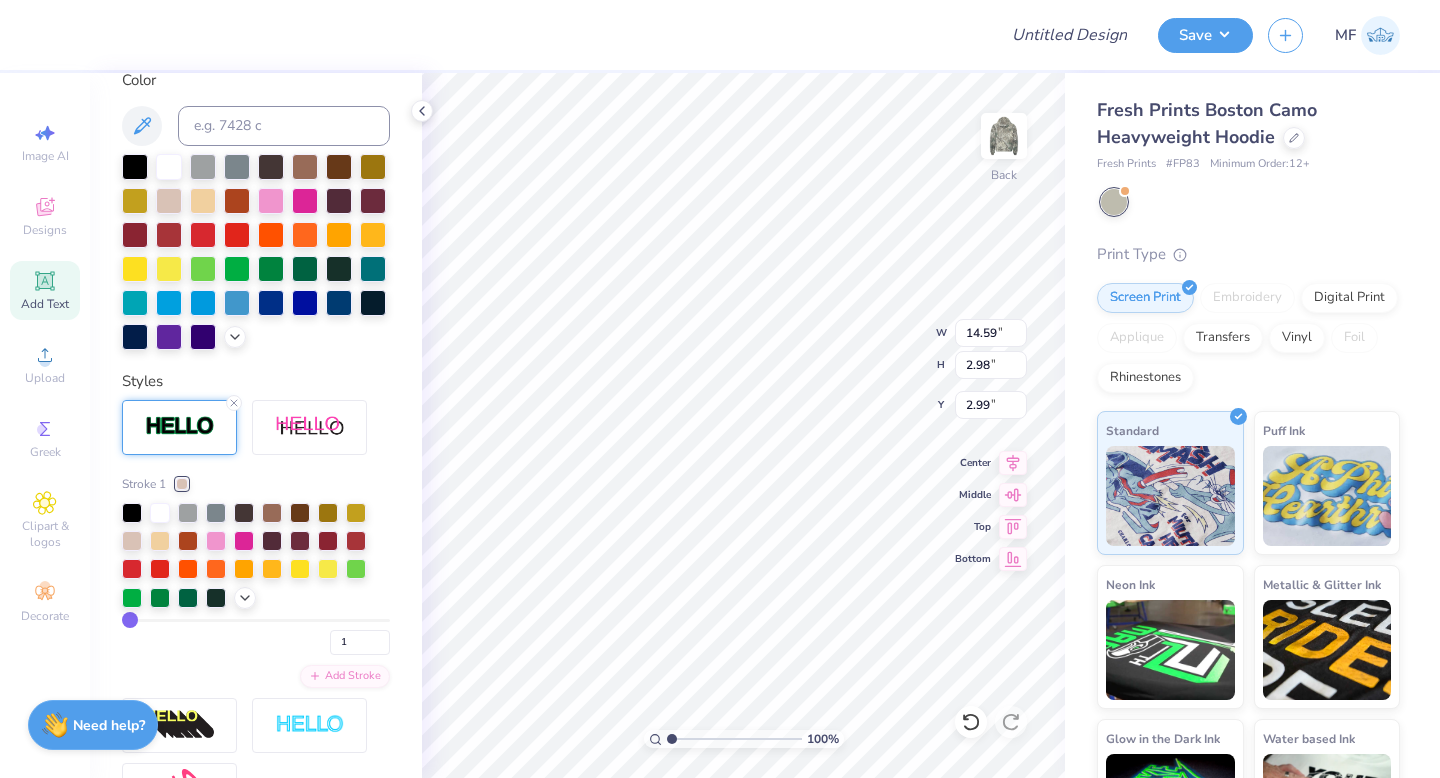 type on "4.85" 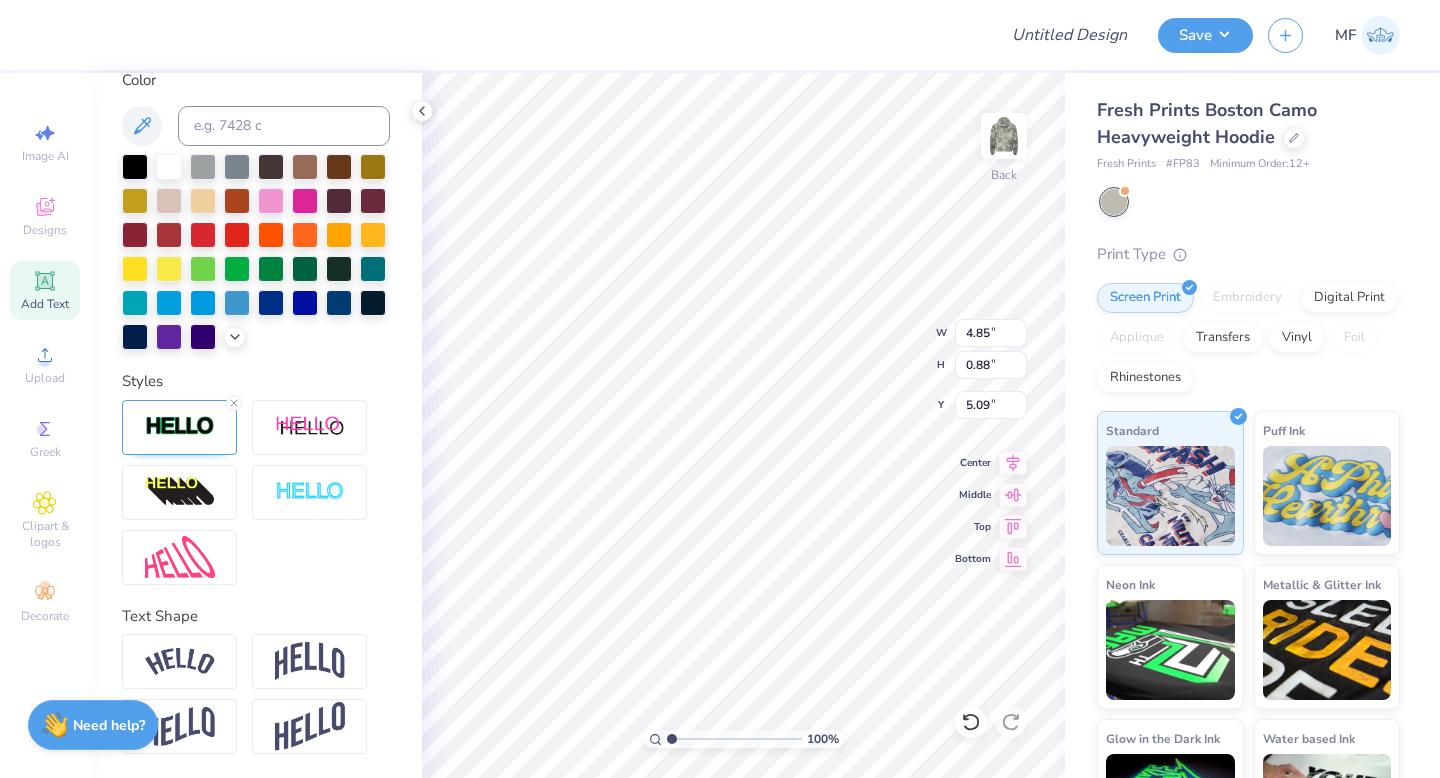 type on "4.87" 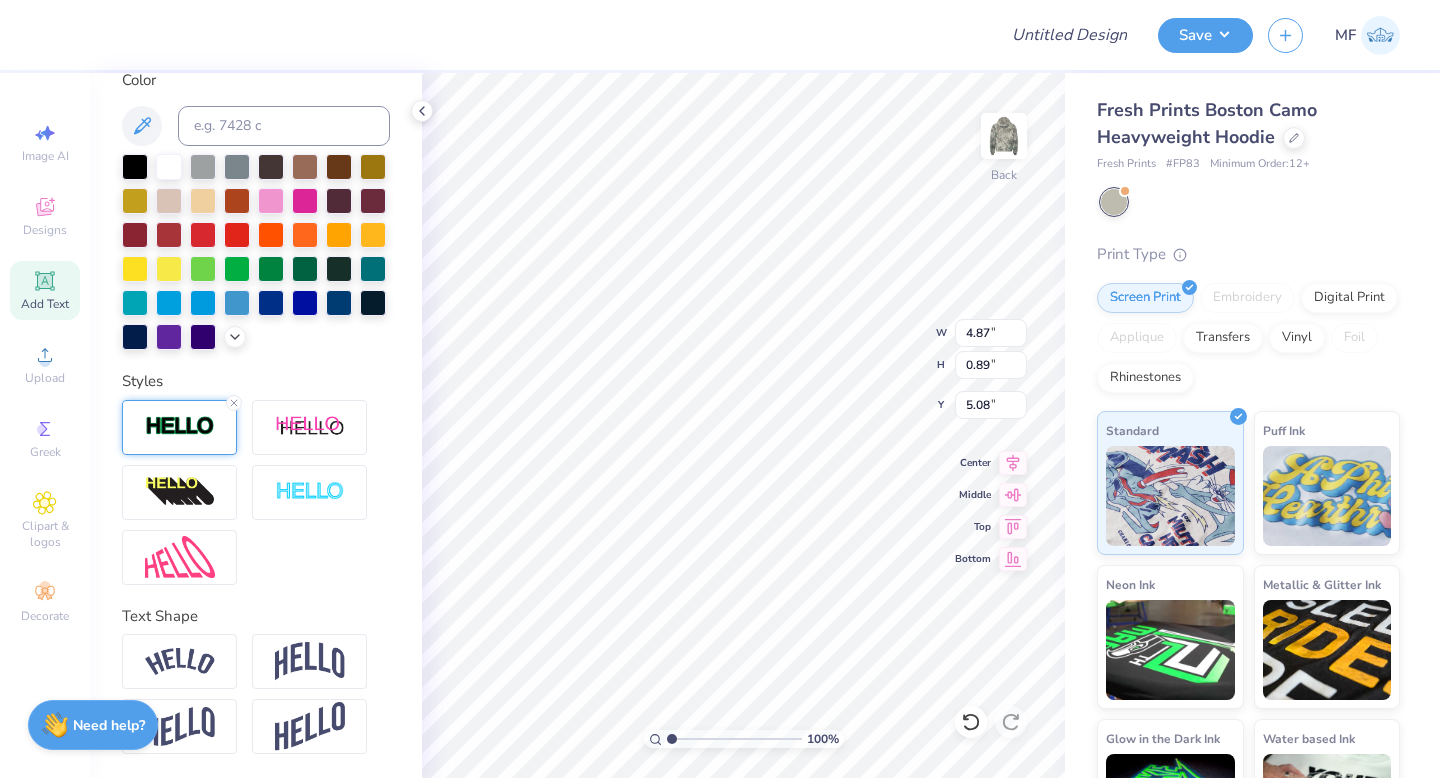 click at bounding box center (180, 426) 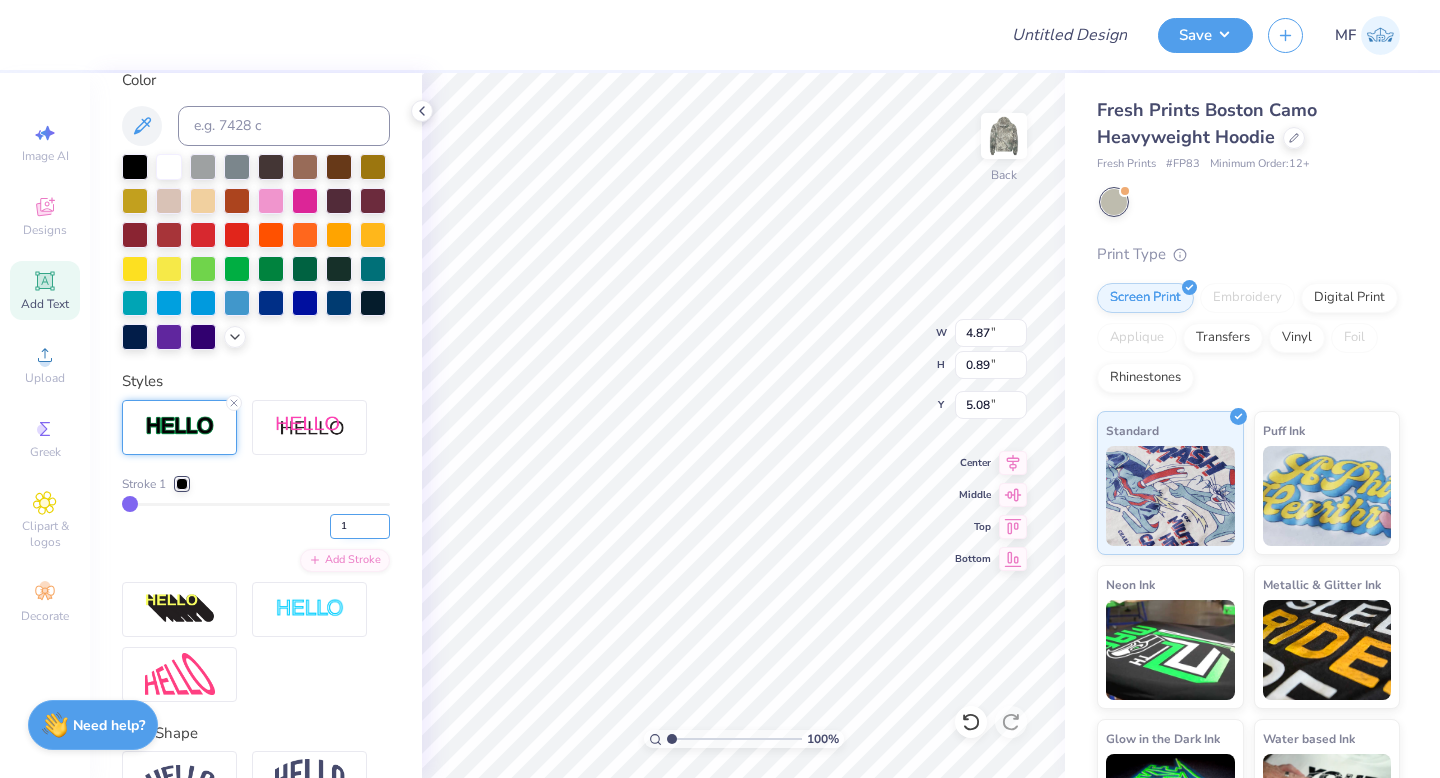 click on "1" at bounding box center (360, 526) 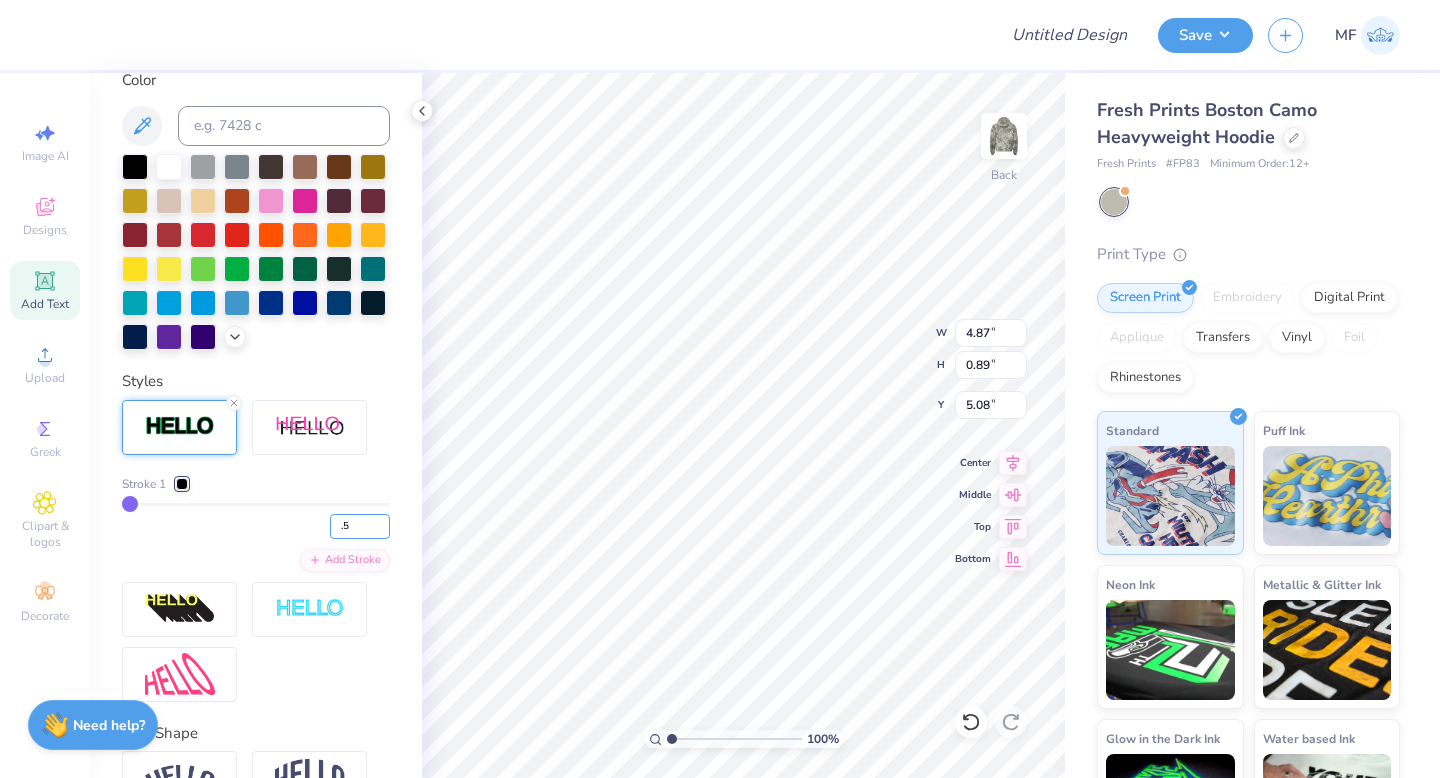 type on ".5" 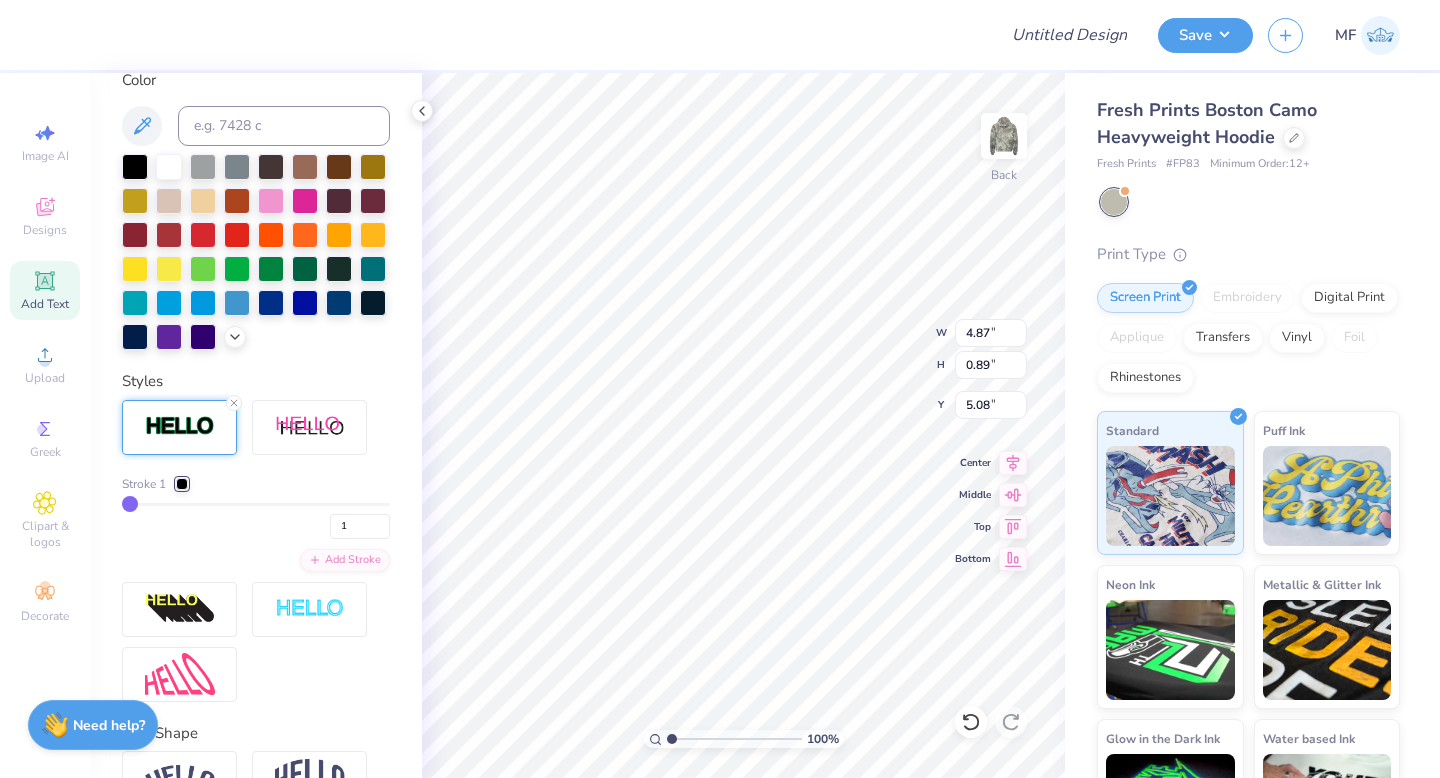 type on "14.59" 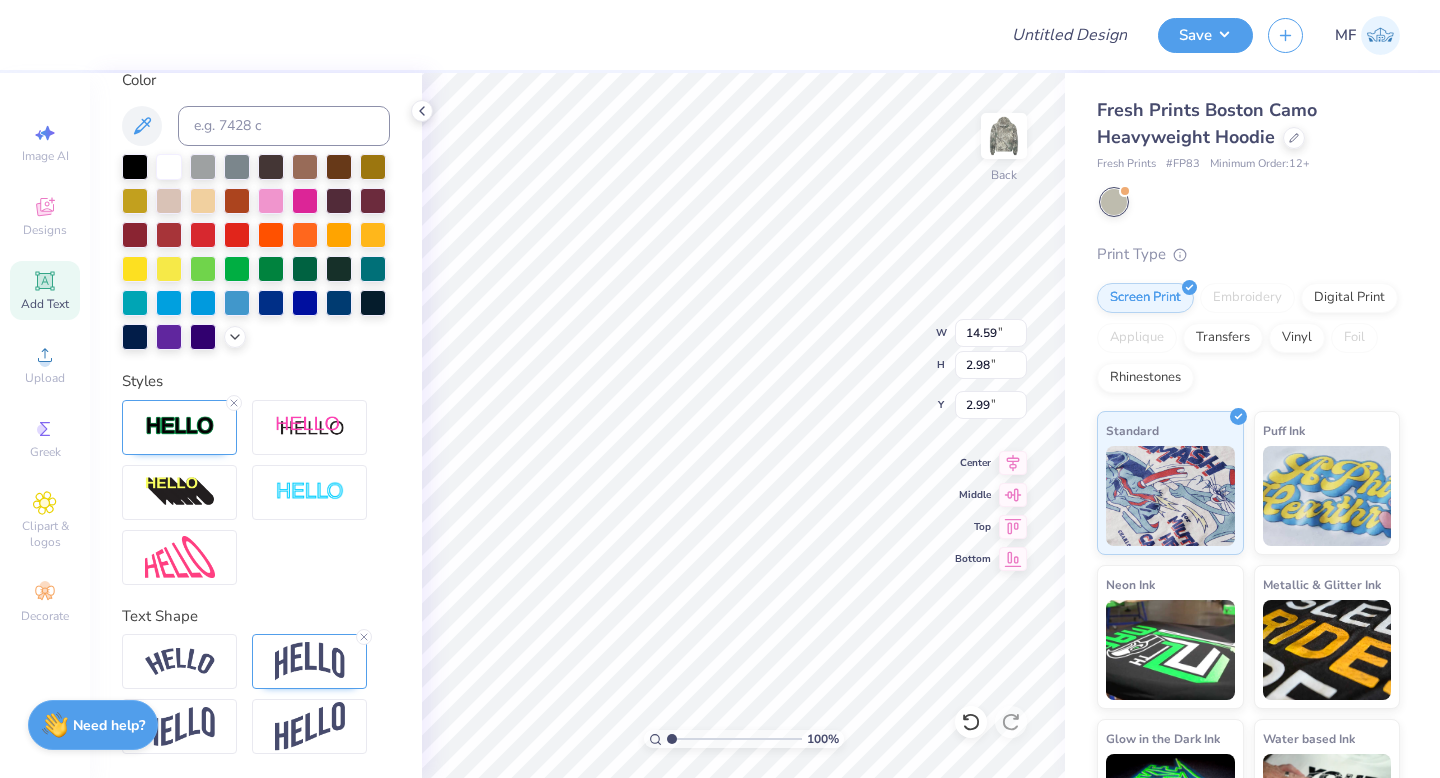 type on "3.00" 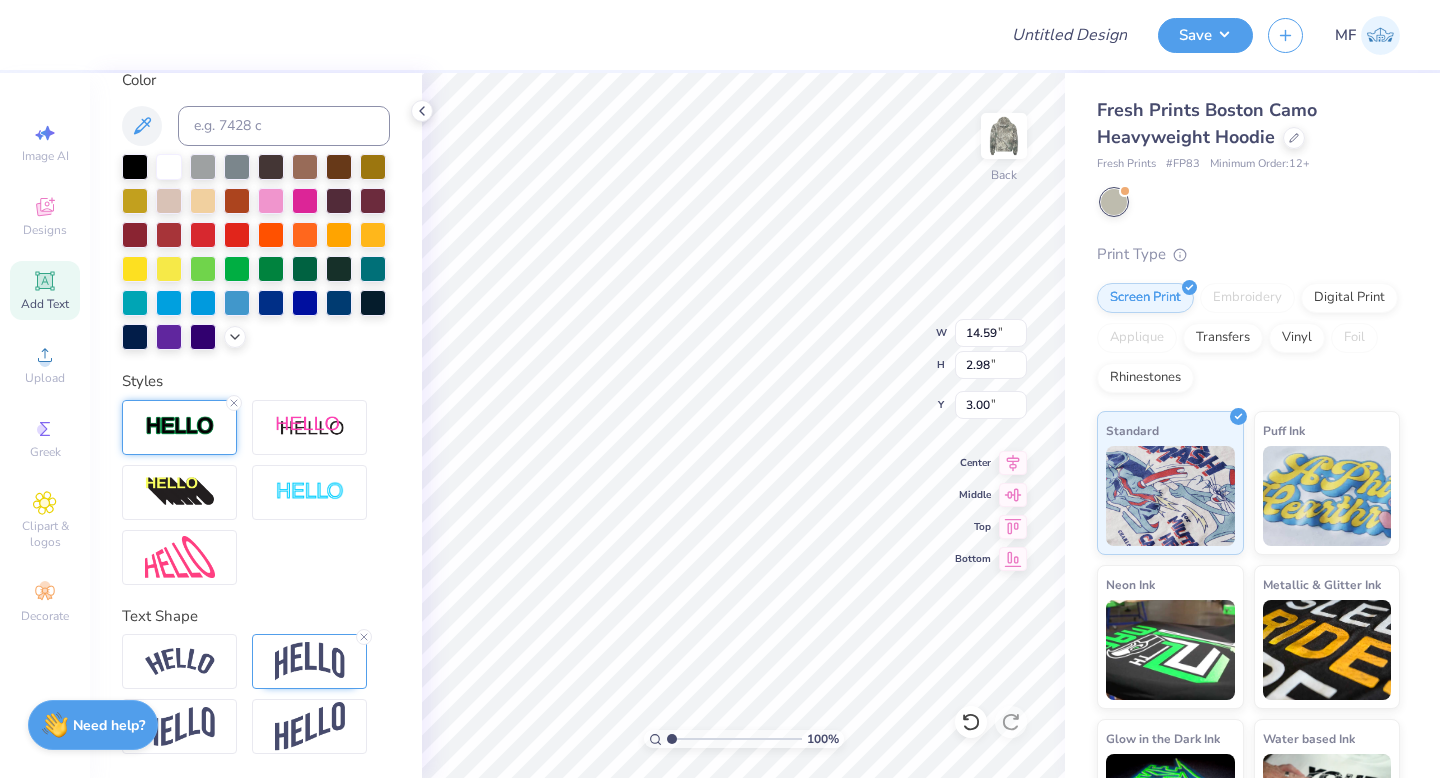click at bounding box center [179, 427] 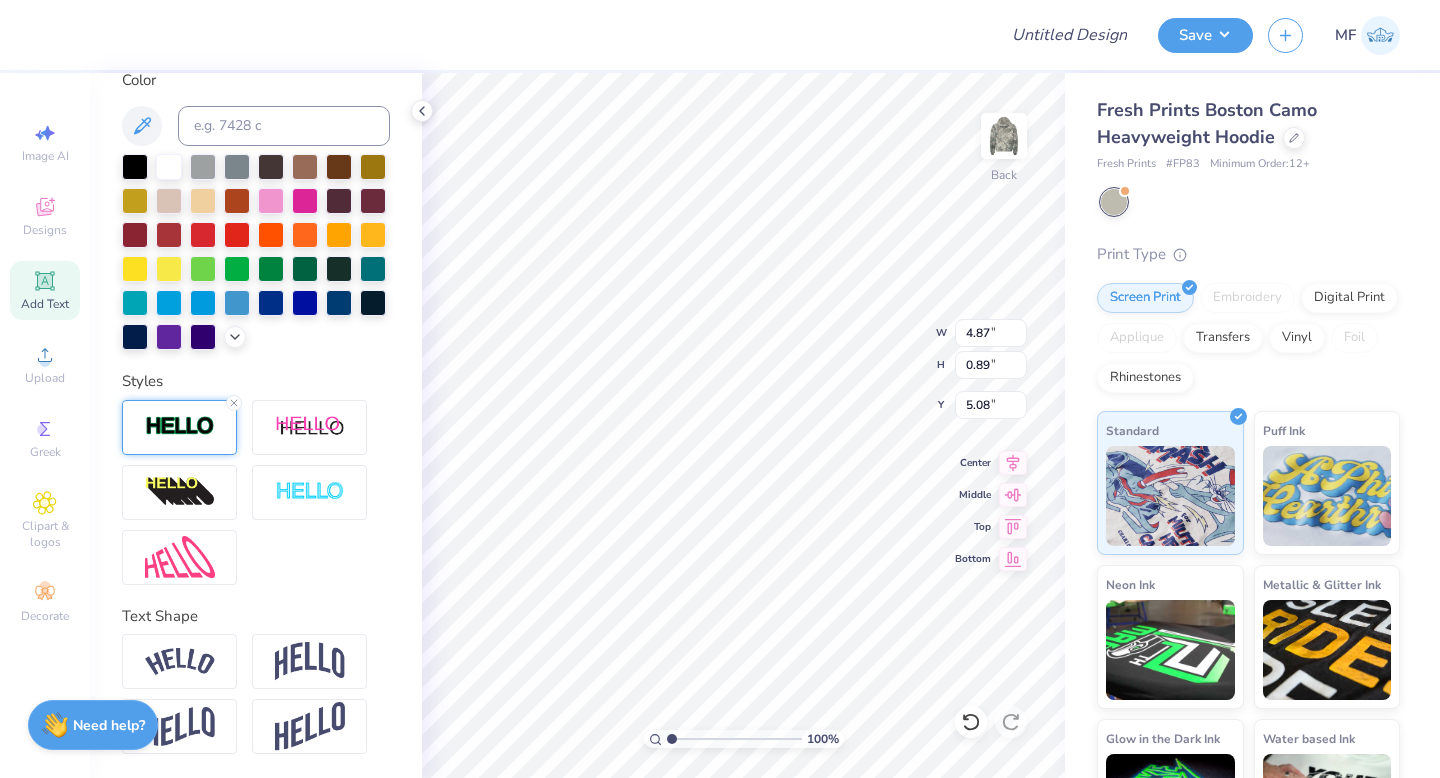click at bounding box center (180, 426) 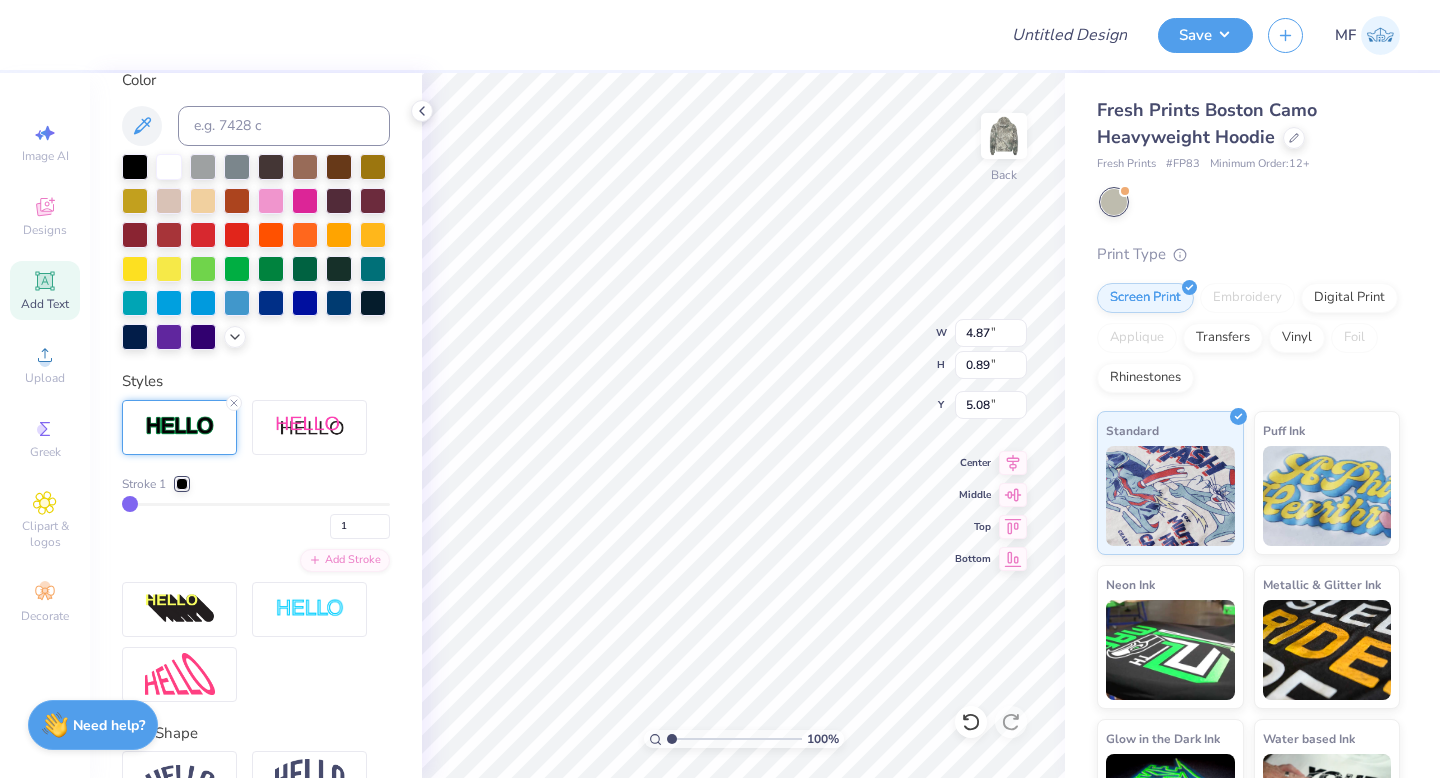 click at bounding box center (182, 484) 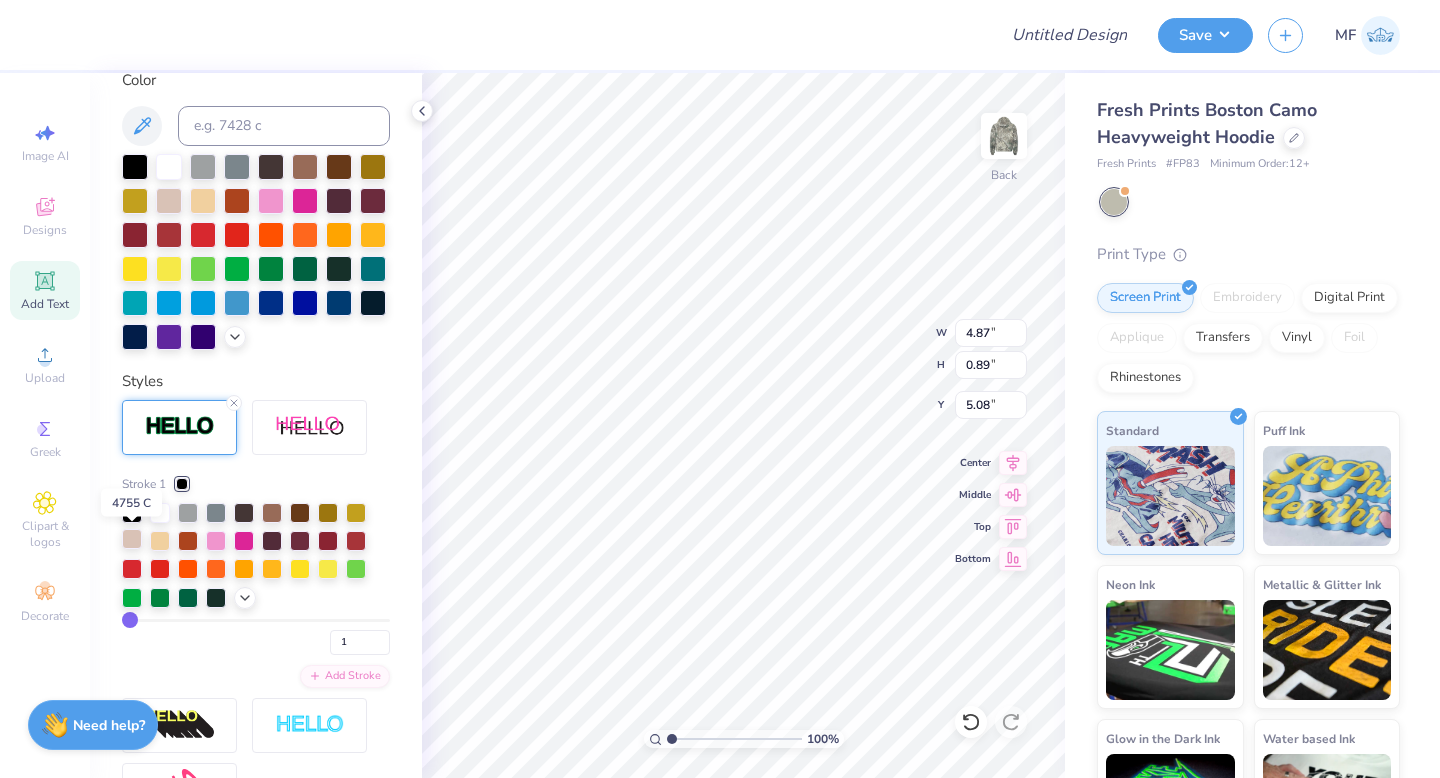 click at bounding box center (132, 539) 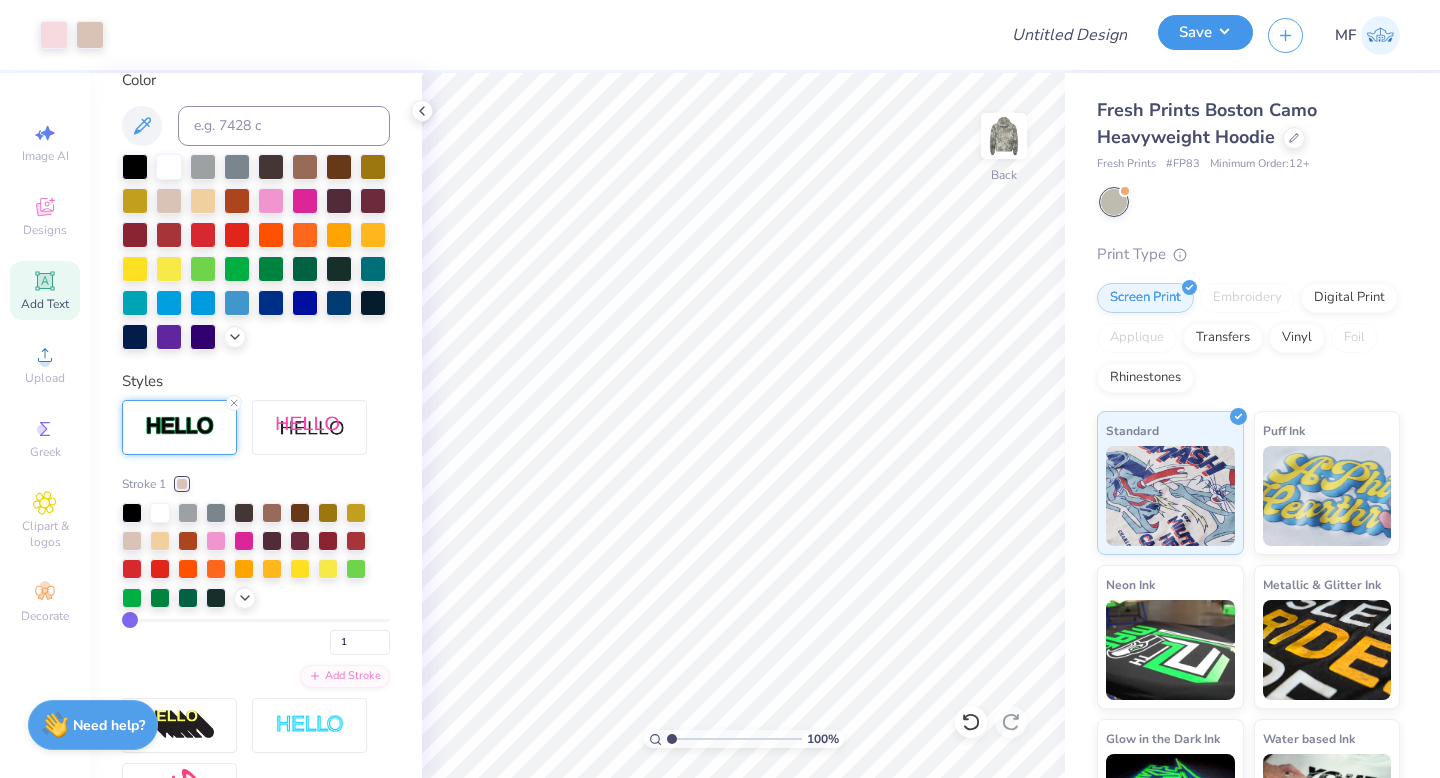 click on "Save" at bounding box center [1205, 32] 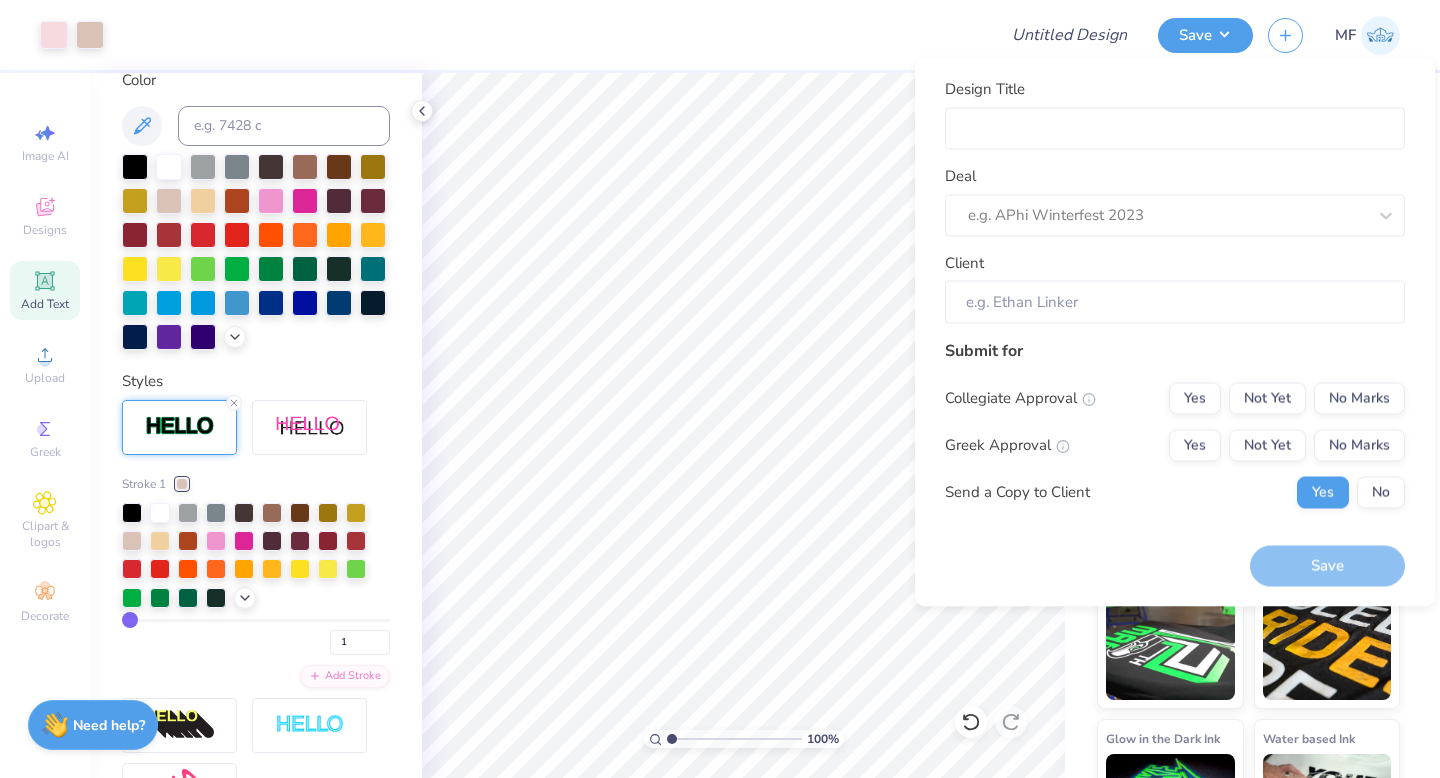 click on "Design Title Deal e.g. APhi Winterfest 2023 Client" at bounding box center (1175, 201) 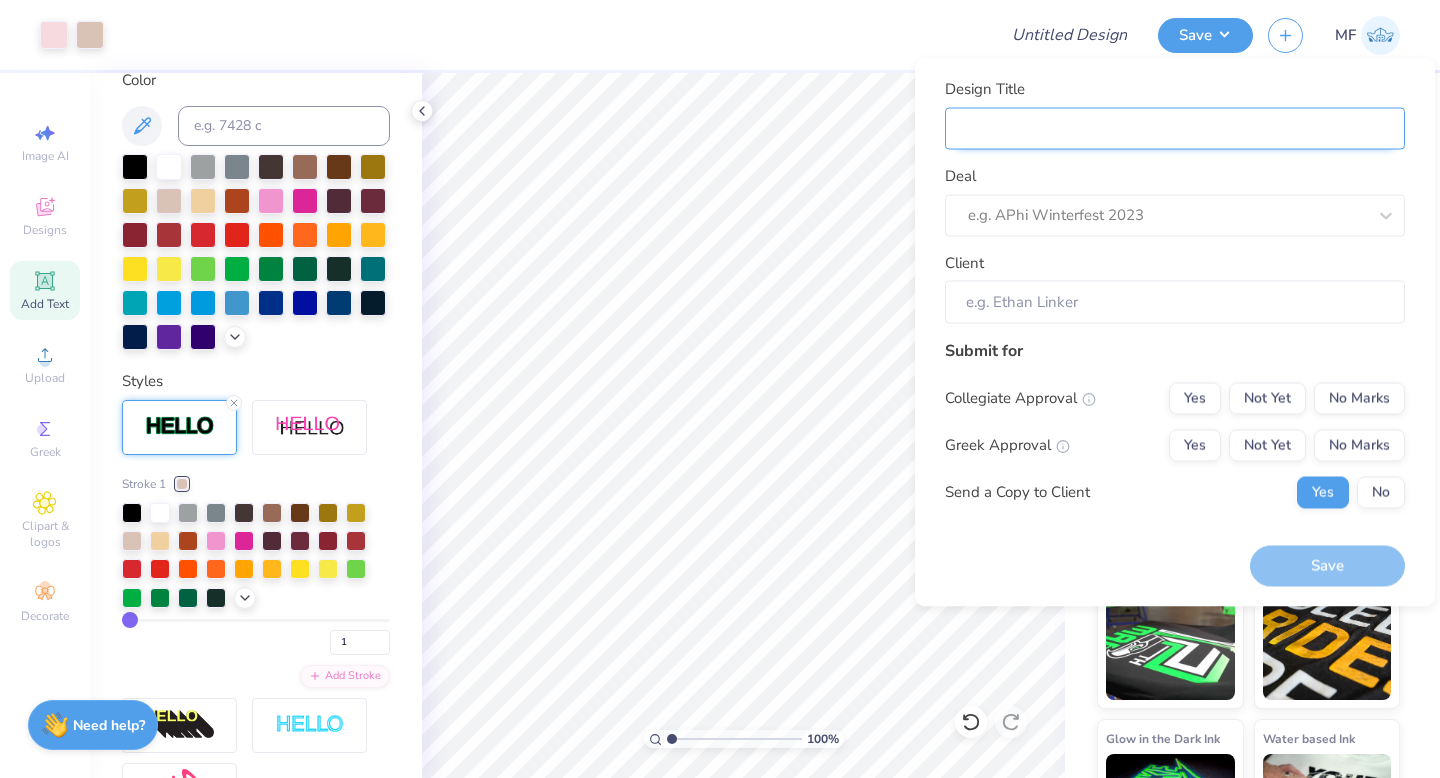 click on "Design Title" at bounding box center (1175, 128) 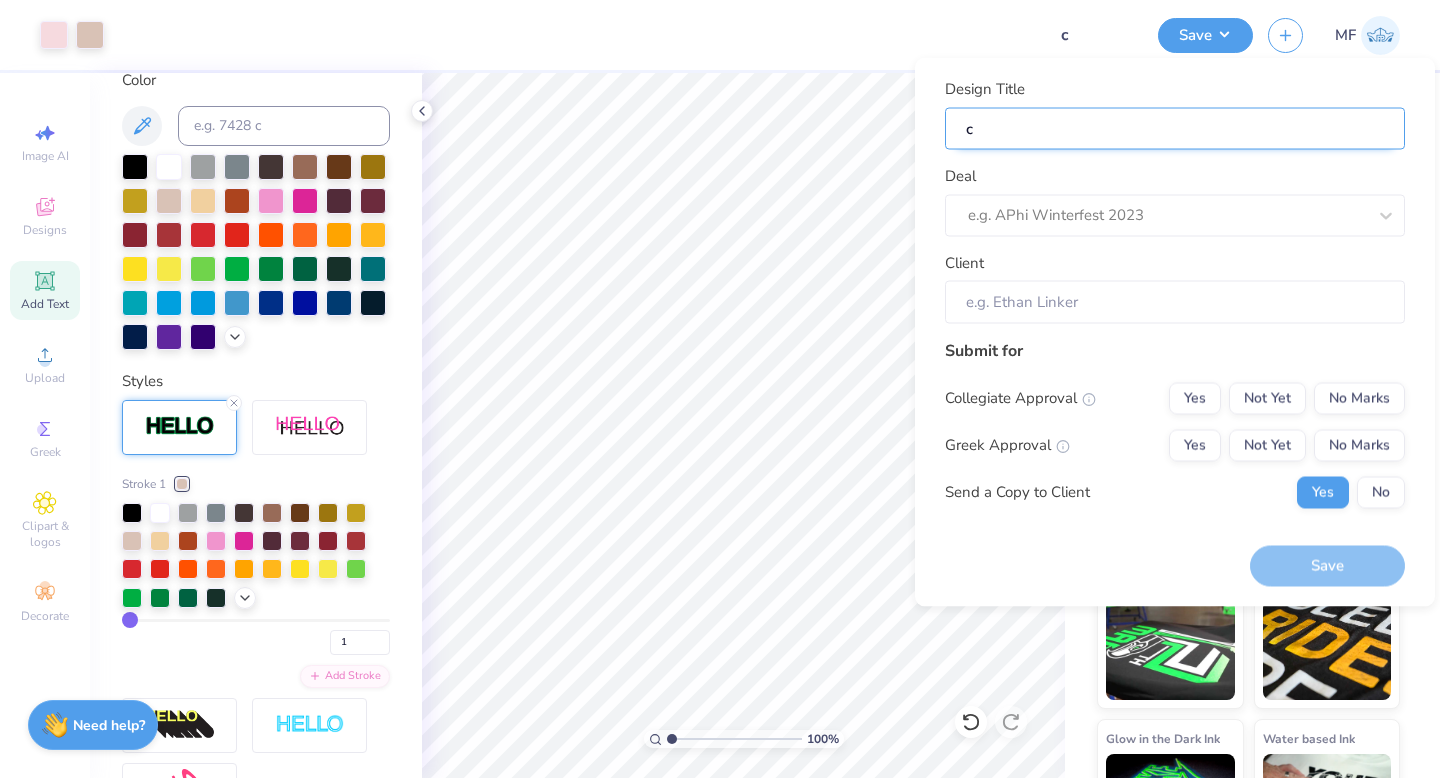 type on "ca" 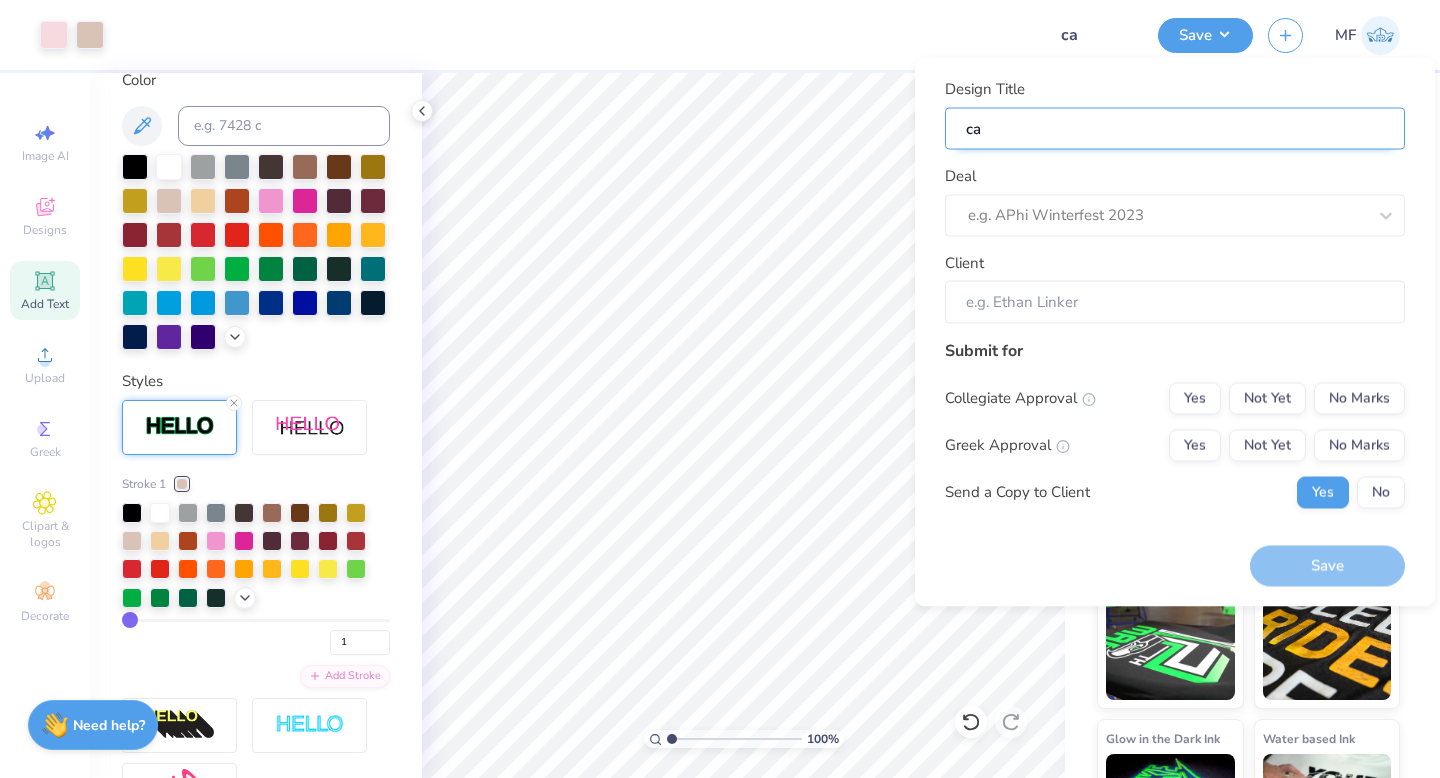 type on "cam" 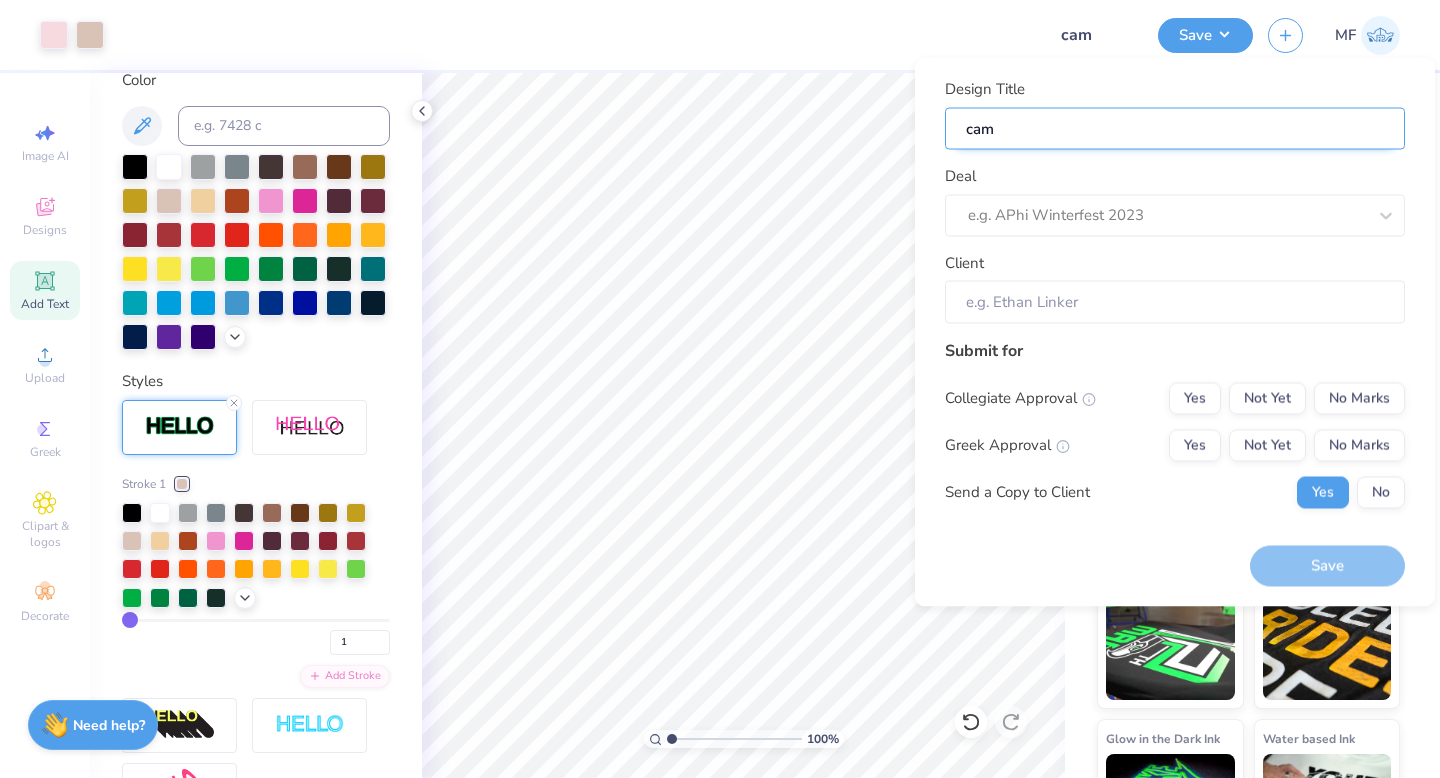 type on "camo" 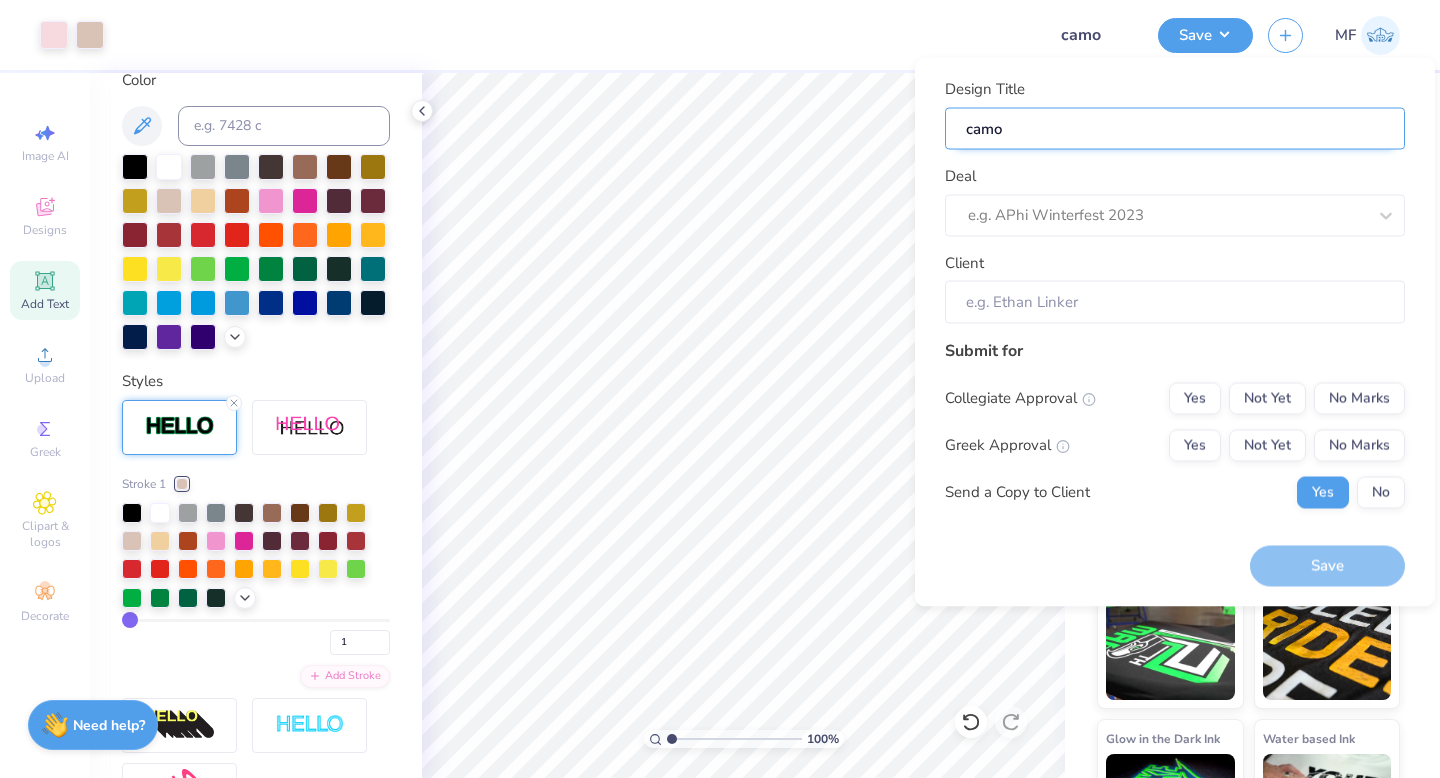 type on "camo" 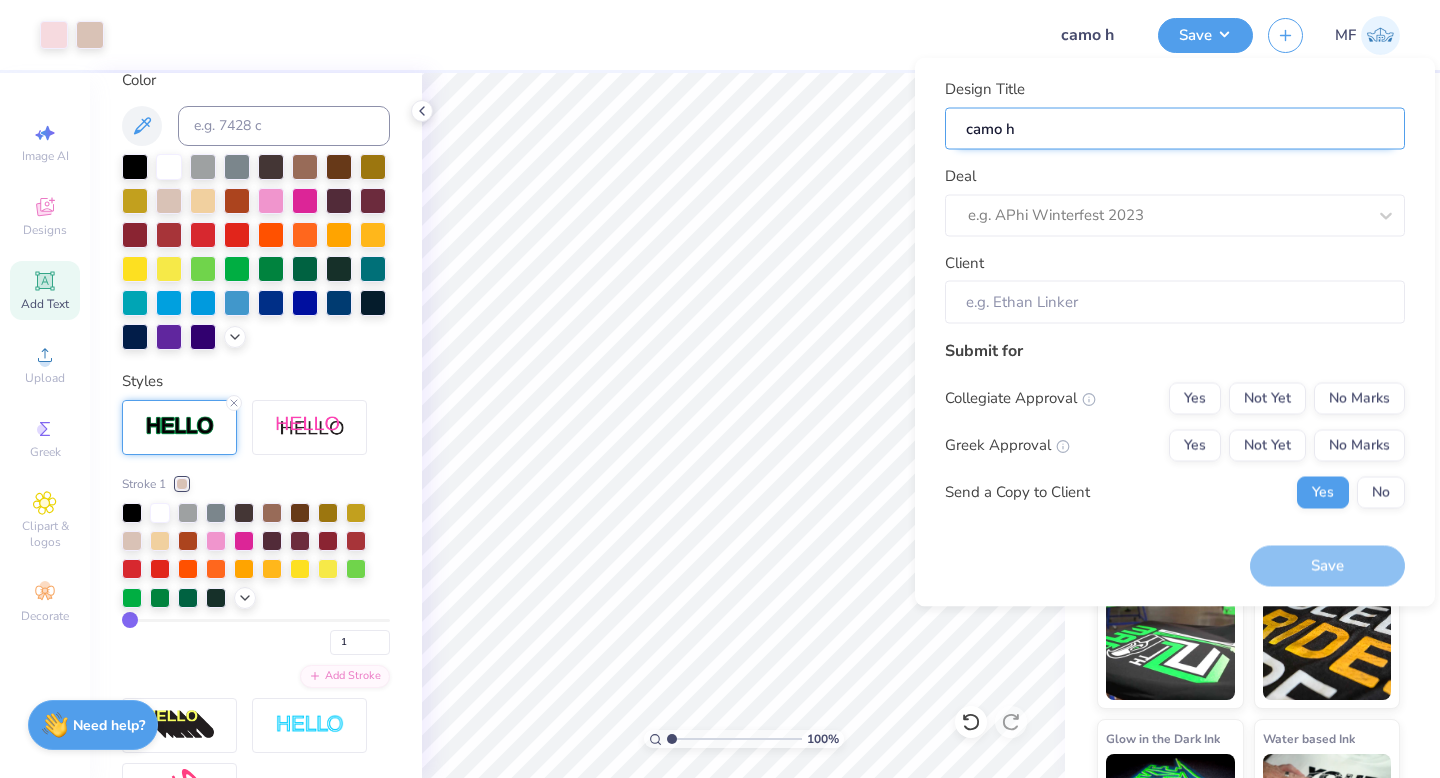 type on "camo ho" 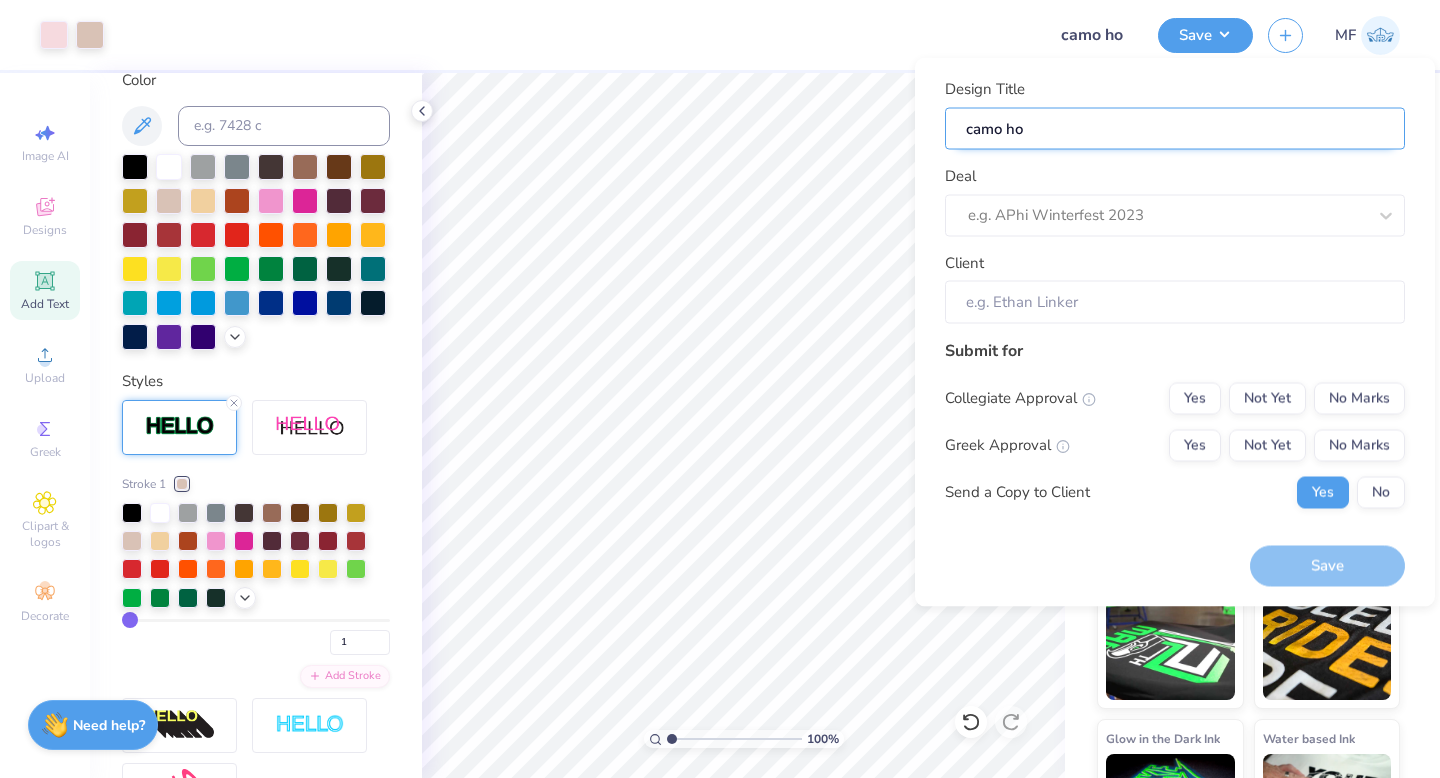 type on "camo hoo" 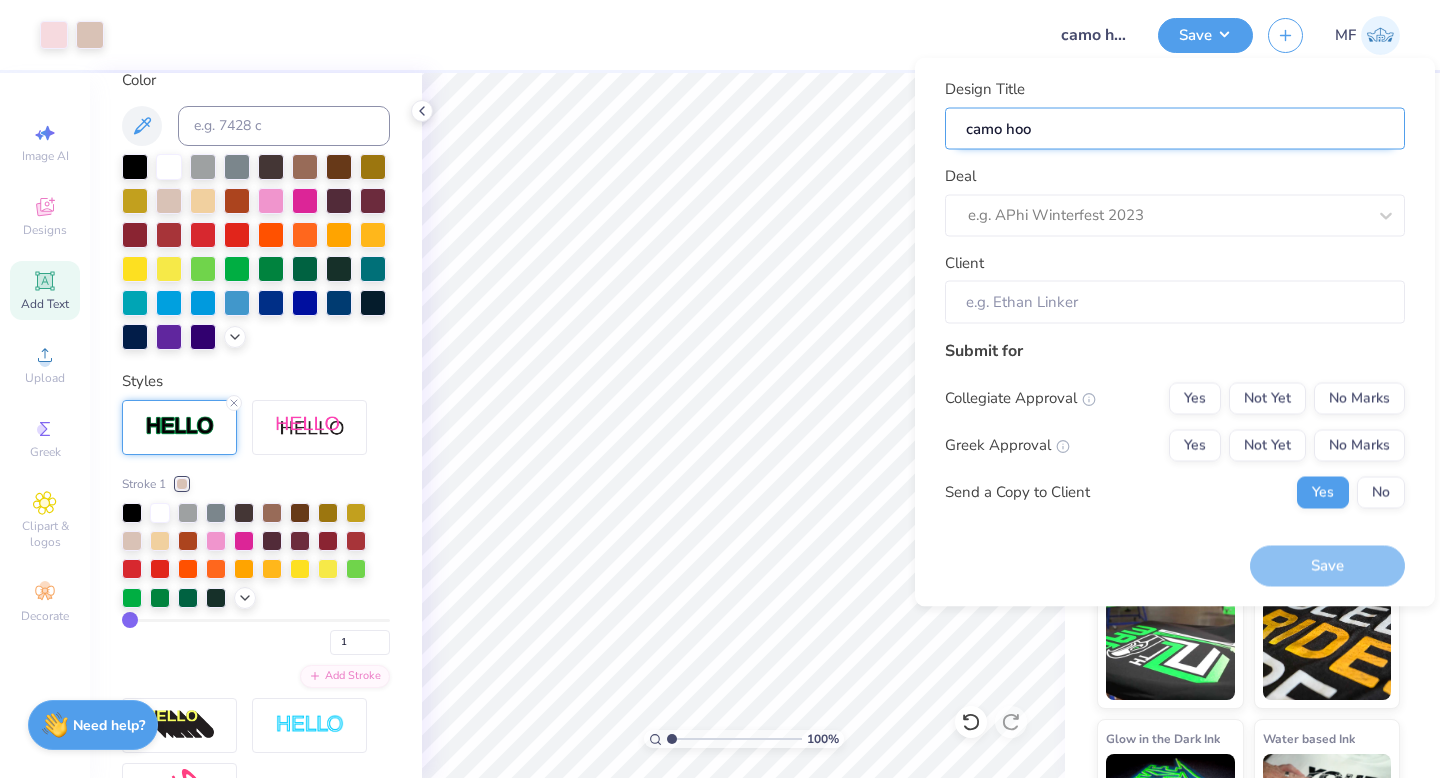 type on "camo hood" 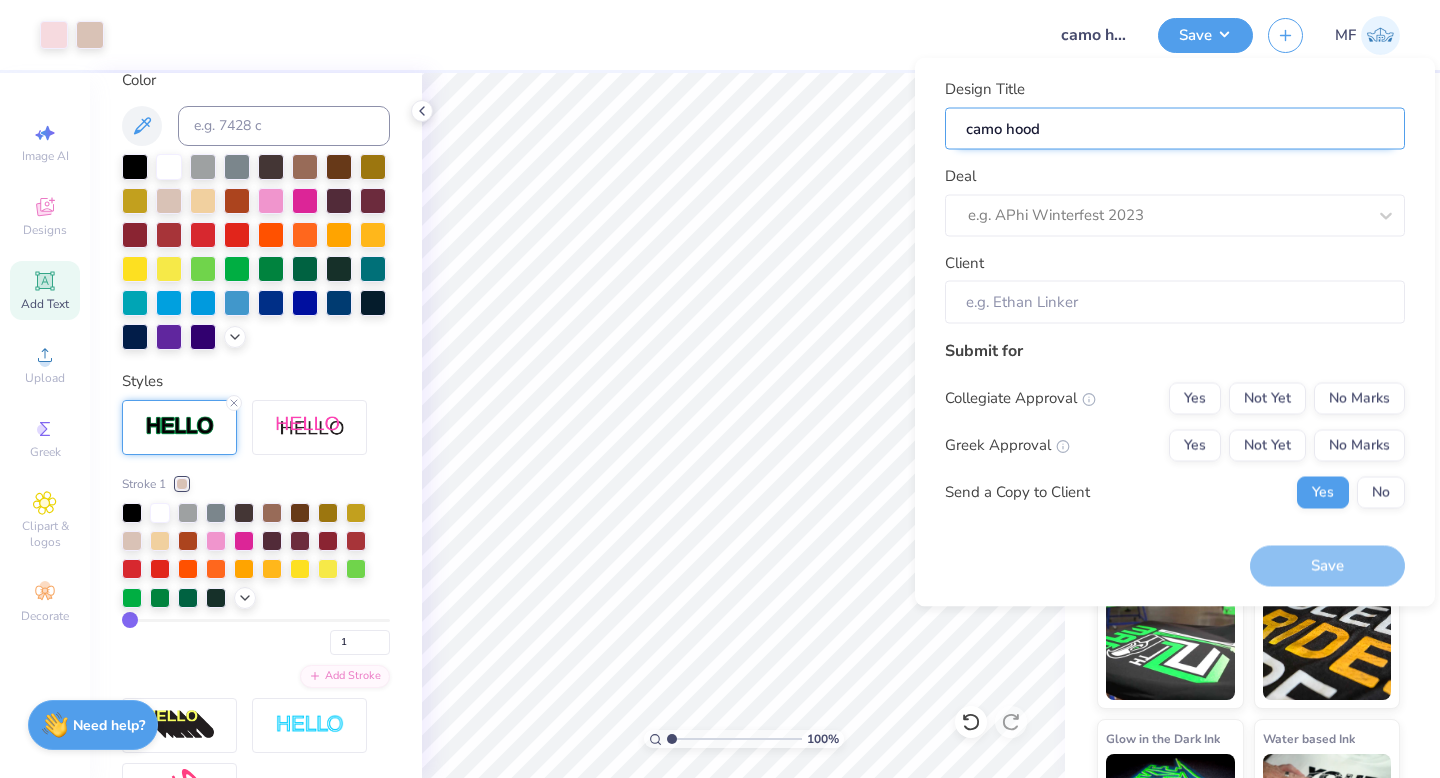 type on "camo hoodi" 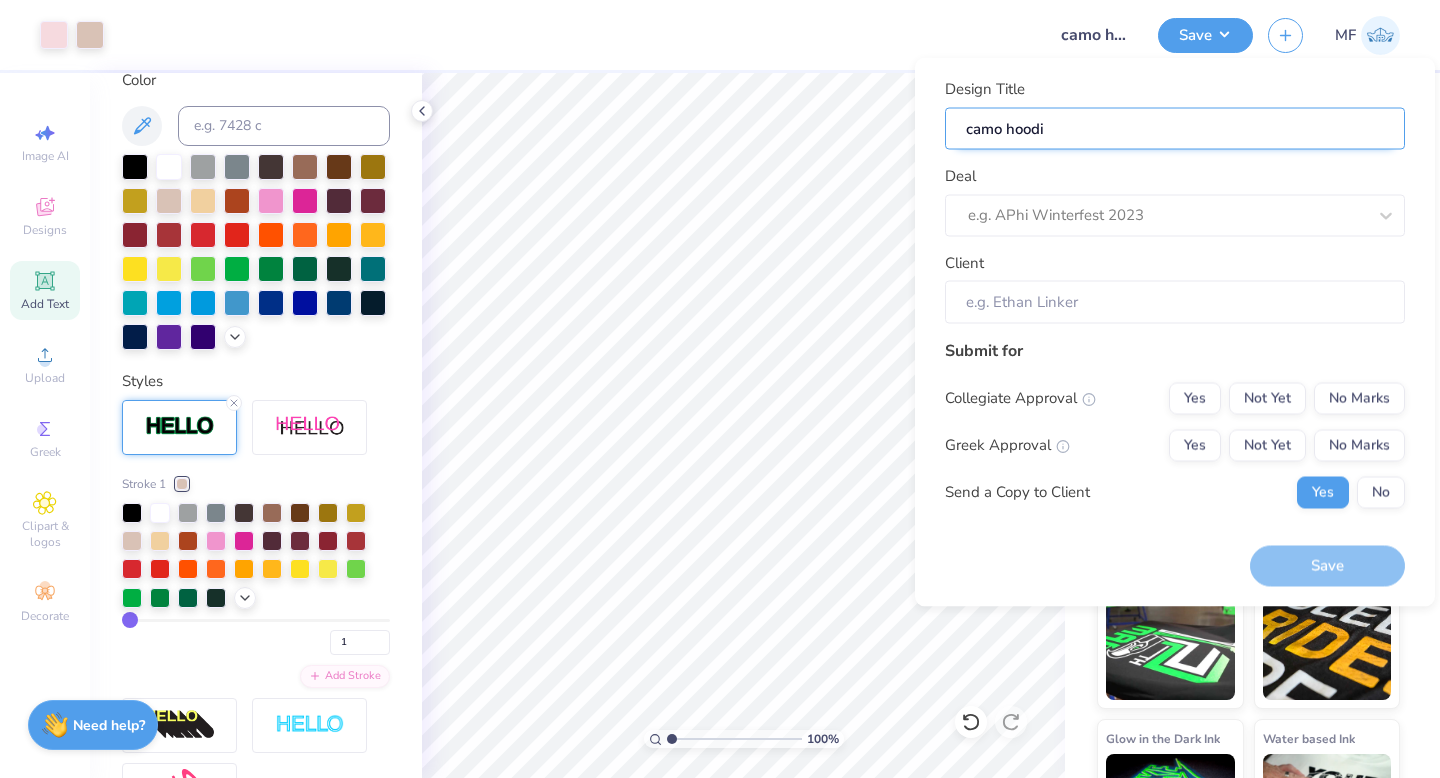 type on "camo hoodie" 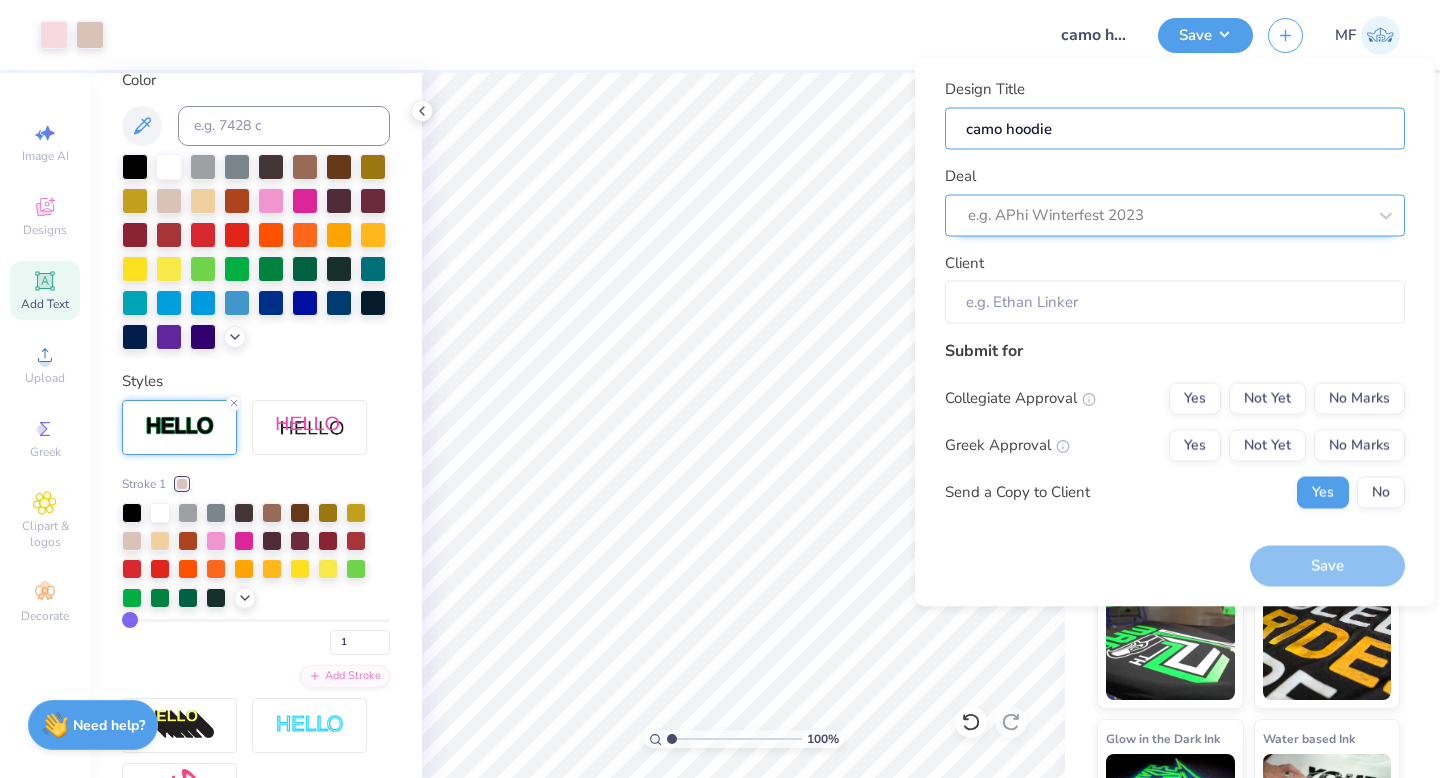 type on "camo hoodie" 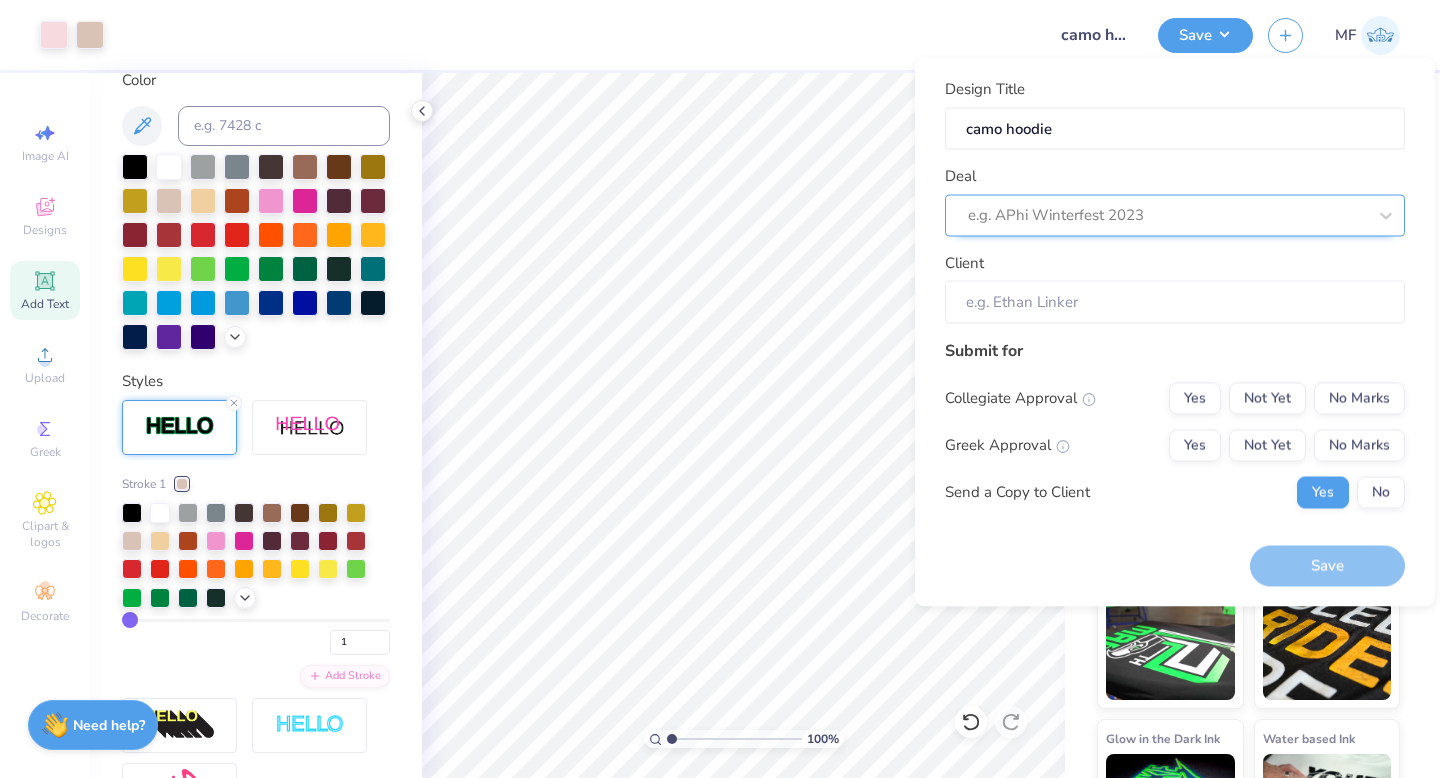 click at bounding box center [1167, 215] 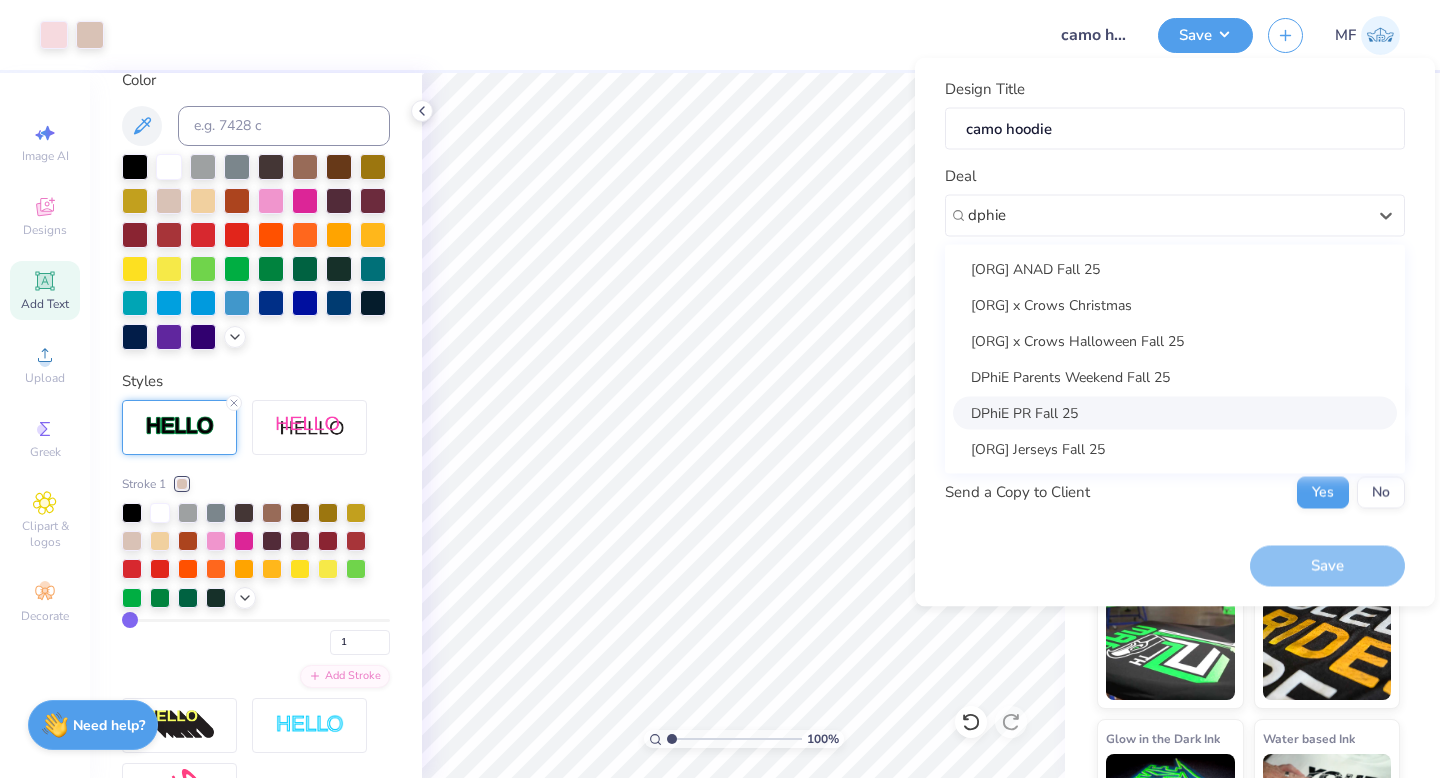 click on "DPhiE PR Fall 25" at bounding box center [1175, 412] 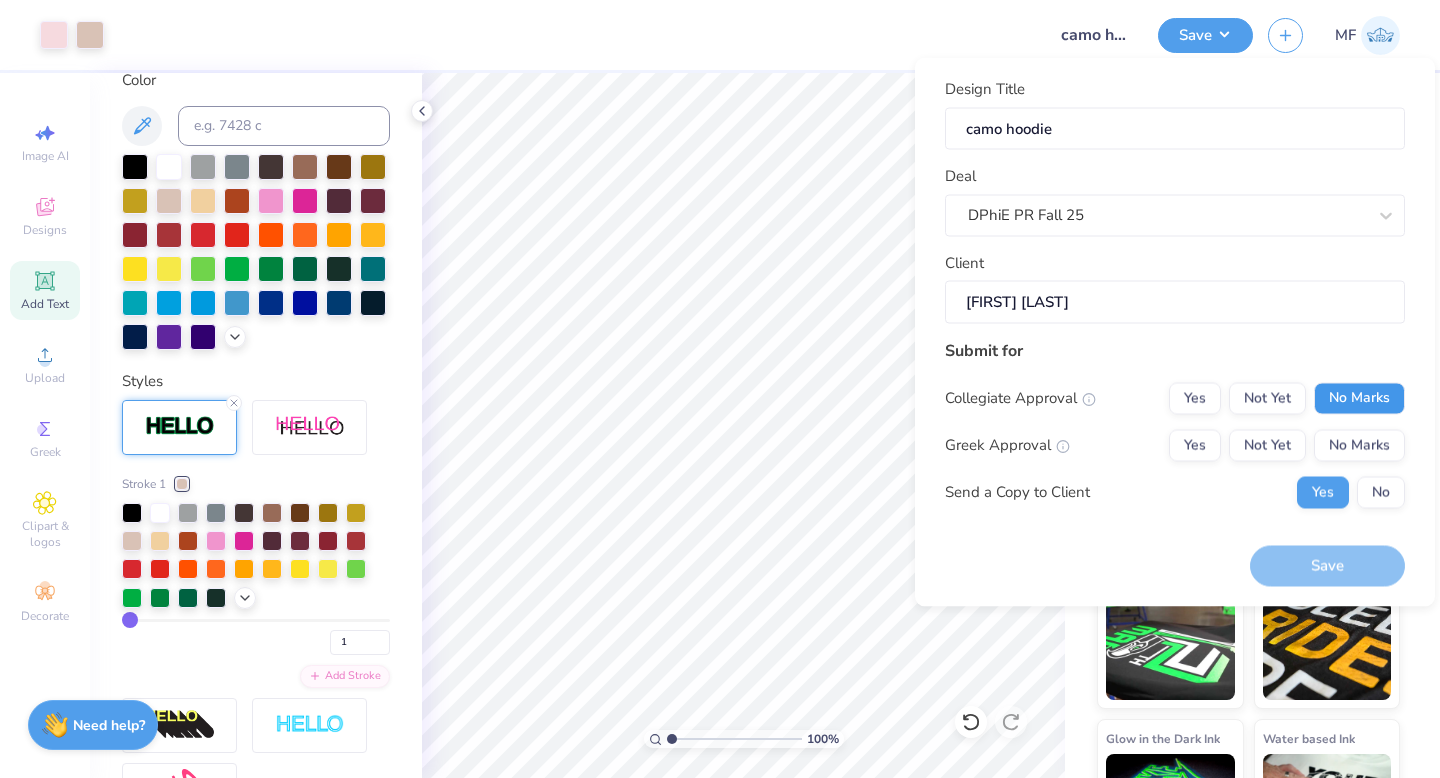 click on "No Marks" at bounding box center (1359, 398) 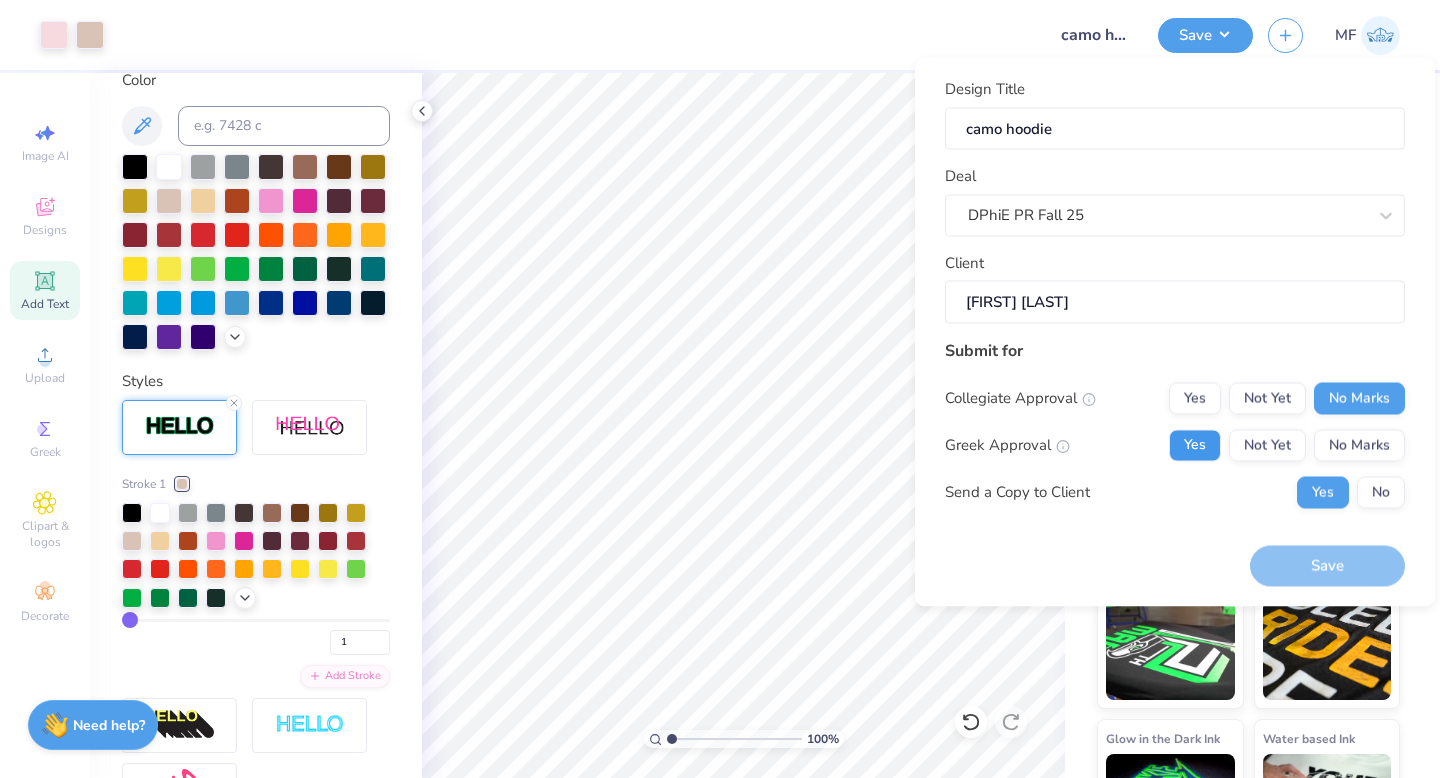 click on "Yes" at bounding box center (1195, 445) 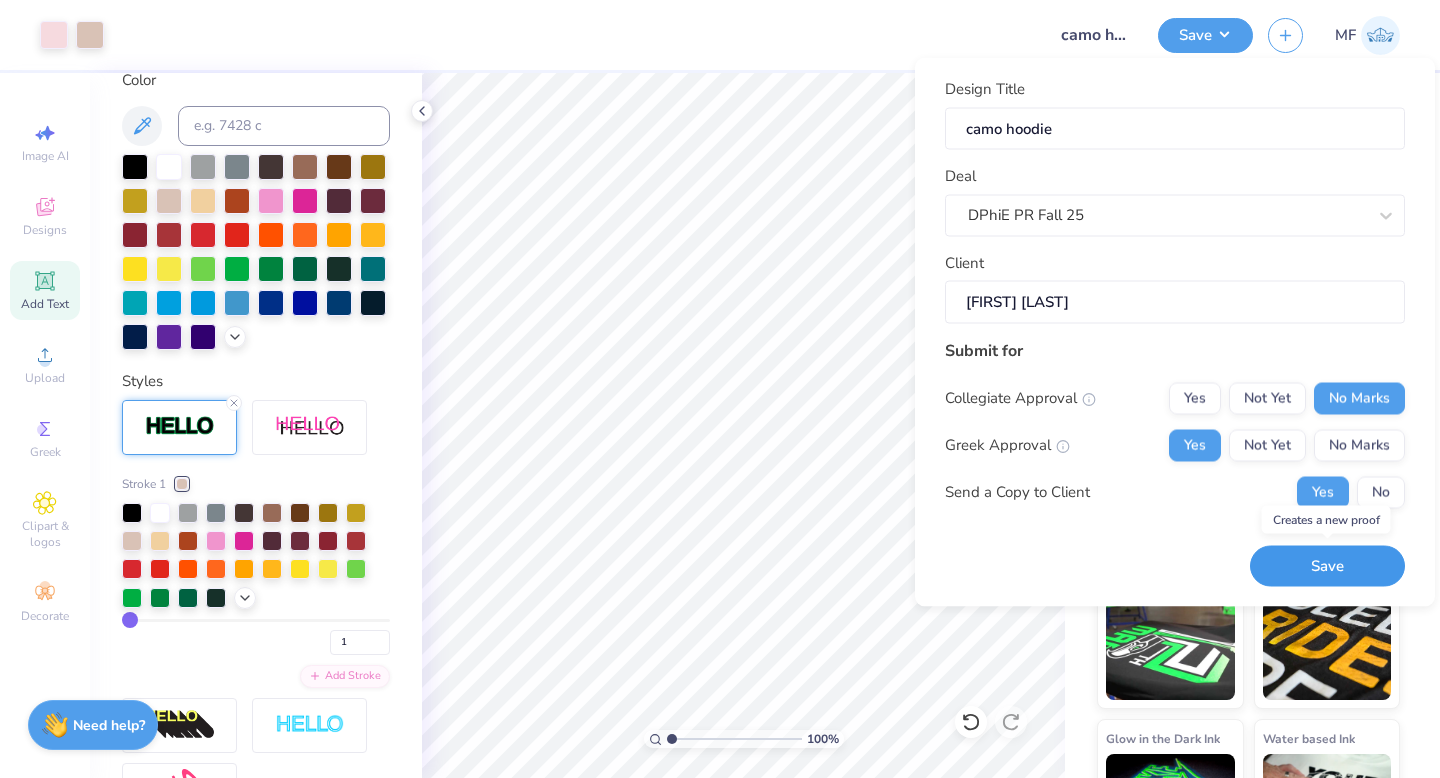 click on "Save" at bounding box center (1327, 566) 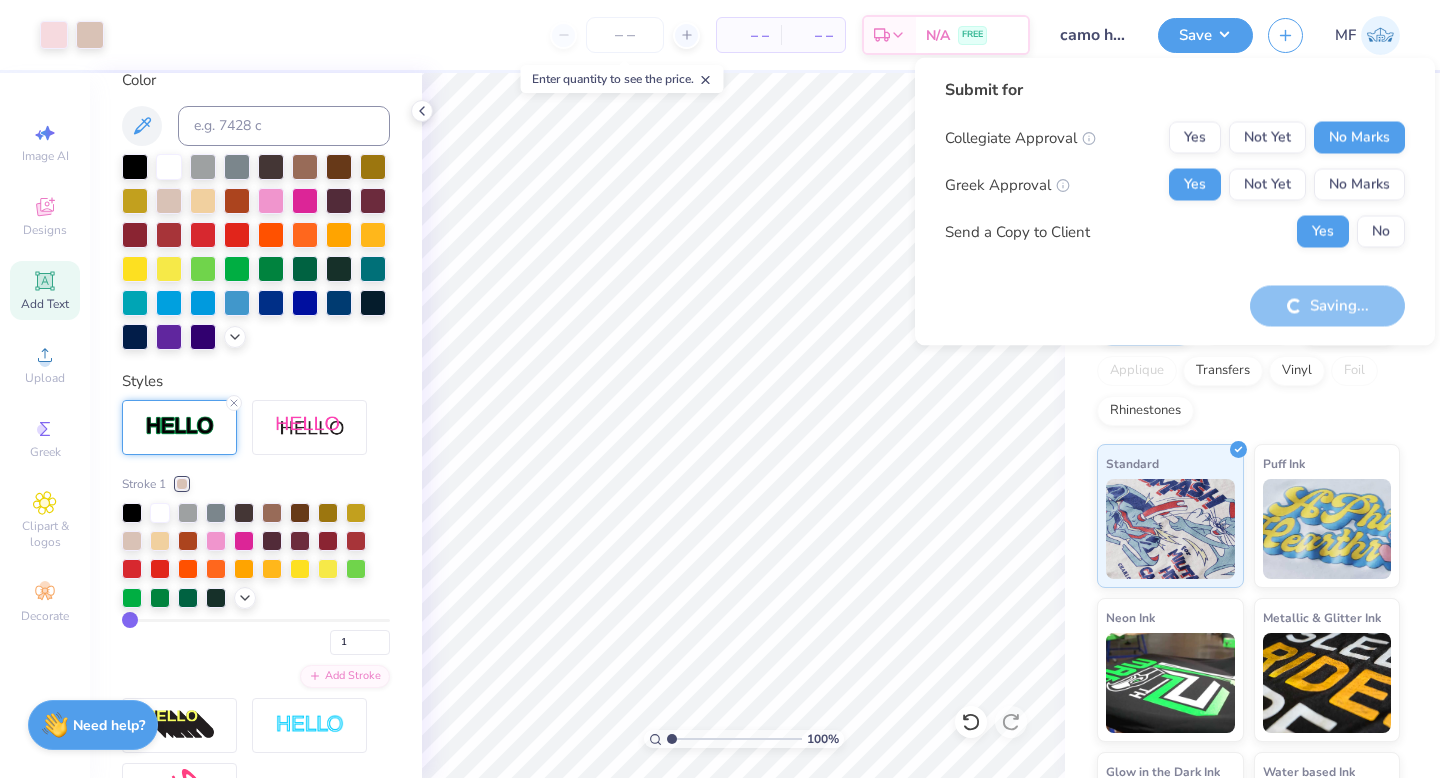 click on "Enter quantity to see the price." at bounding box center (622, 79) 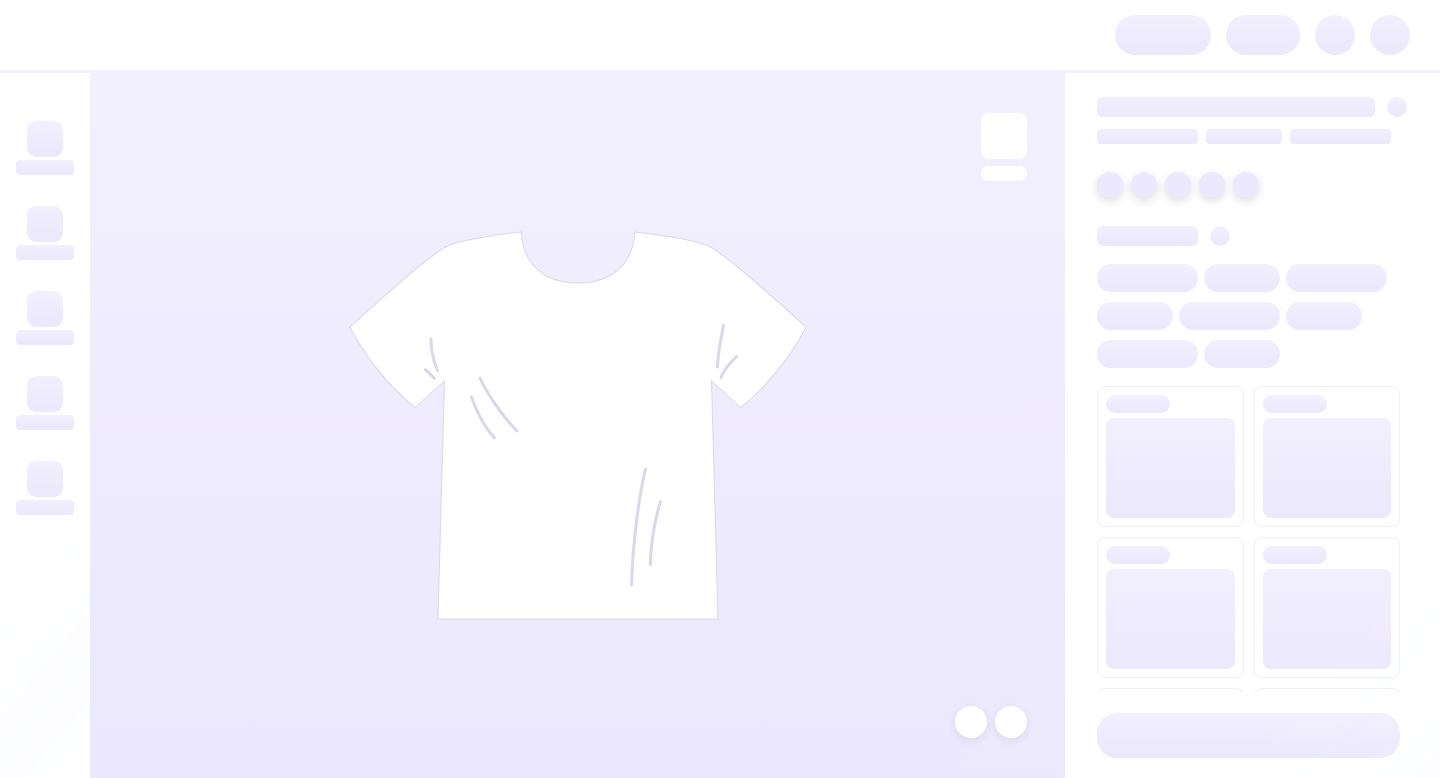 scroll, scrollTop: 0, scrollLeft: 0, axis: both 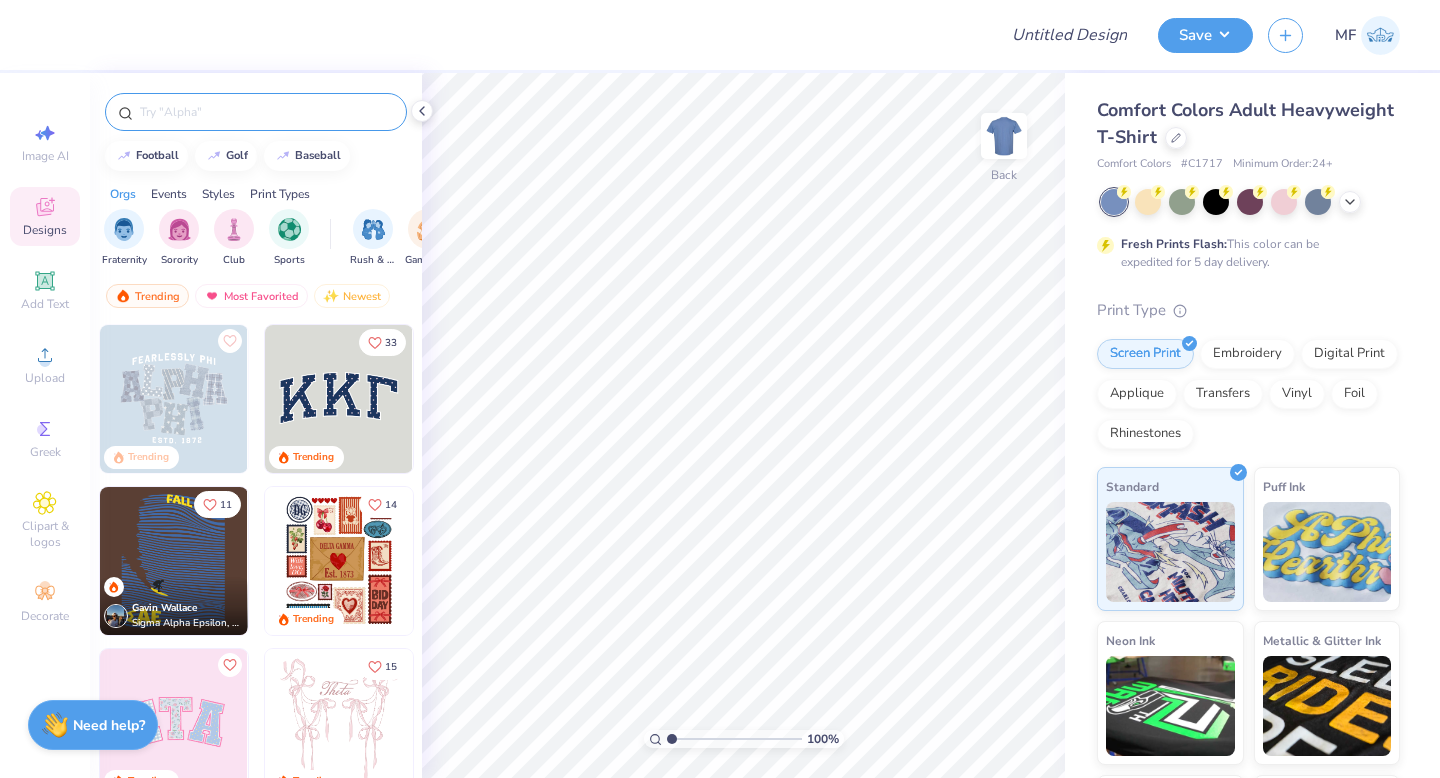 click at bounding box center (266, 112) 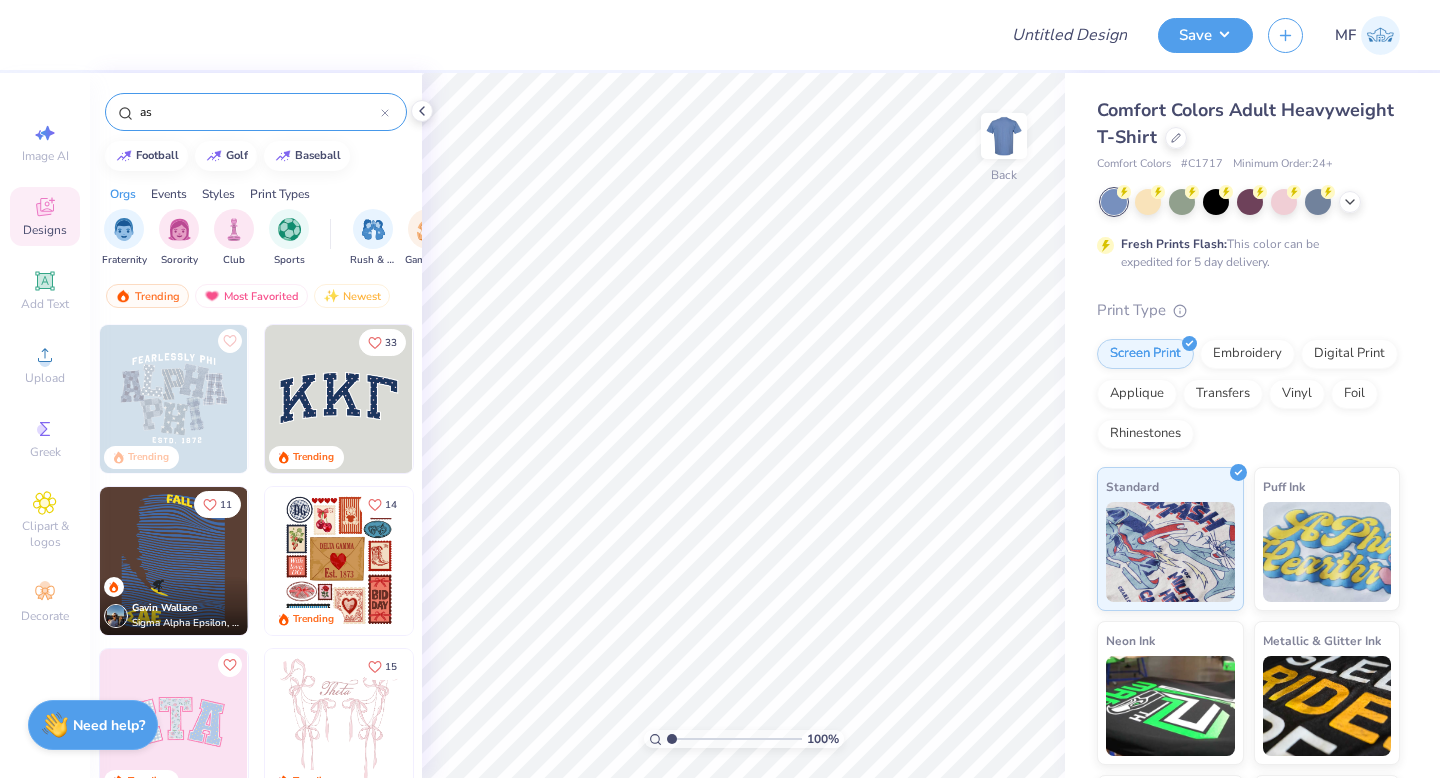 type on "ast" 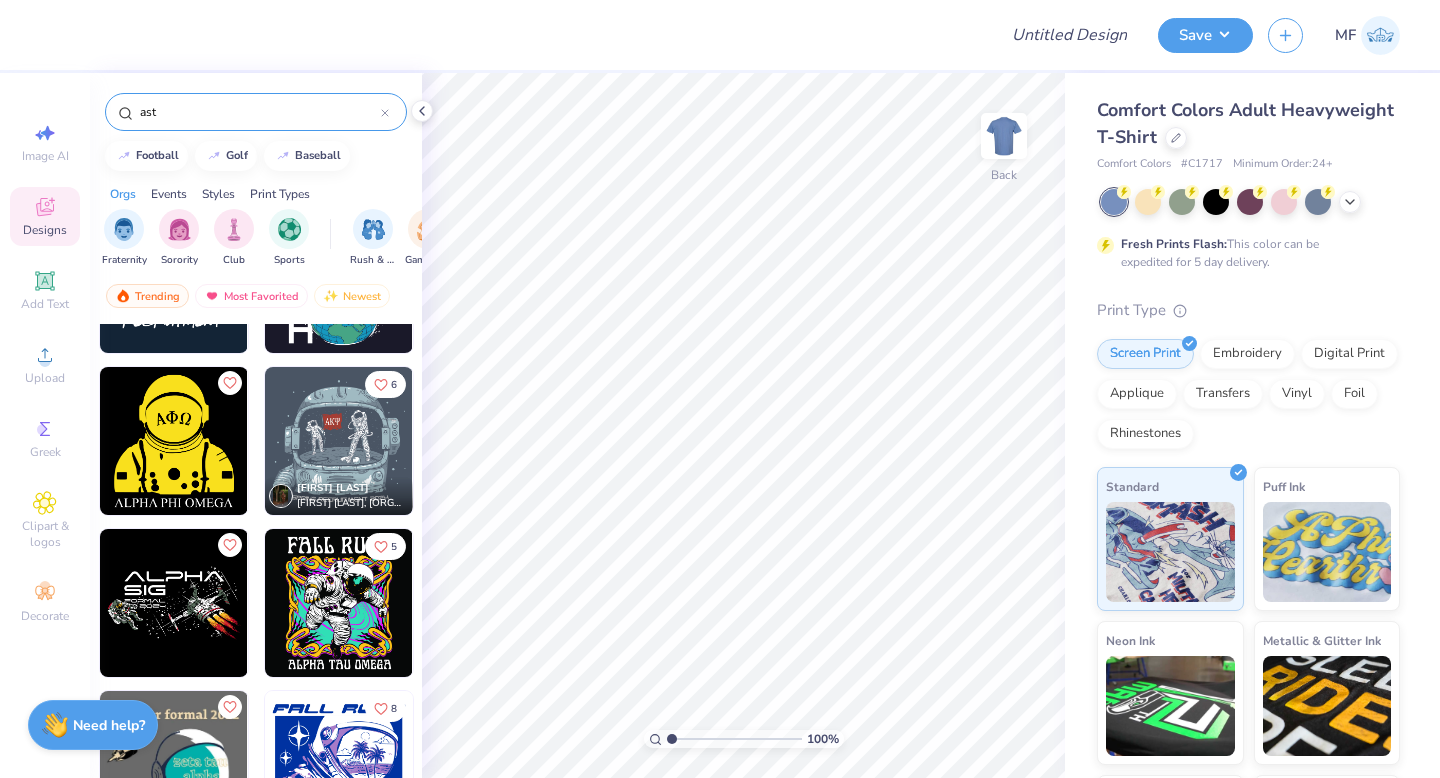 scroll, scrollTop: 459, scrollLeft: 0, axis: vertical 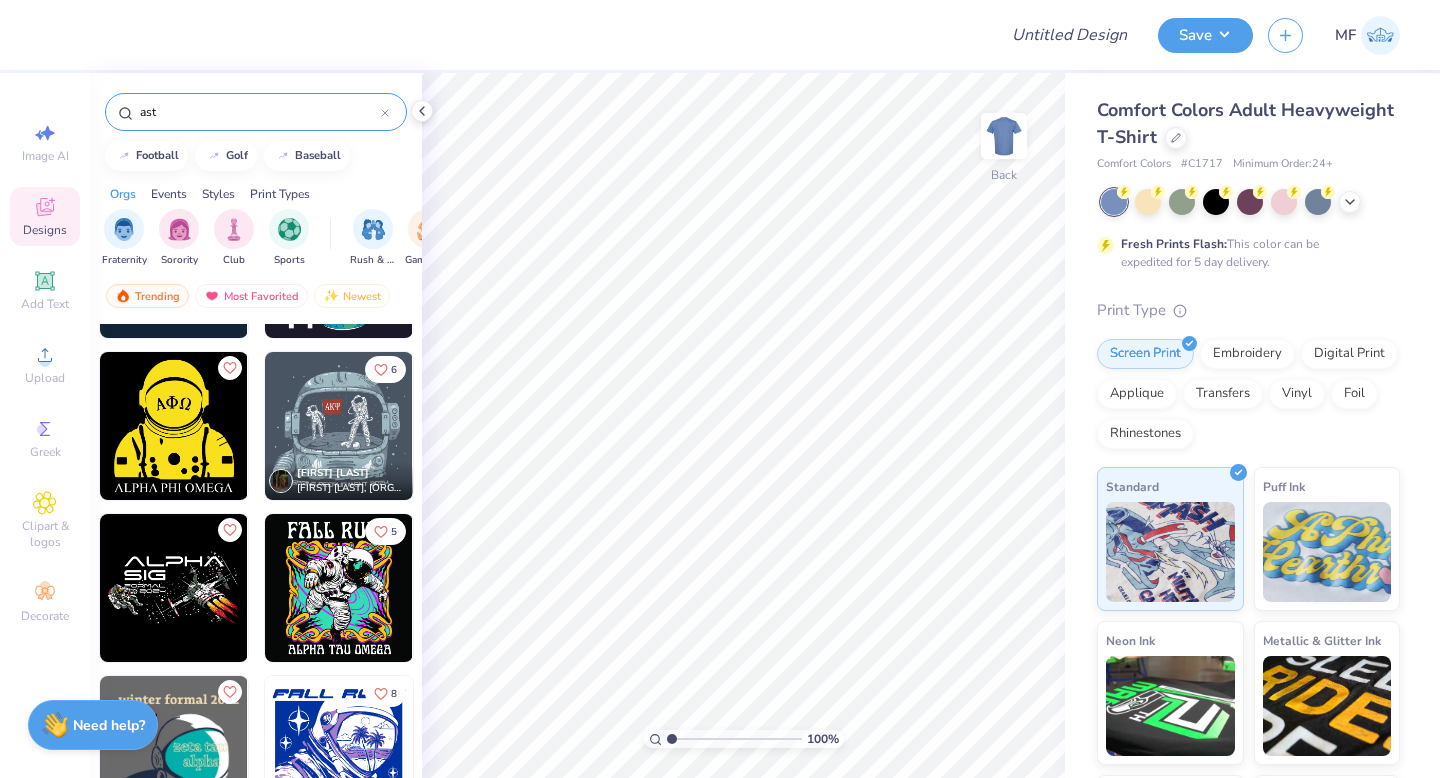click 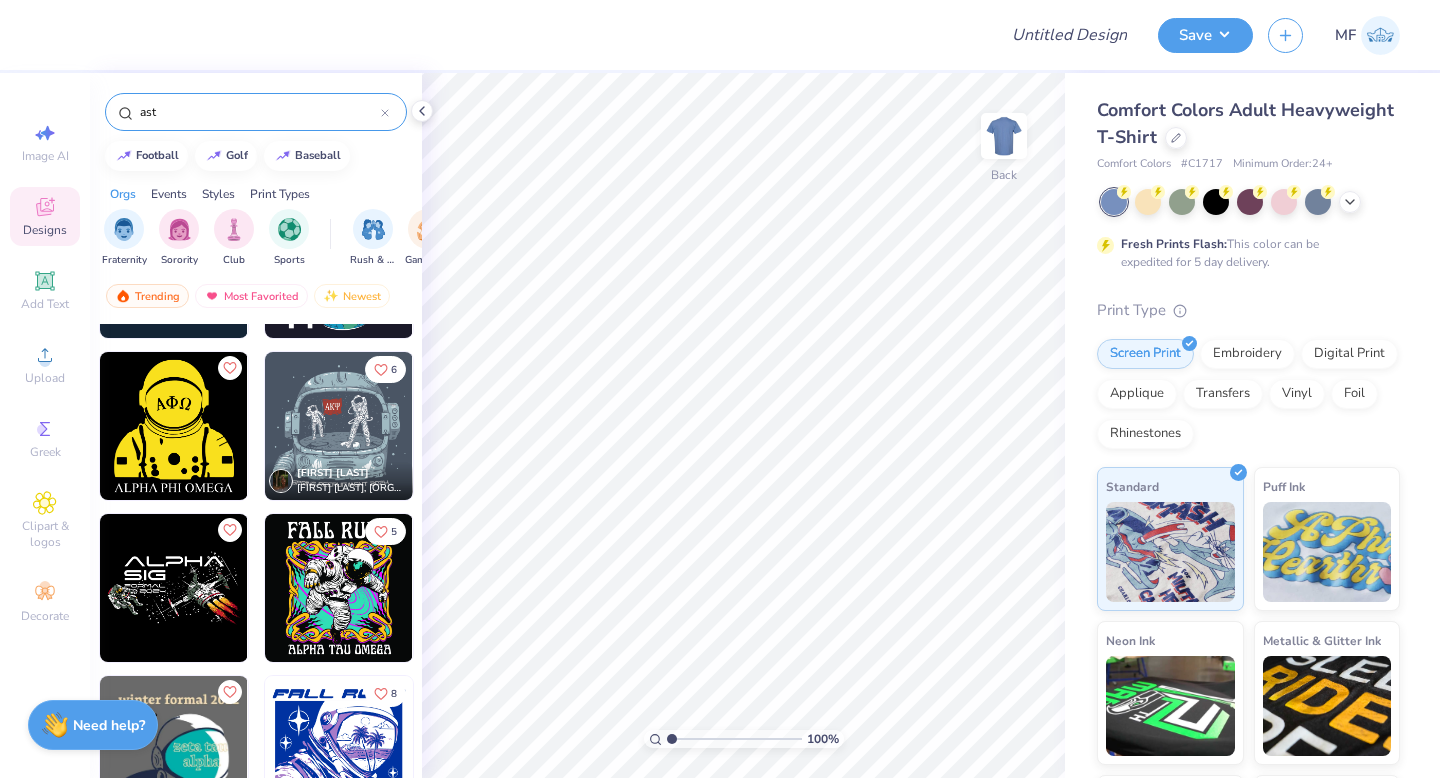 type 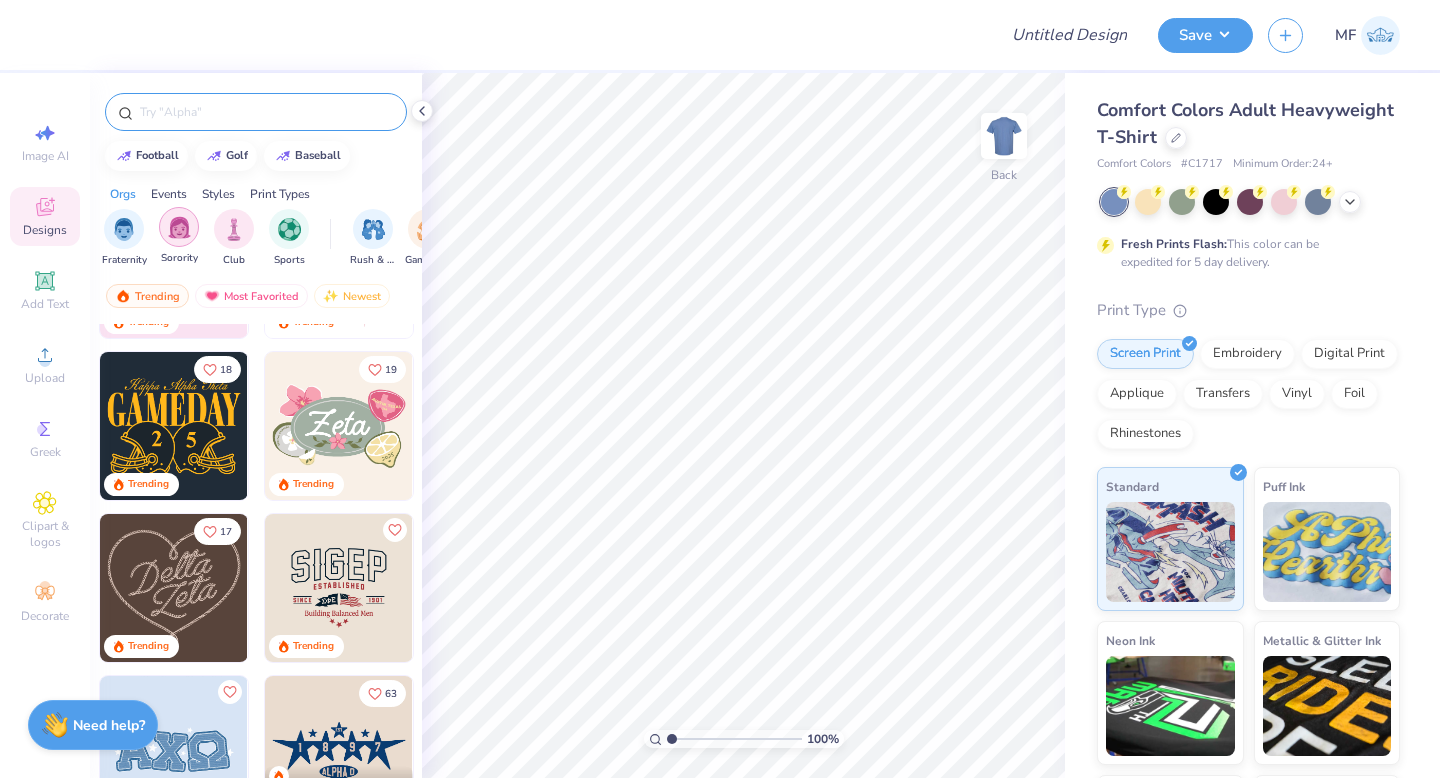 click at bounding box center (179, 227) 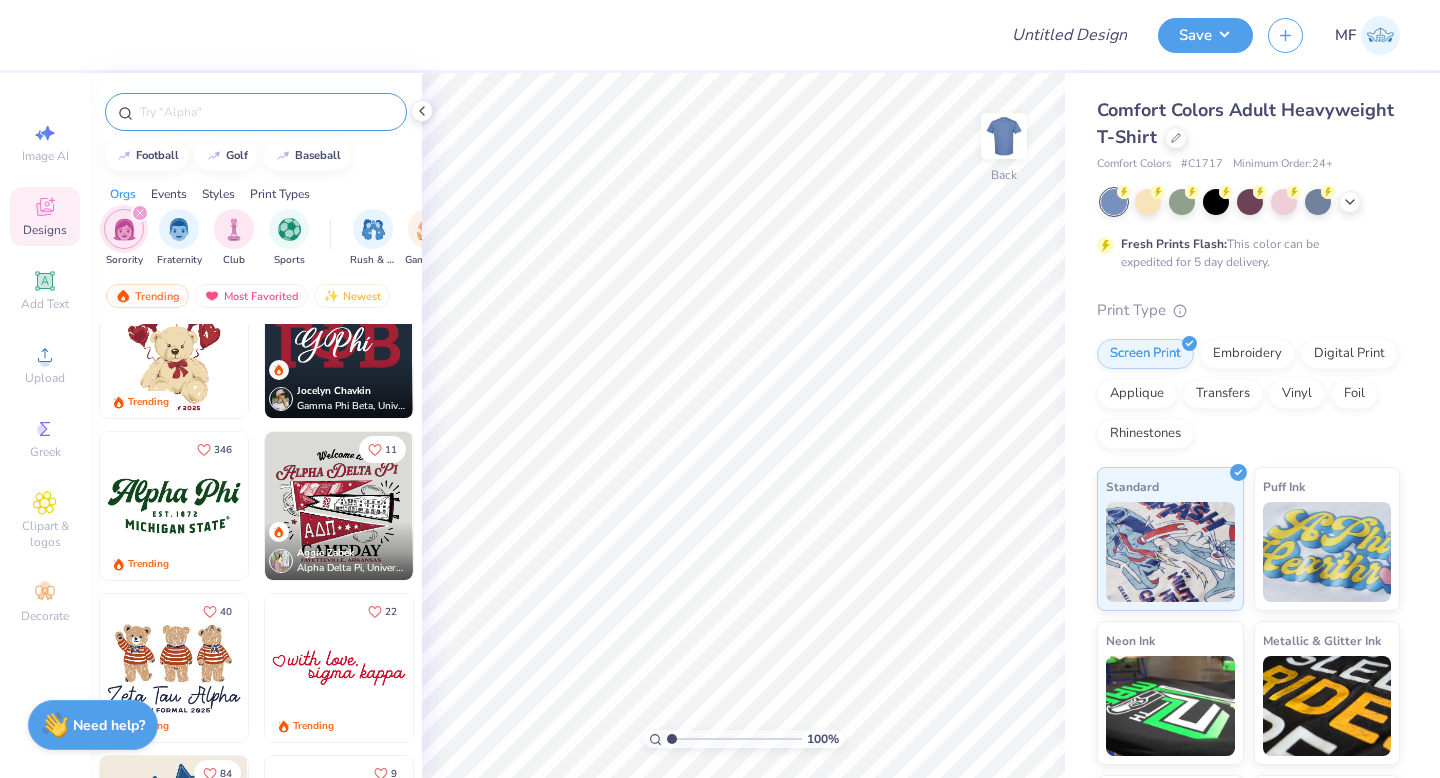scroll, scrollTop: 909, scrollLeft: 0, axis: vertical 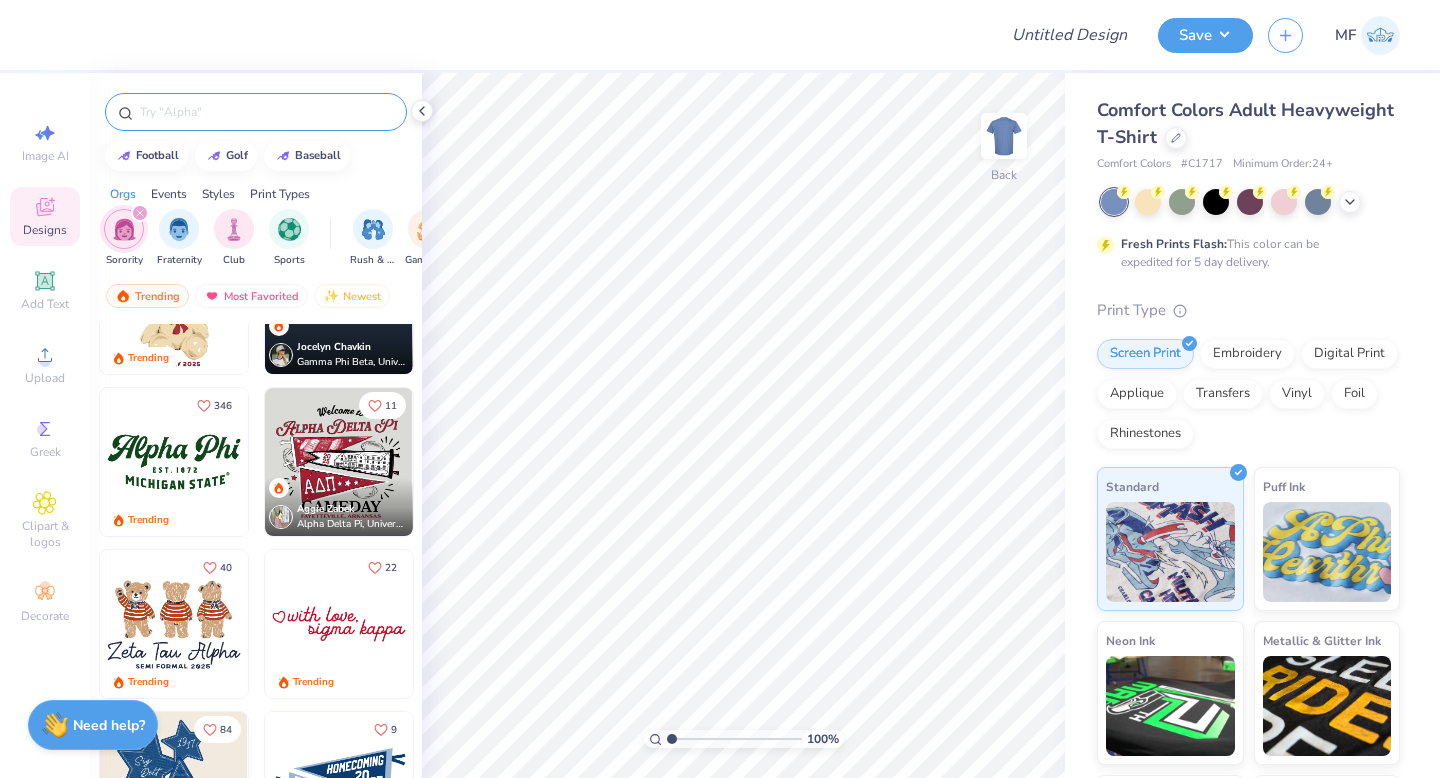 click at bounding box center [339, 462] 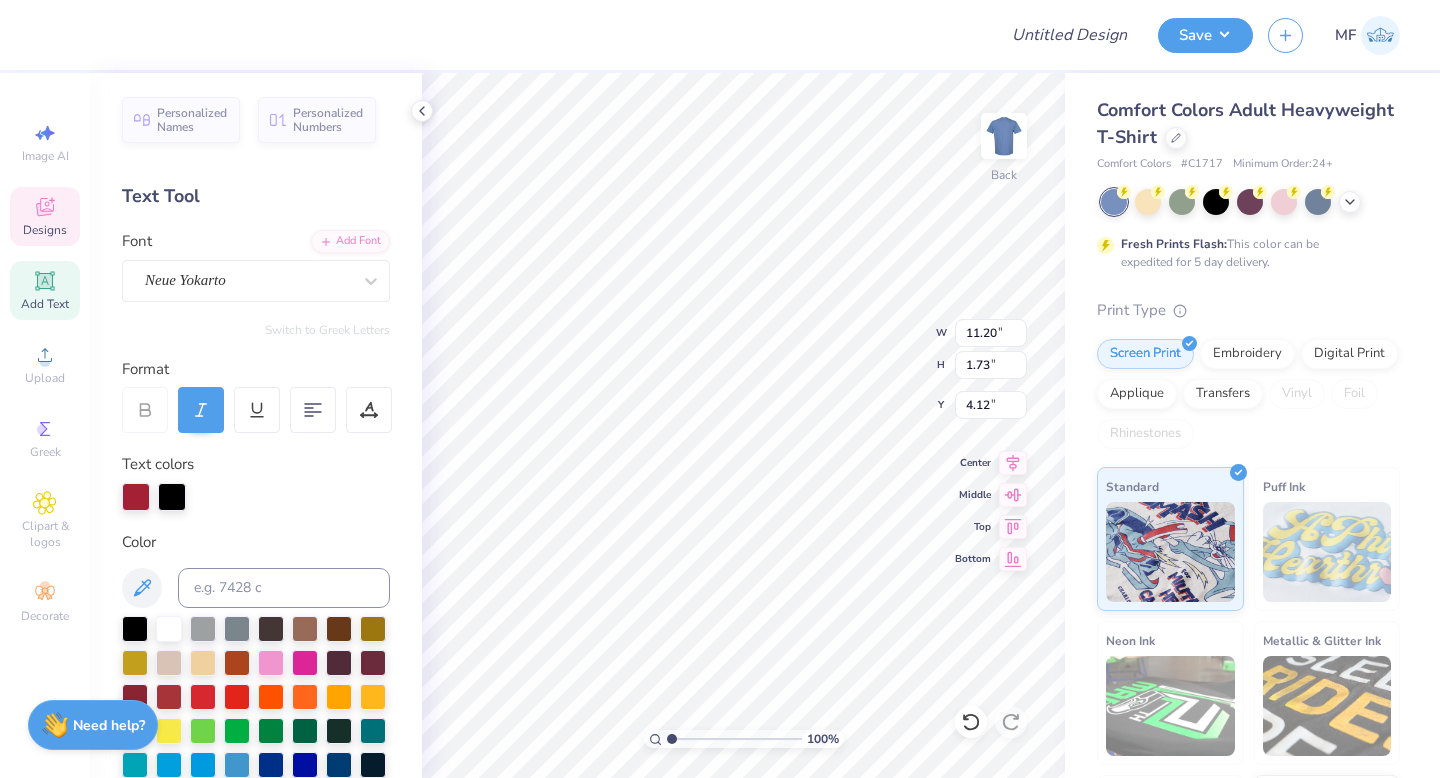 type on "Alpha Sigma Tau" 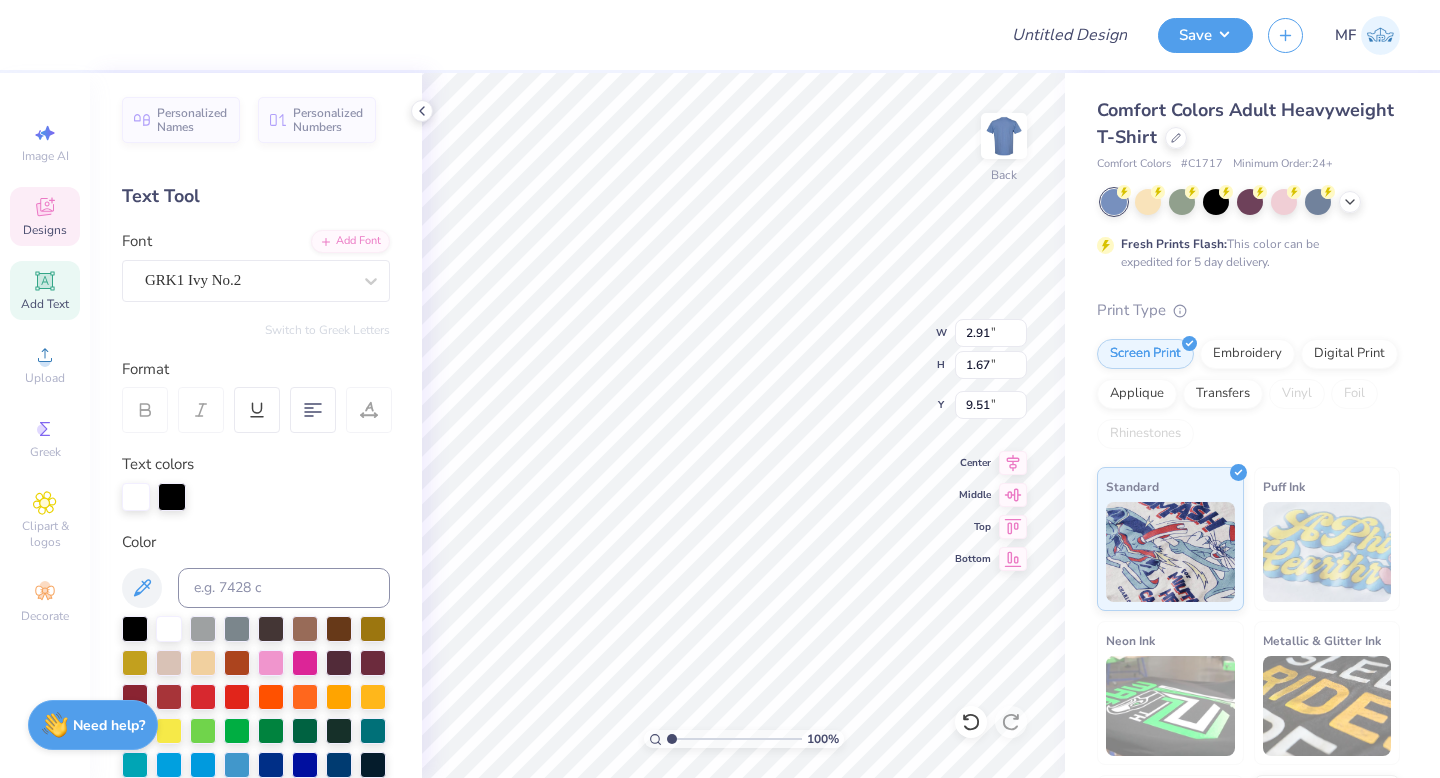 type on "2.91" 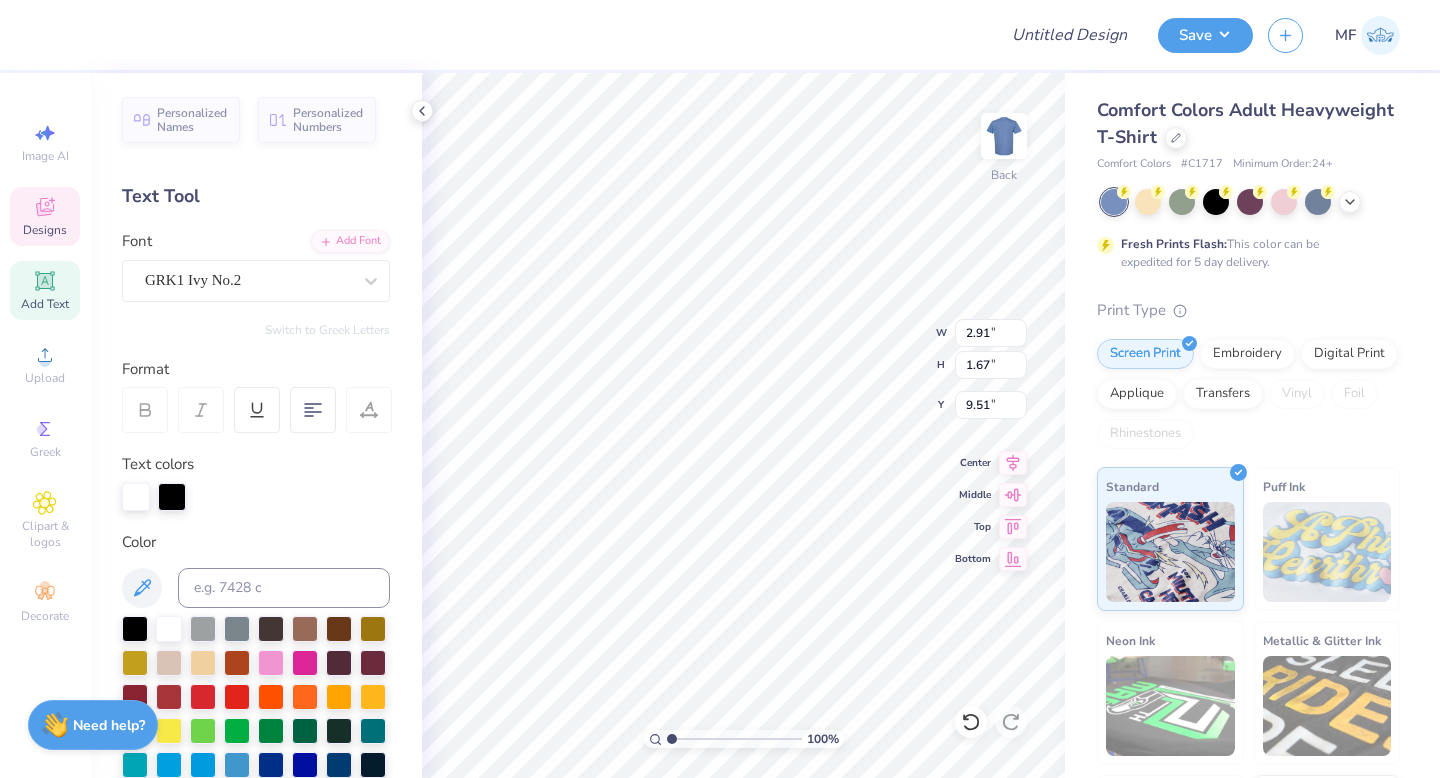 type on "AST" 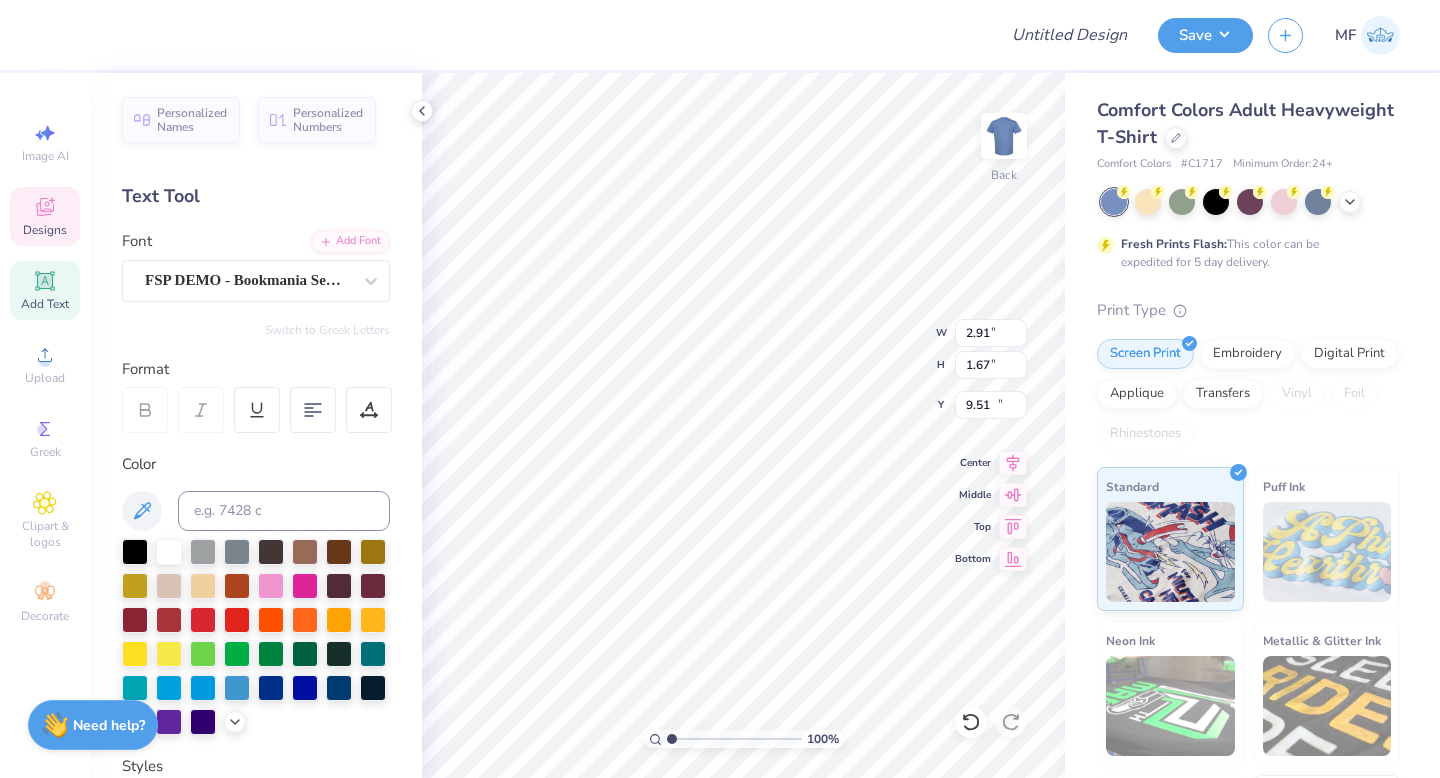 type on "7.27" 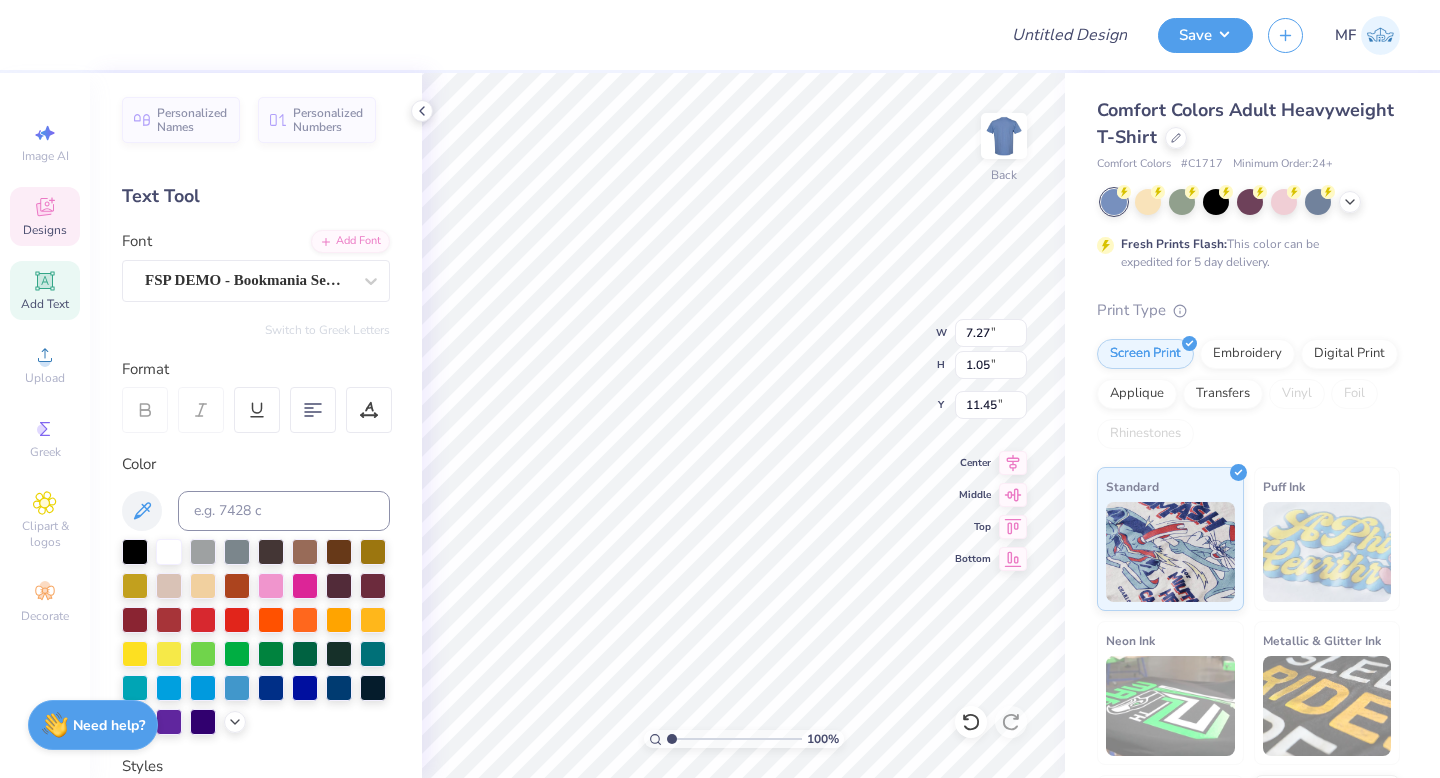 scroll, scrollTop: 0, scrollLeft: 0, axis: both 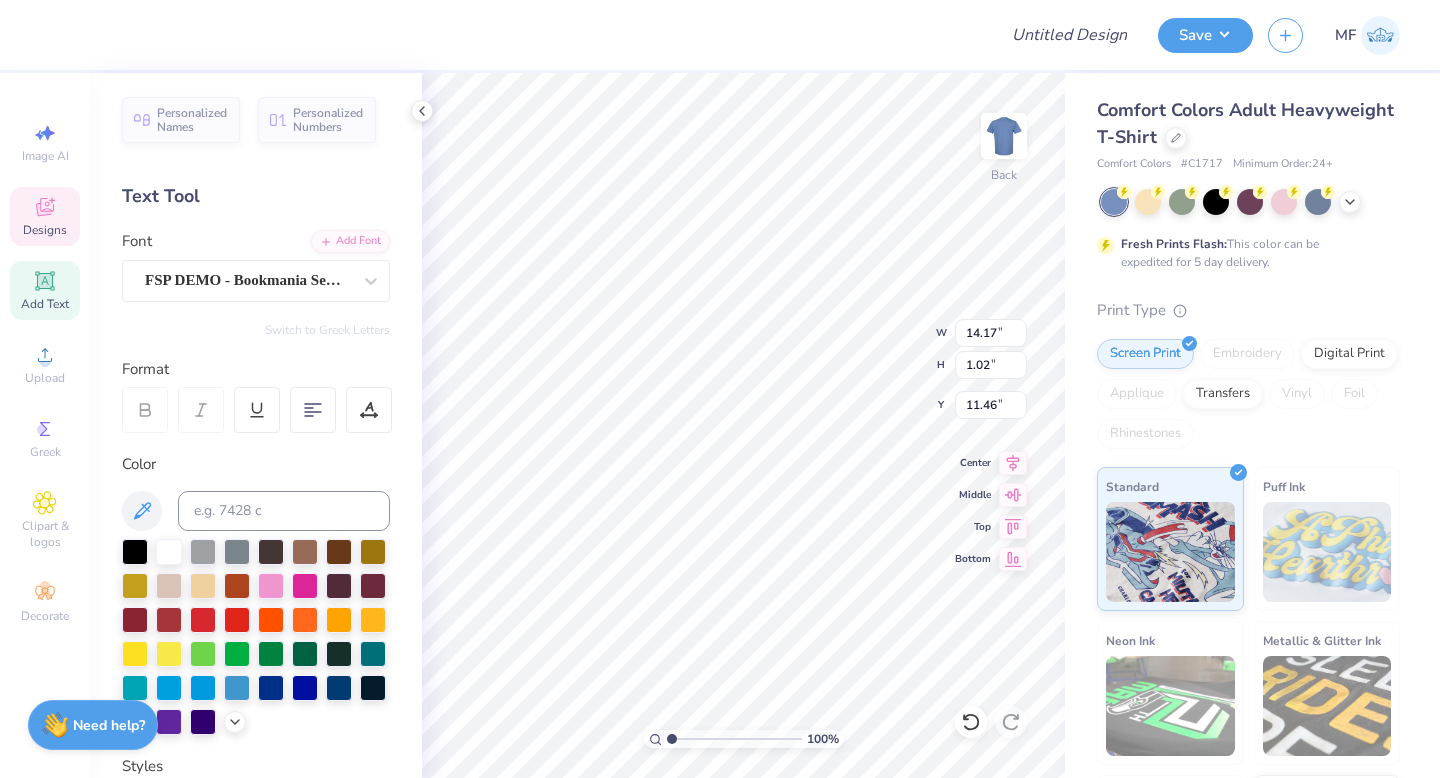 type on "PARENTS WEEKEND" 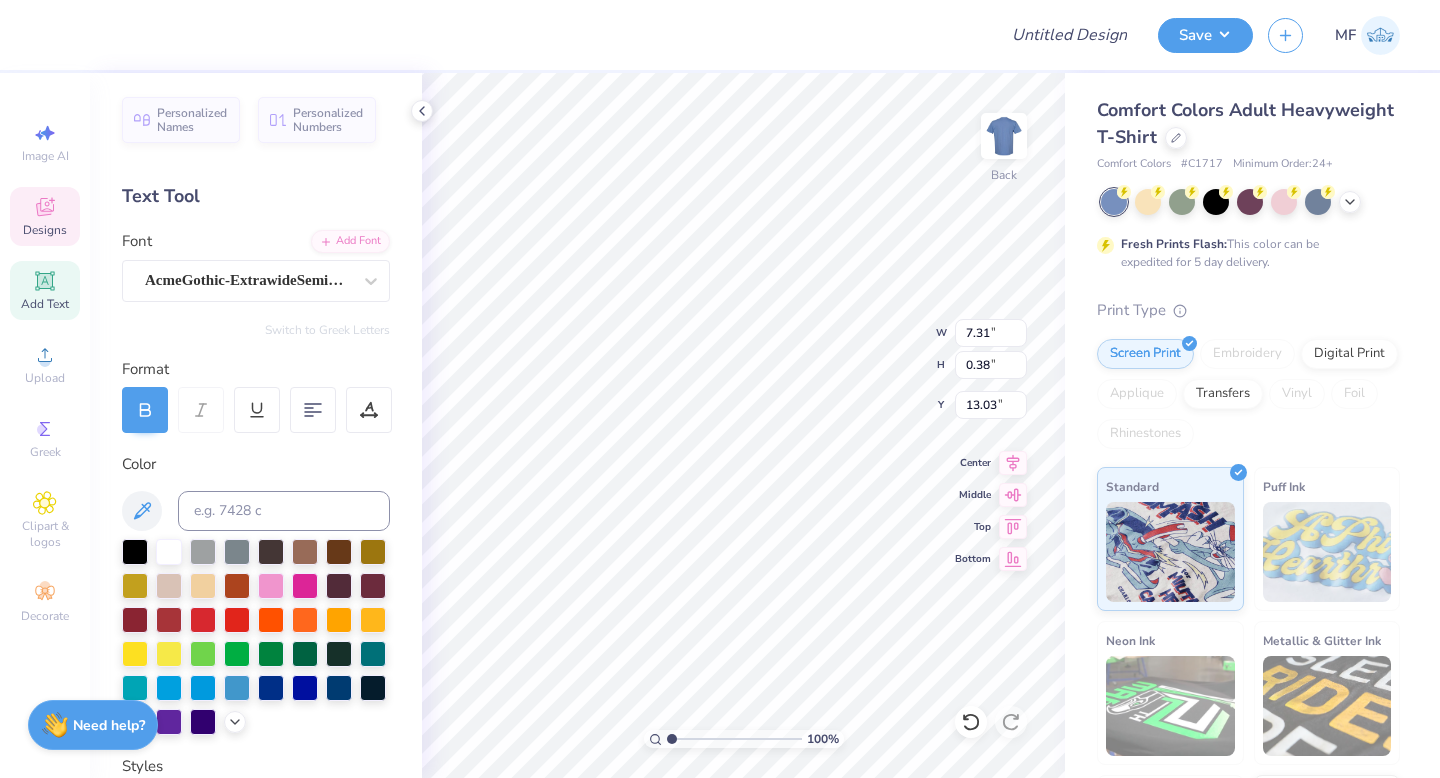 type on "7.31" 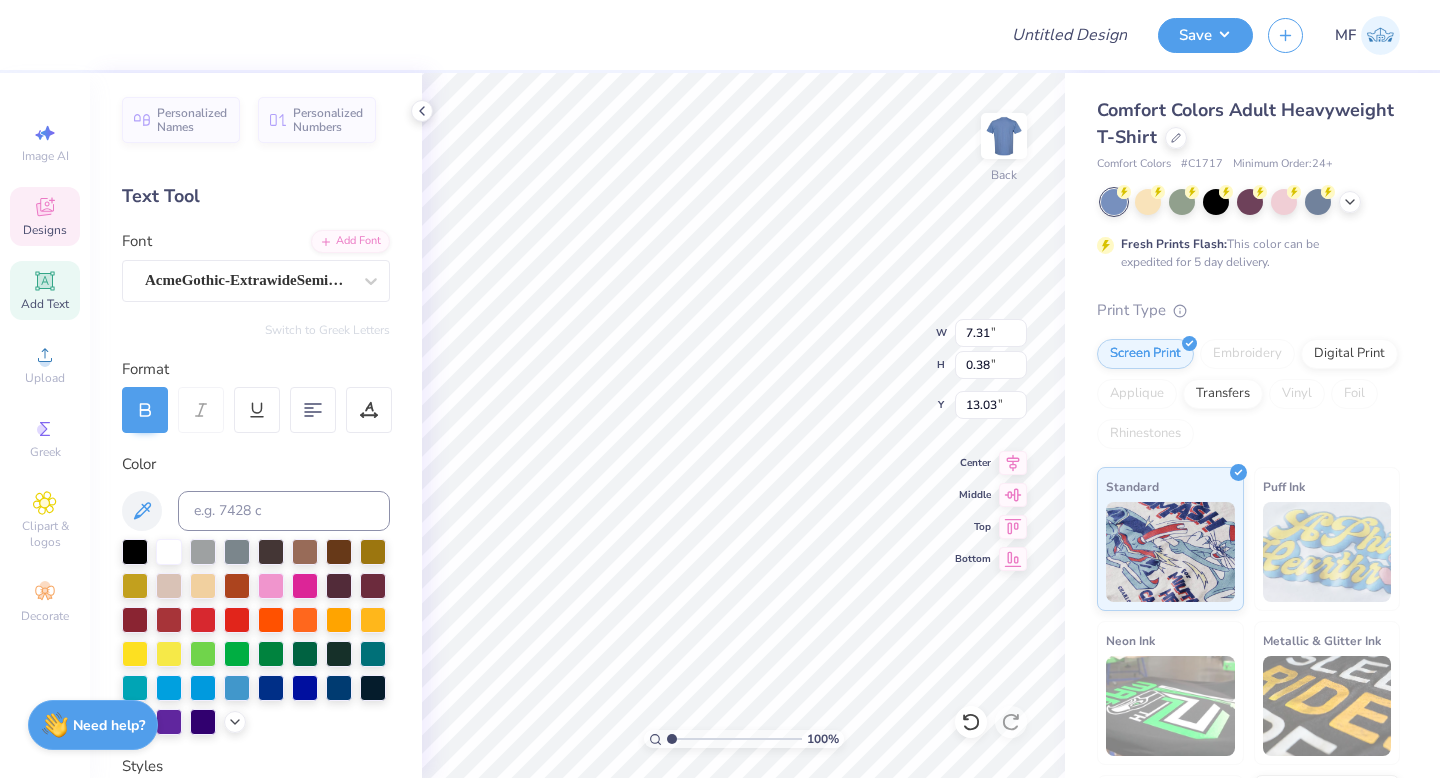 scroll, scrollTop: 0, scrollLeft: 0, axis: both 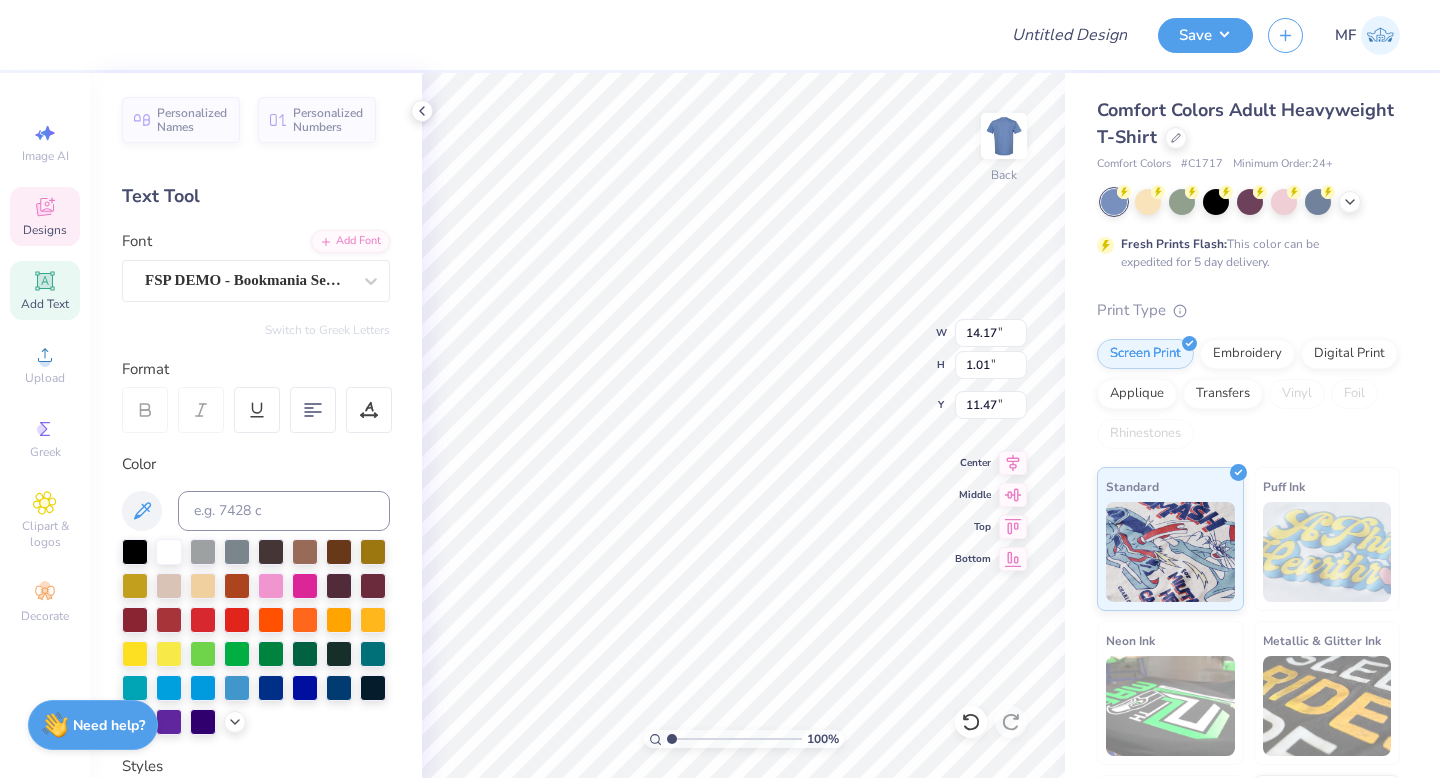 type on "11.83" 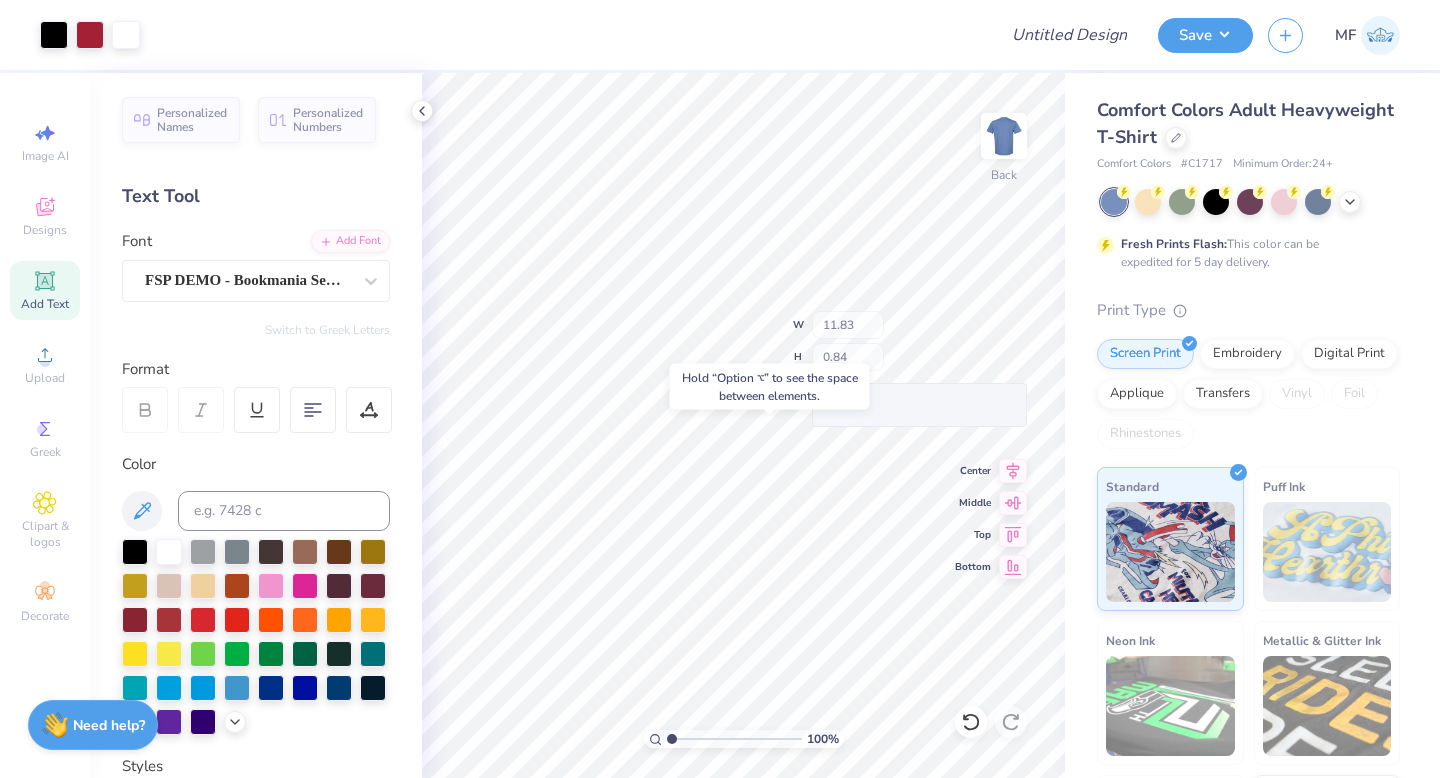 type on "11.66" 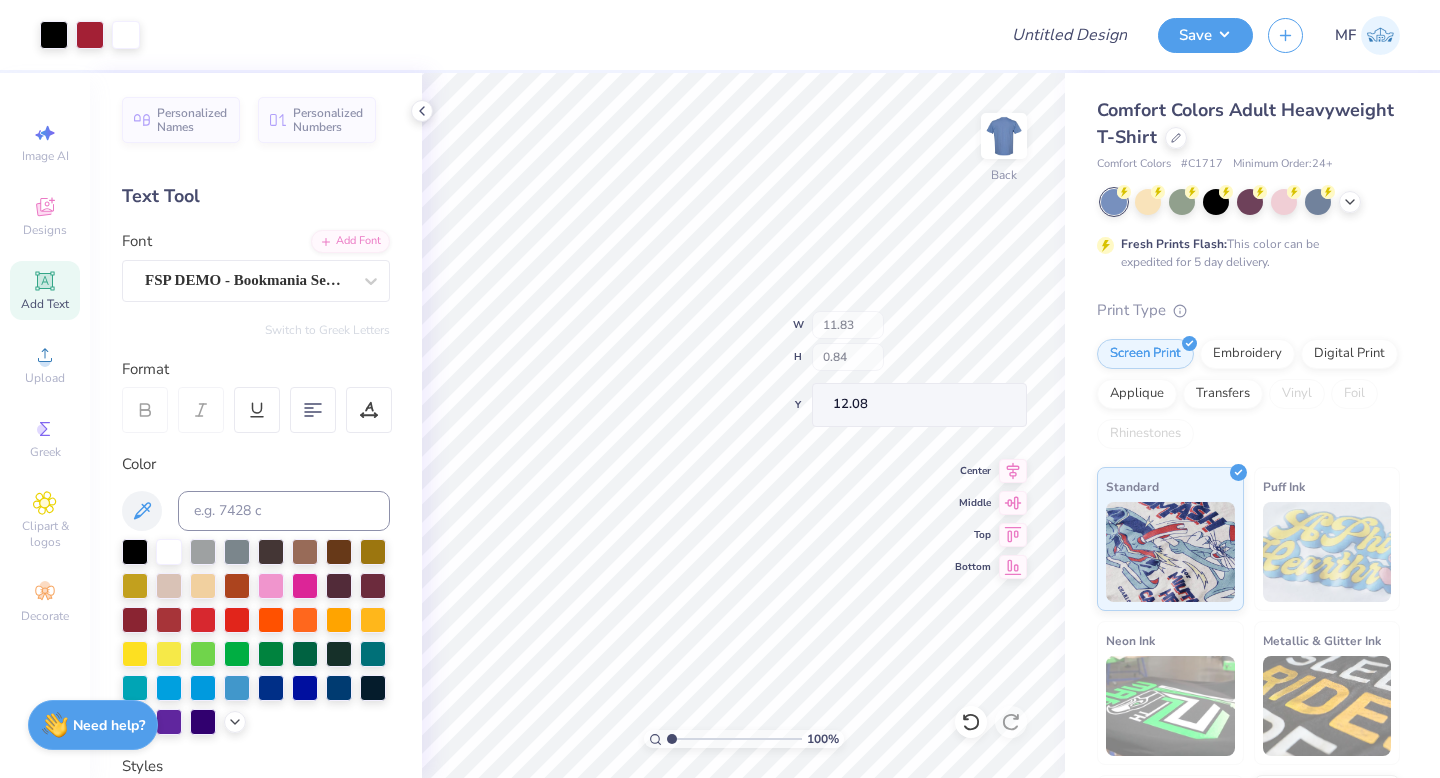 type on "12.08" 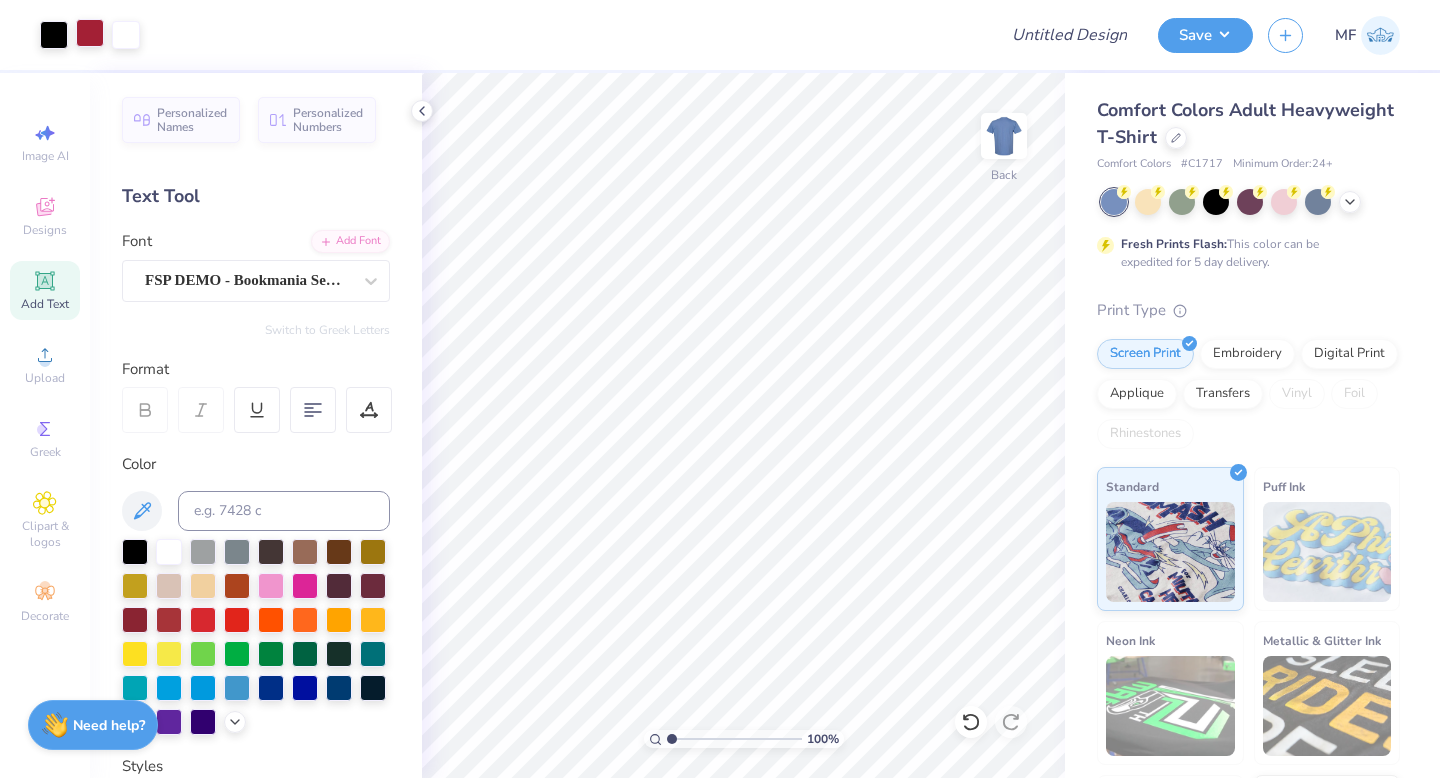 click at bounding box center (90, 33) 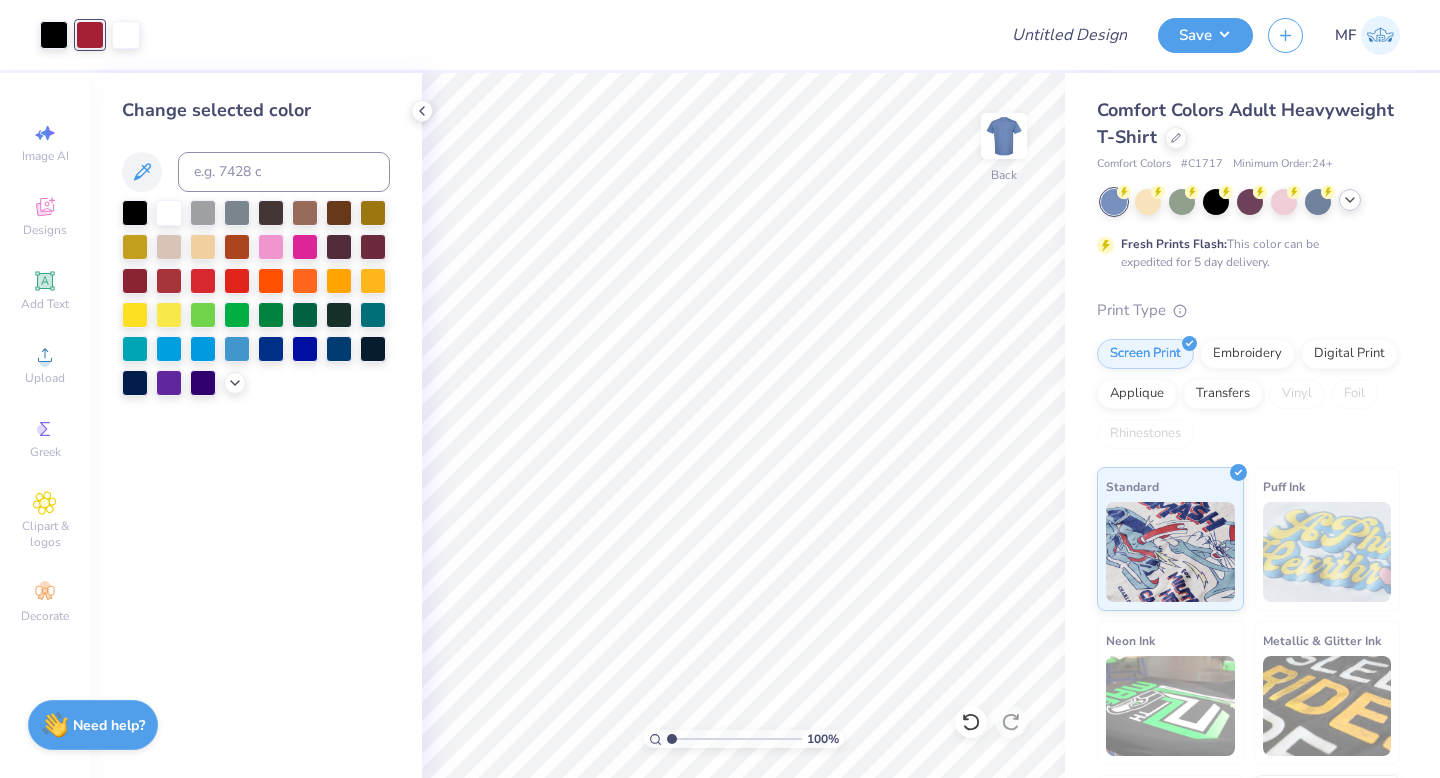click 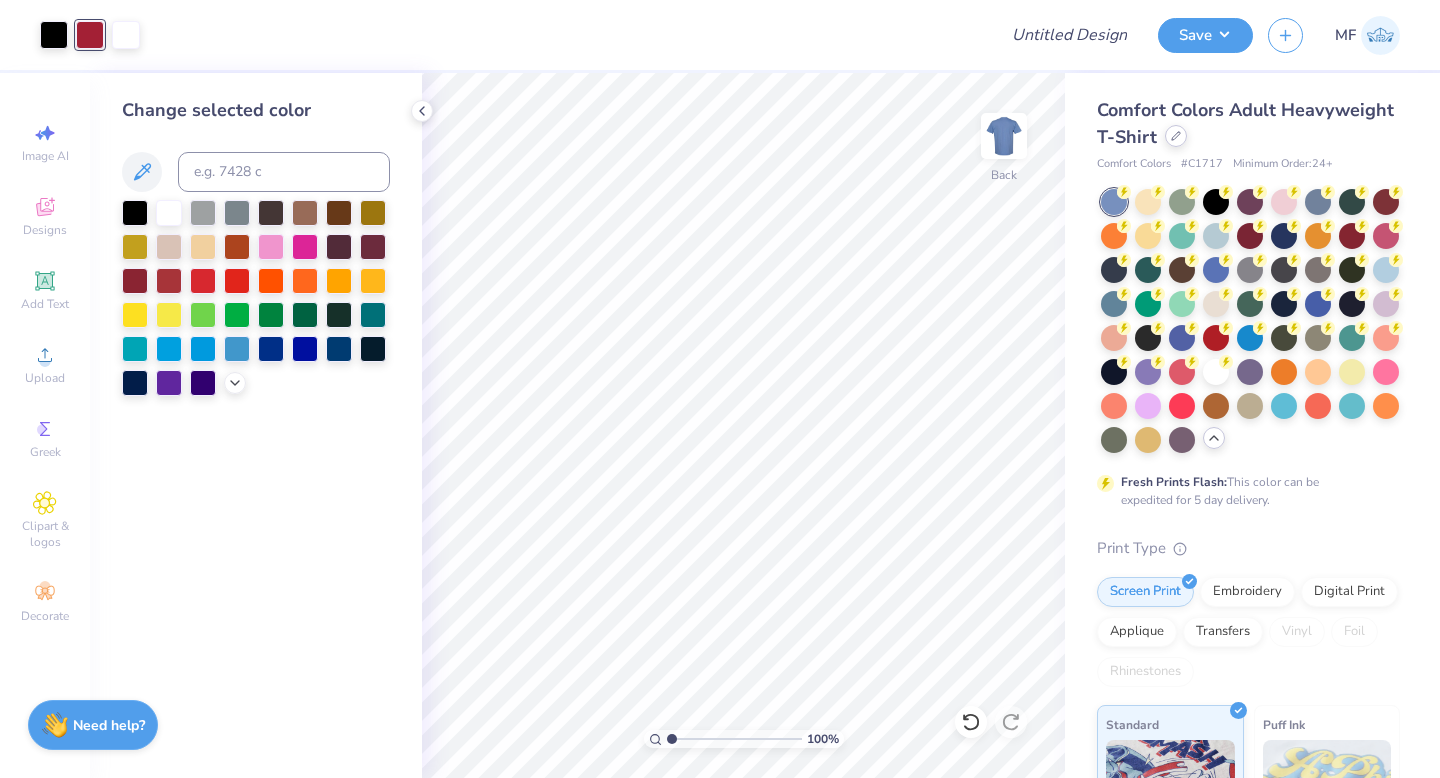 click 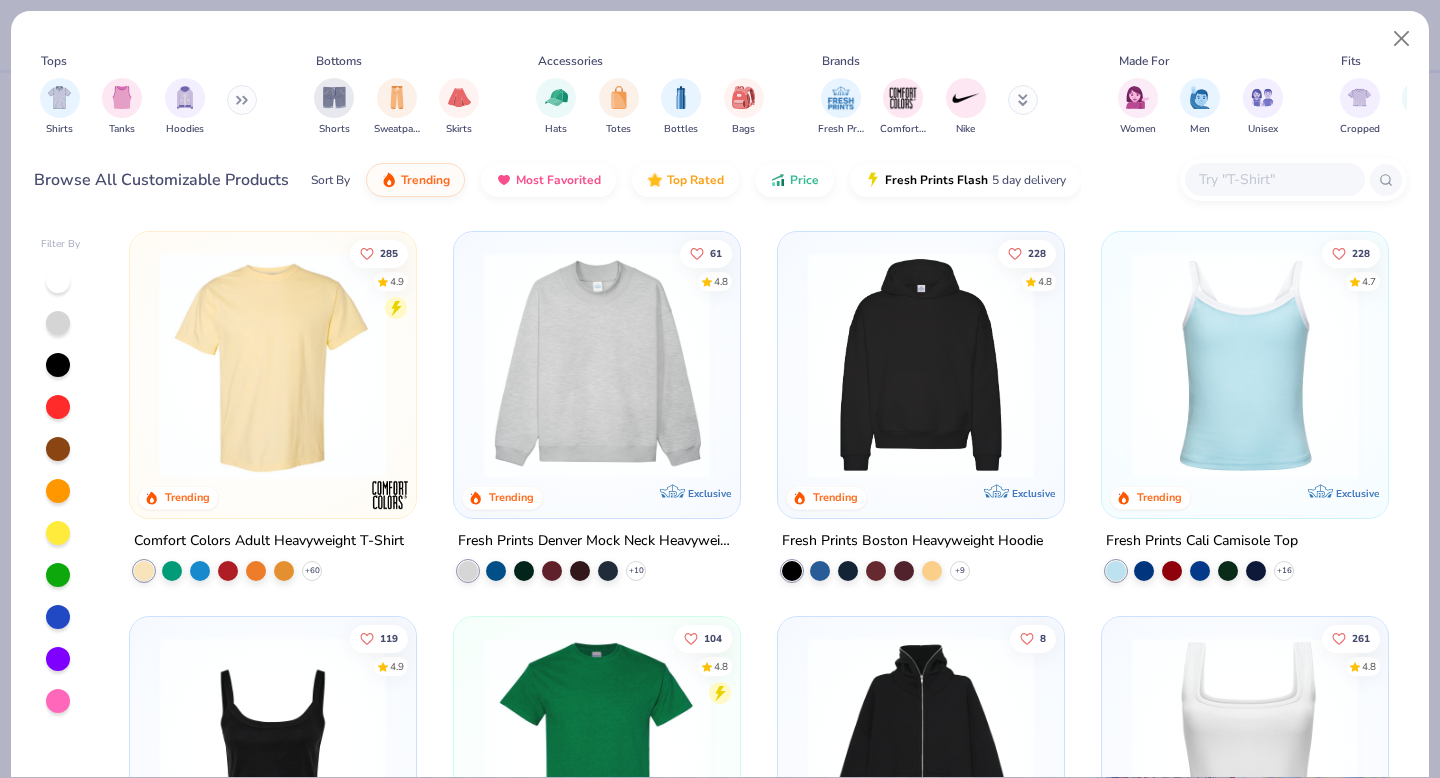 click at bounding box center (1274, 179) 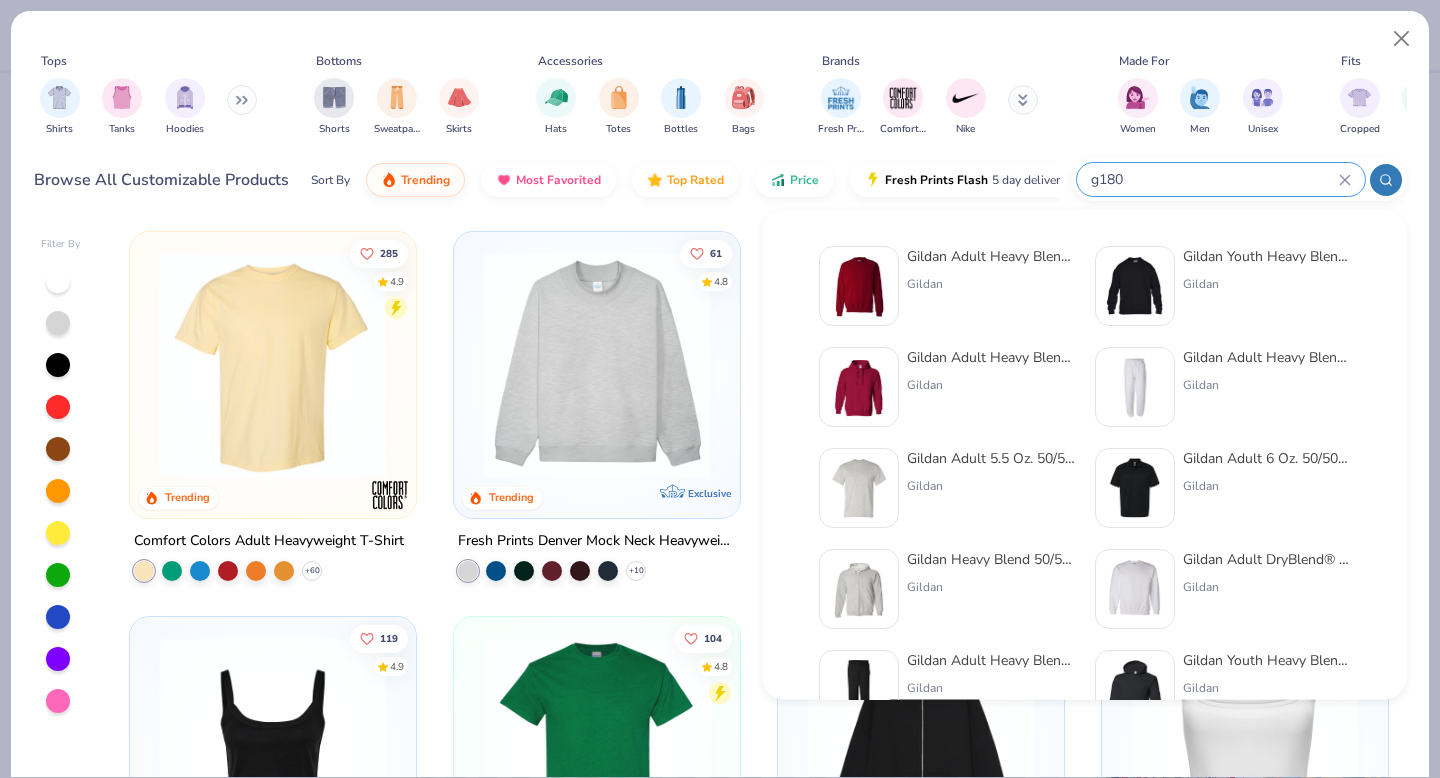 type on "g180" 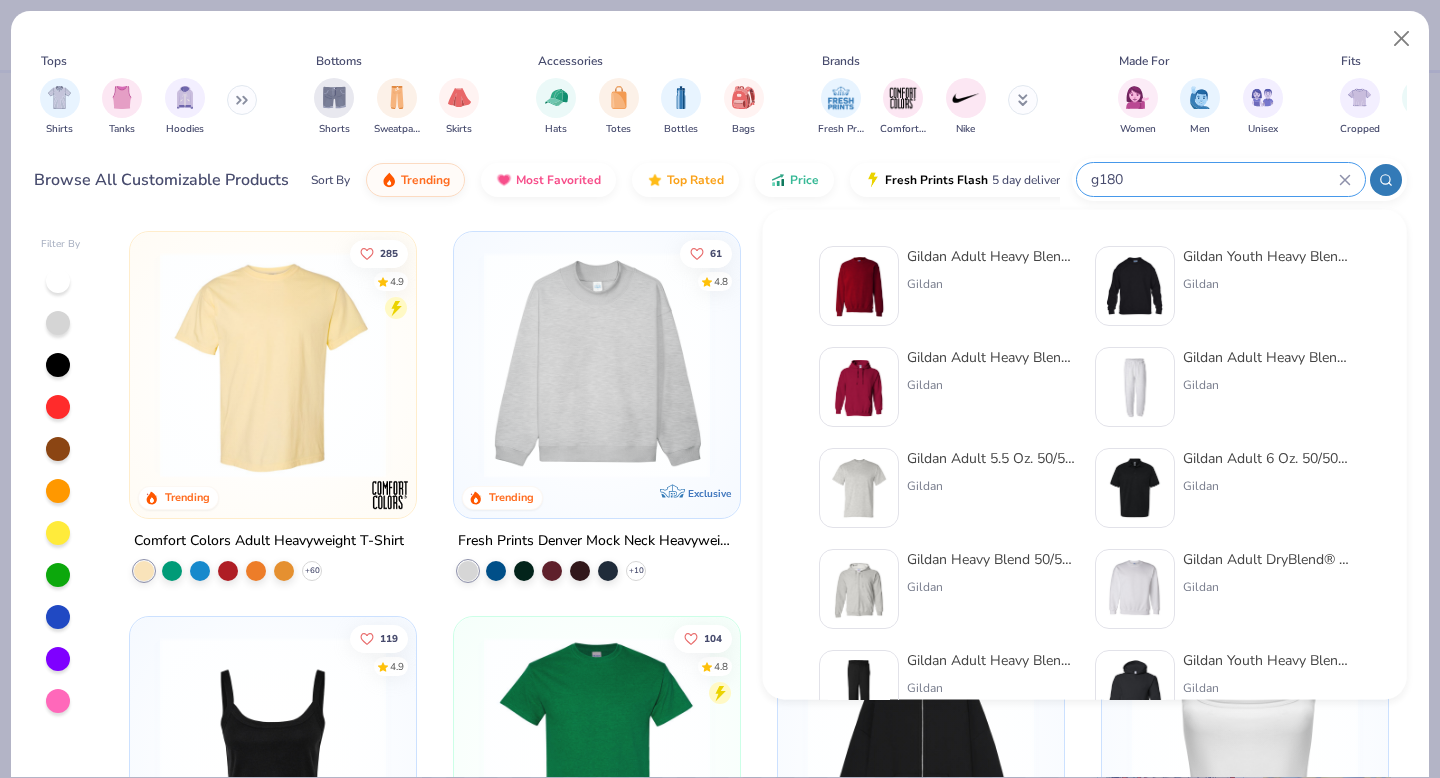 click on "Gildan" at bounding box center [991, 284] 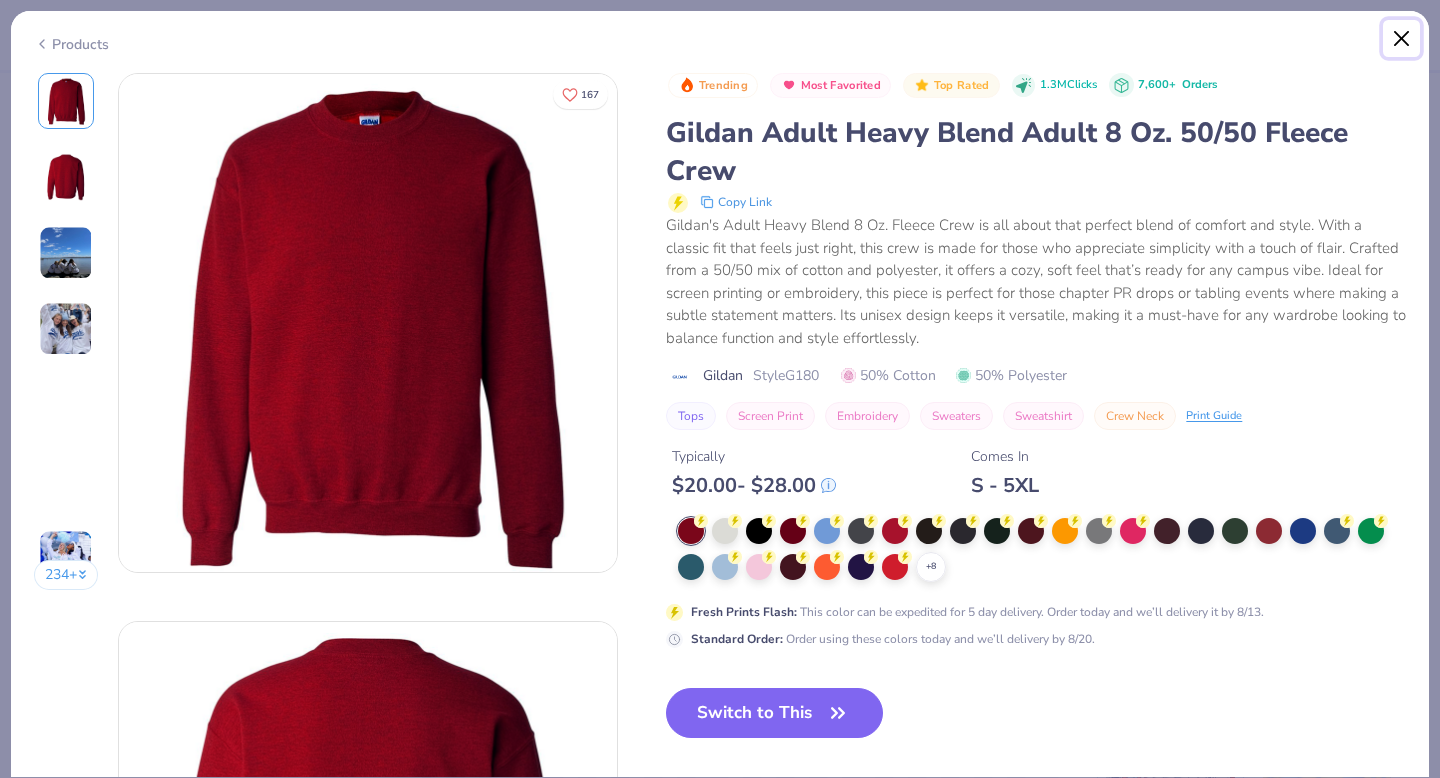 click at bounding box center (1402, 39) 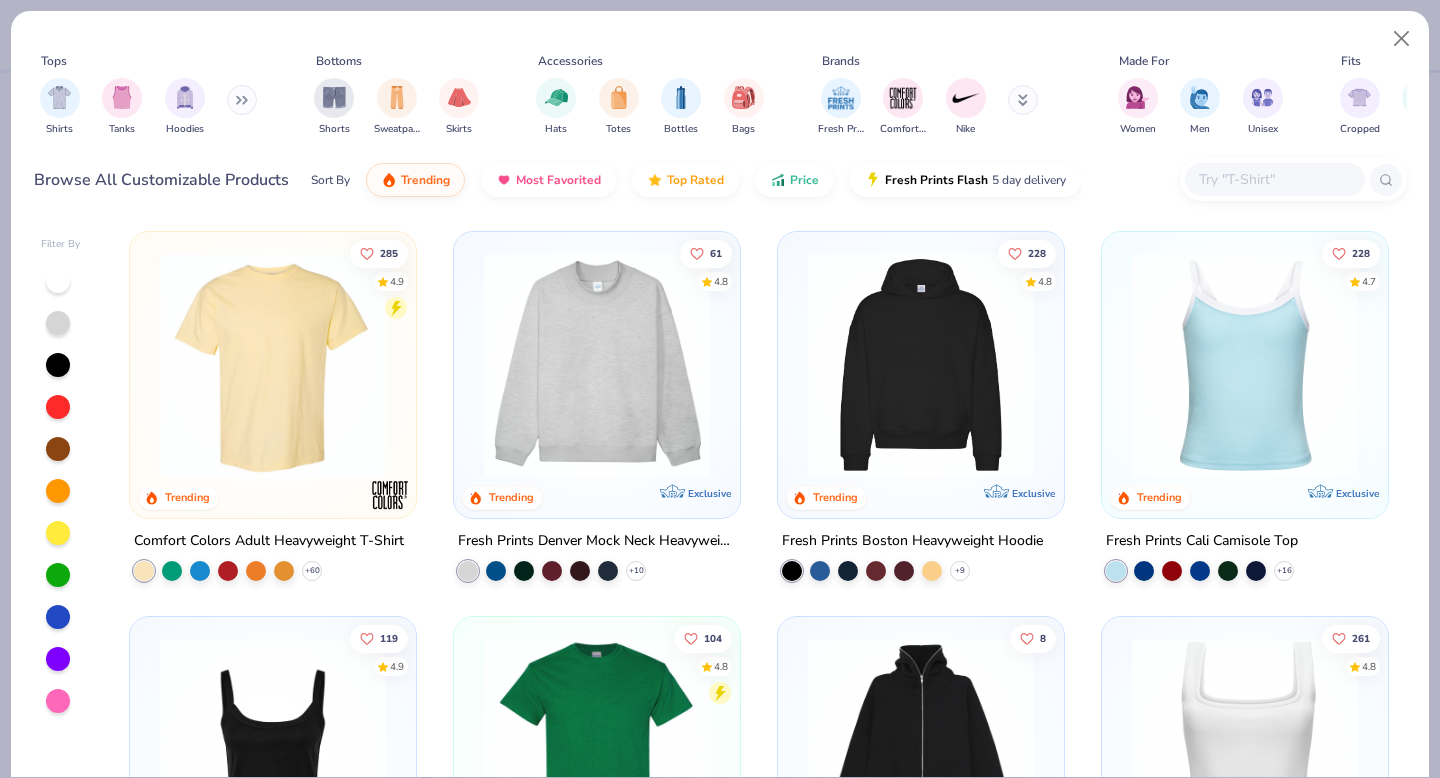 click at bounding box center (1275, 179) 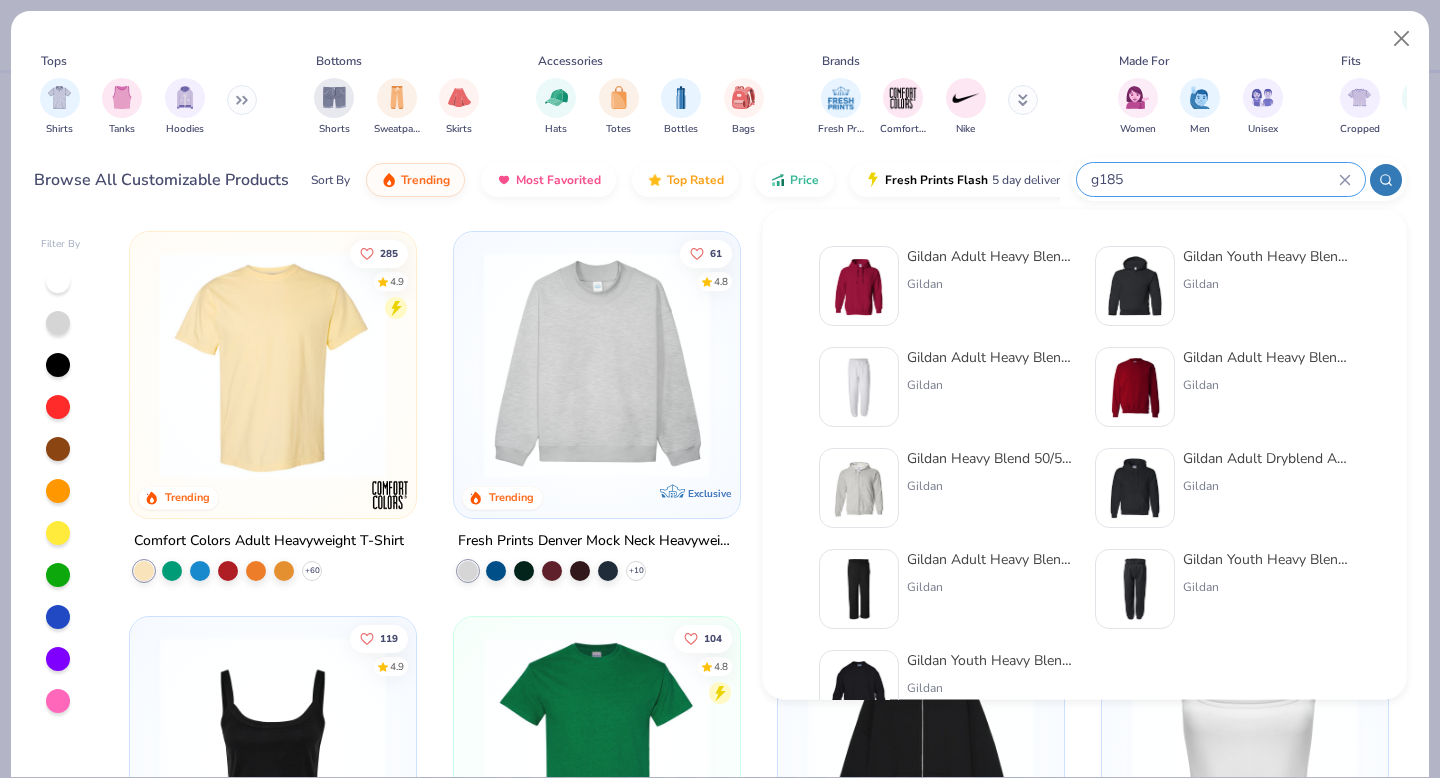 type on "g185" 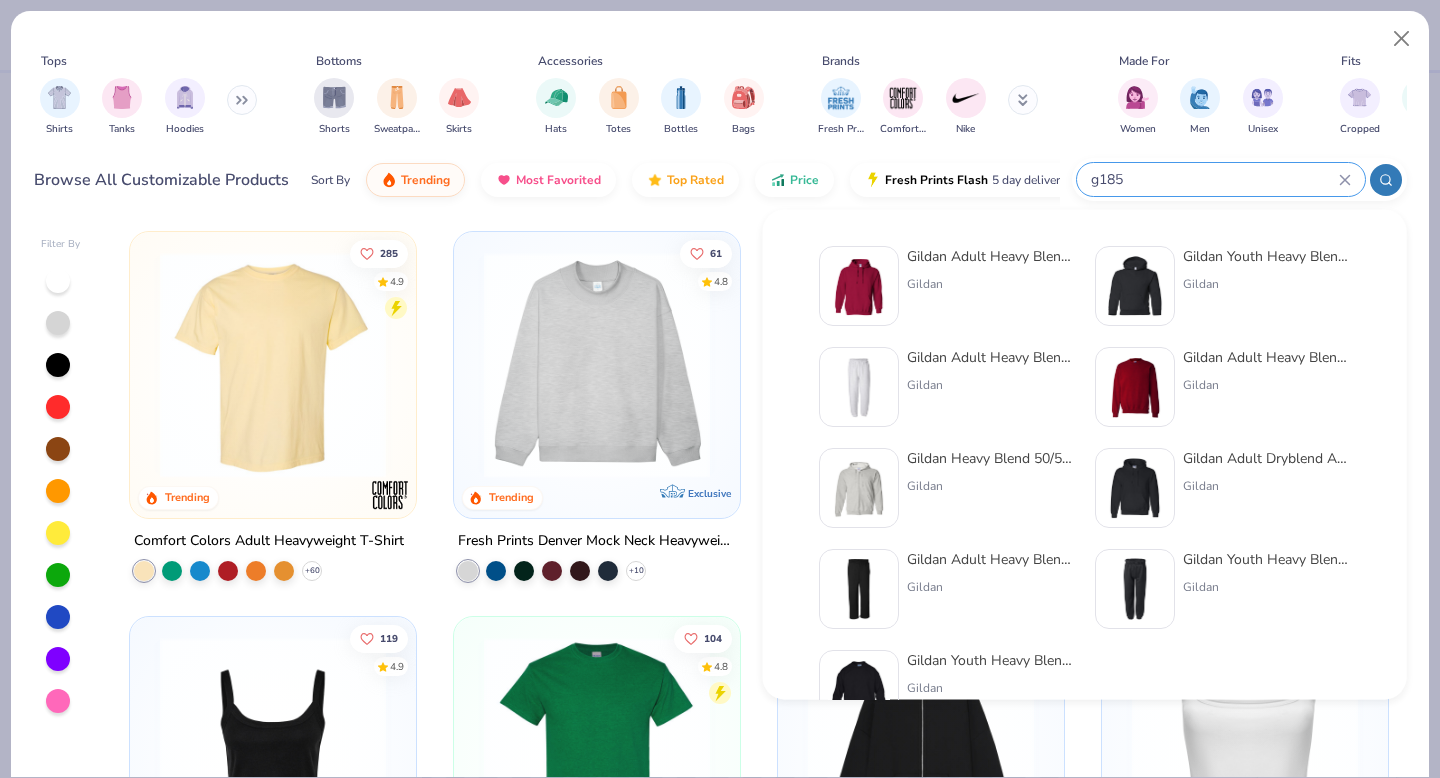 click on "Gildan Adult Heavy Blend 8 Oz. 50/50 Hooded Sweatshirt Gildan" at bounding box center [991, 286] 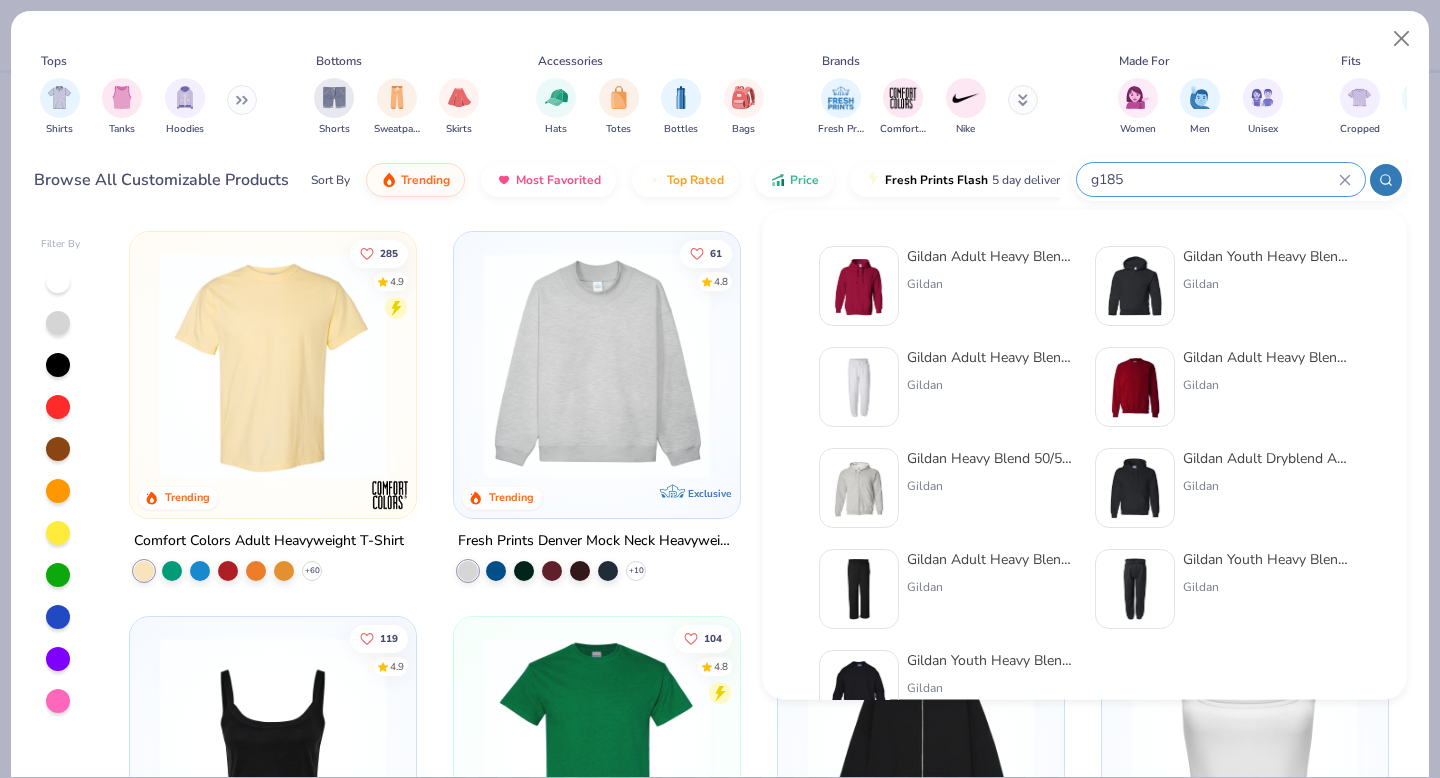 type 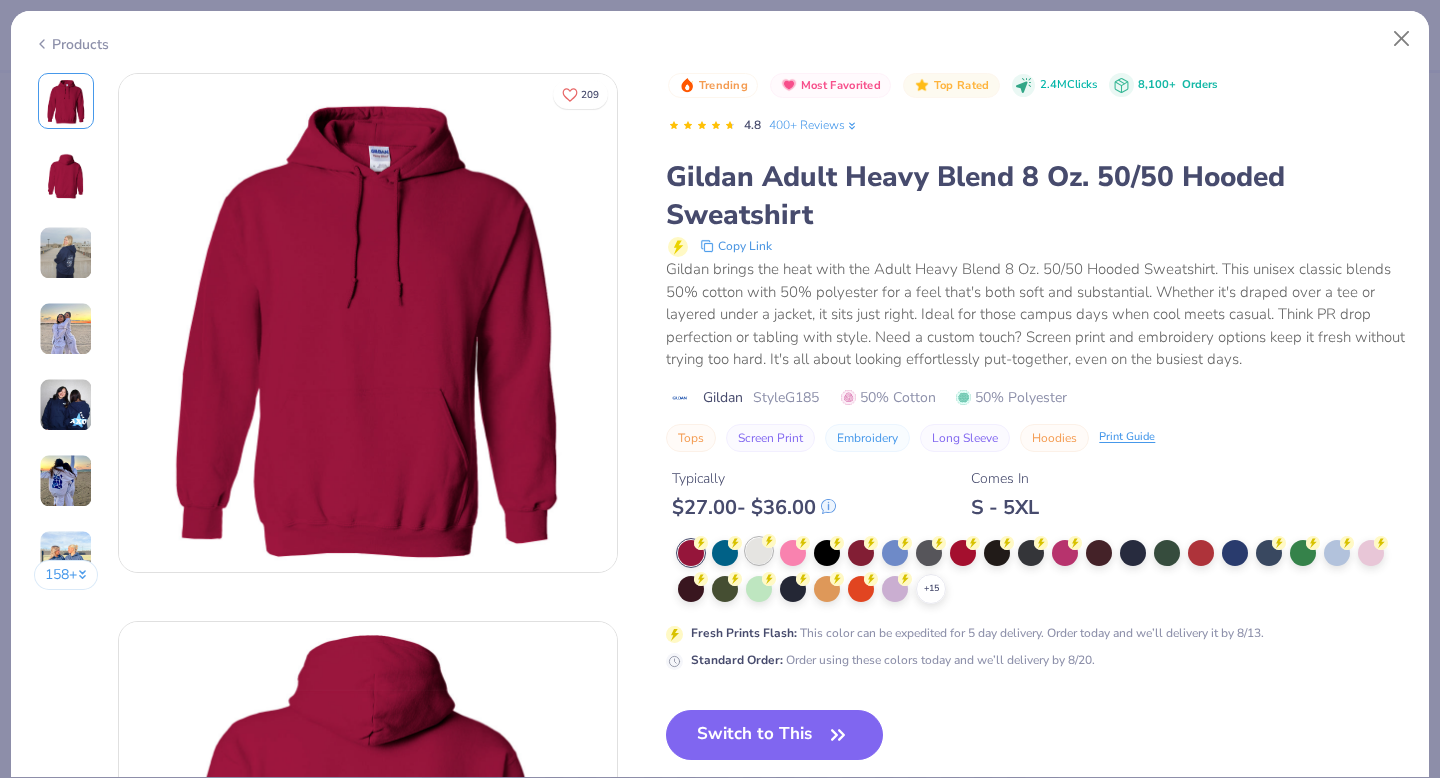 click at bounding box center [759, 551] 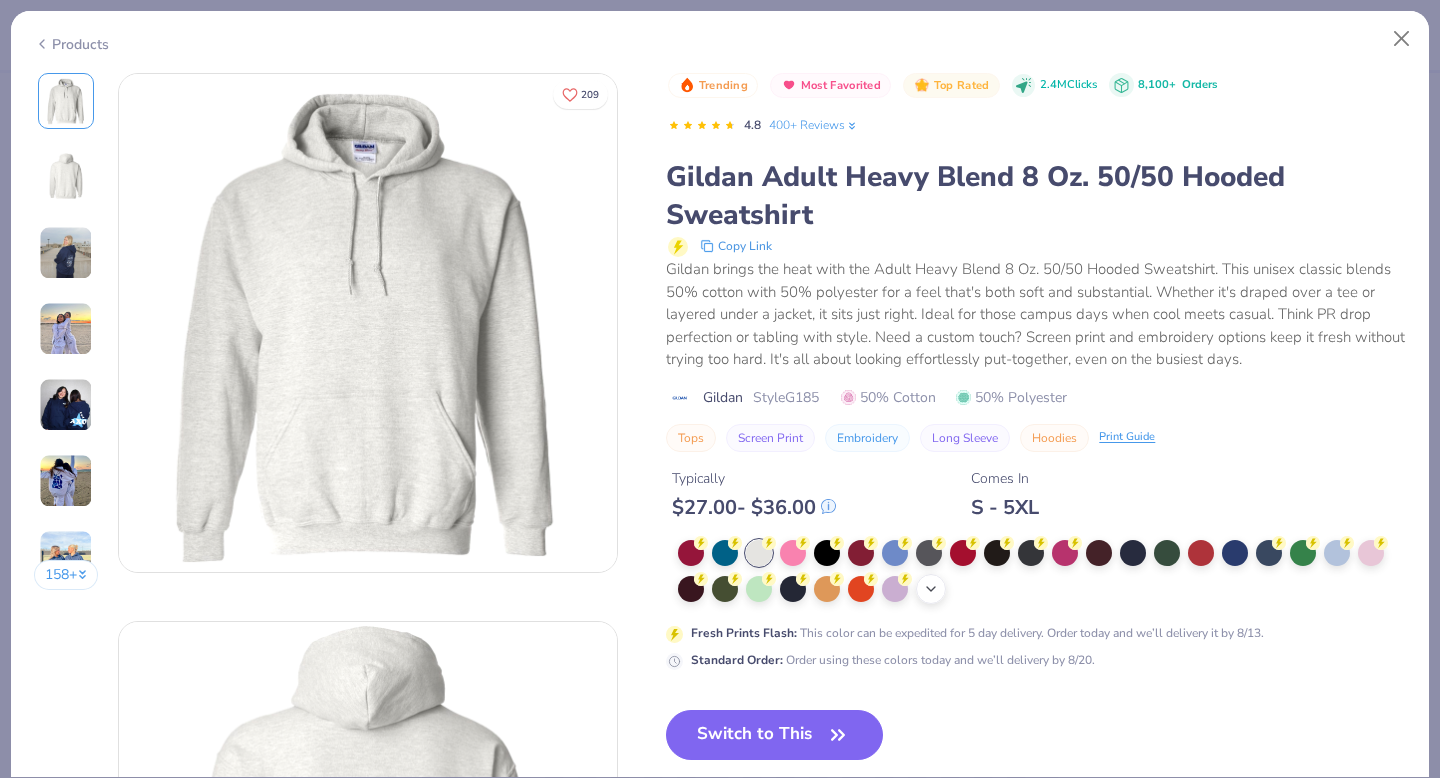 click 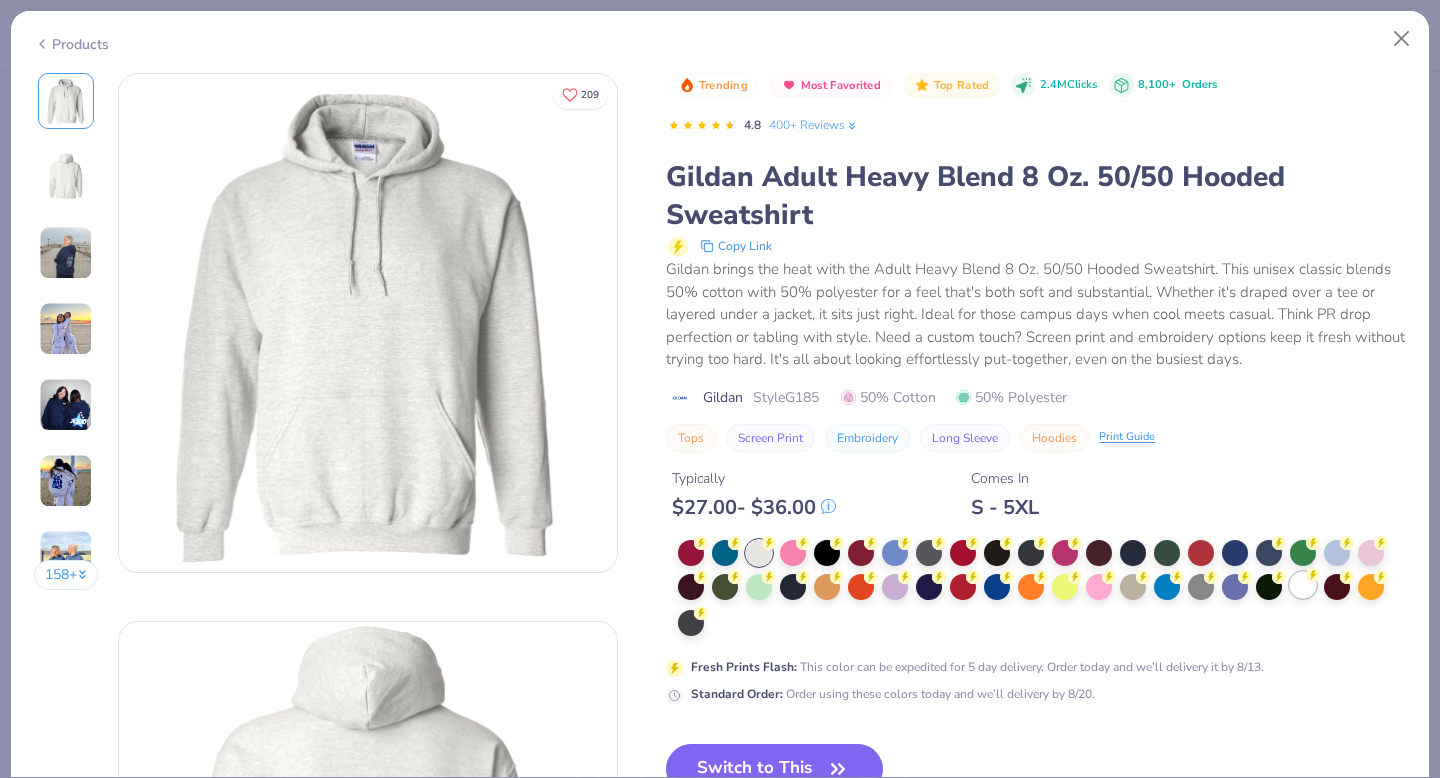 click at bounding box center (1303, 585) 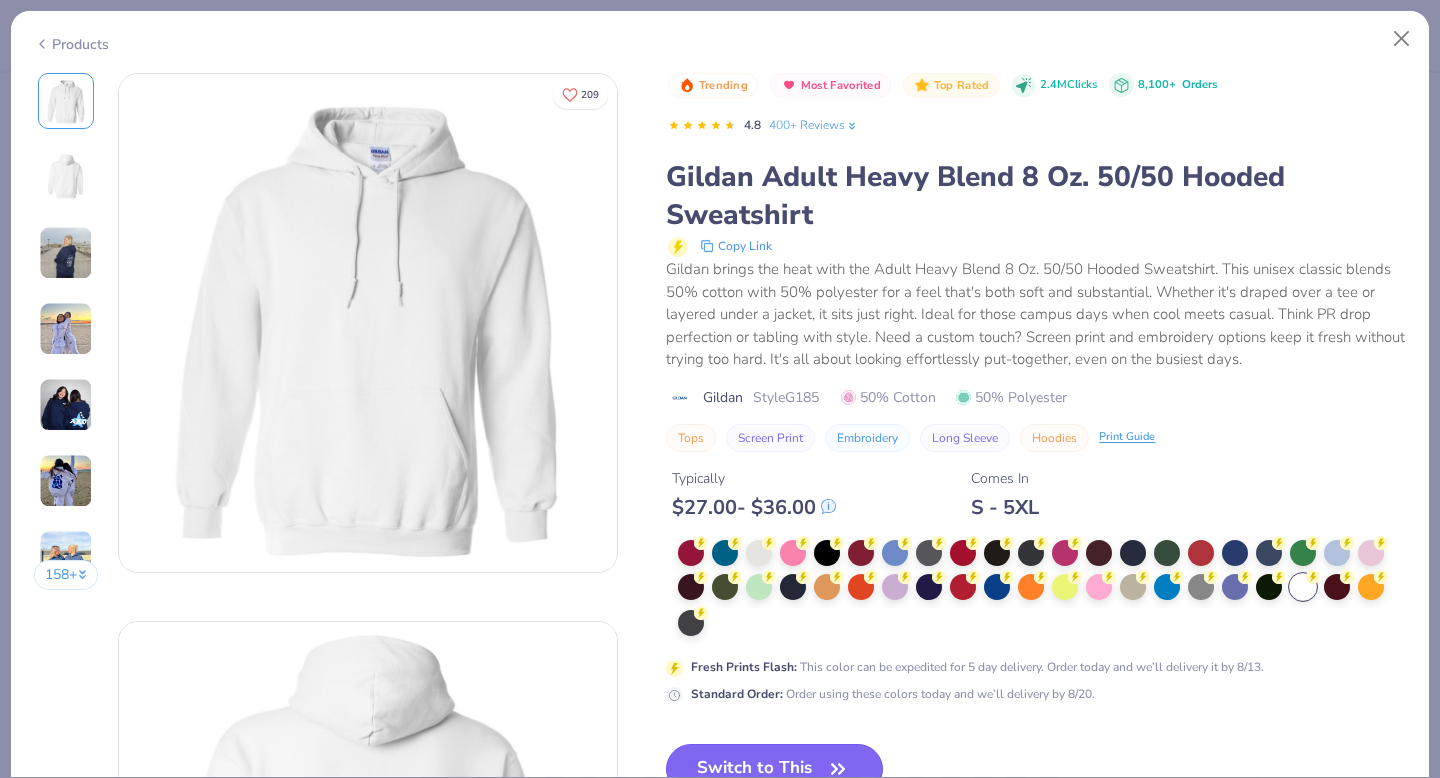 click 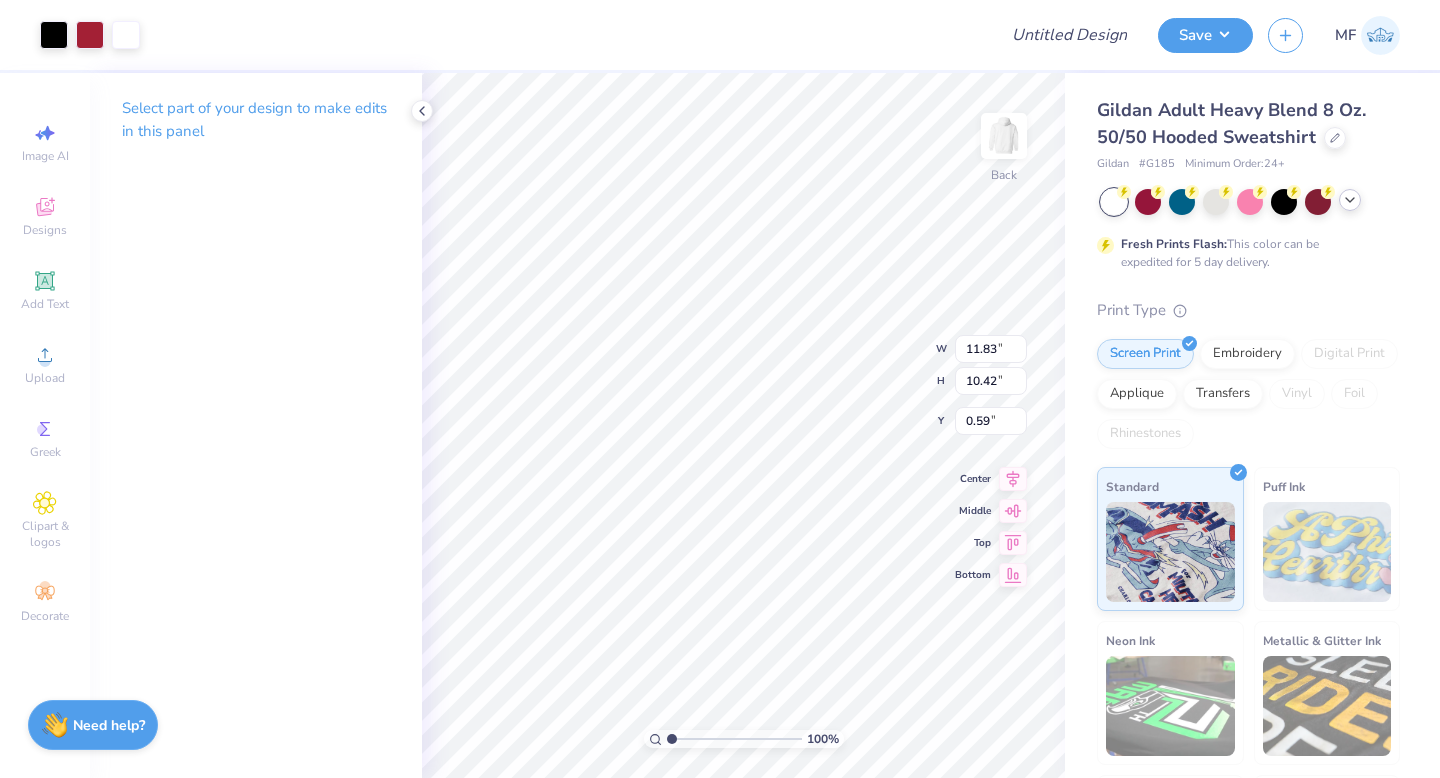 type on "2.04" 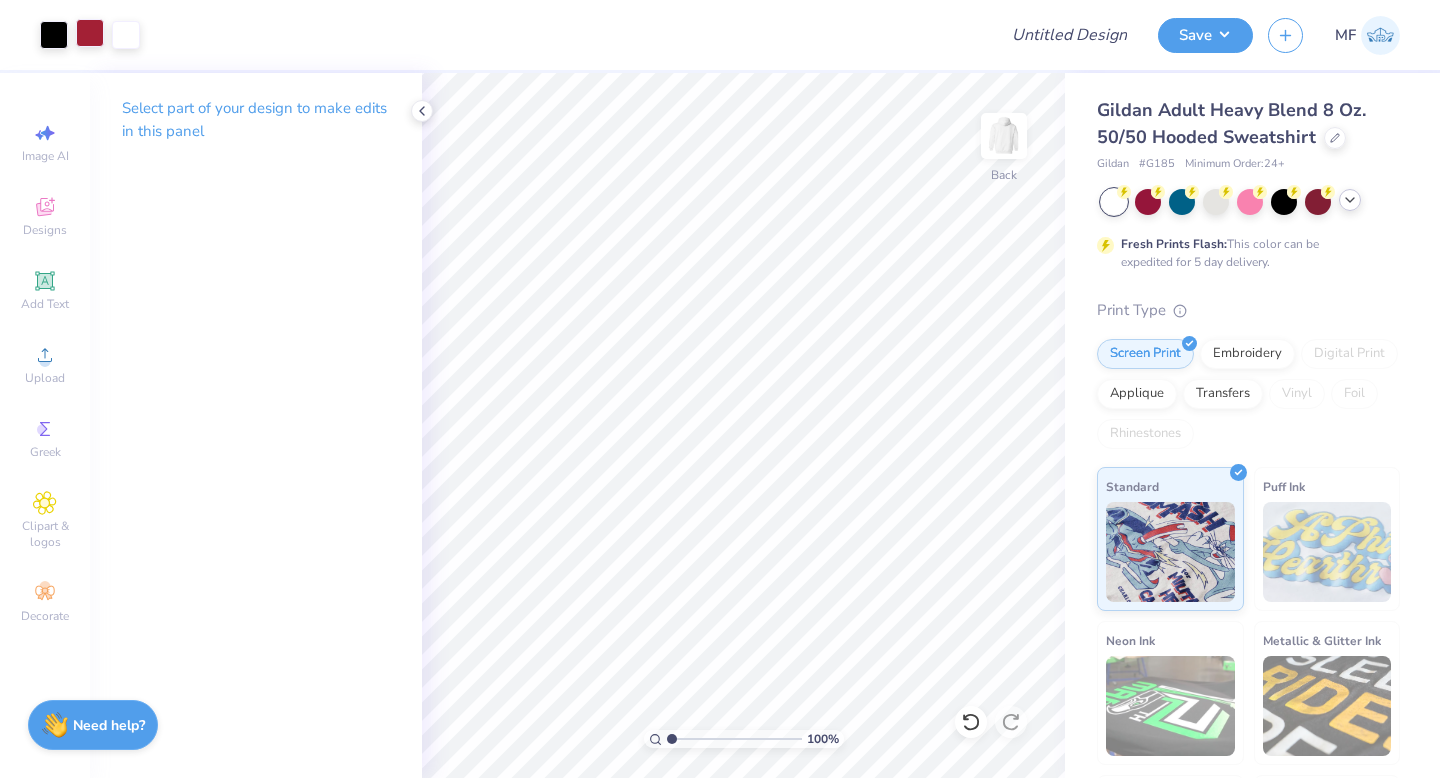 click at bounding box center [90, 33] 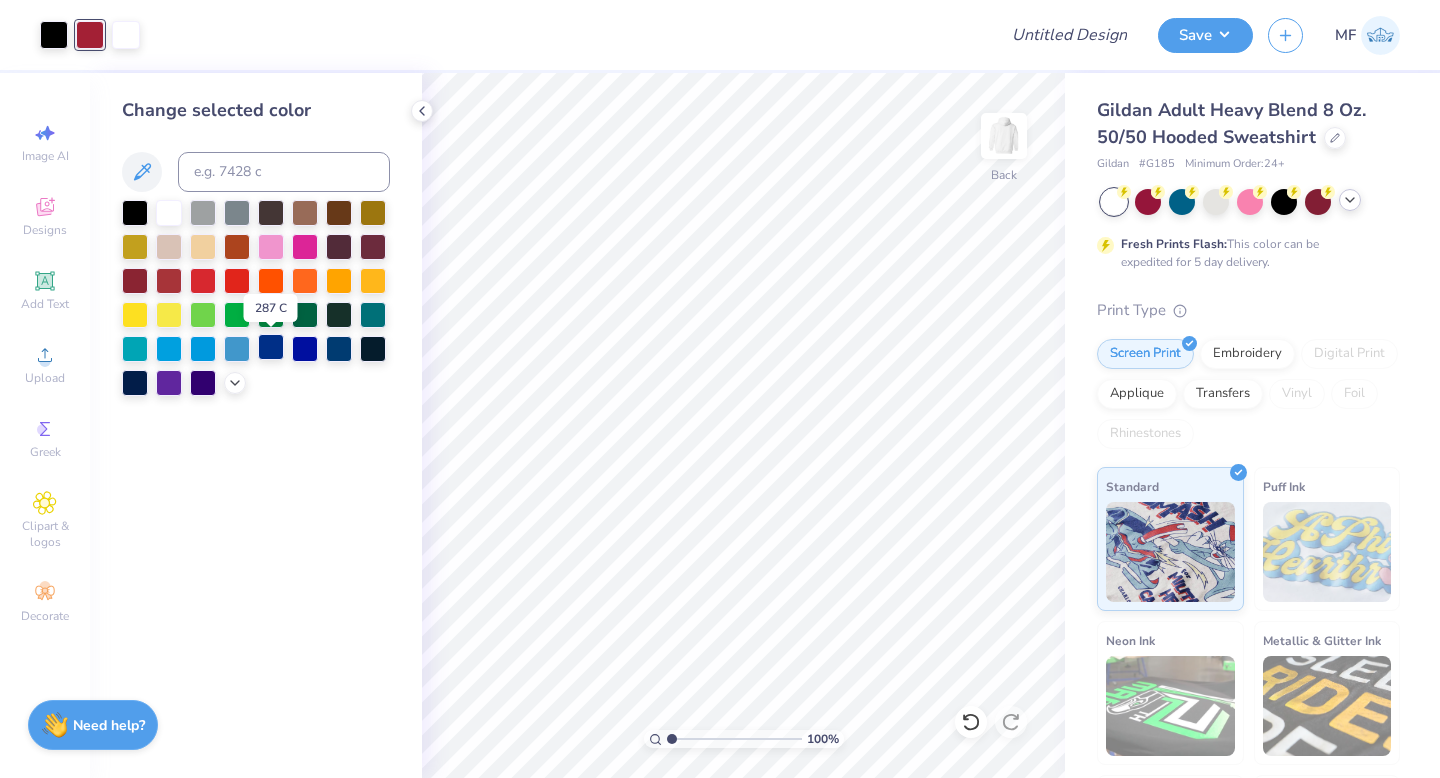 click at bounding box center (271, 347) 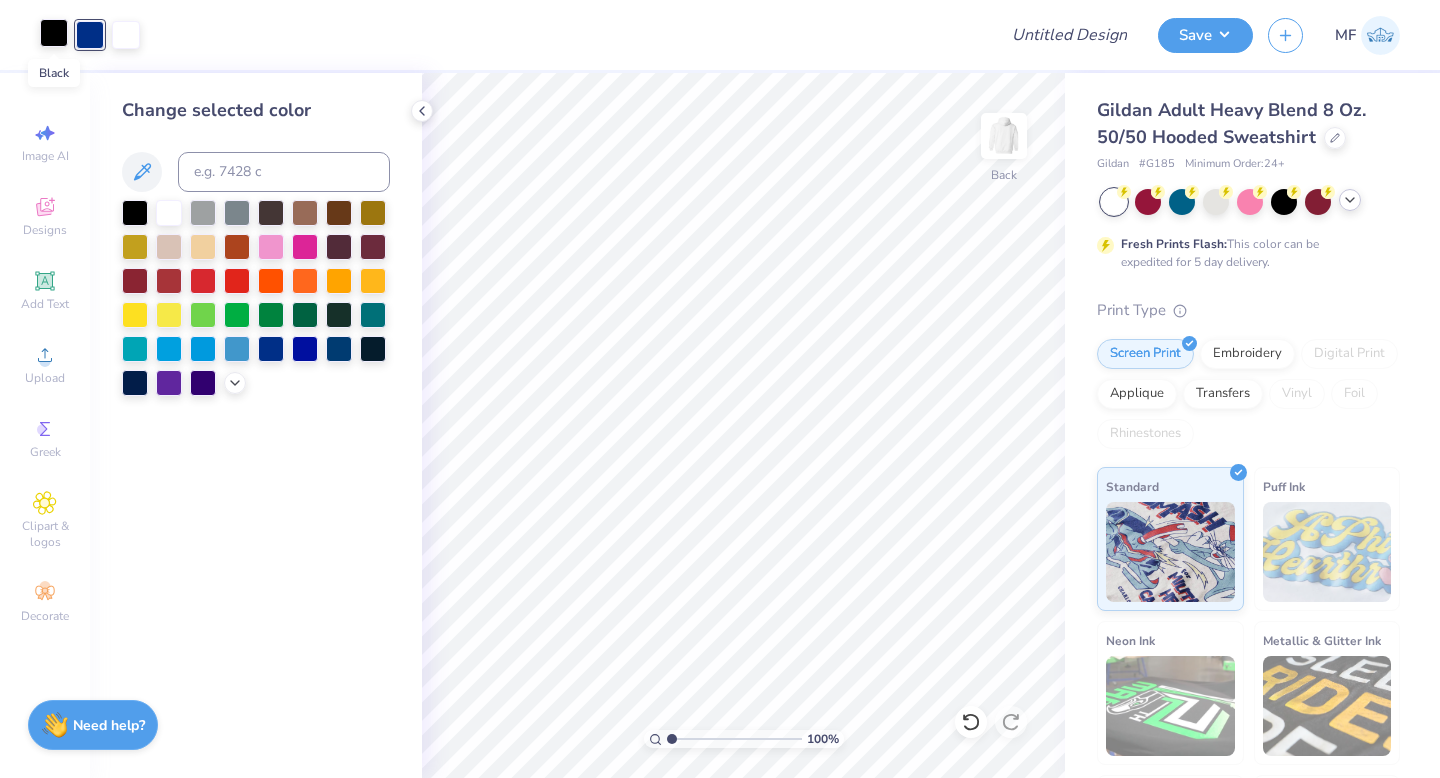 click at bounding box center [54, 33] 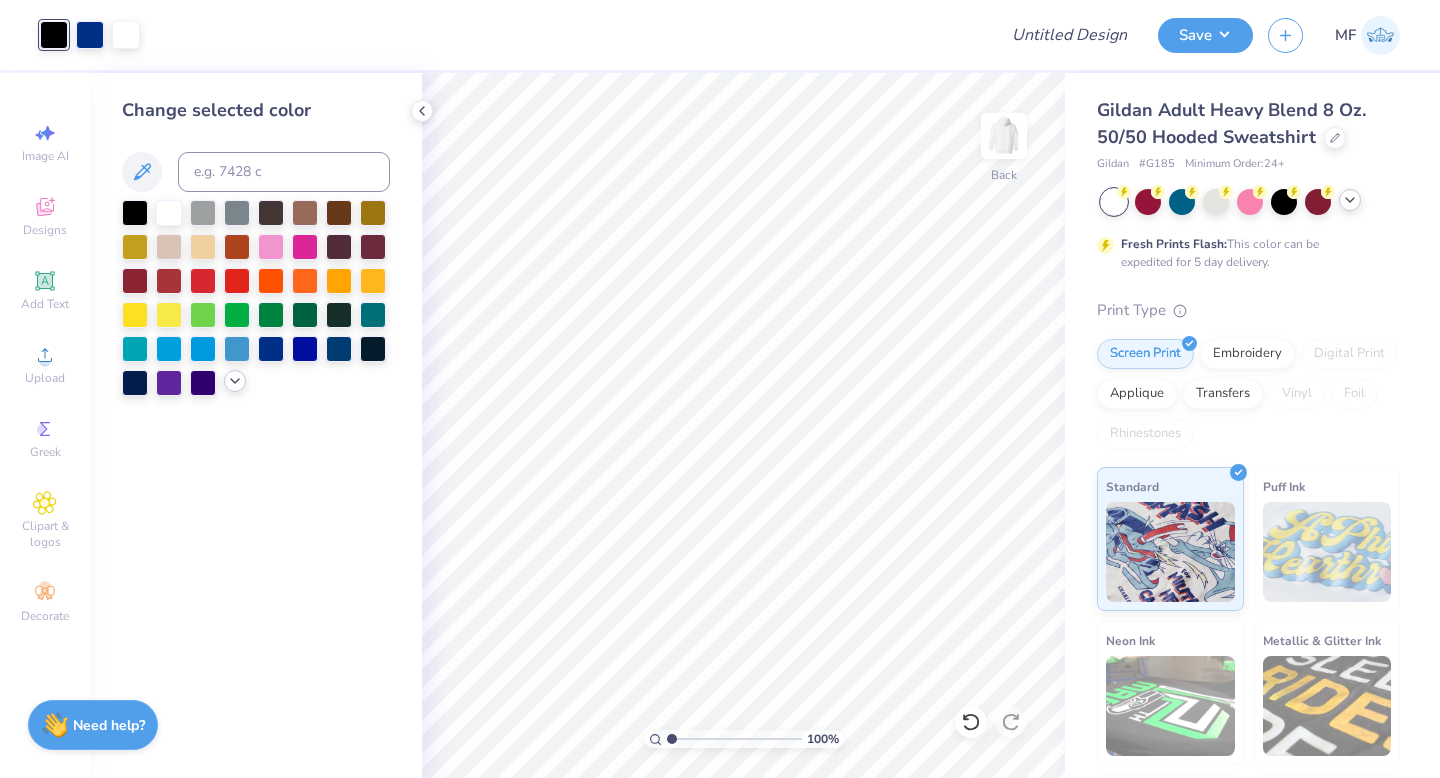 click at bounding box center [235, 381] 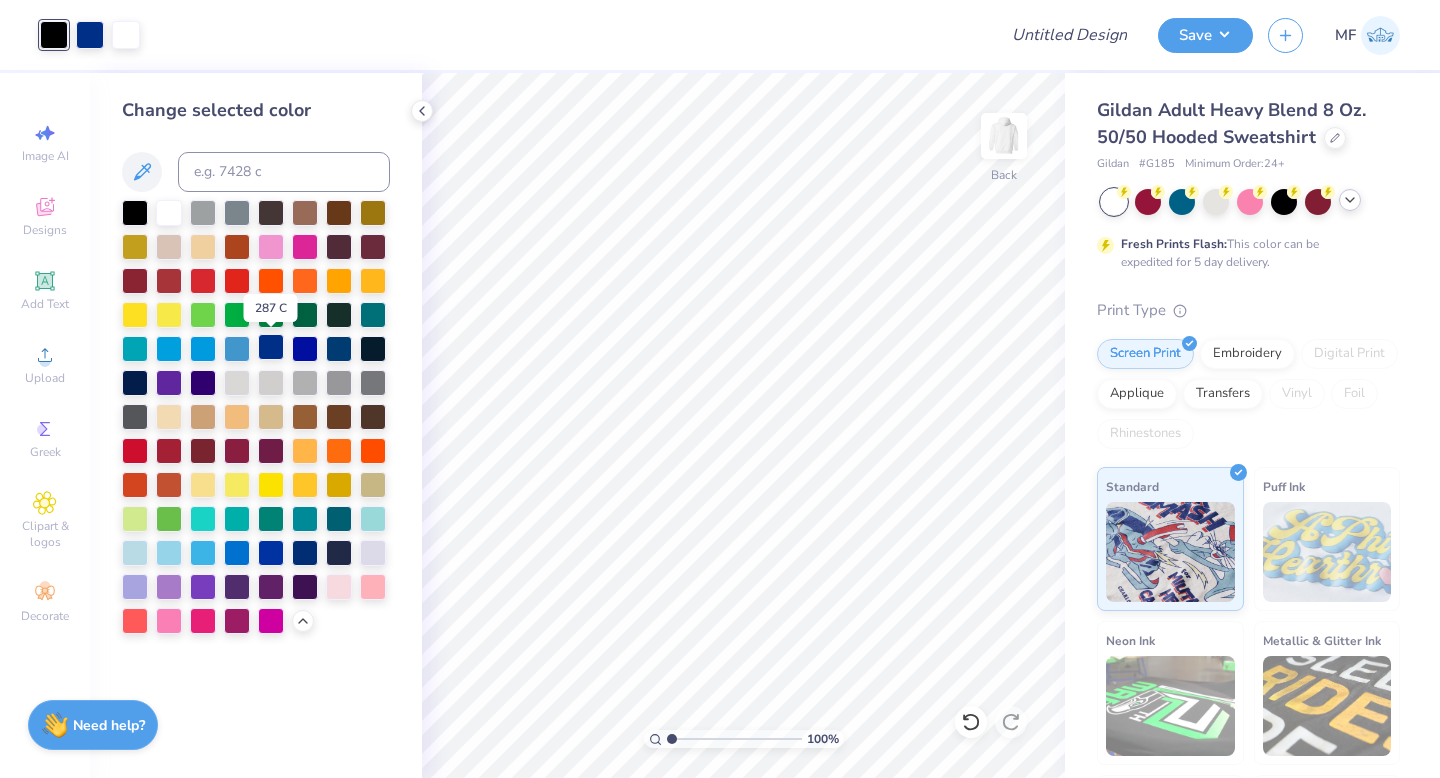 click at bounding box center [271, 347] 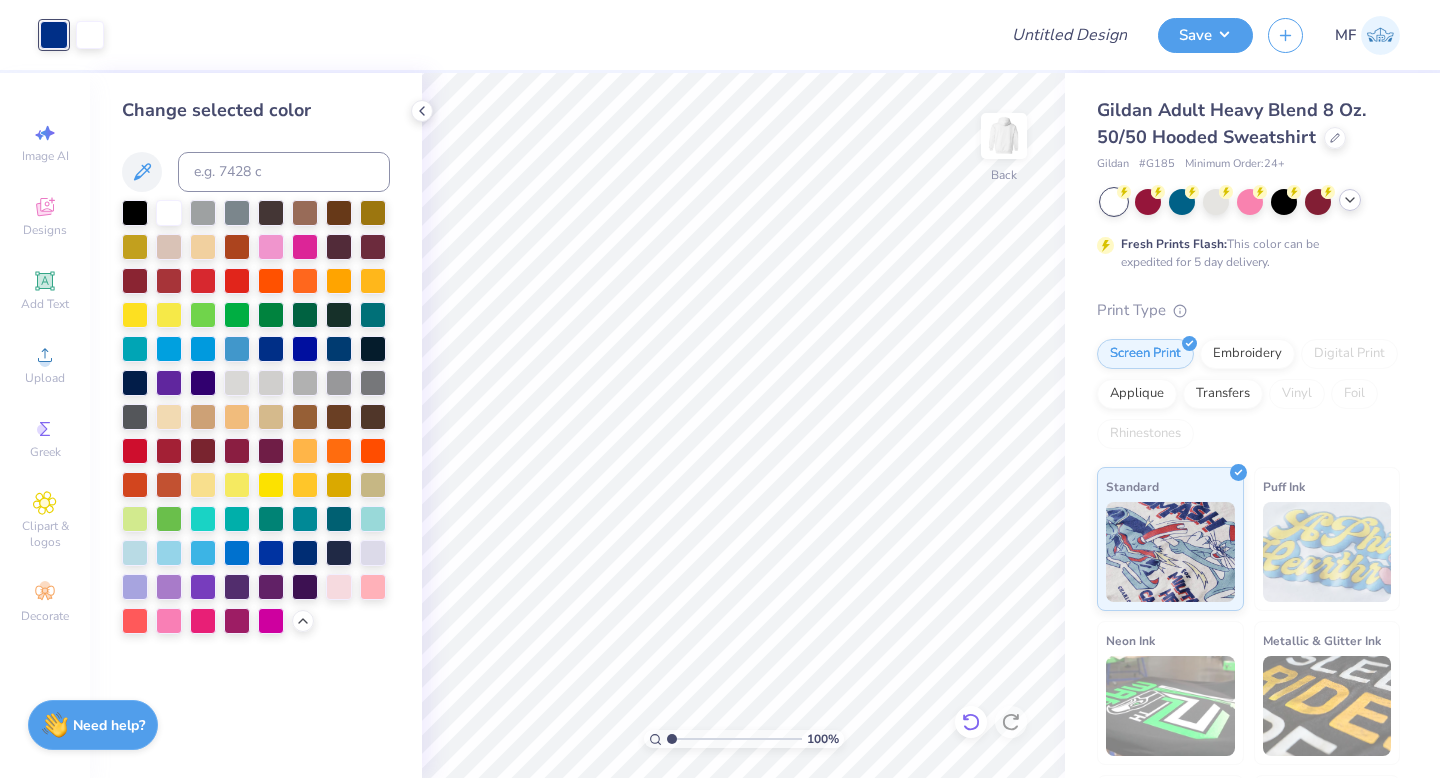 click 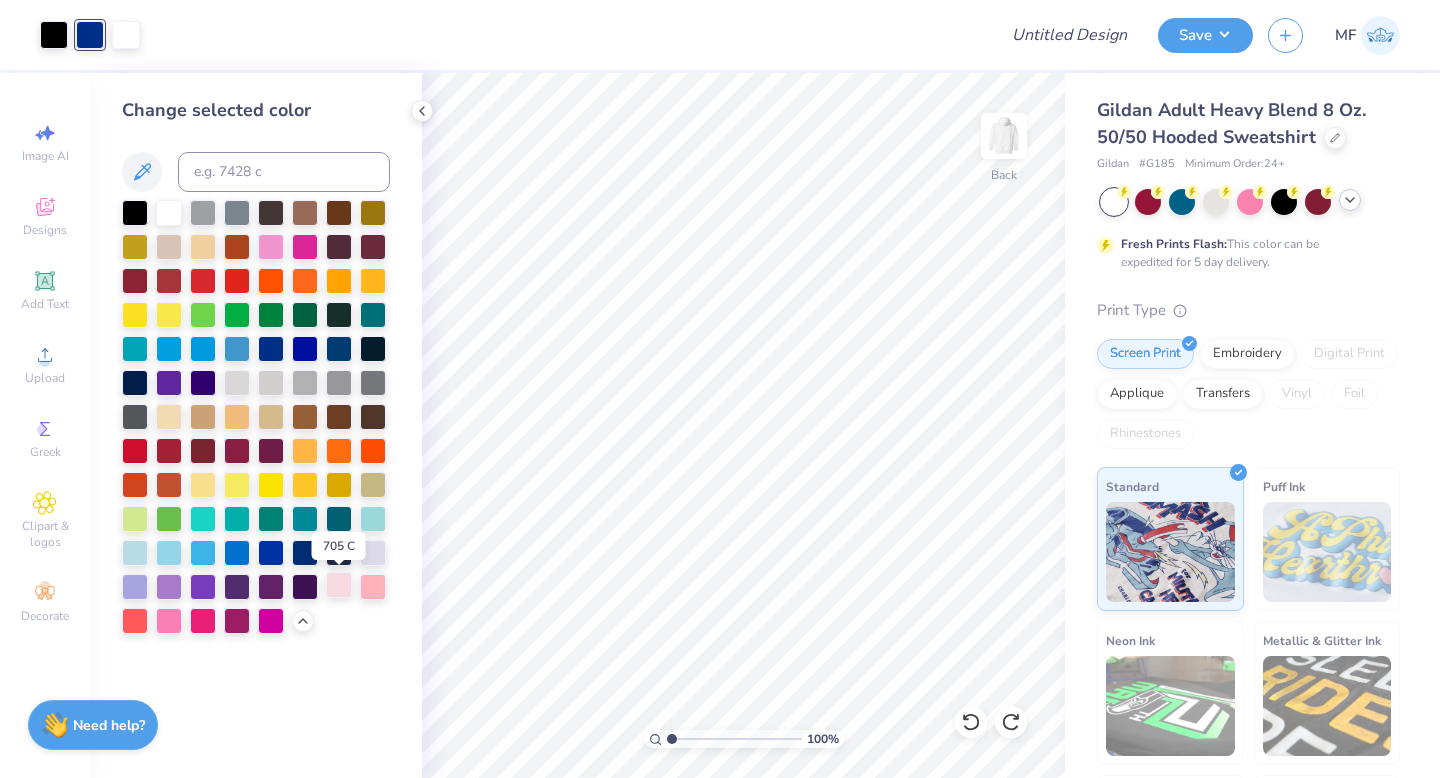 click at bounding box center (339, 585) 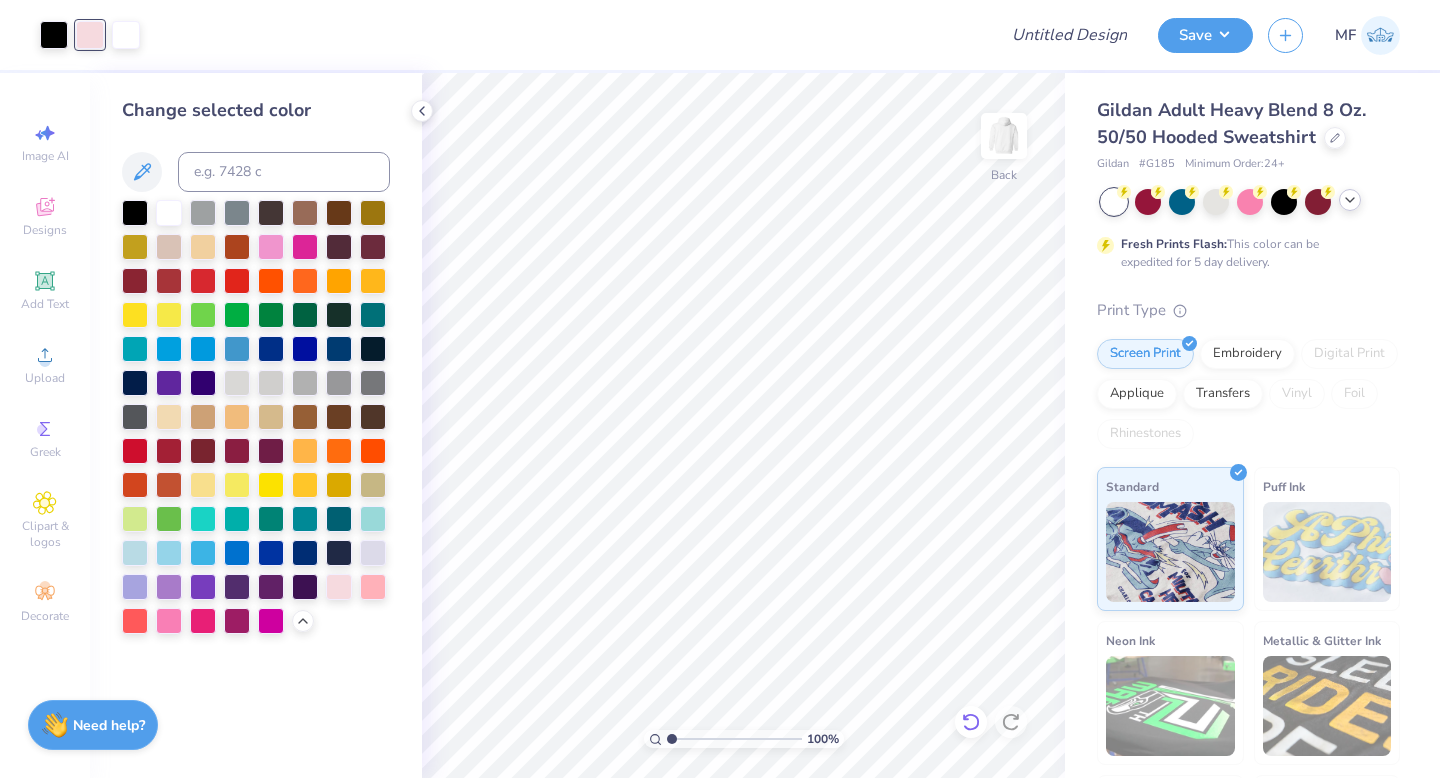 click 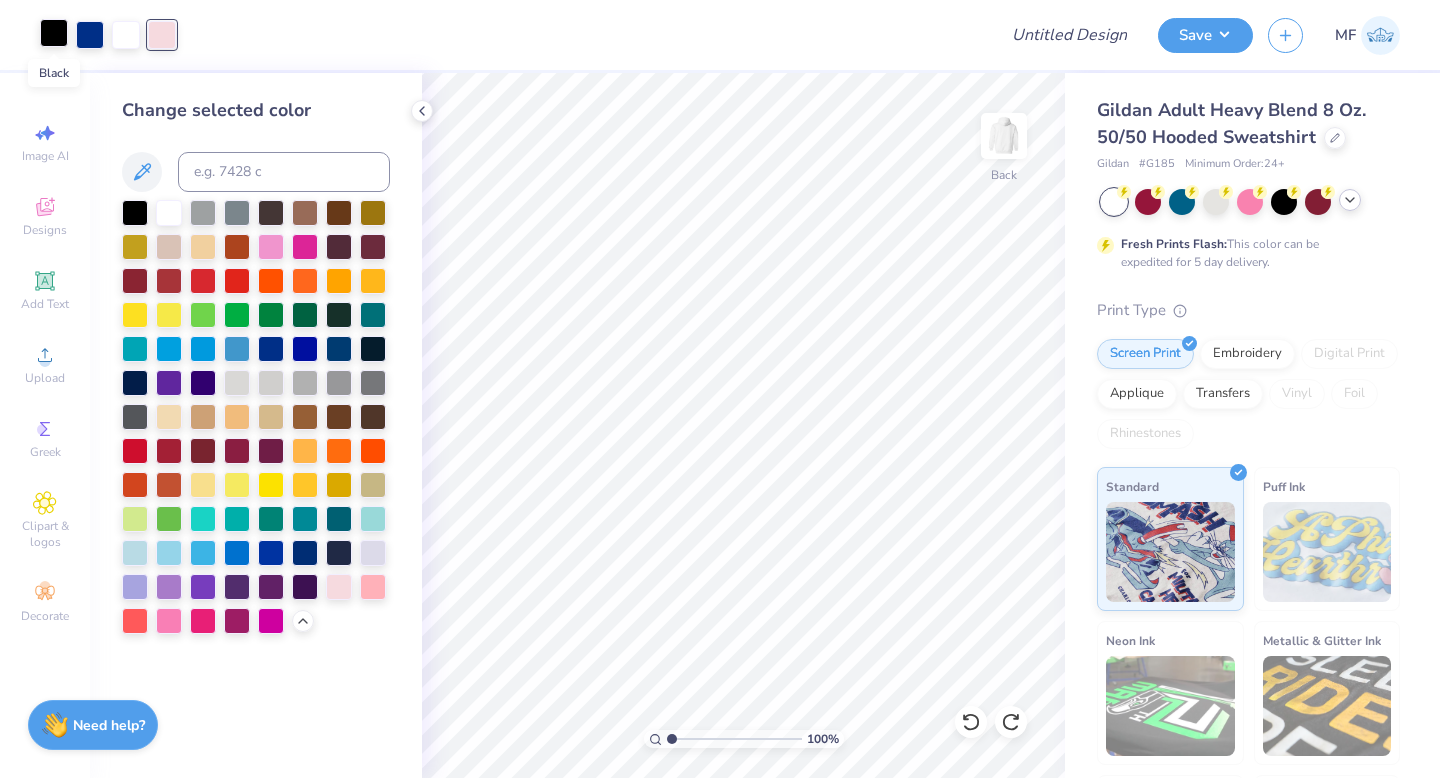 click at bounding box center [54, 33] 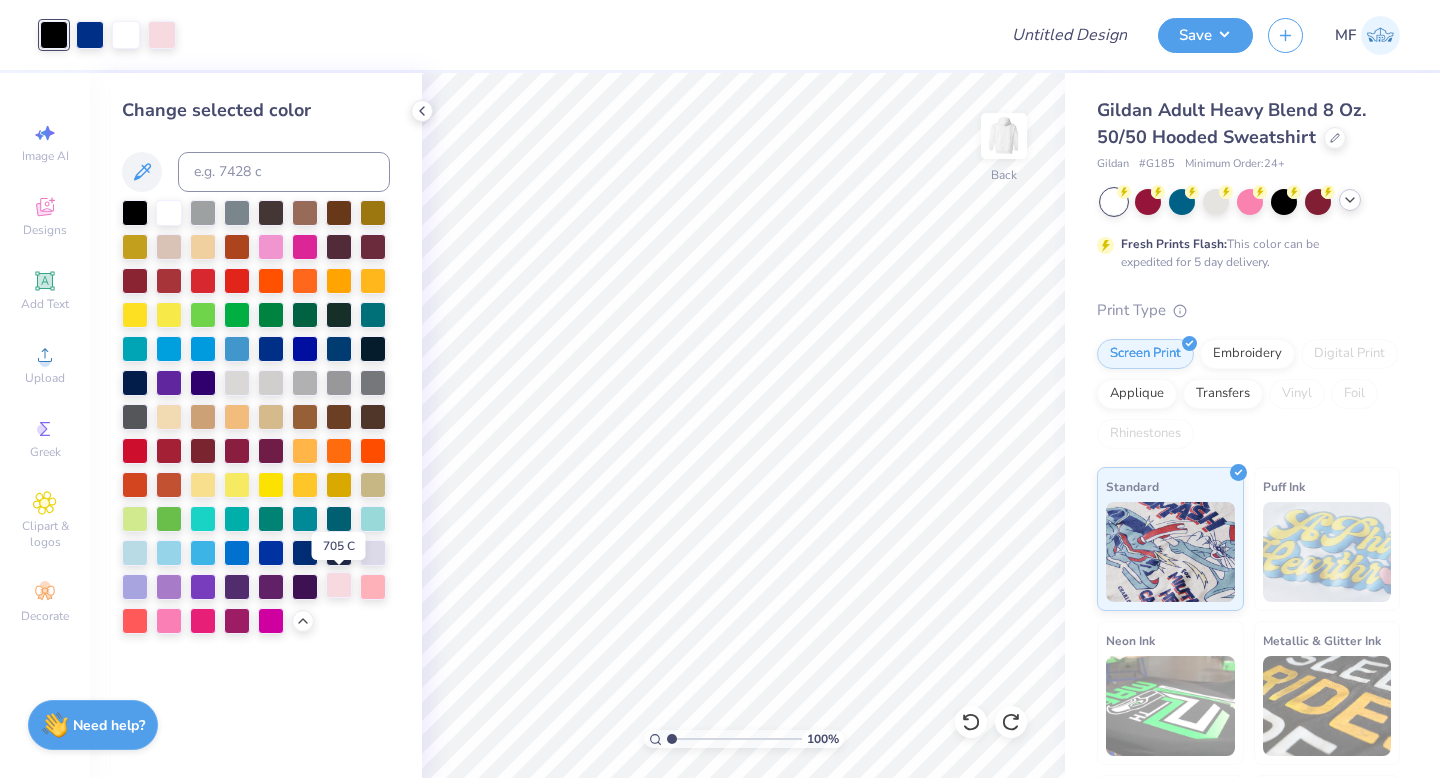 click at bounding box center [339, 585] 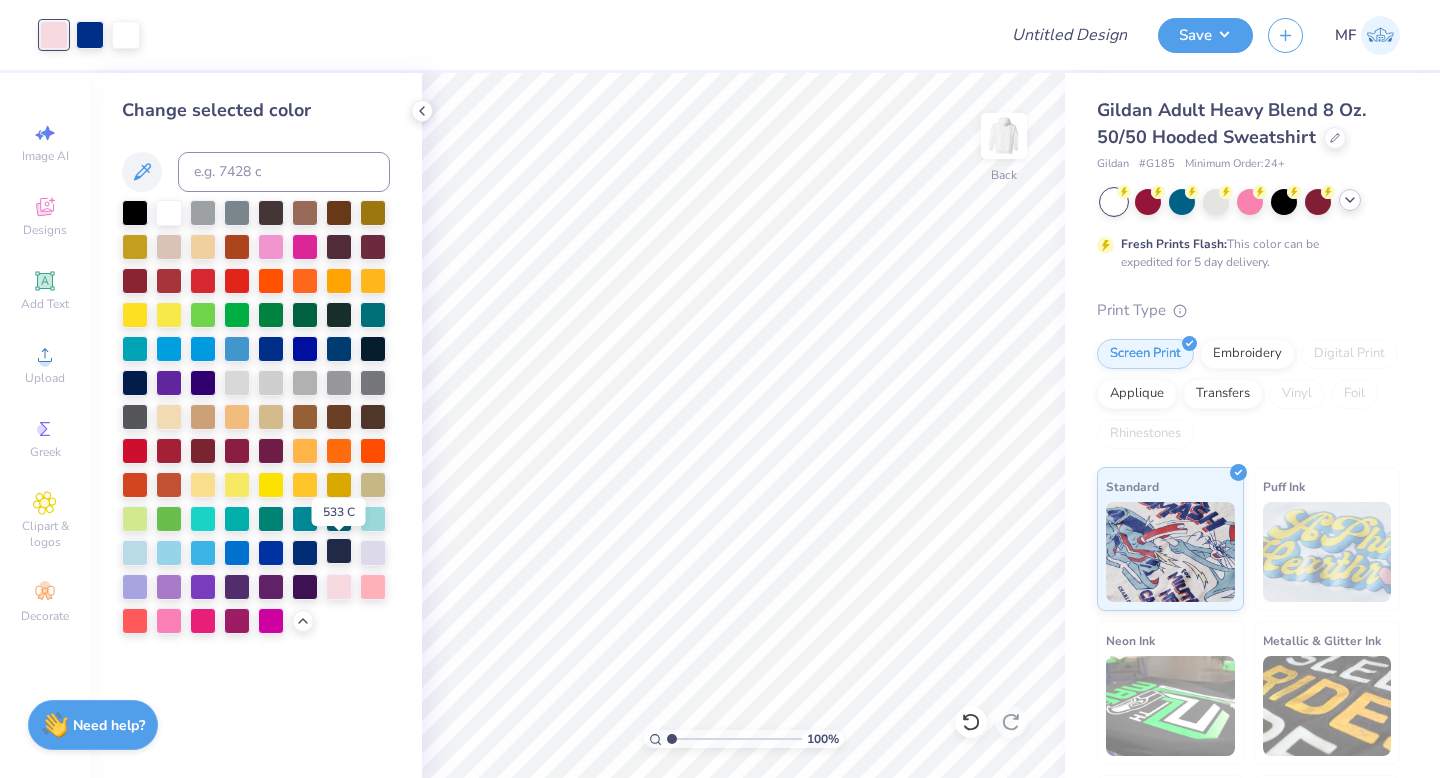 click at bounding box center (339, 551) 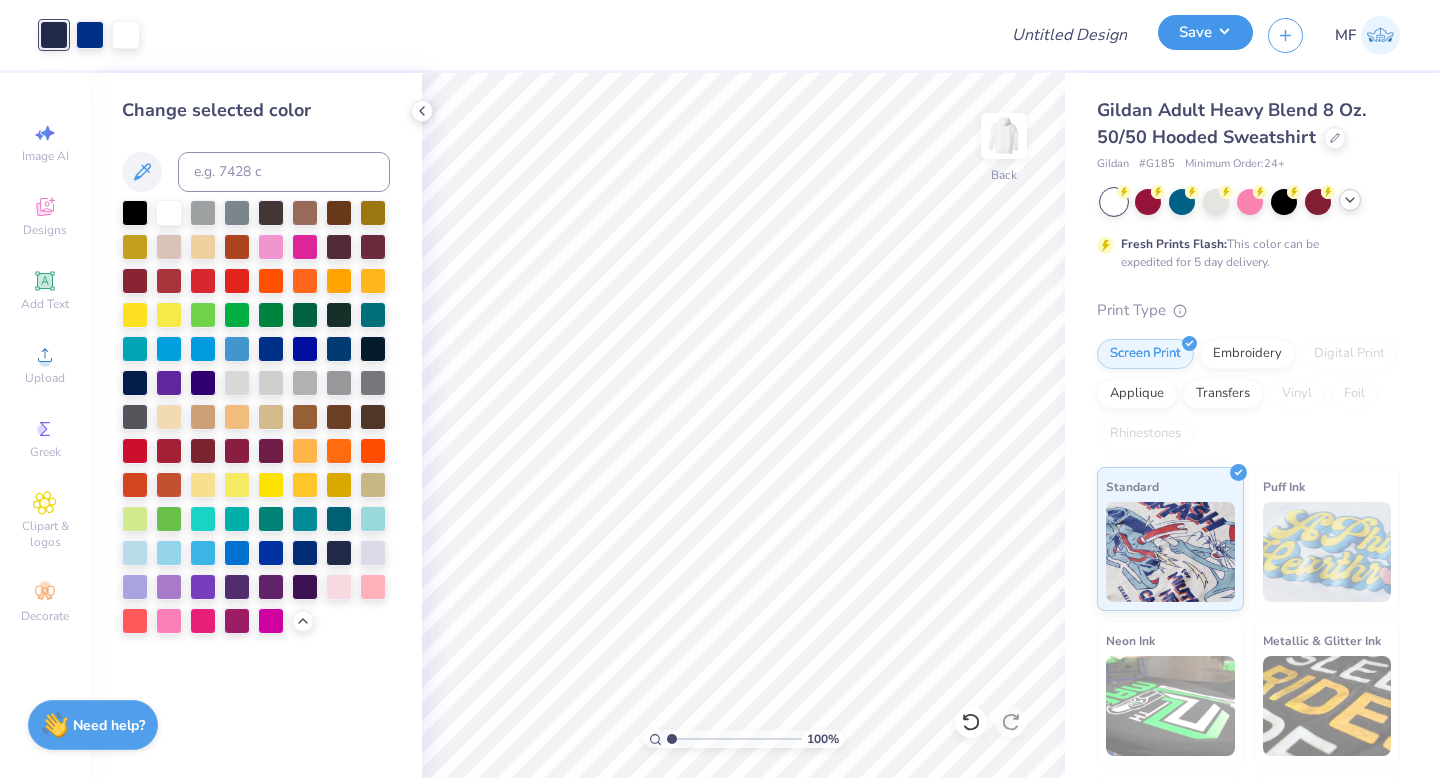 click on "Save" at bounding box center [1205, 32] 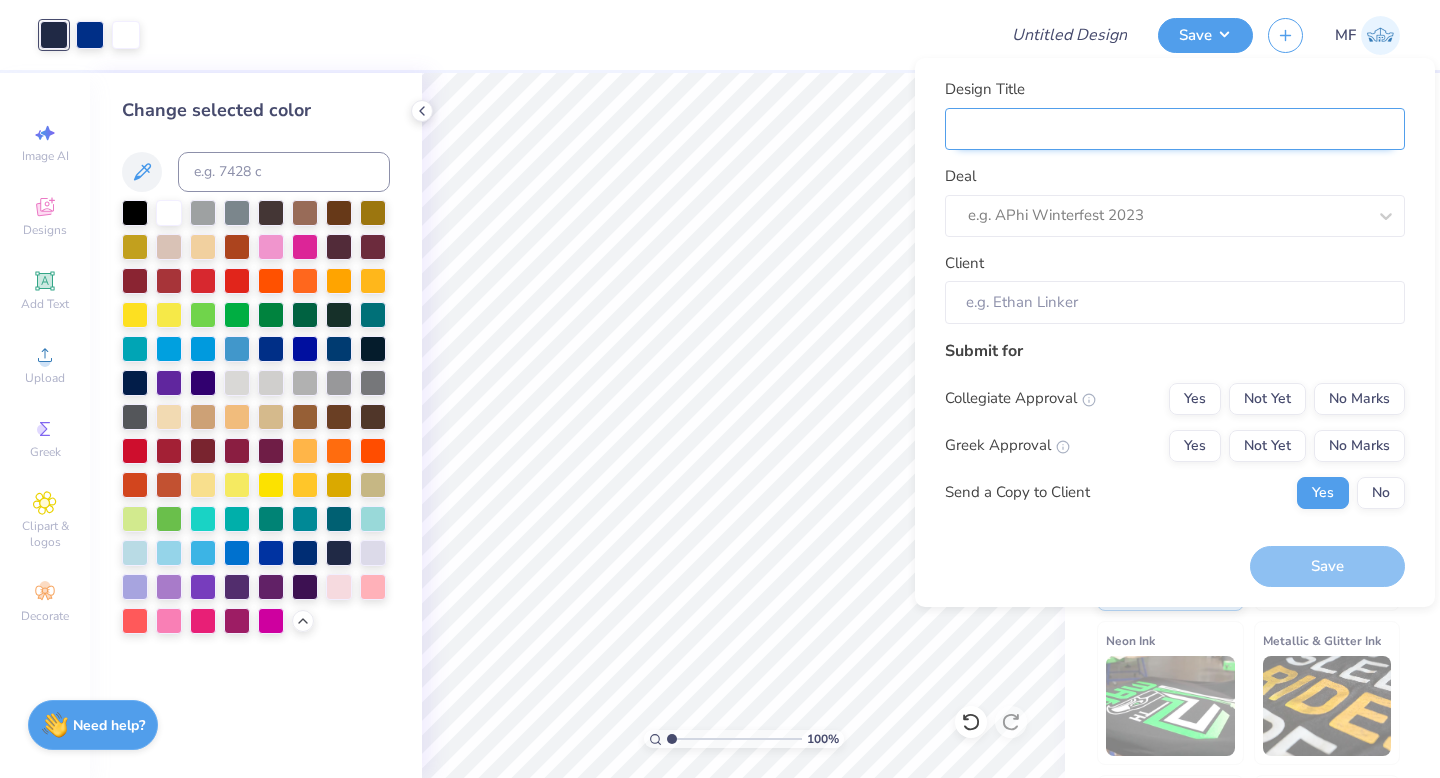 click on "Design Title" at bounding box center [1175, 129] 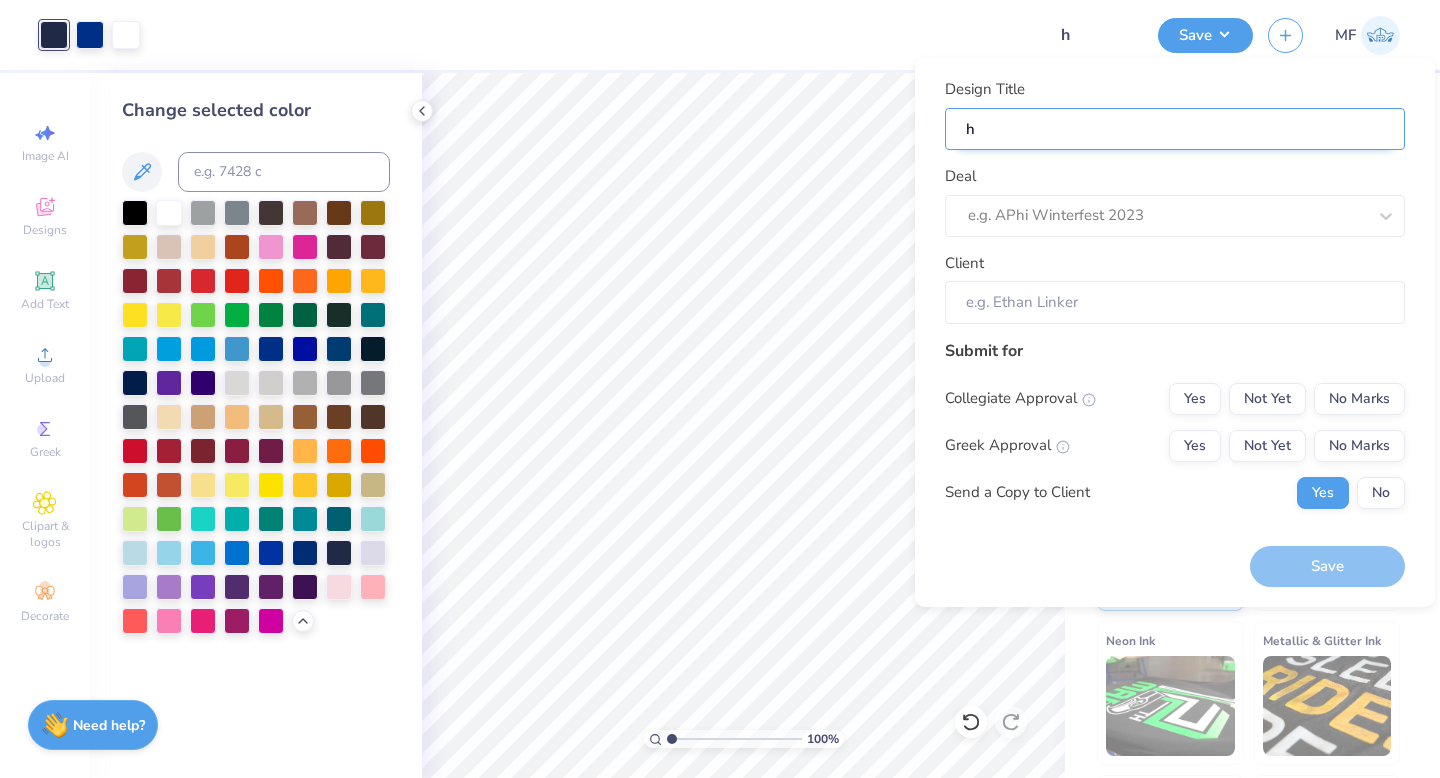 type on "ho" 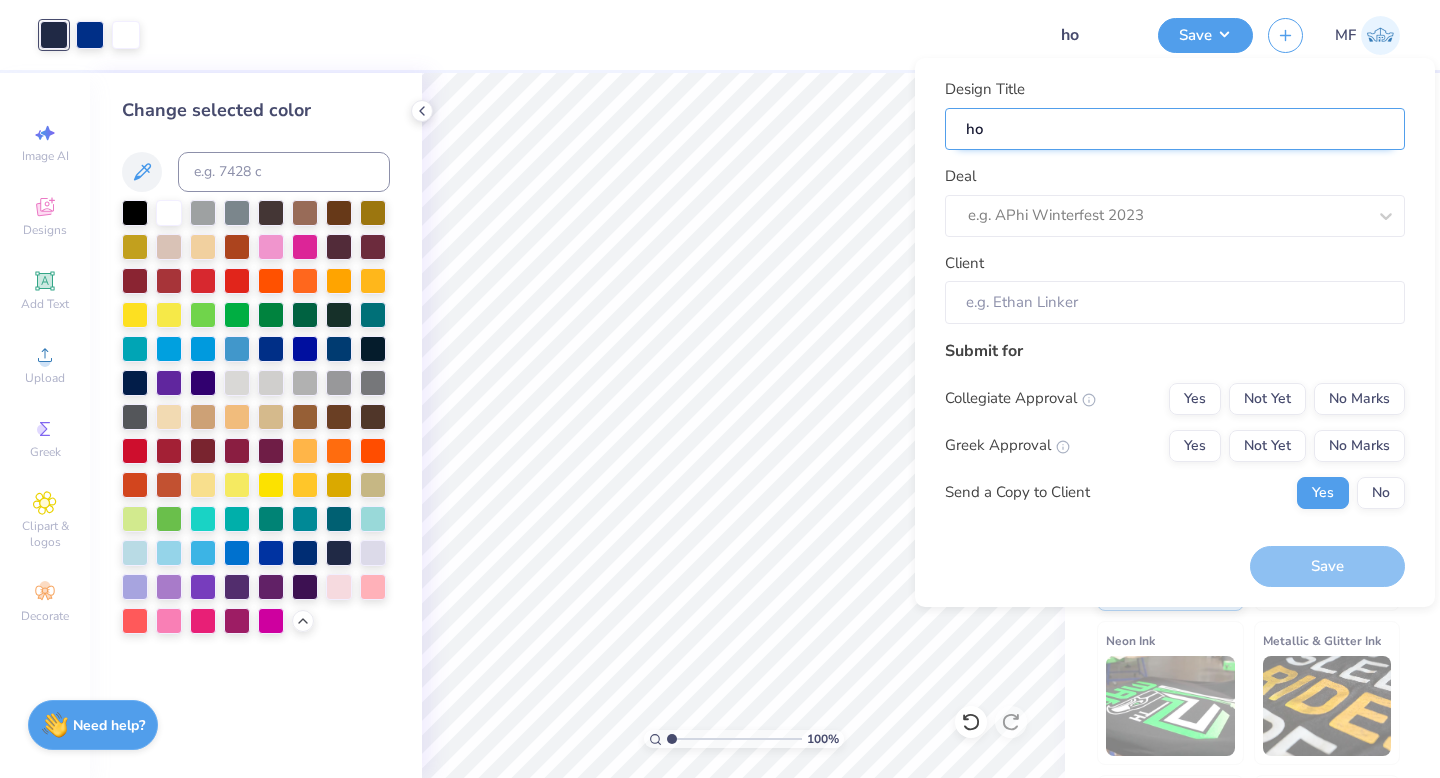 type on "h" 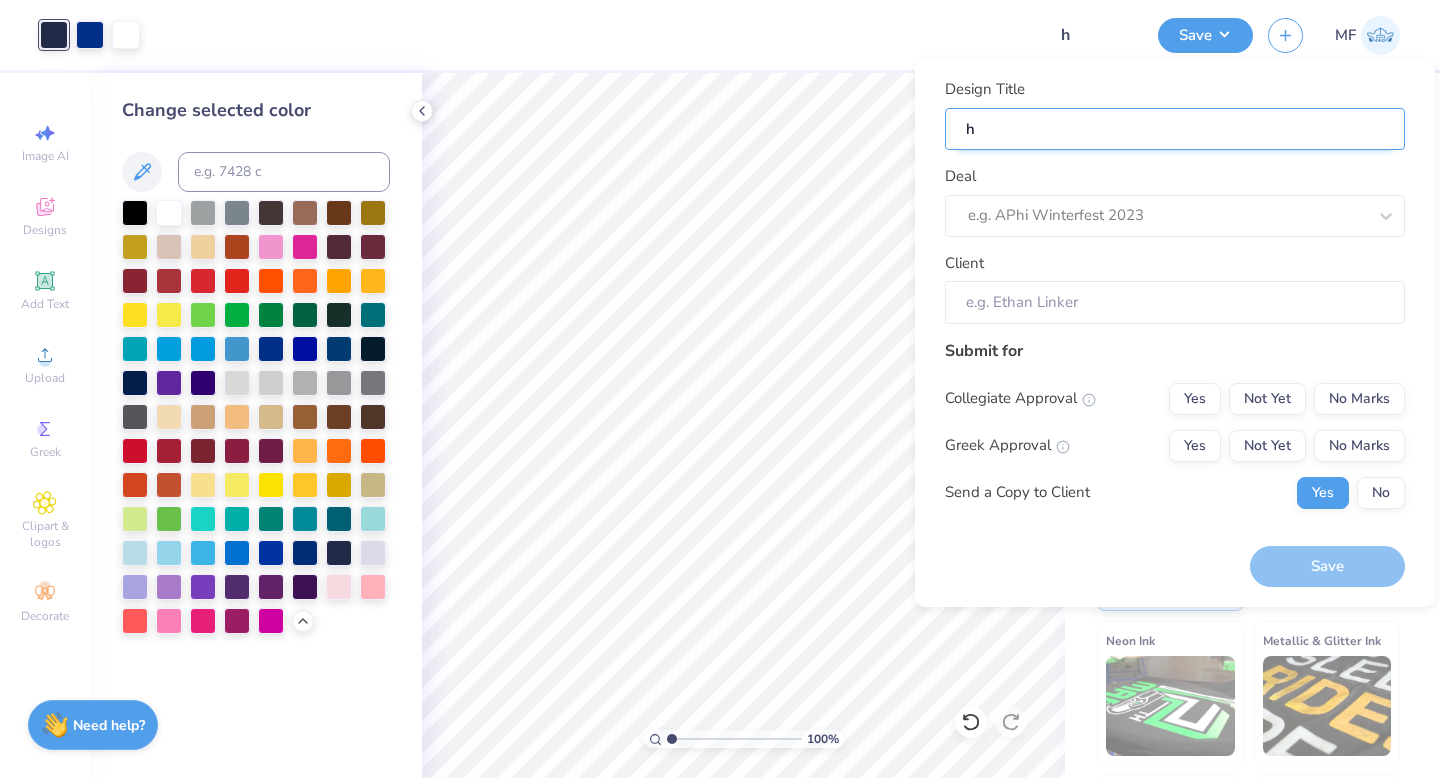 type 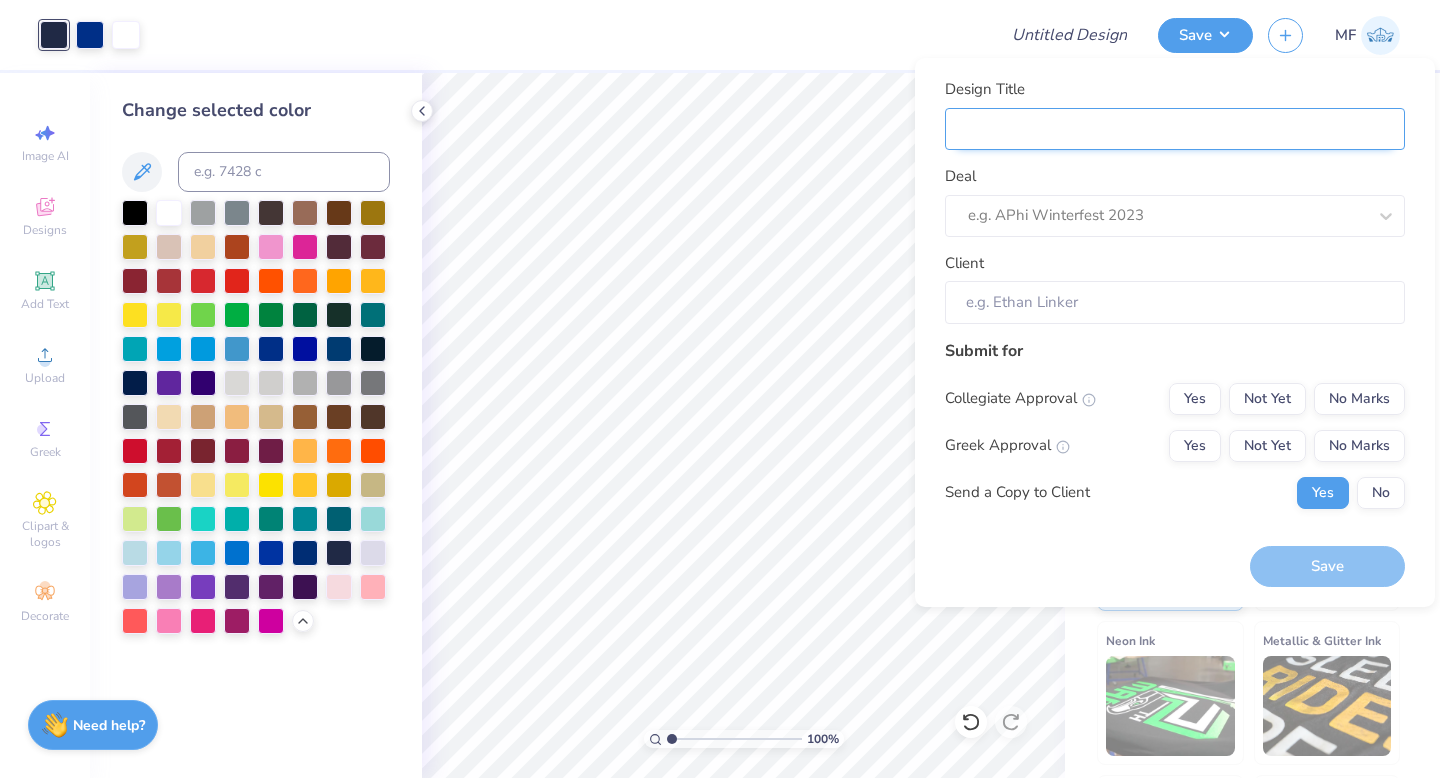 type on "1" 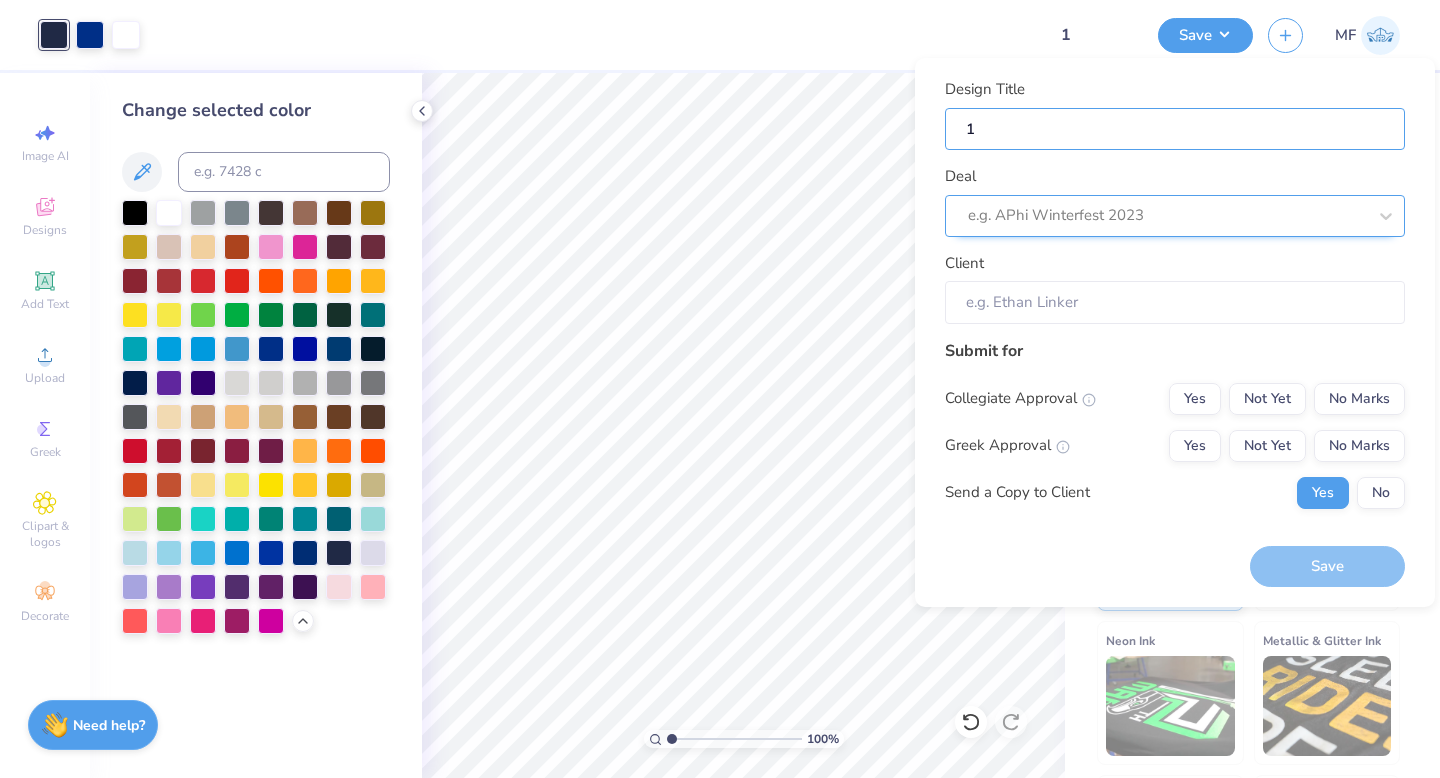 type on "1" 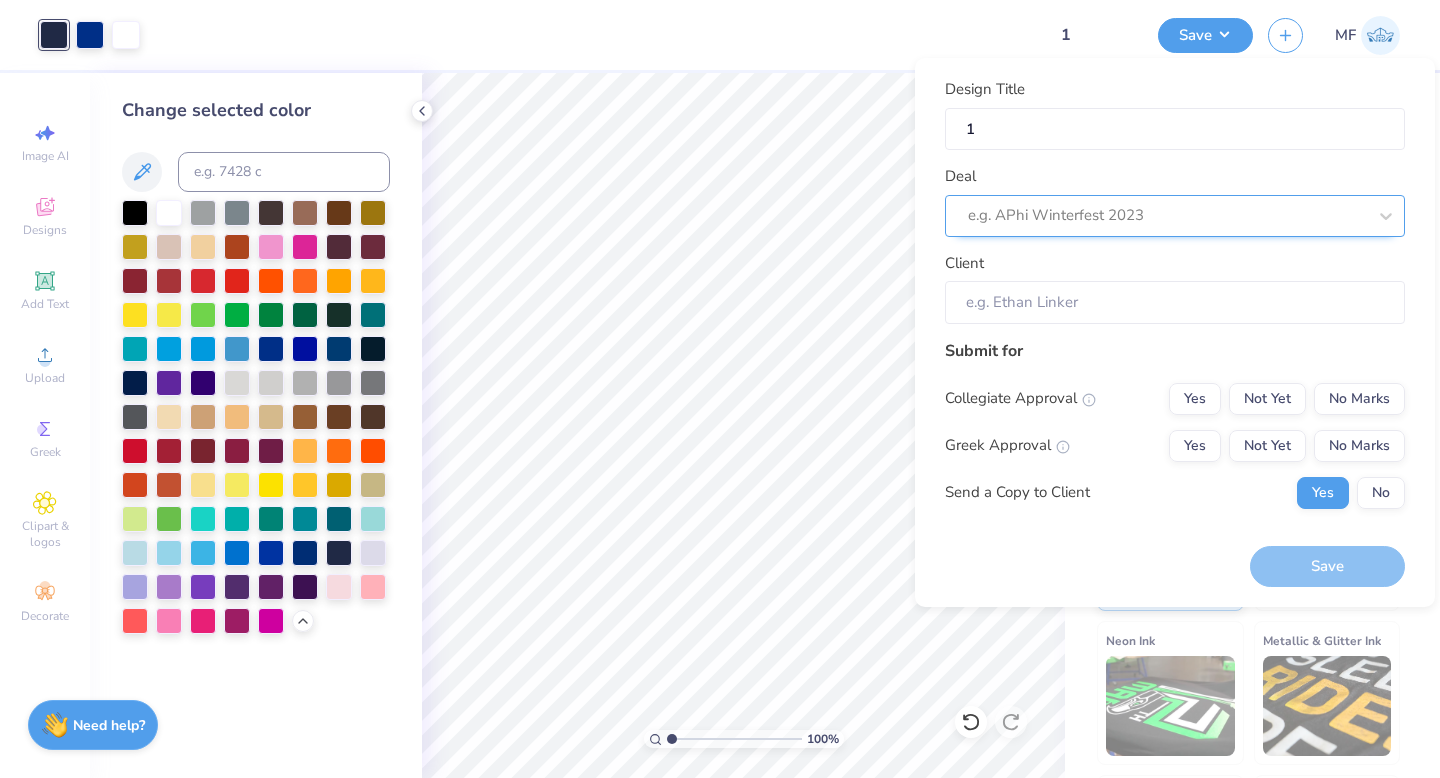 click at bounding box center (1167, 215) 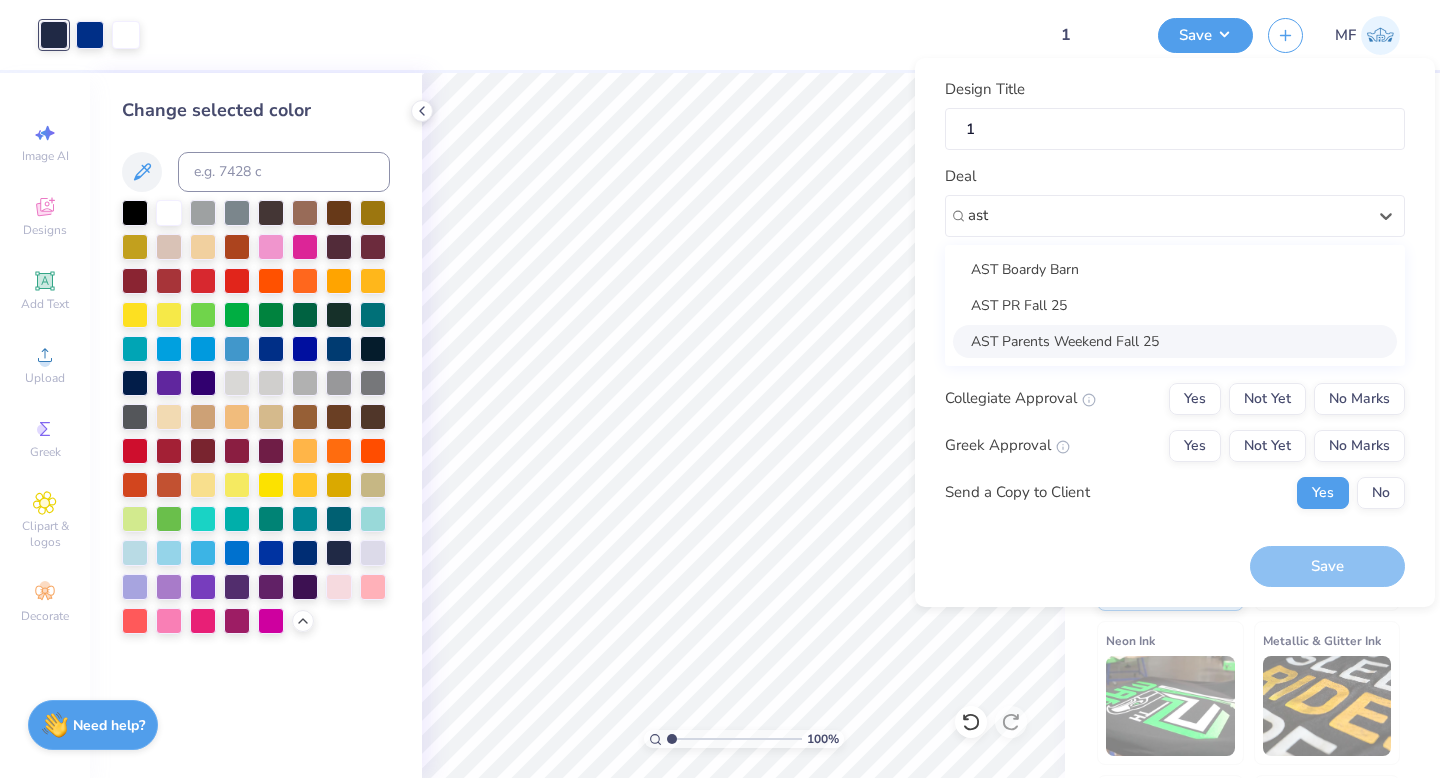 click on "AST Parents Weekend Fall 25" at bounding box center [1175, 341] 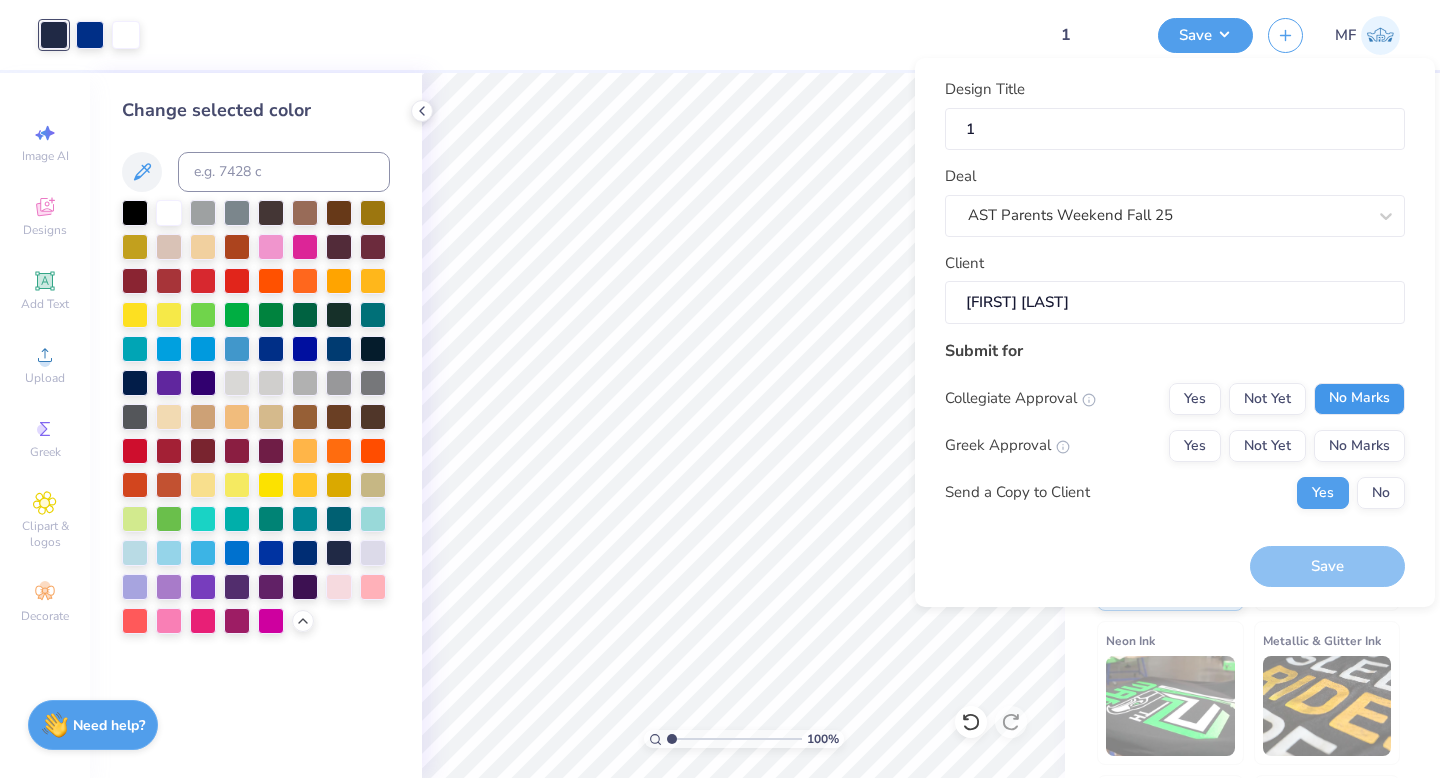 click on "No Marks" at bounding box center (1359, 399) 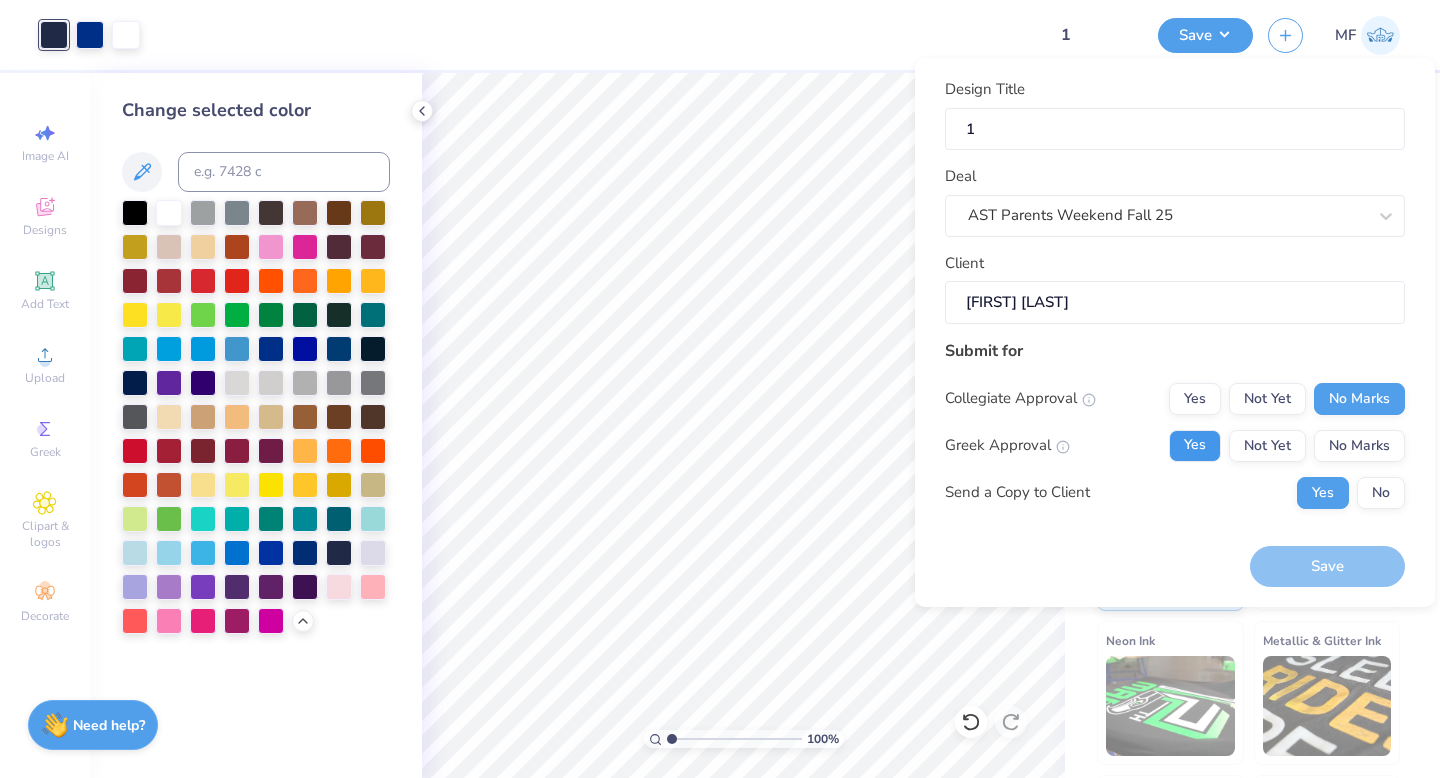 click on "Yes" at bounding box center (1195, 446) 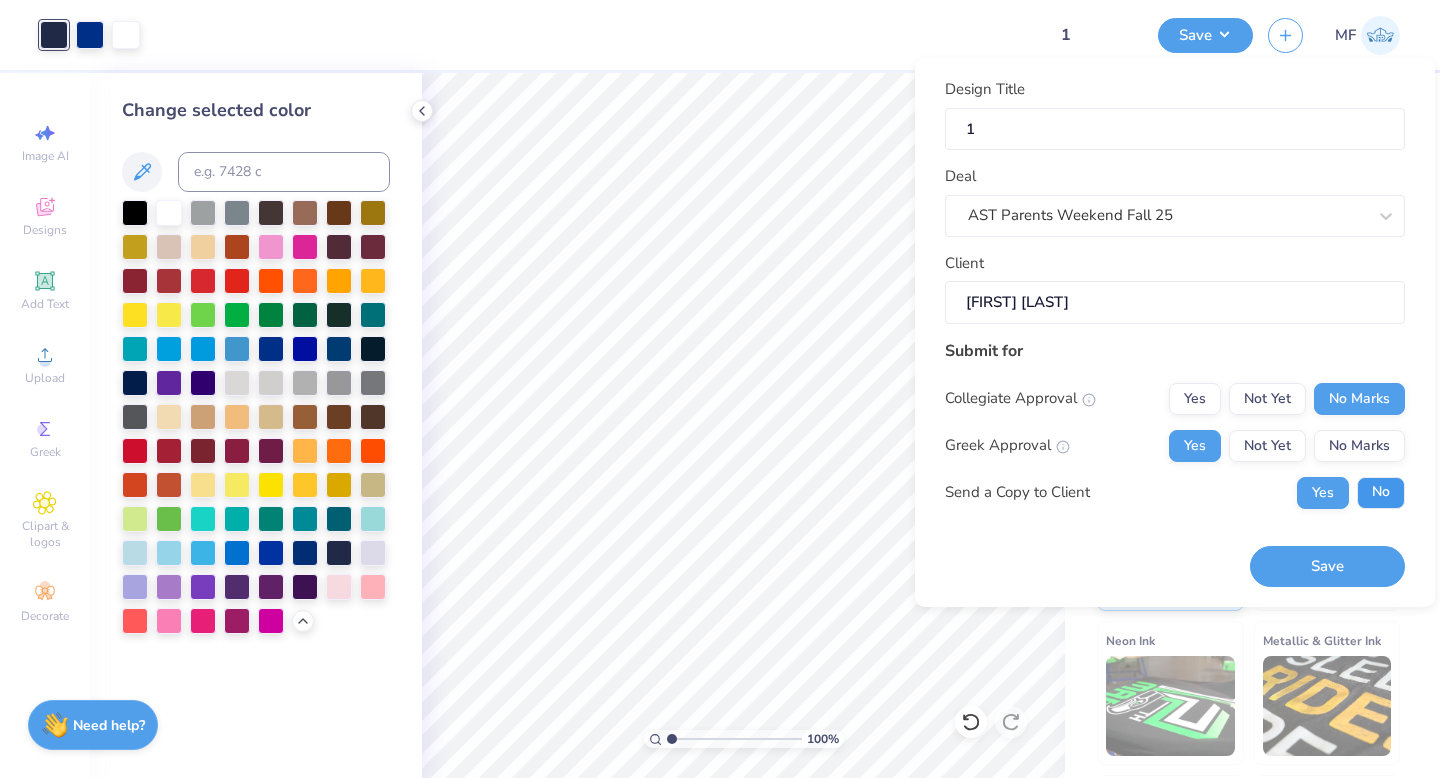 click on "No" at bounding box center (1381, 493) 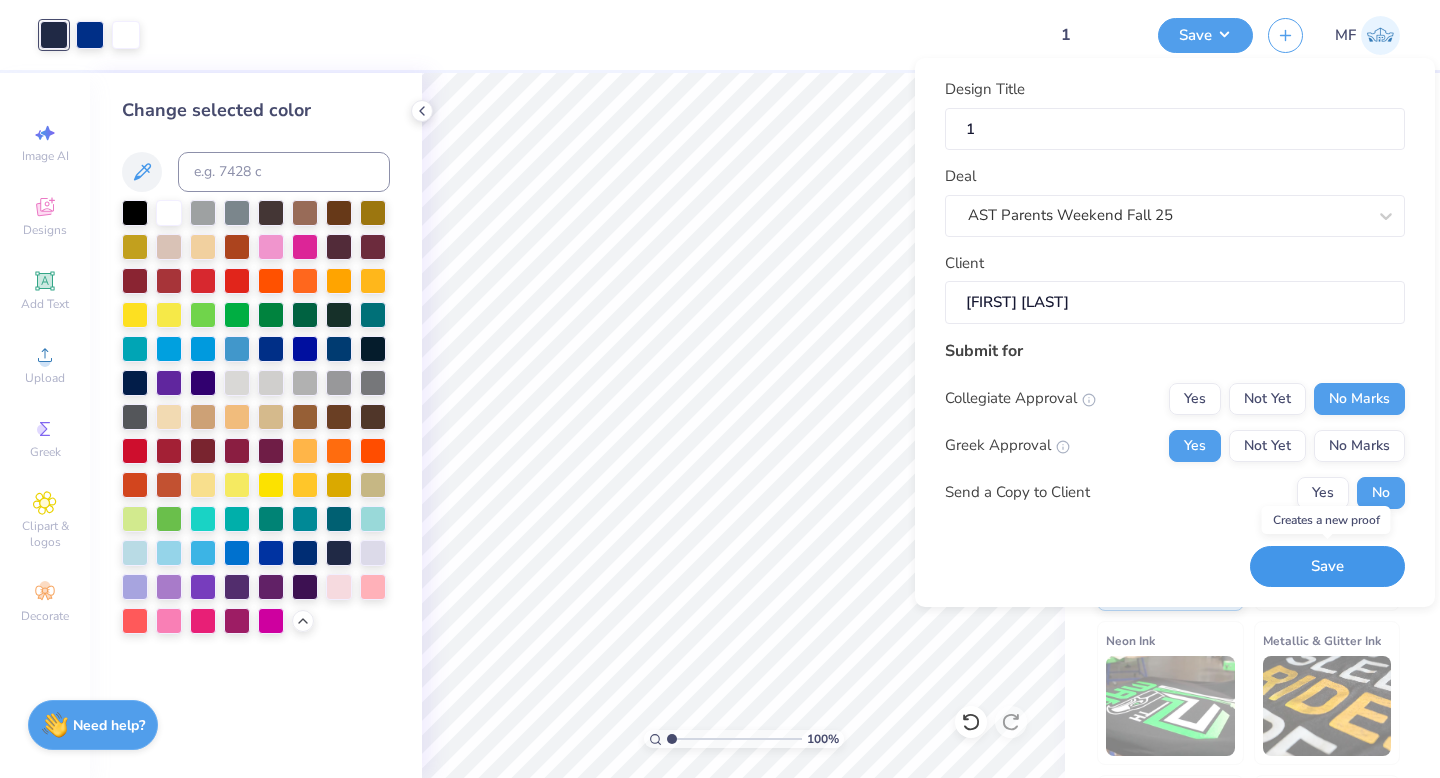 click on "Save" at bounding box center [1327, 566] 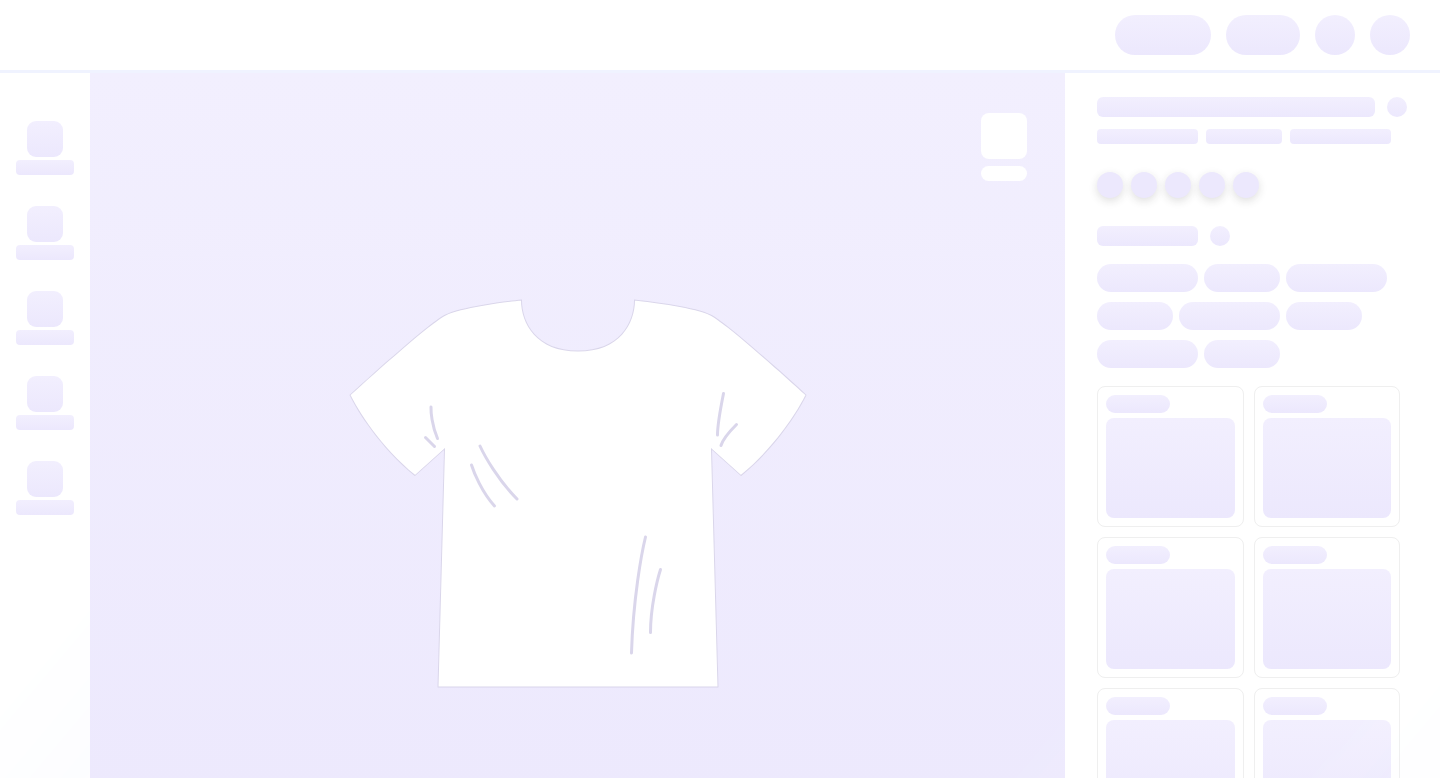 scroll, scrollTop: 0, scrollLeft: 0, axis: both 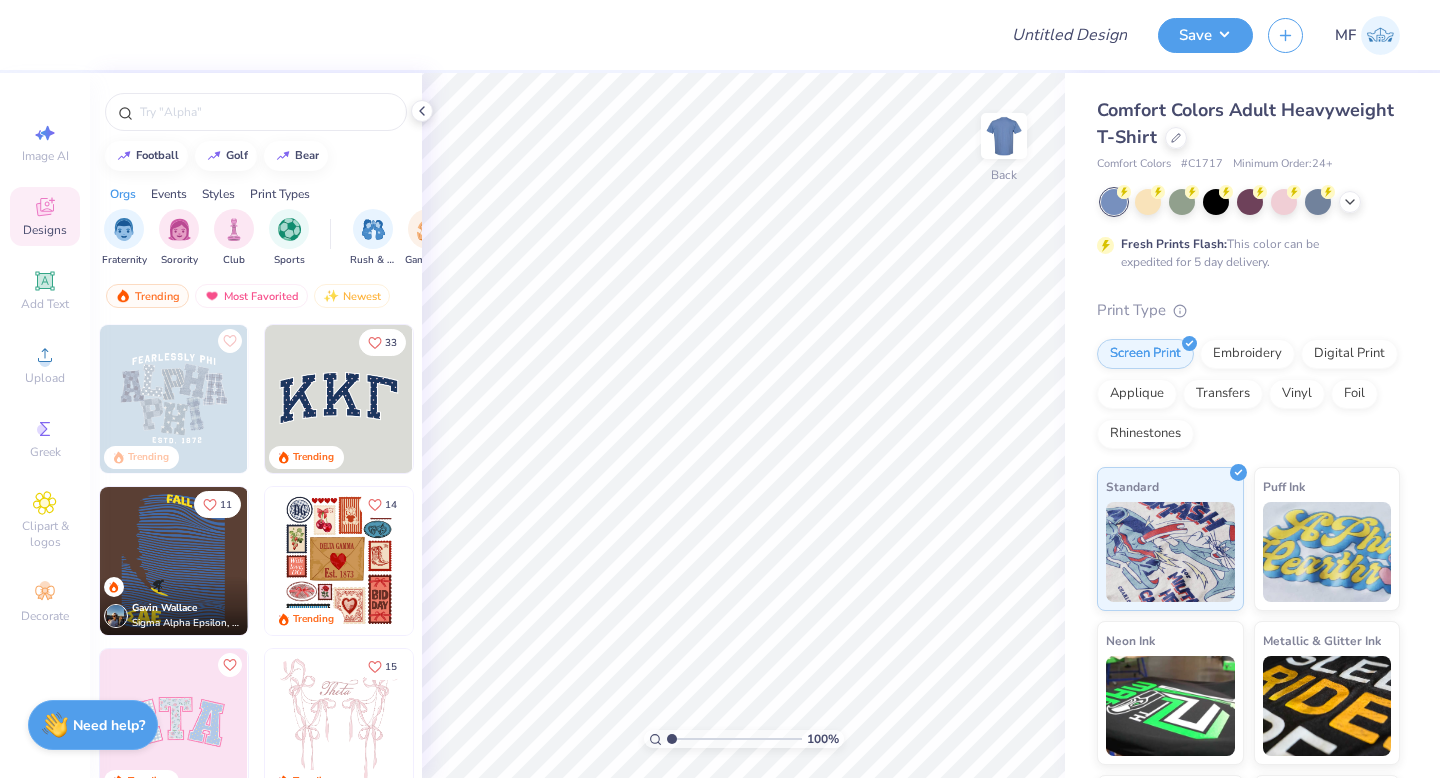 click on "Comfort Colors Adult Heavyweight T-Shirt" at bounding box center (1248, 124) 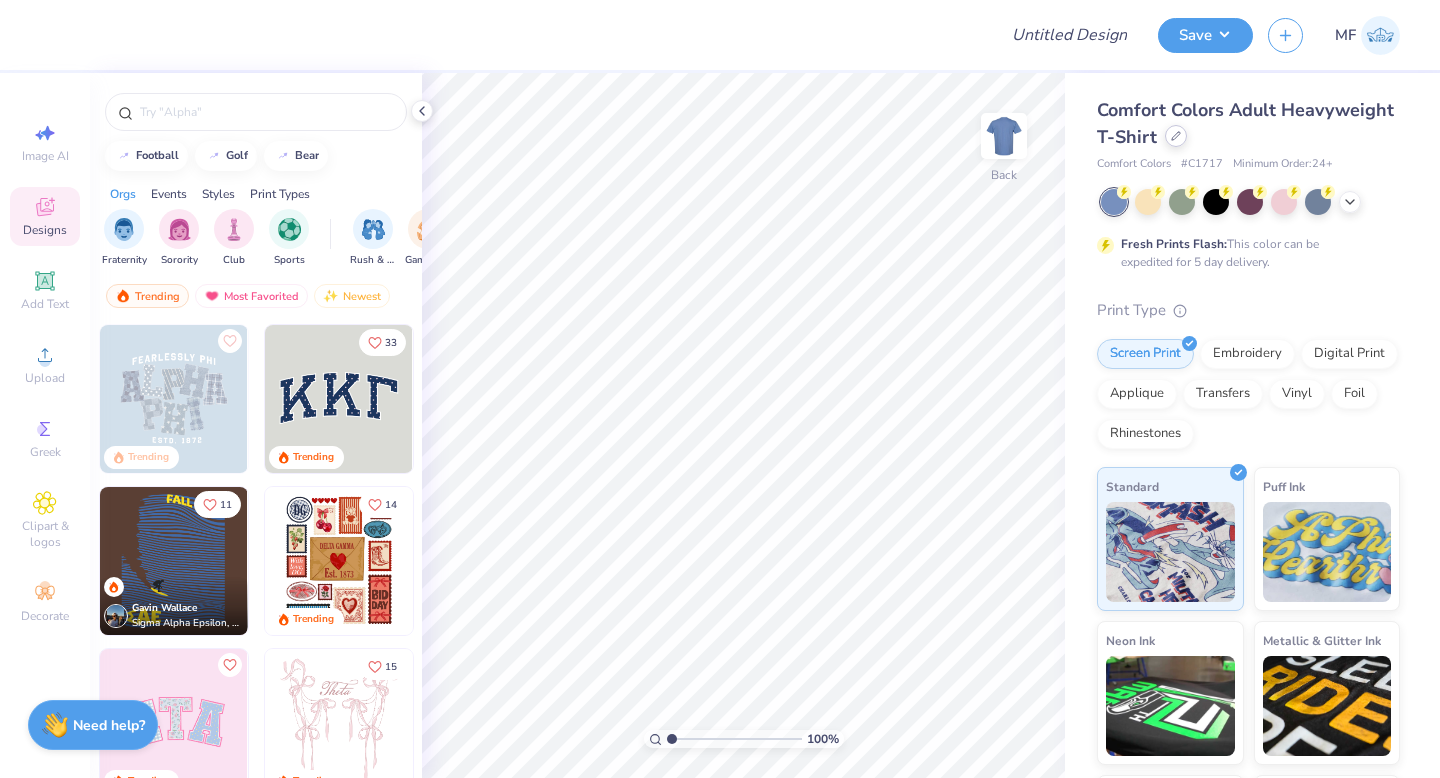click at bounding box center [1176, 136] 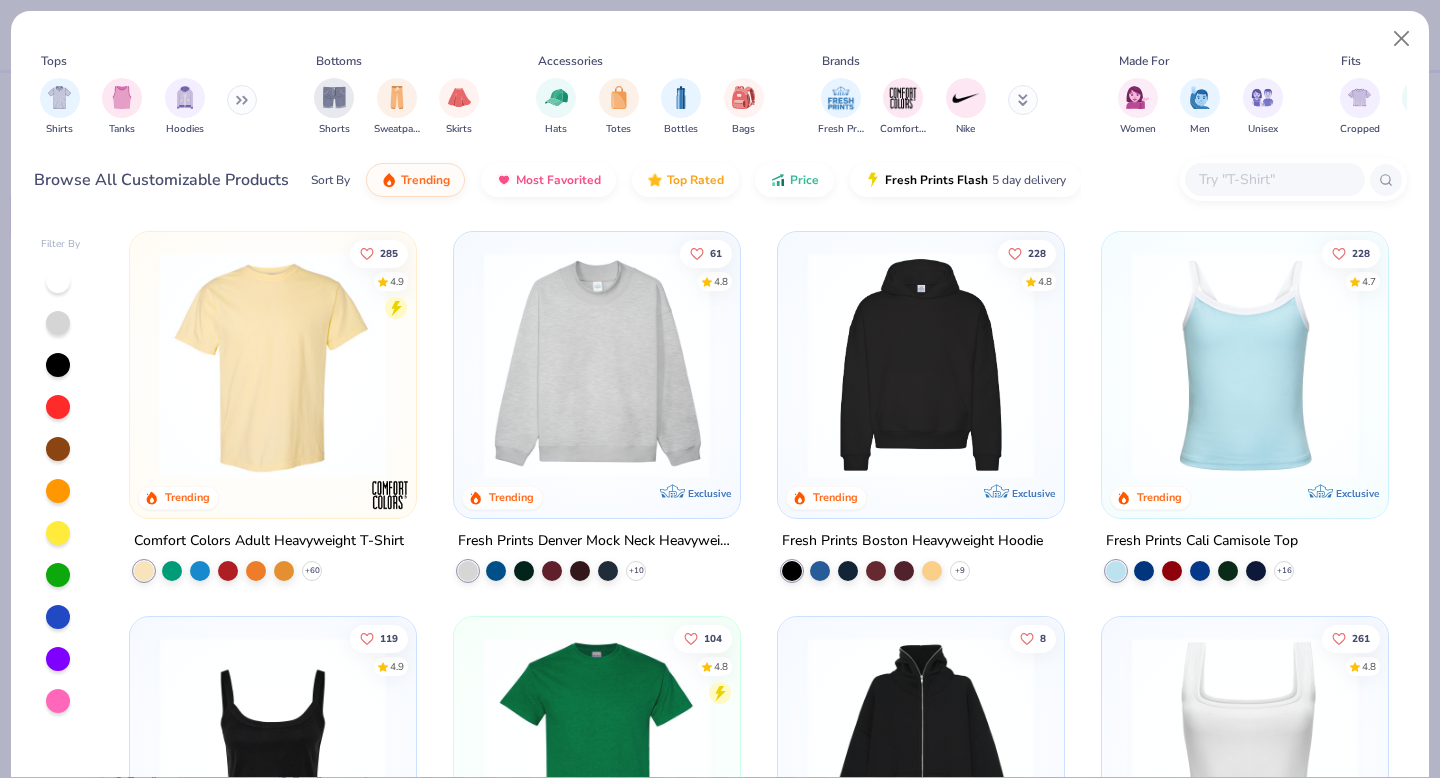 click at bounding box center [1274, 179] 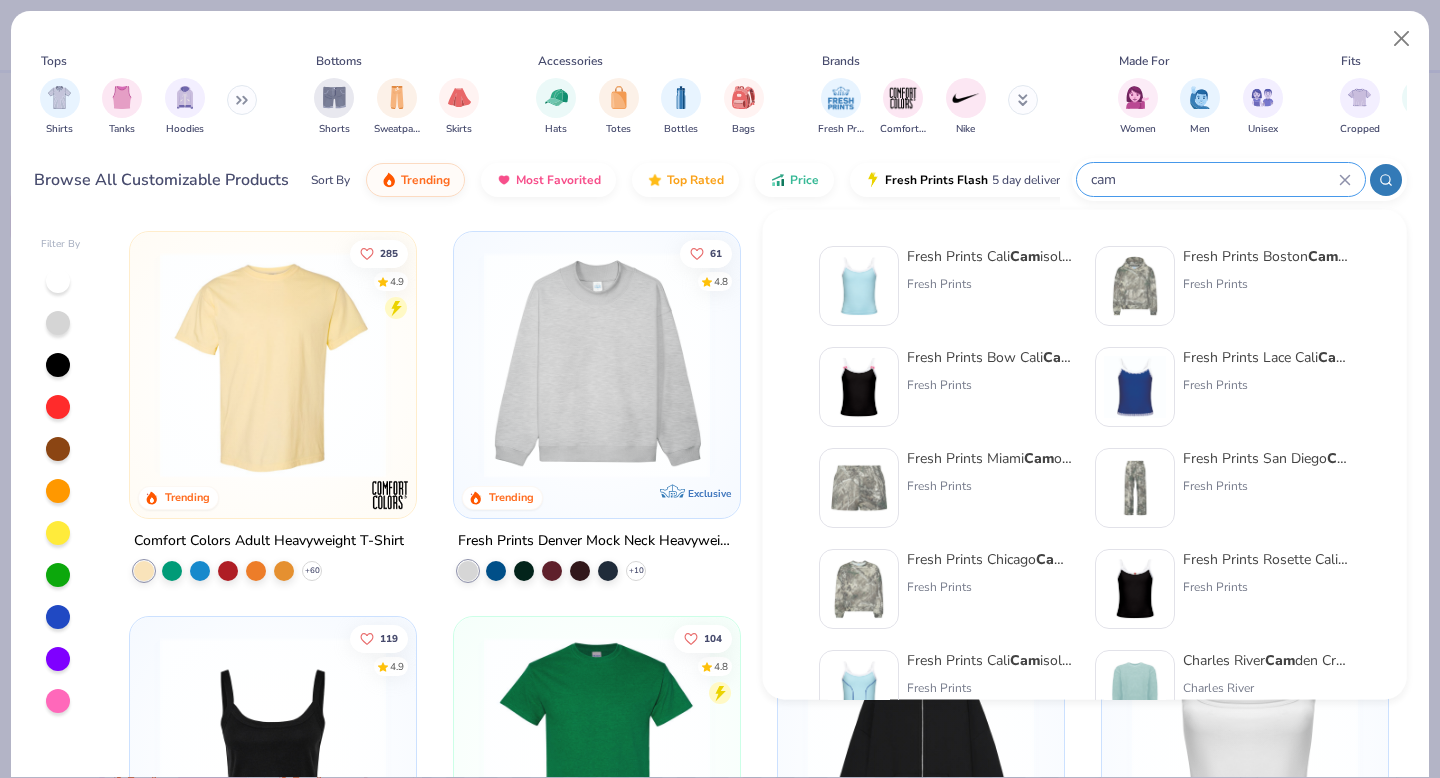 type on "cam" 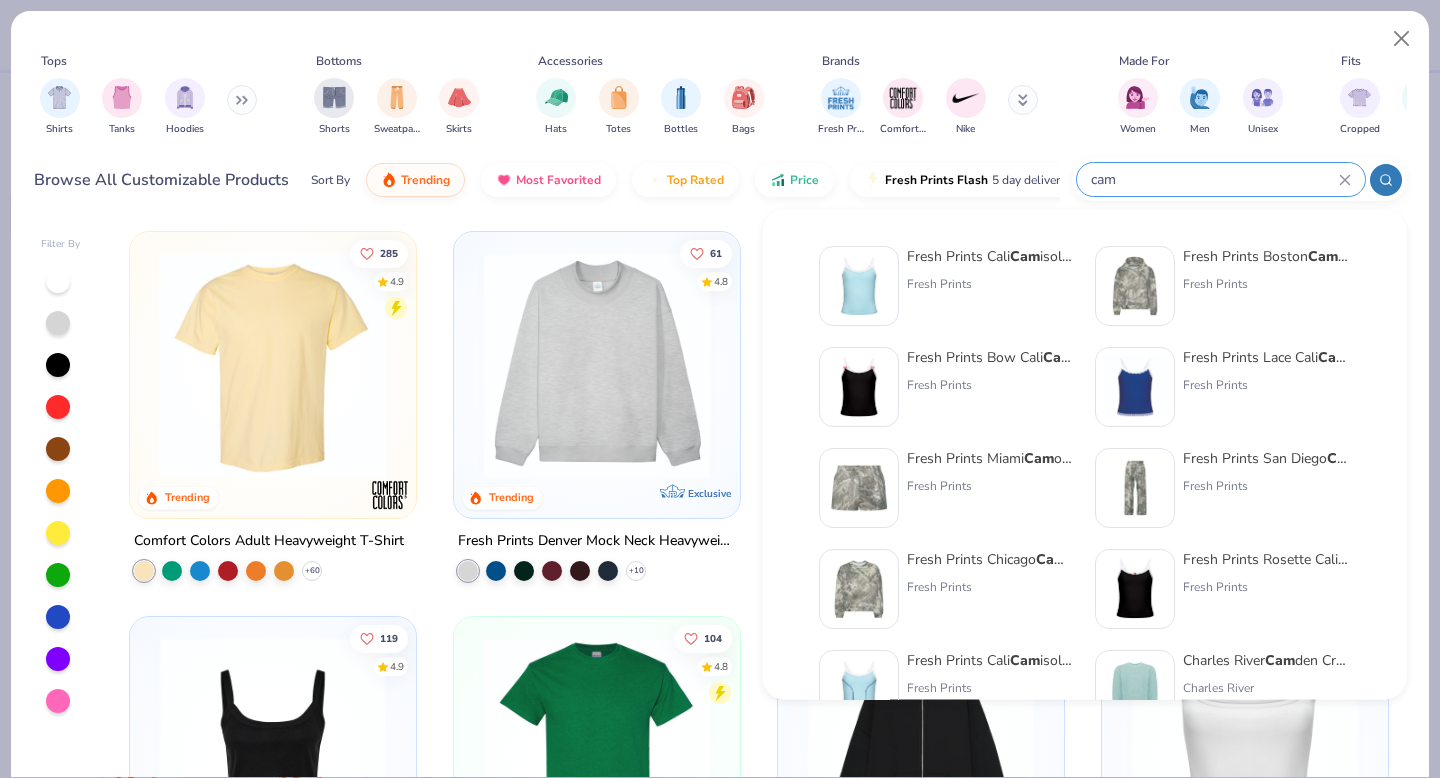 click on "Fresh Prints Boston  Cam o Heavyweight Hoodie Fresh Prints" at bounding box center [1267, 286] 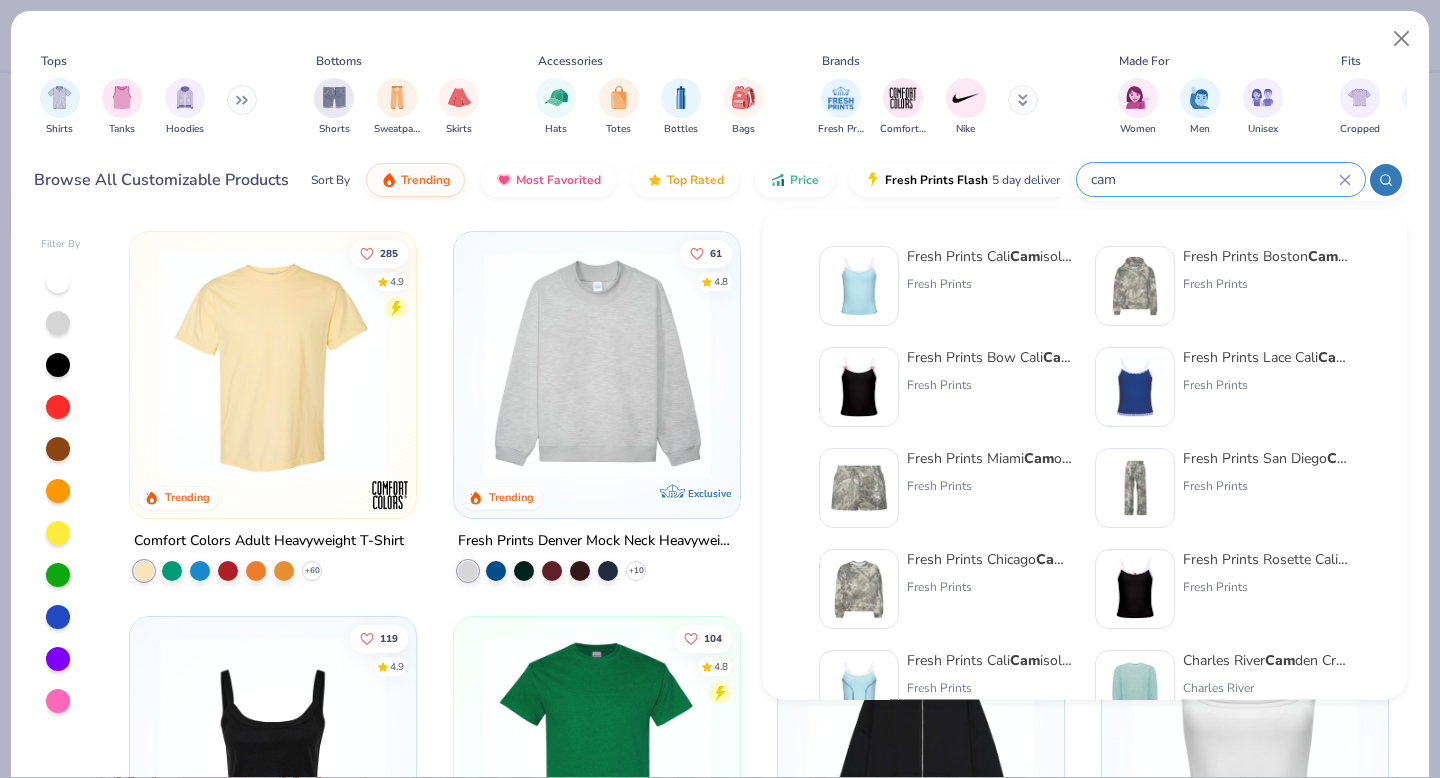 type 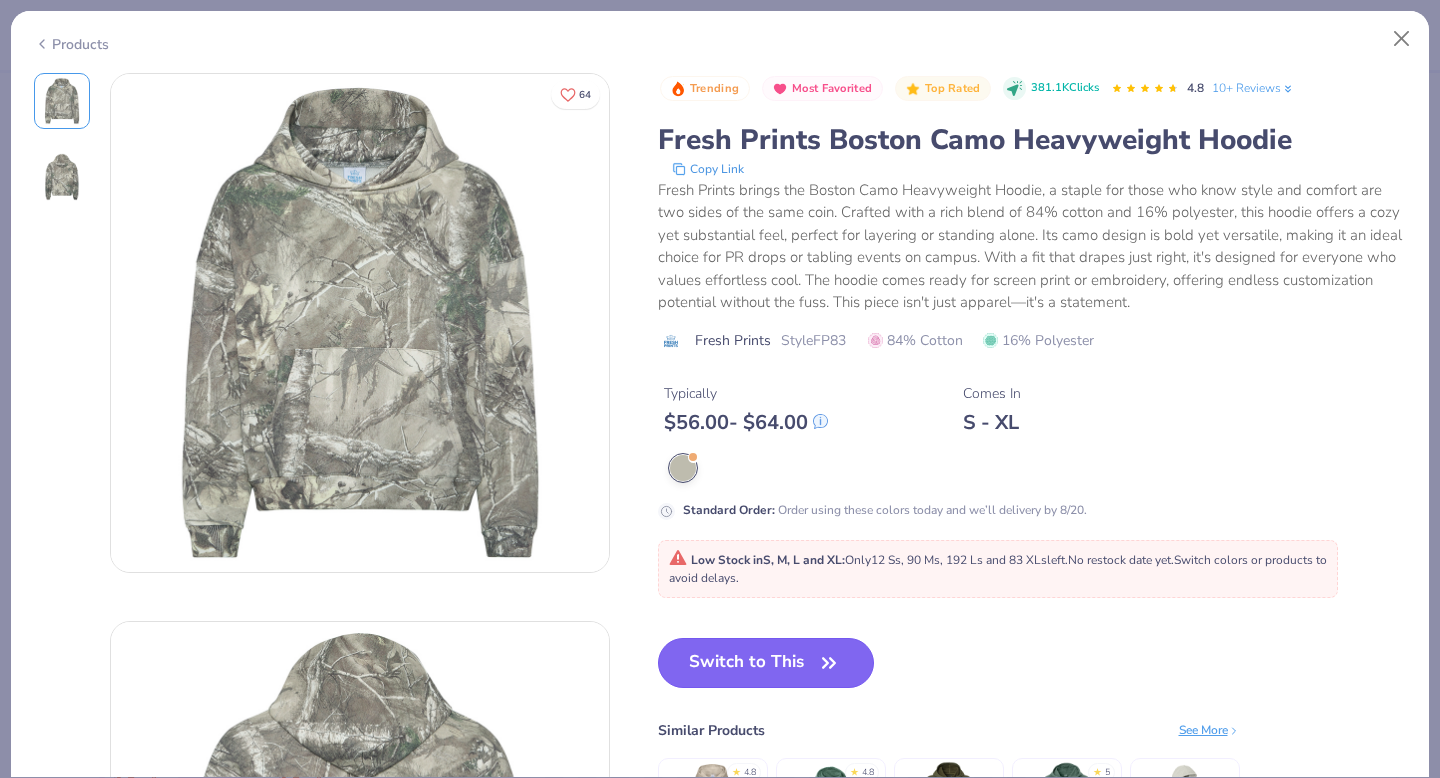 click on "Switch to This" at bounding box center (766, 663) 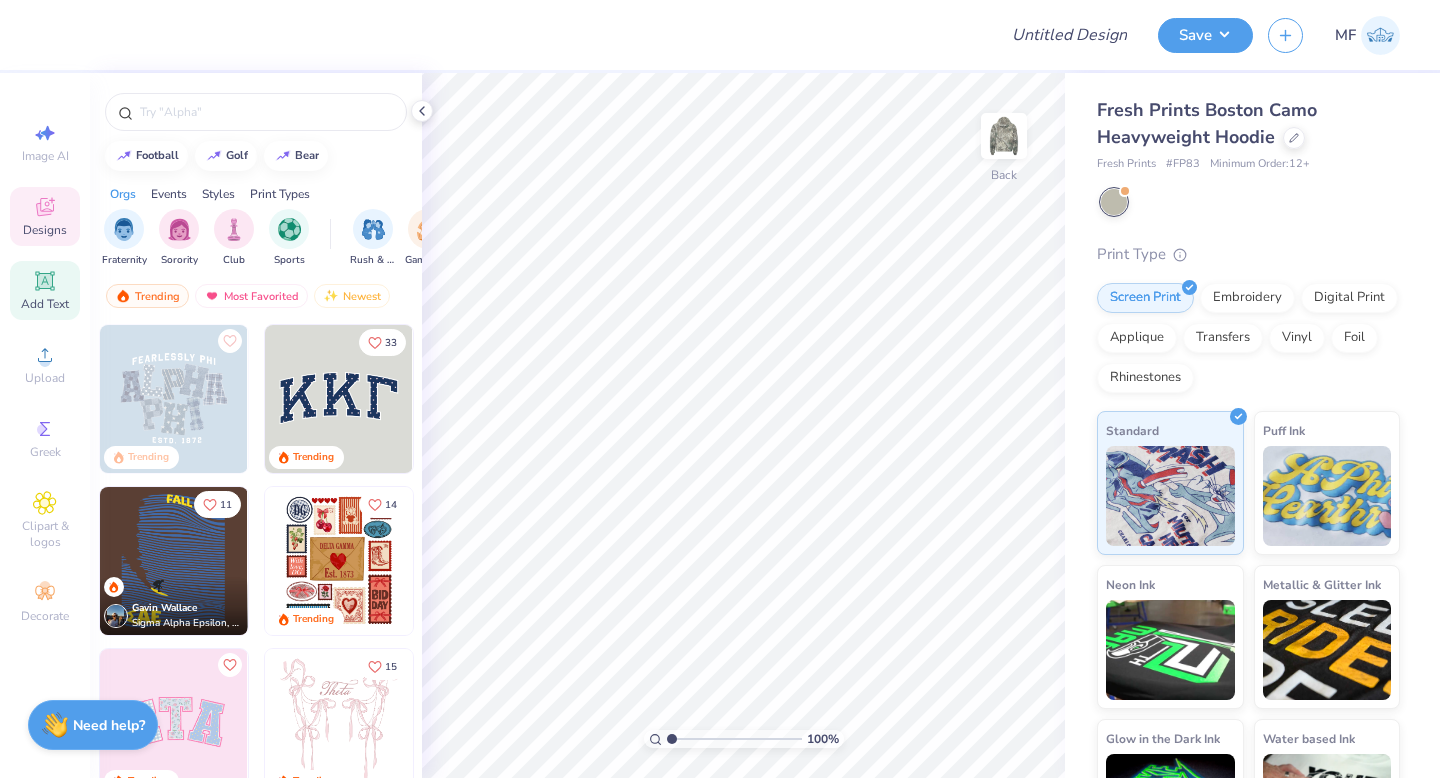 click on "Add Text" at bounding box center (45, 290) 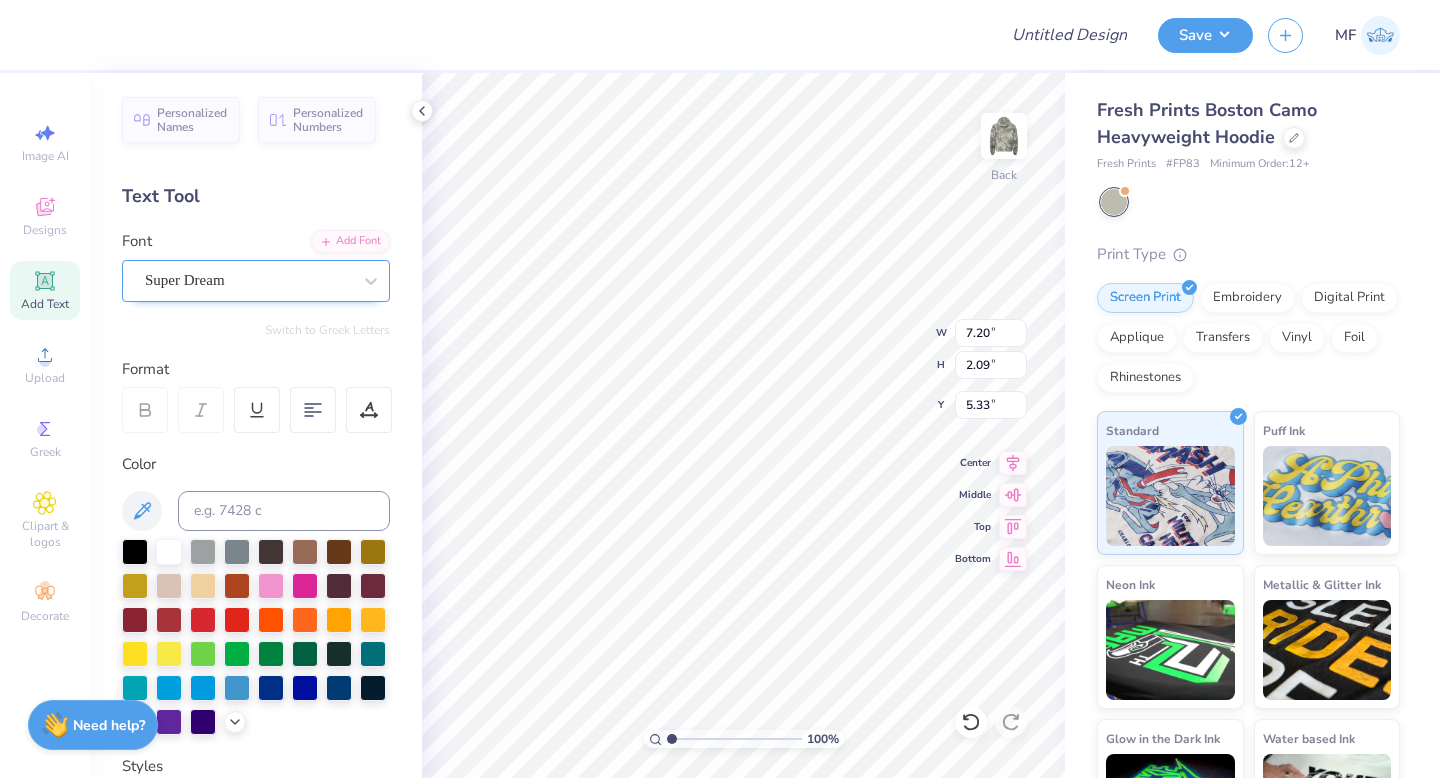 click on "Super Dream" at bounding box center (248, 280) 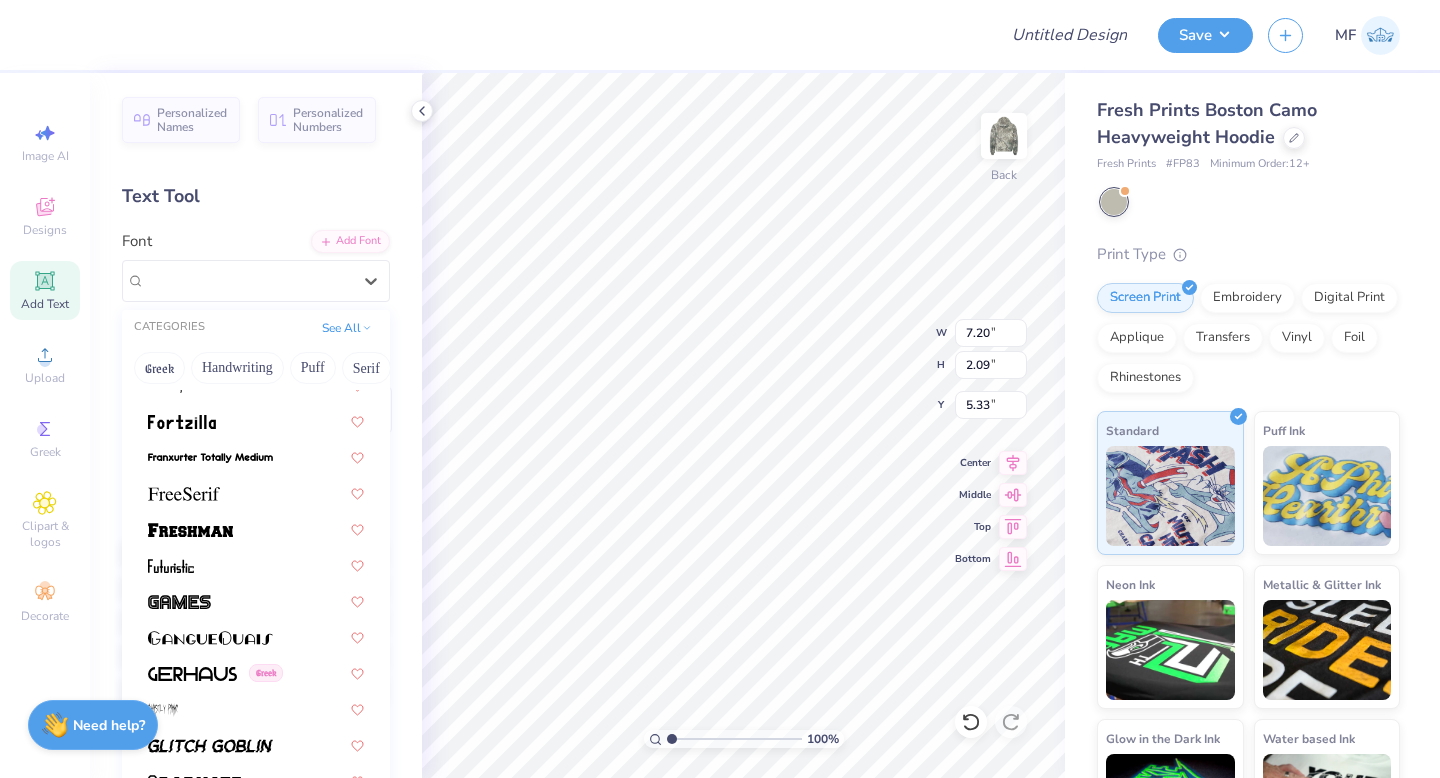 scroll, scrollTop: 4431, scrollLeft: 0, axis: vertical 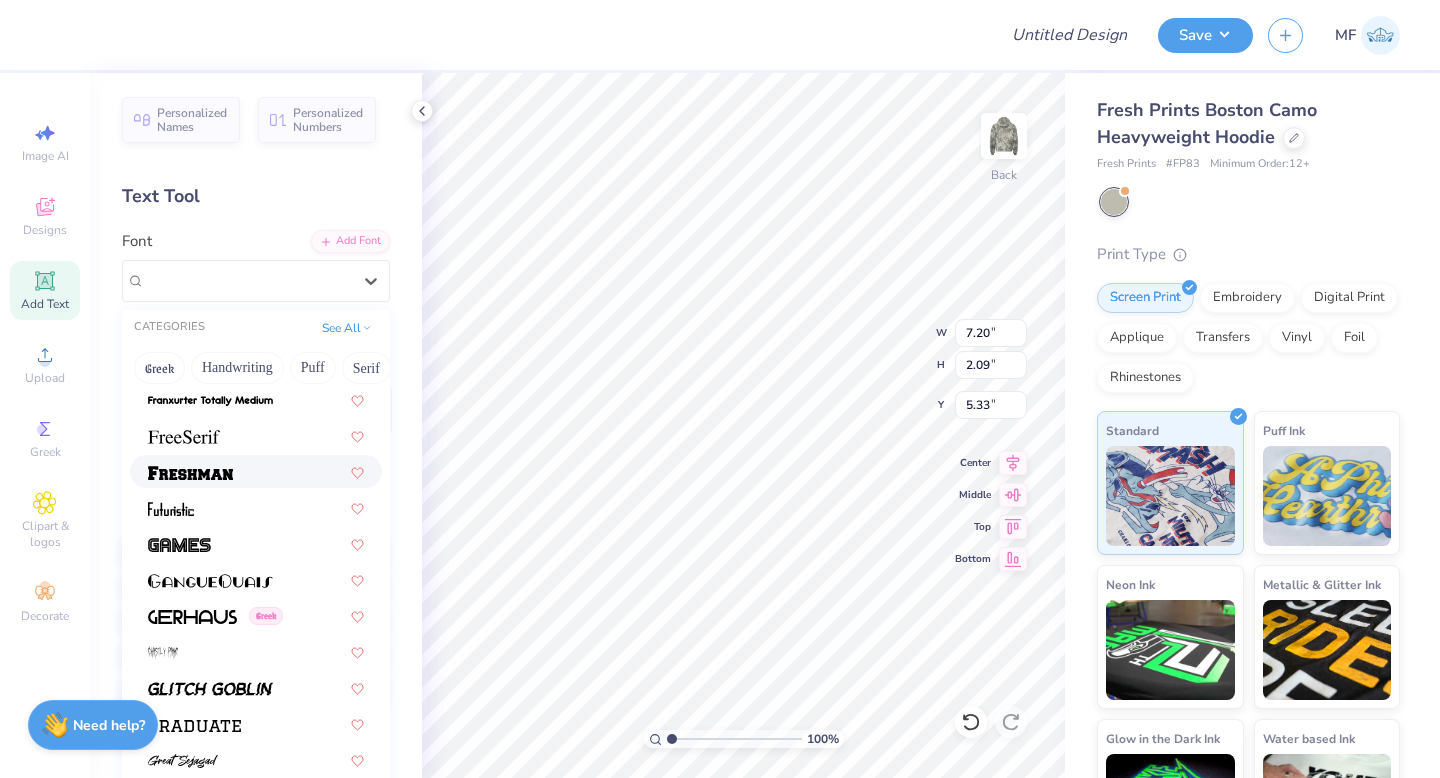 click at bounding box center [256, 471] 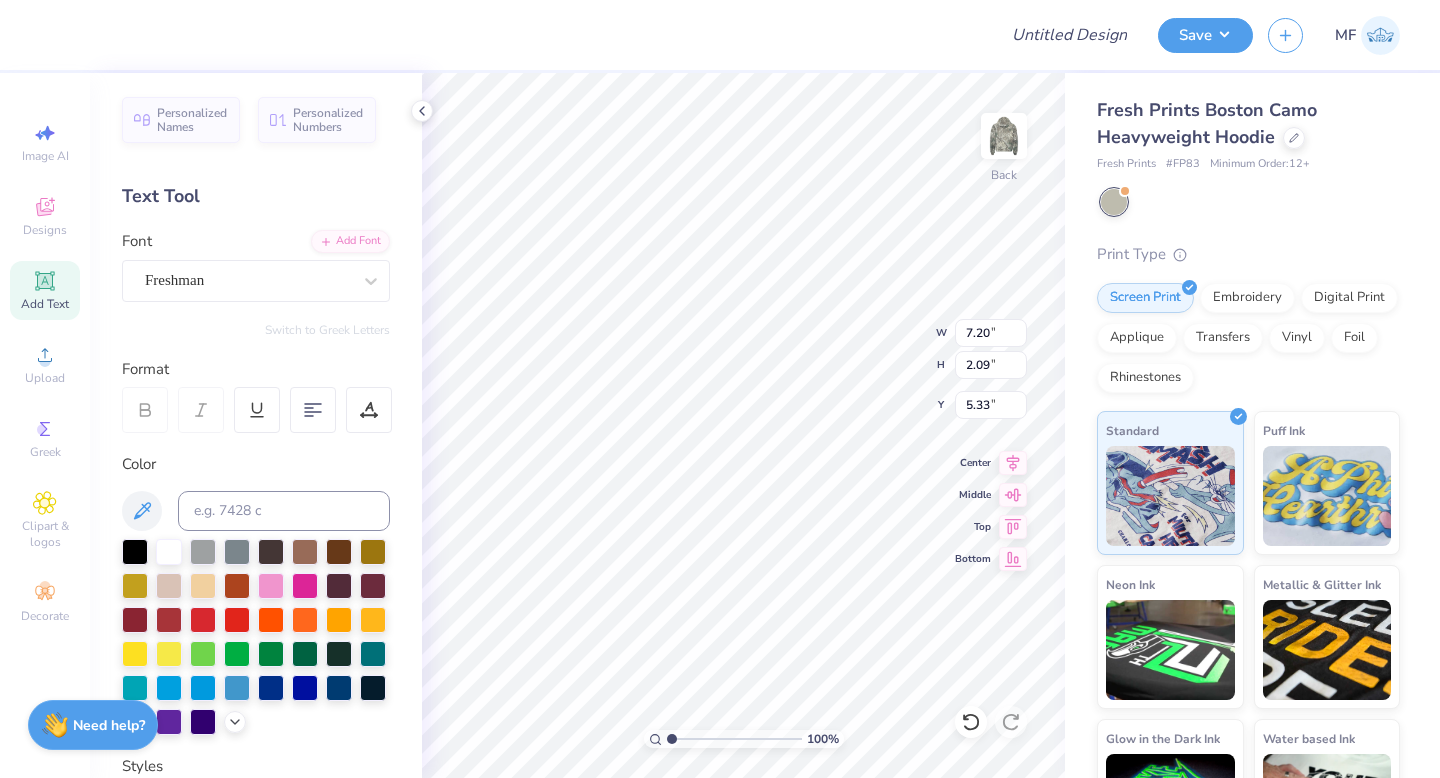 type on "9.17" 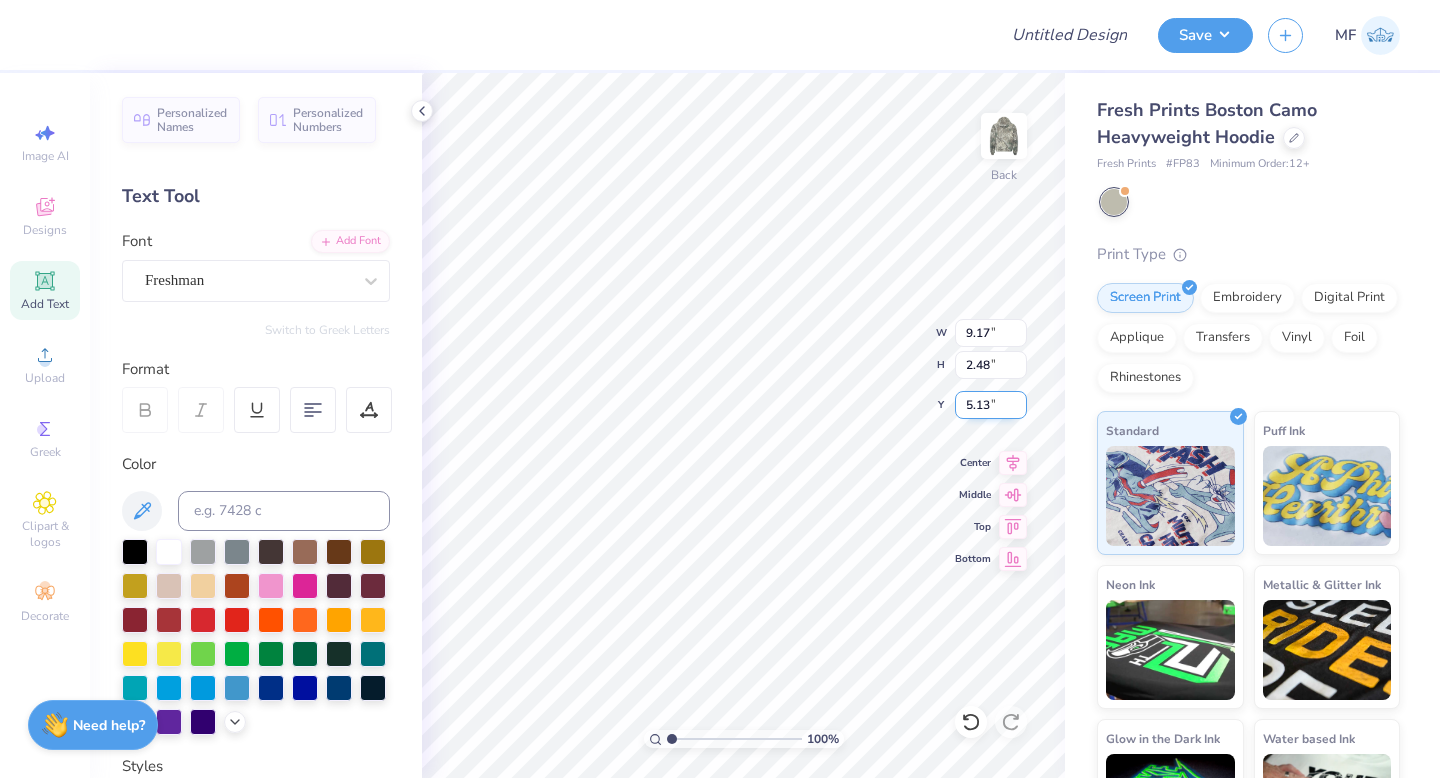 scroll, scrollTop: 0, scrollLeft: 0, axis: both 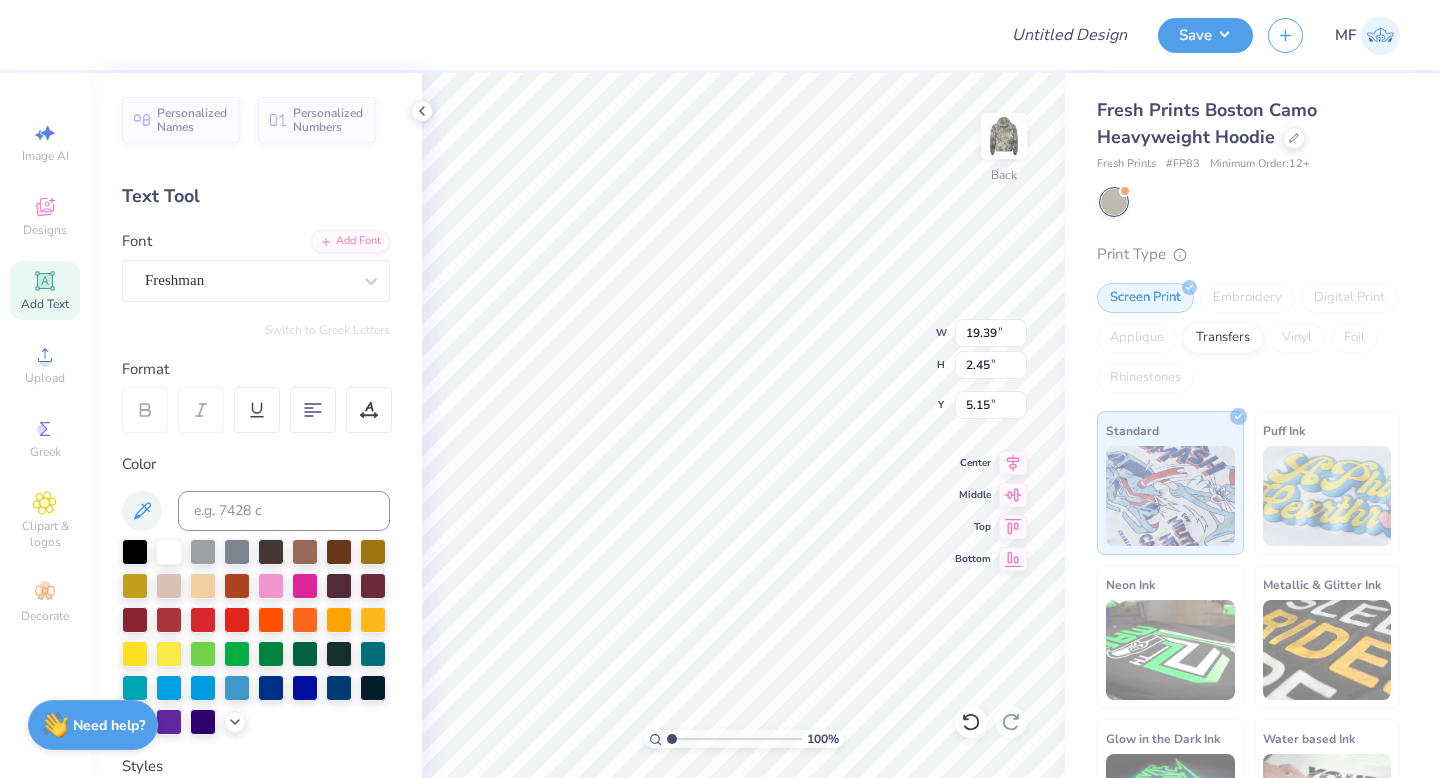type on "3.93" 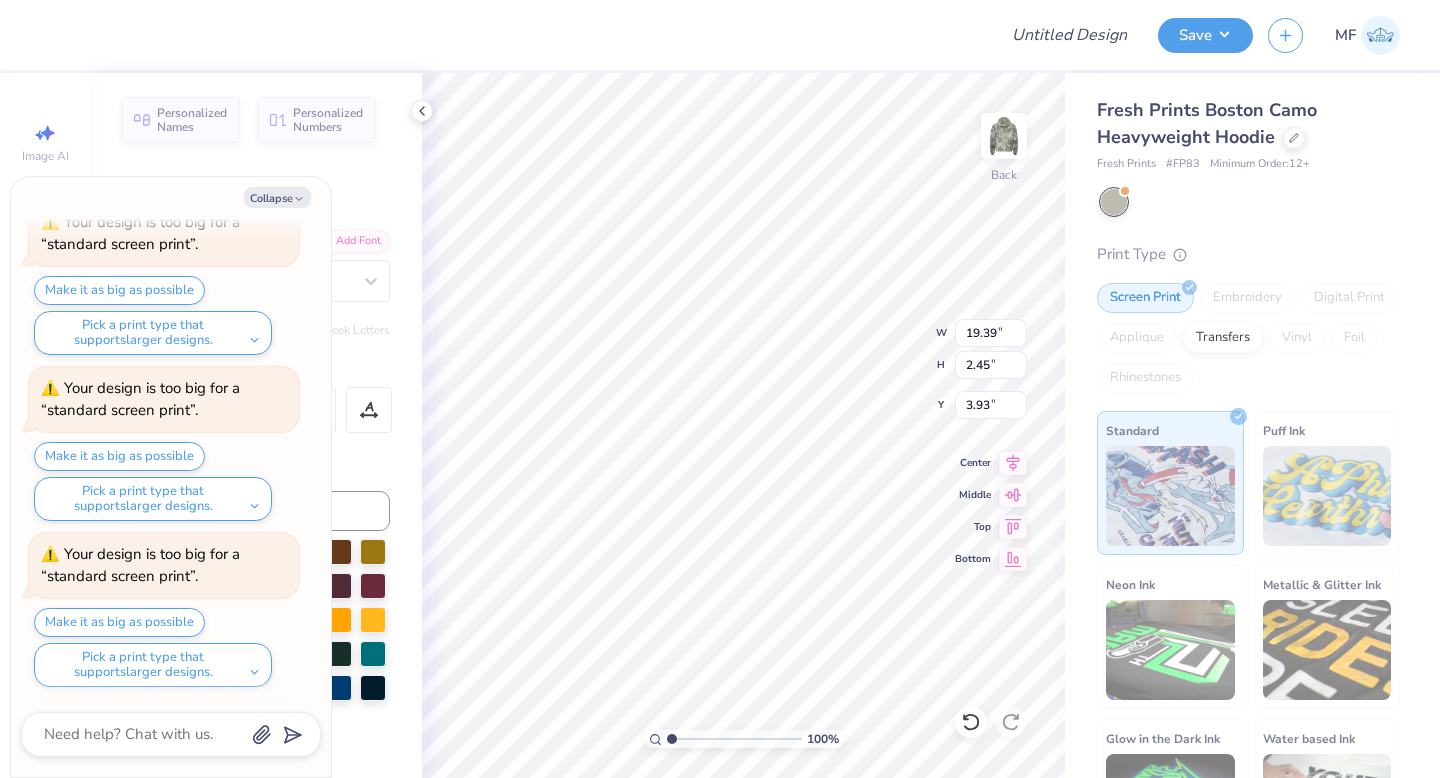 scroll, scrollTop: 420, scrollLeft: 0, axis: vertical 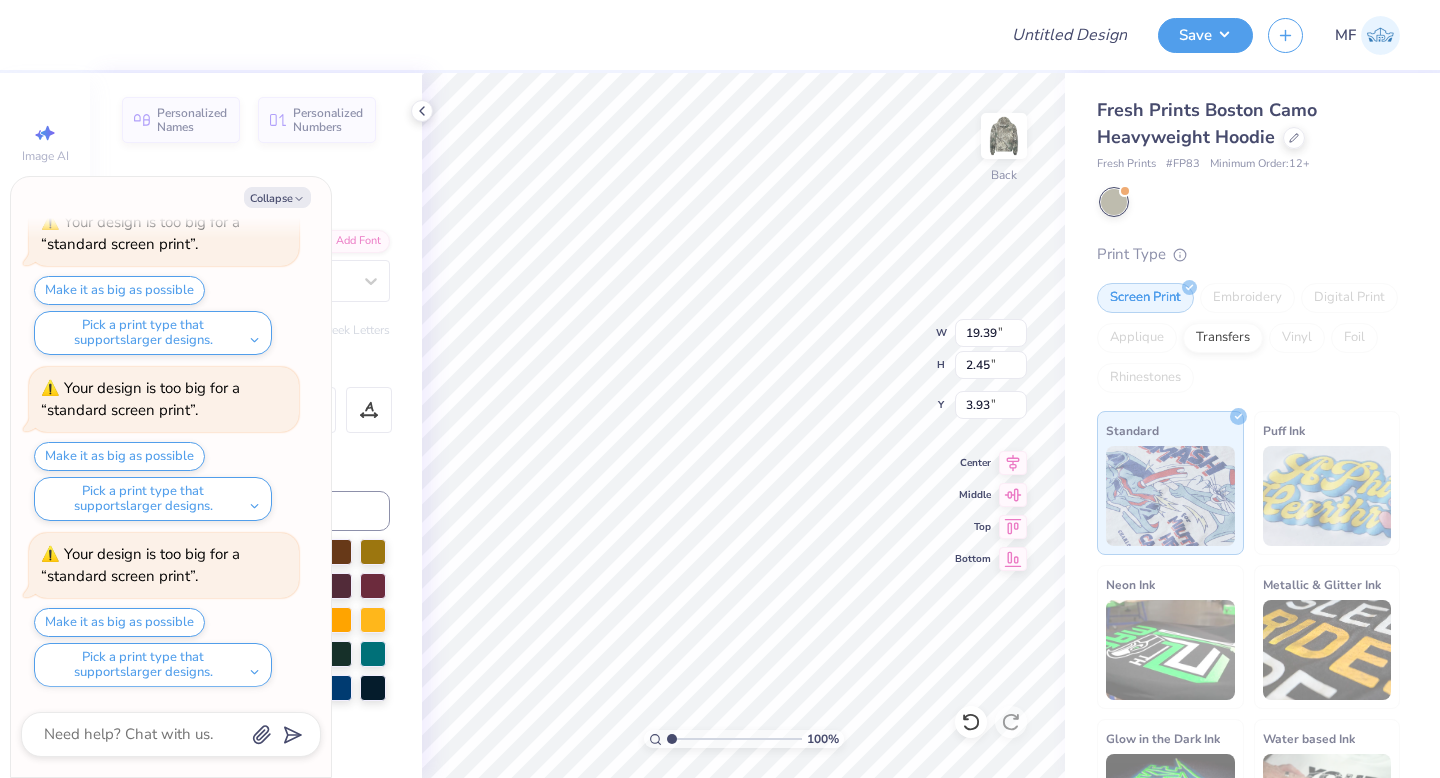 type on "x" 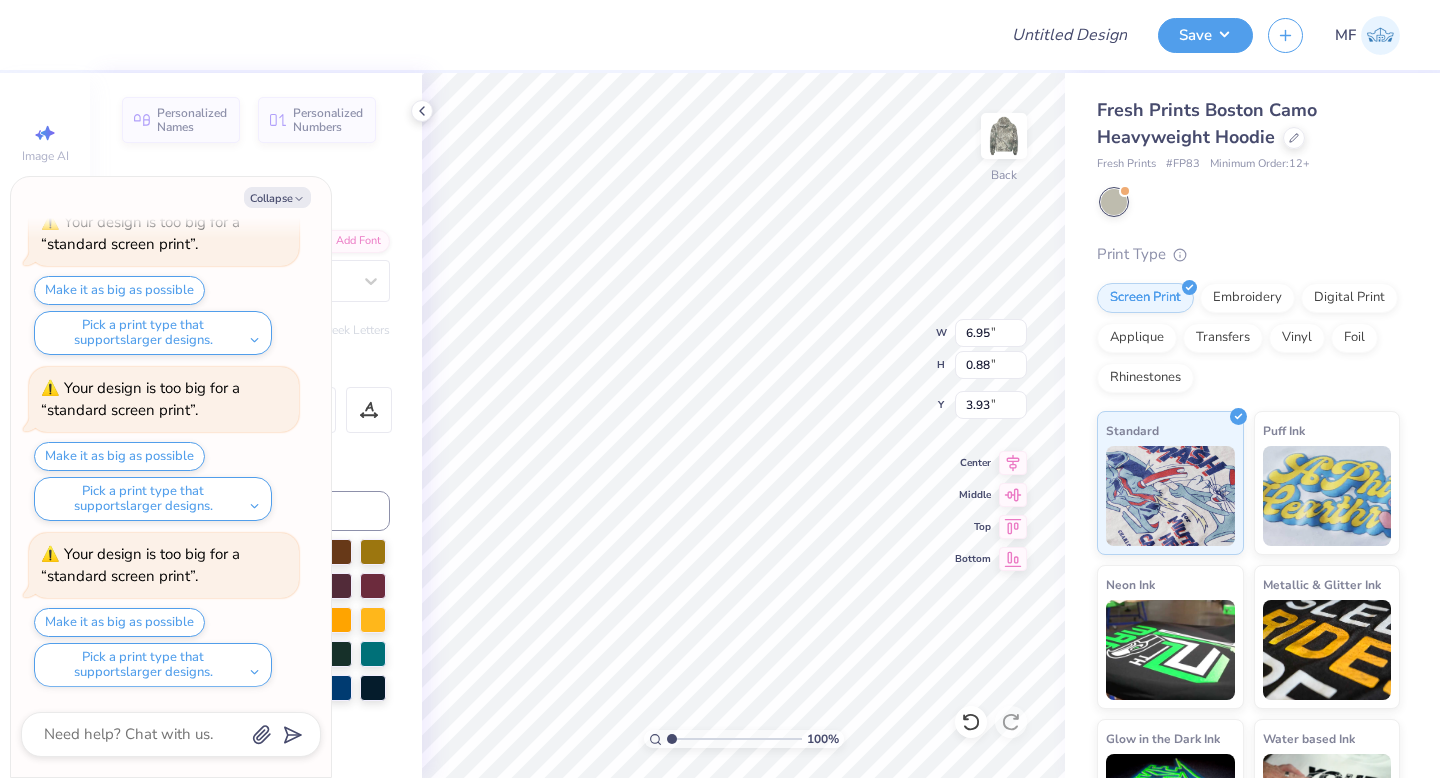 type on "x" 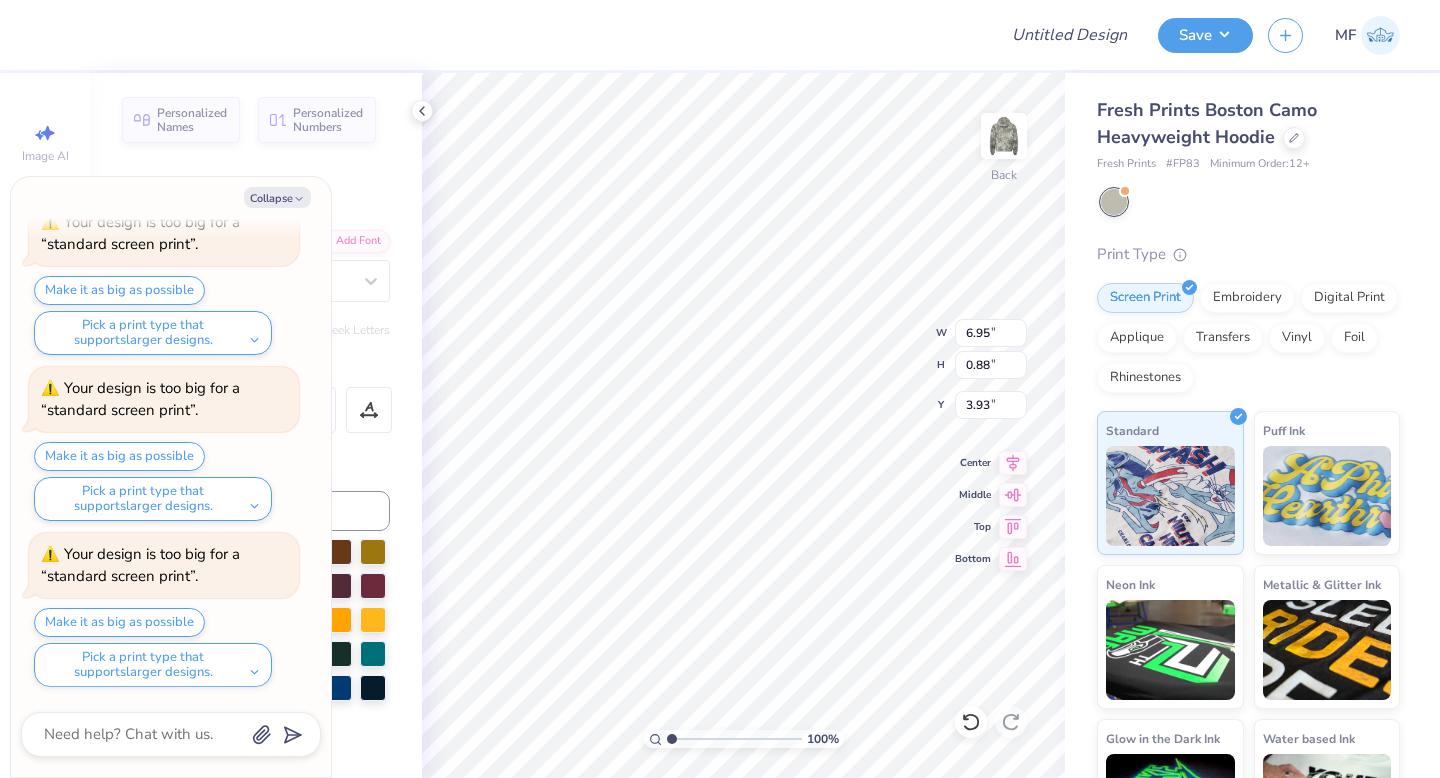 type on "4.16" 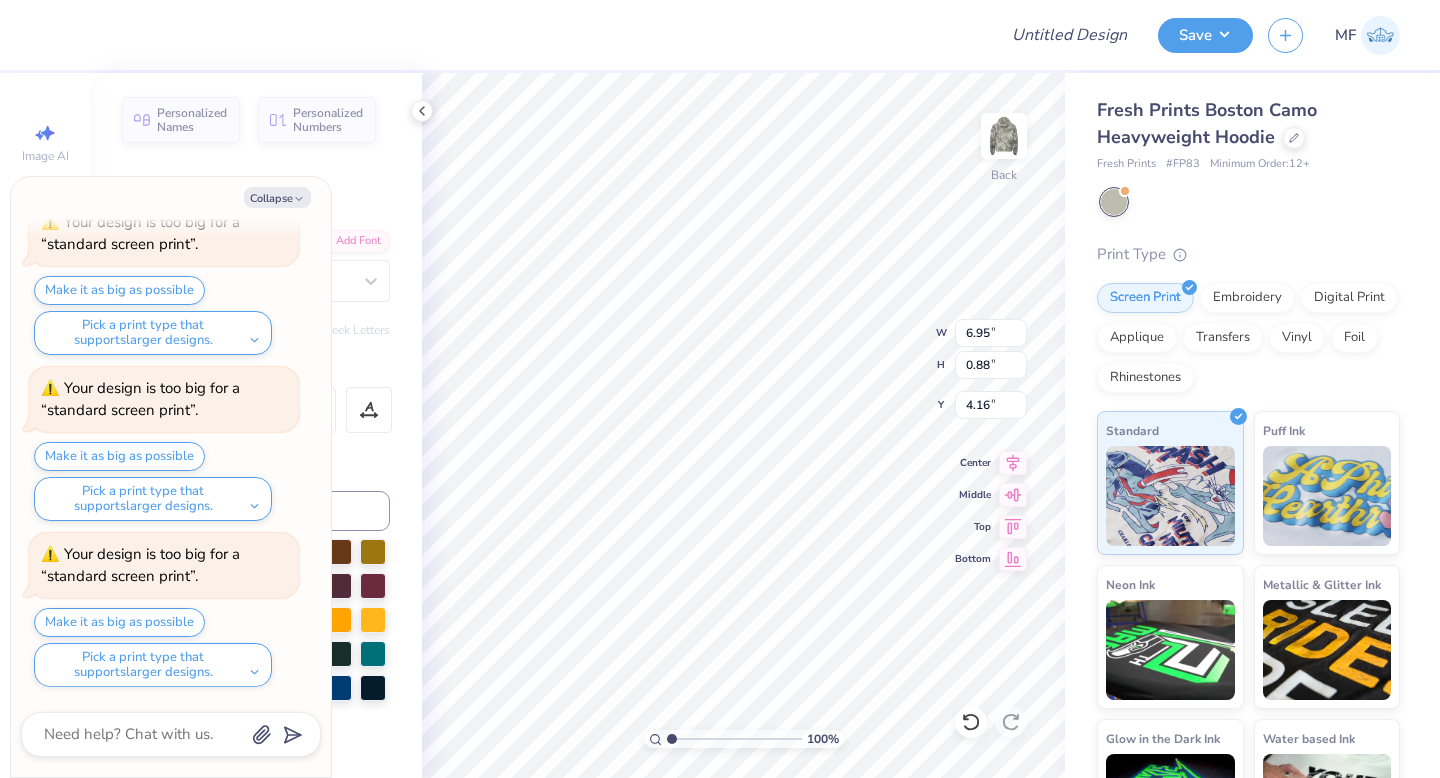 type on "x" 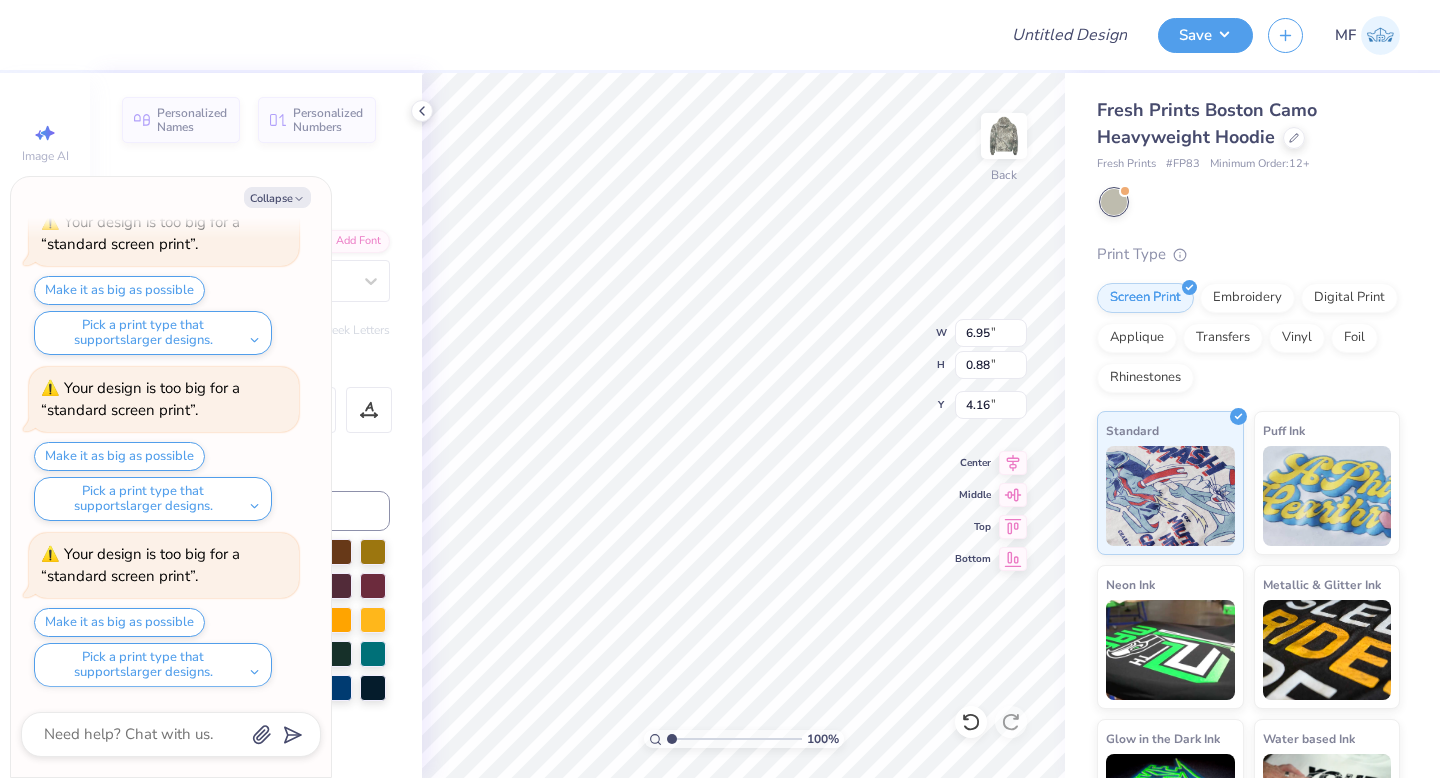type on "12.91" 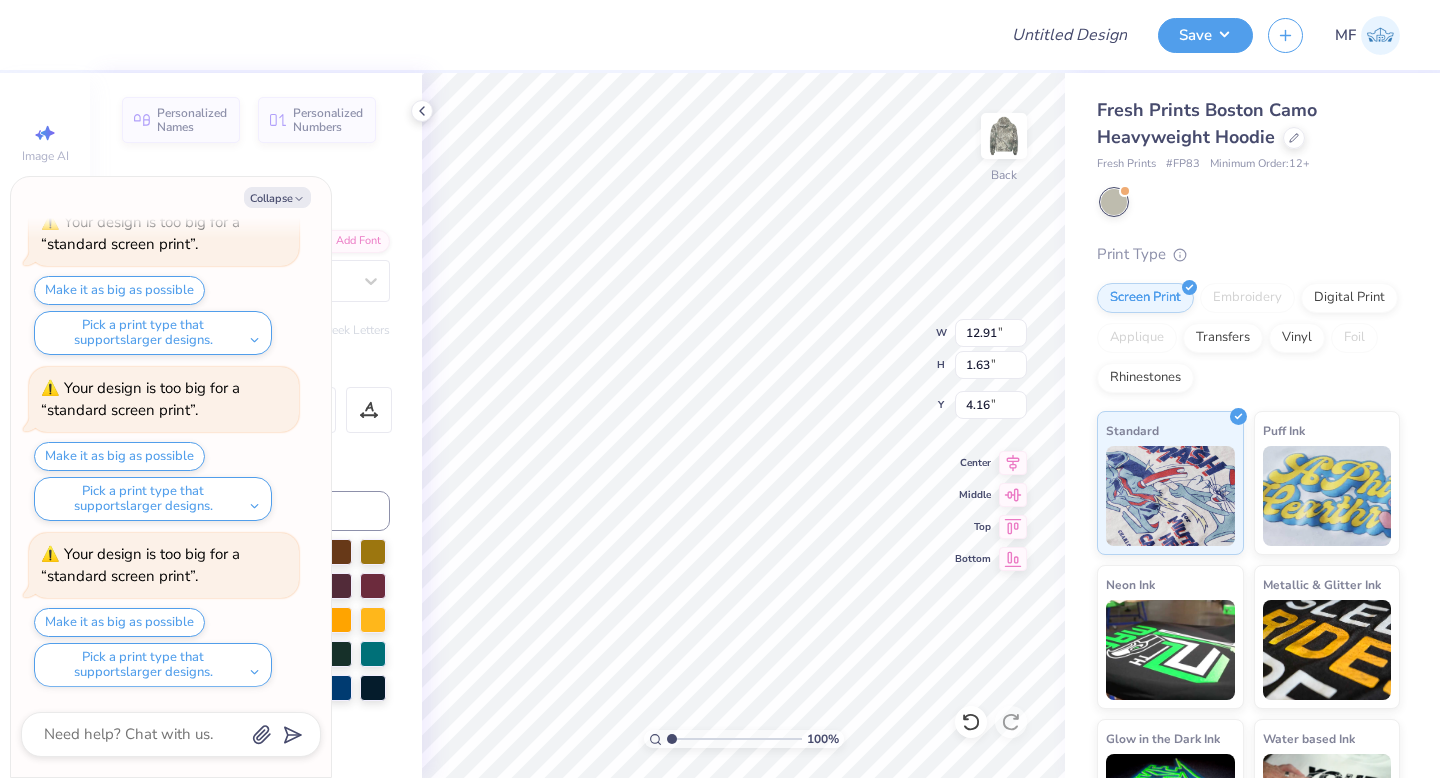 type on "x" 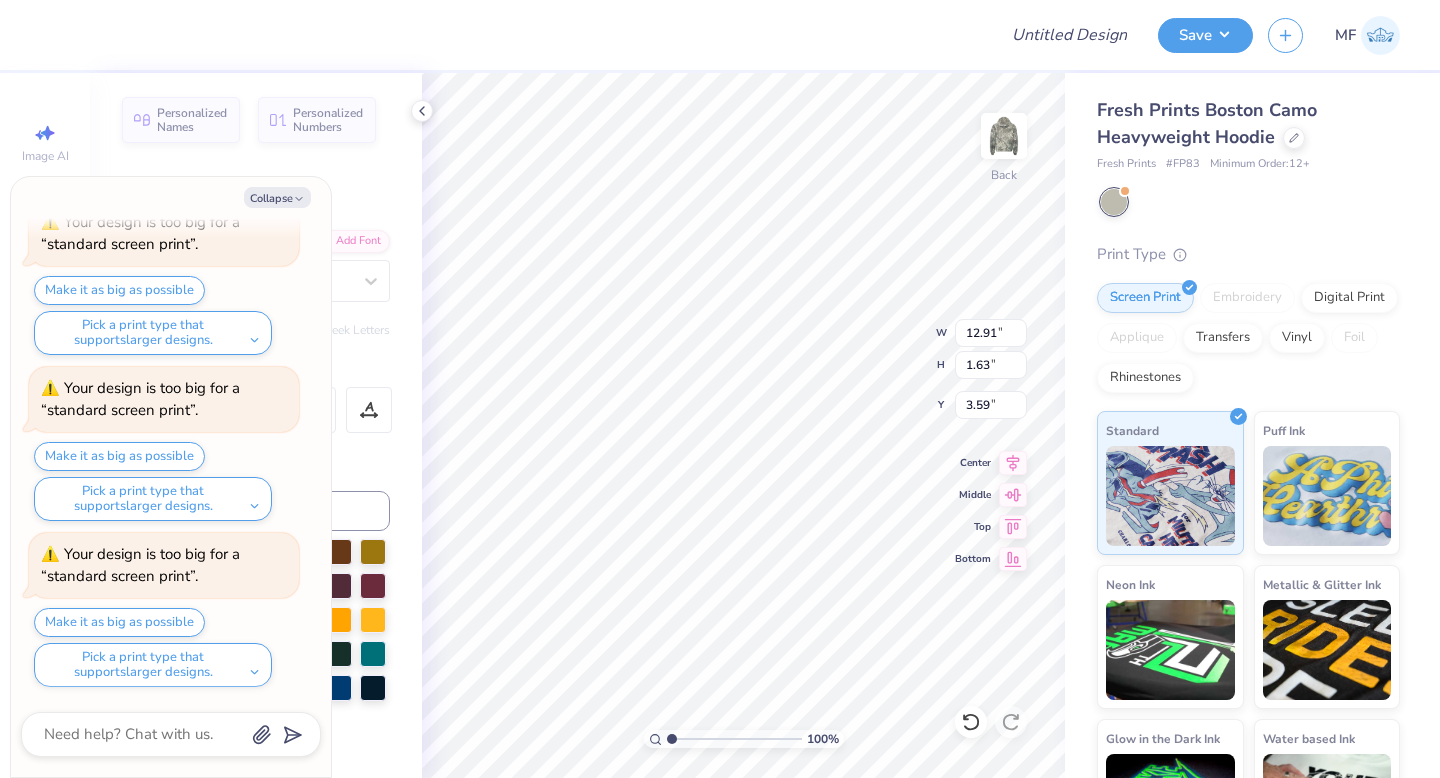 type on "x" 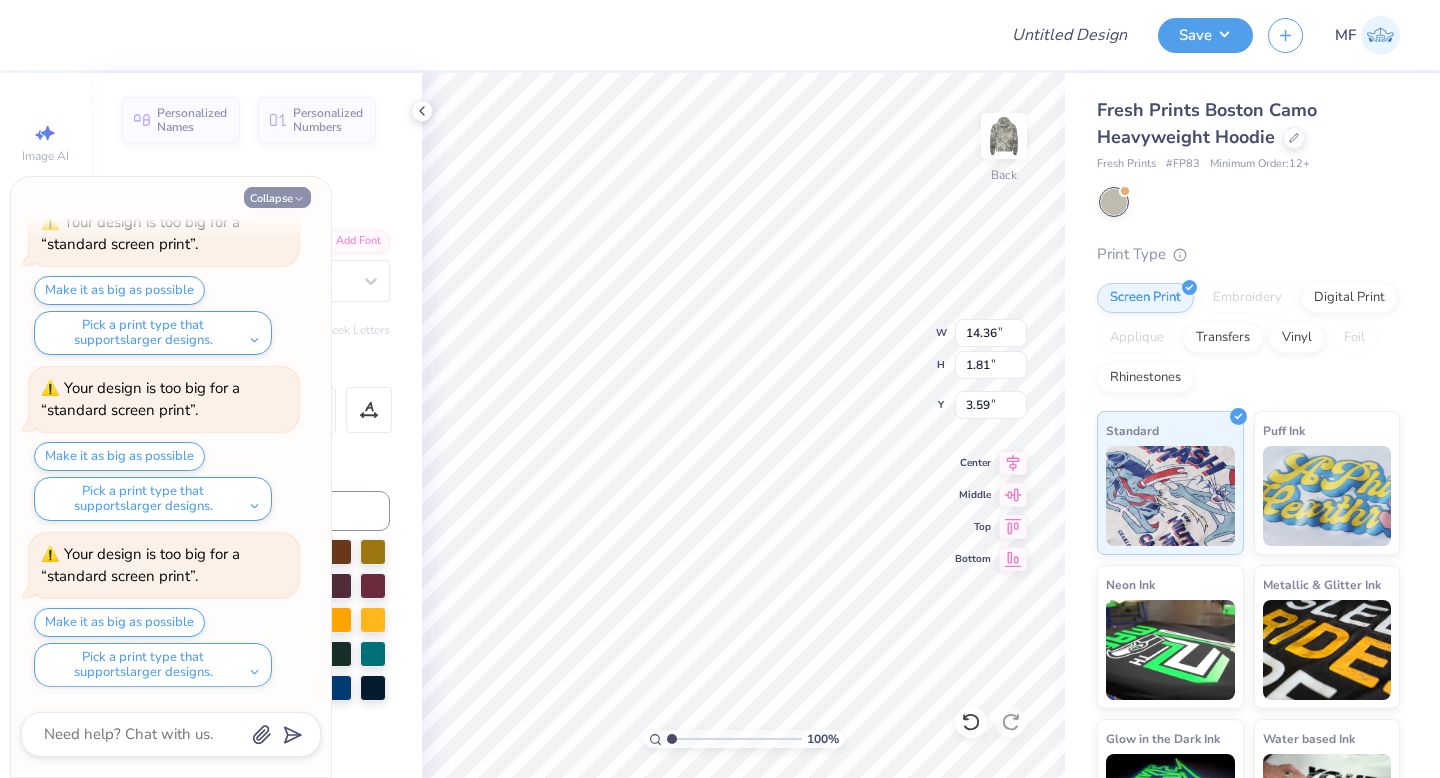 click 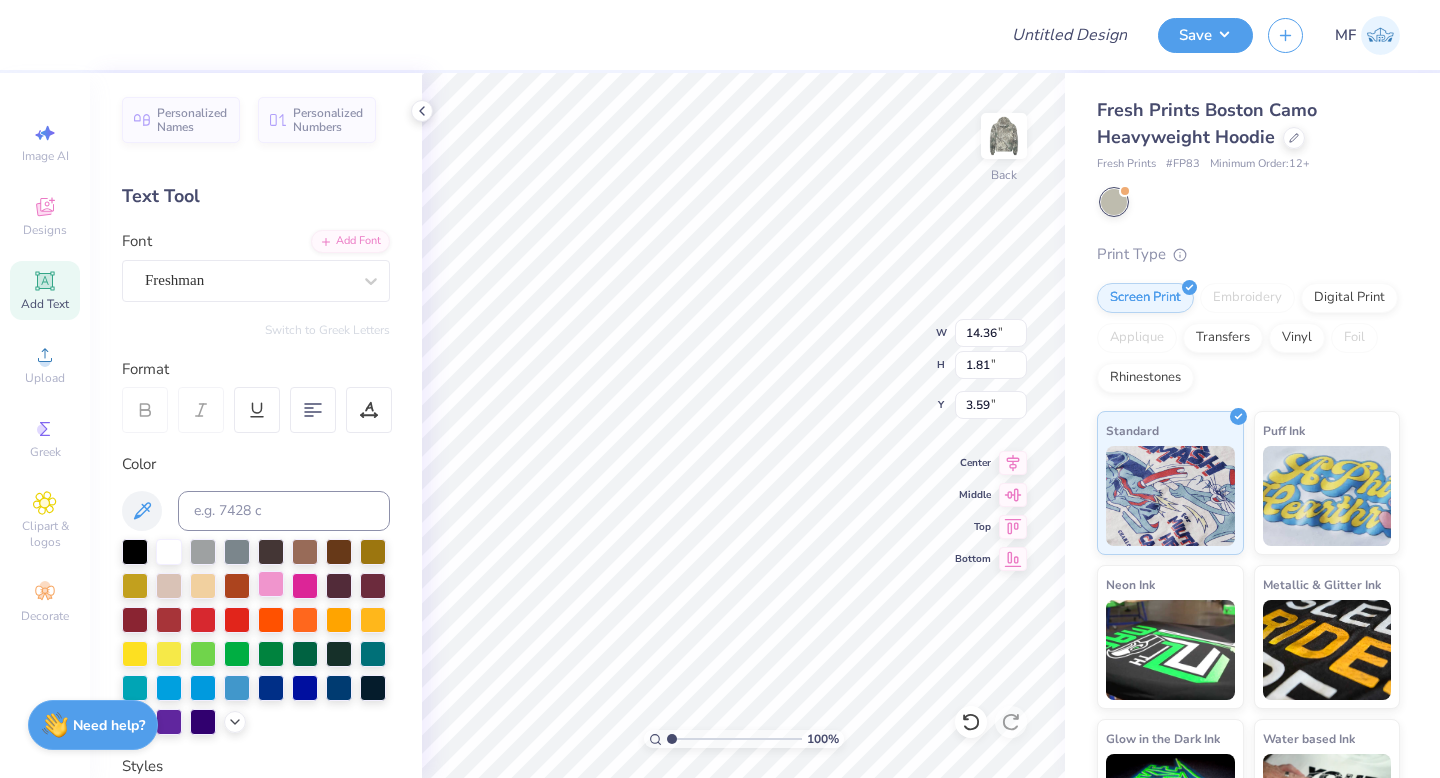 click at bounding box center (271, 584) 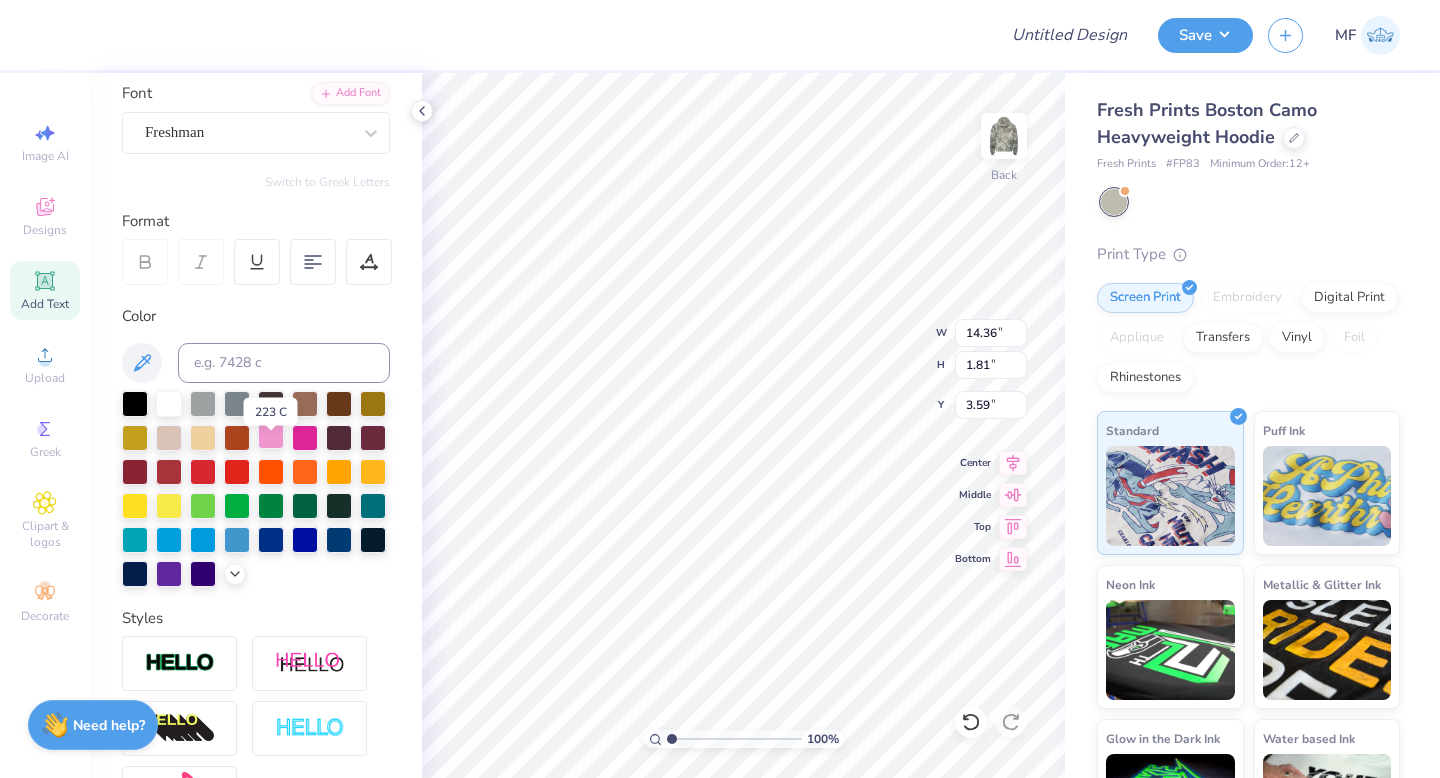 scroll, scrollTop: 150, scrollLeft: 0, axis: vertical 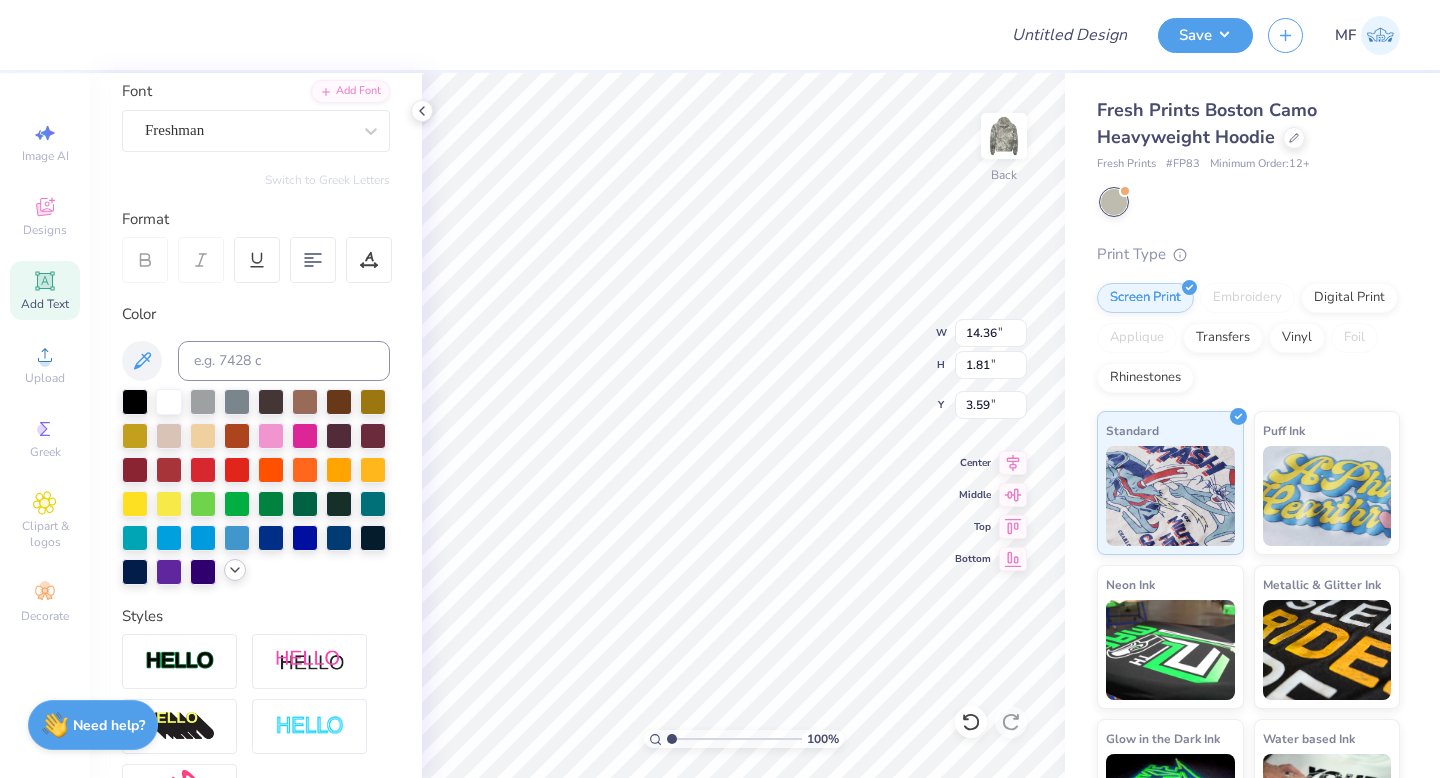 click 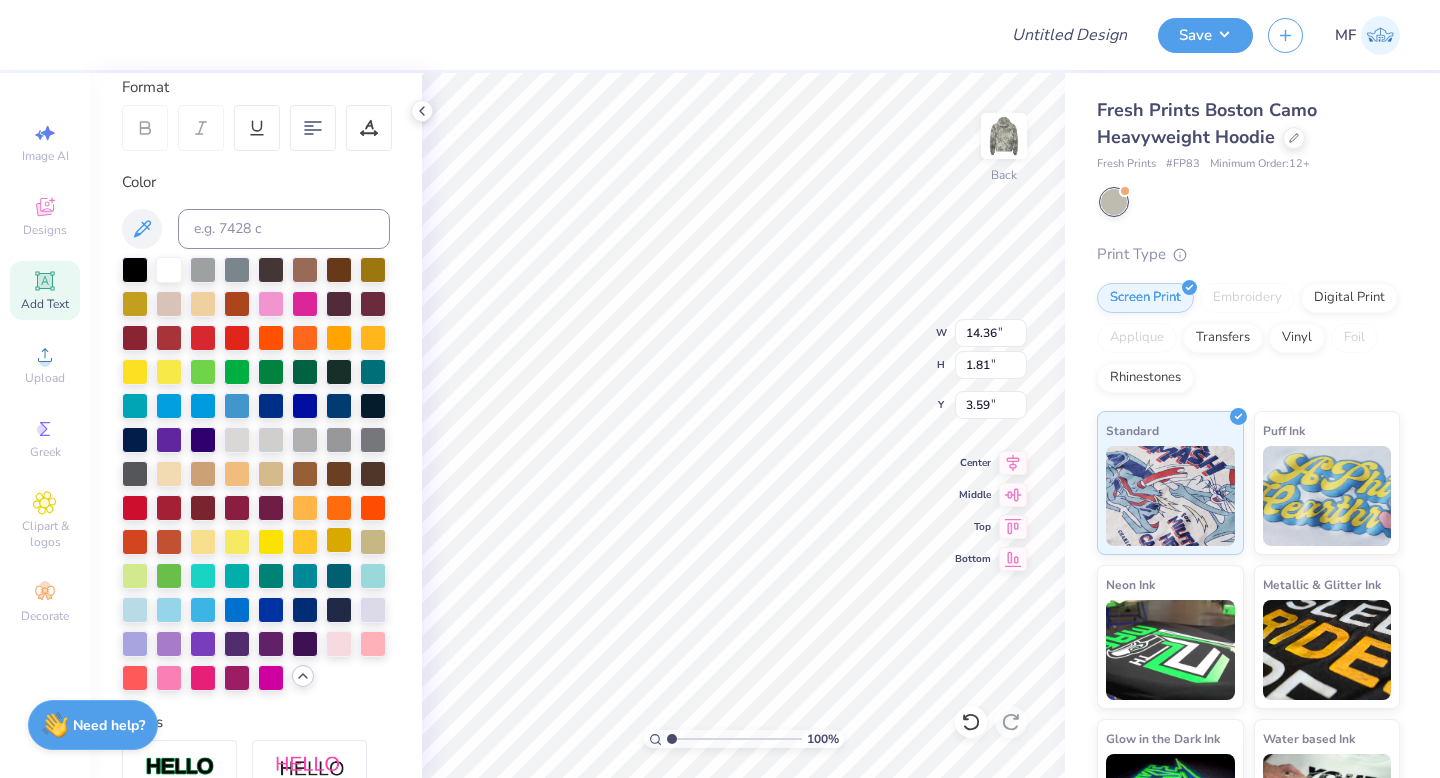 scroll, scrollTop: 306, scrollLeft: 0, axis: vertical 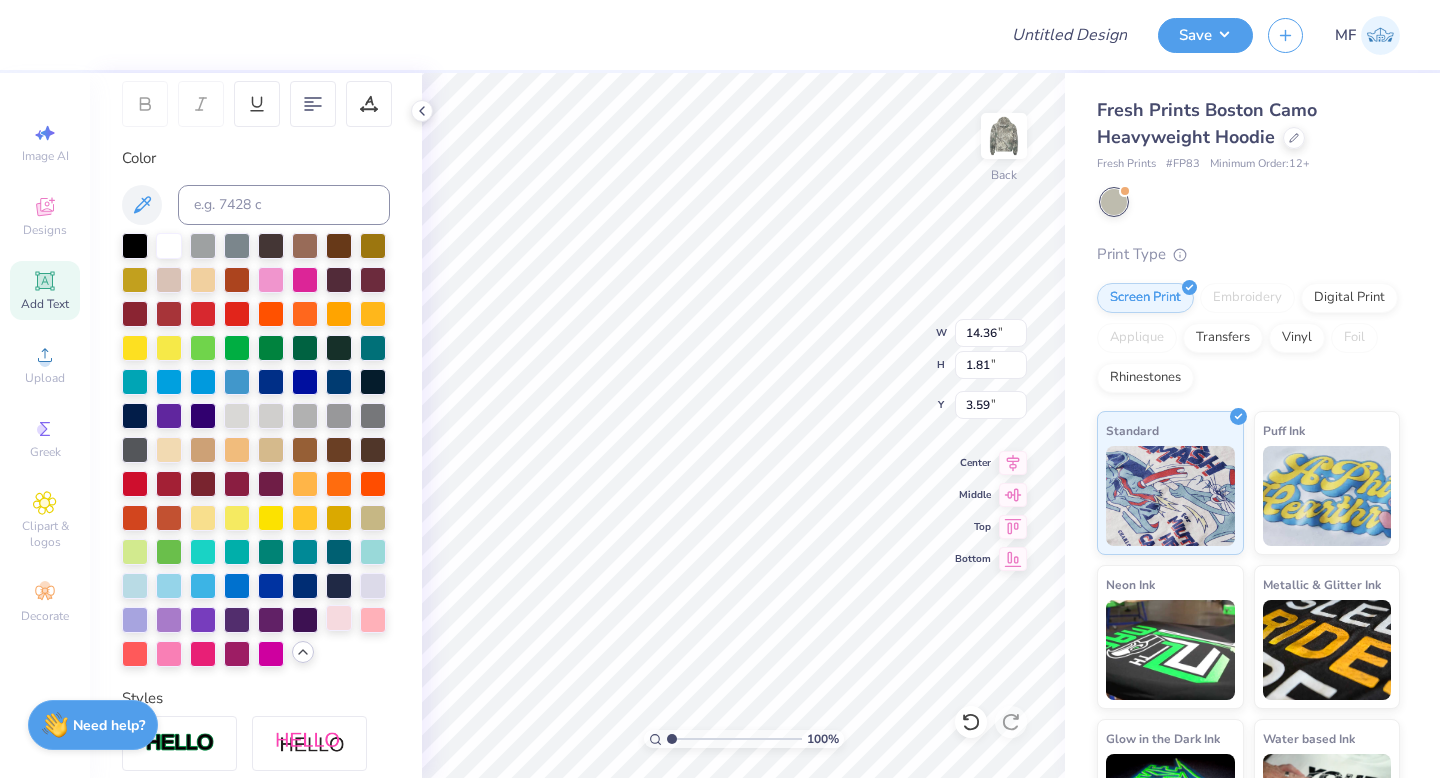 click at bounding box center (339, 618) 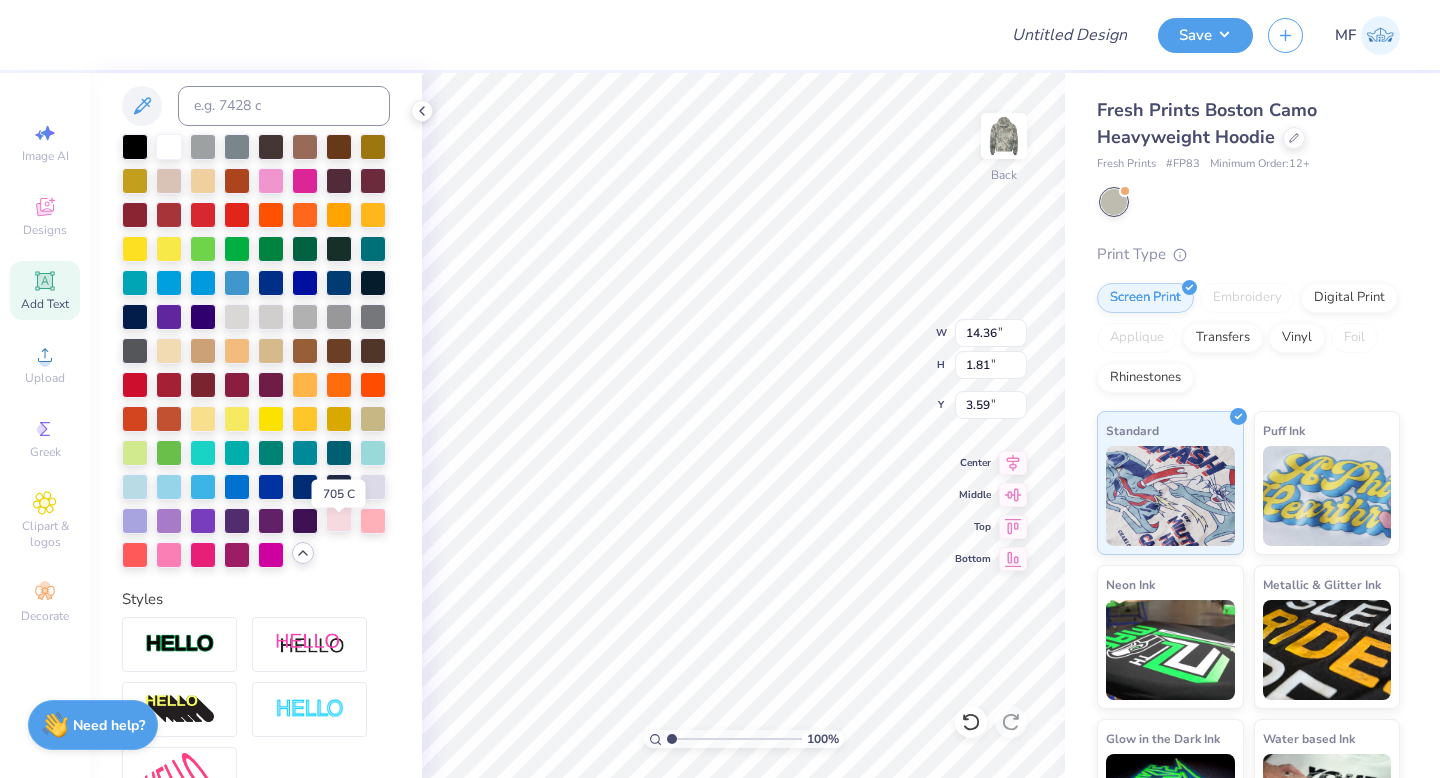 scroll, scrollTop: 409, scrollLeft: 0, axis: vertical 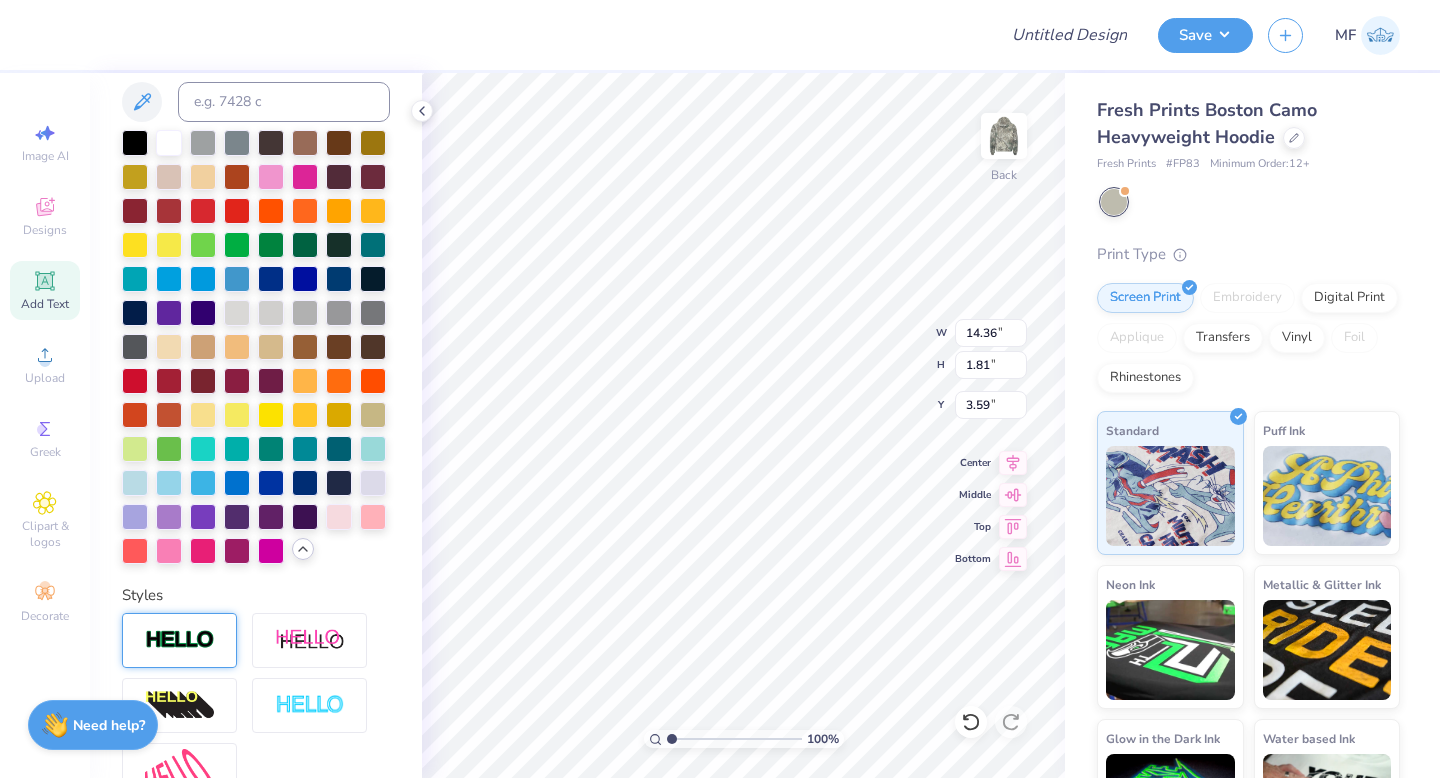 click at bounding box center (179, 640) 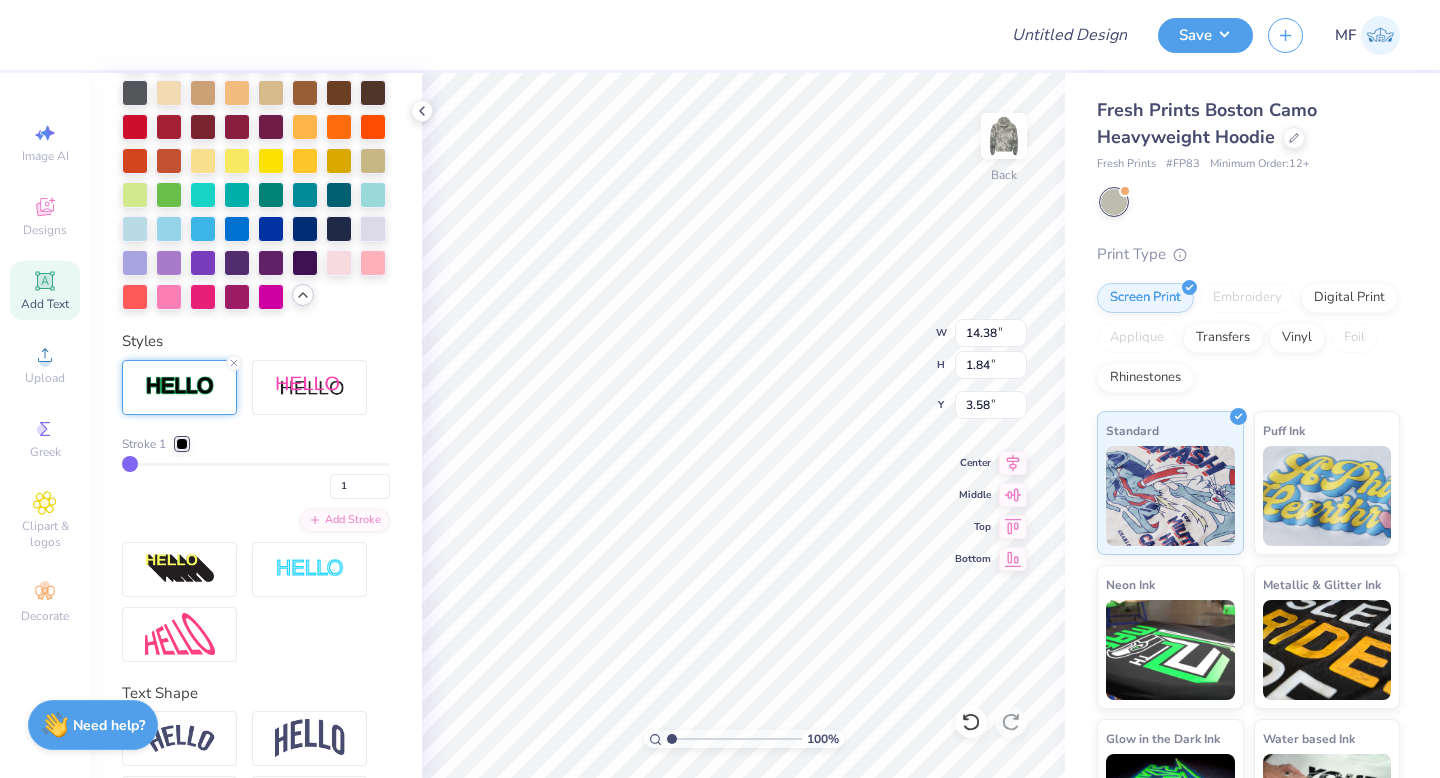 scroll, scrollTop: 741, scrollLeft: 0, axis: vertical 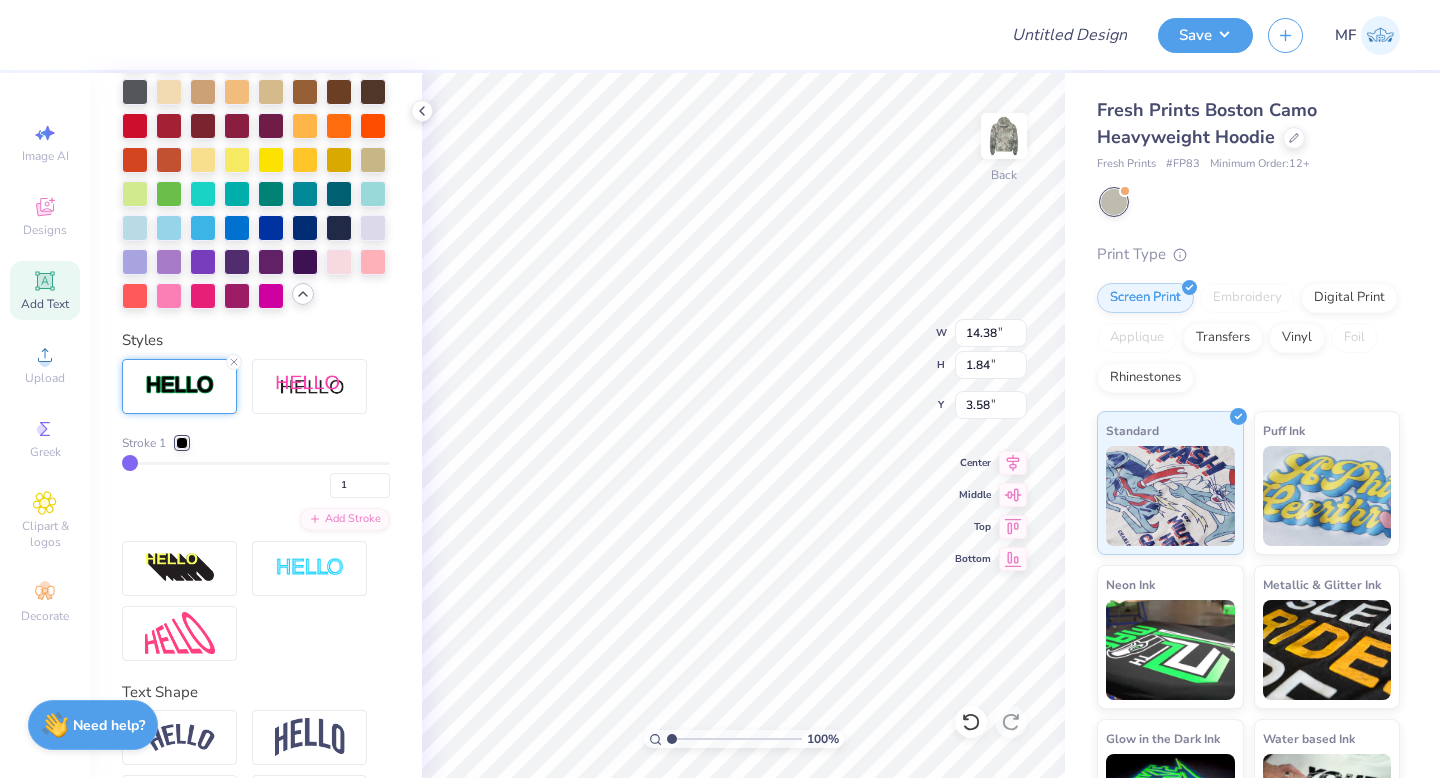 click at bounding box center (182, 443) 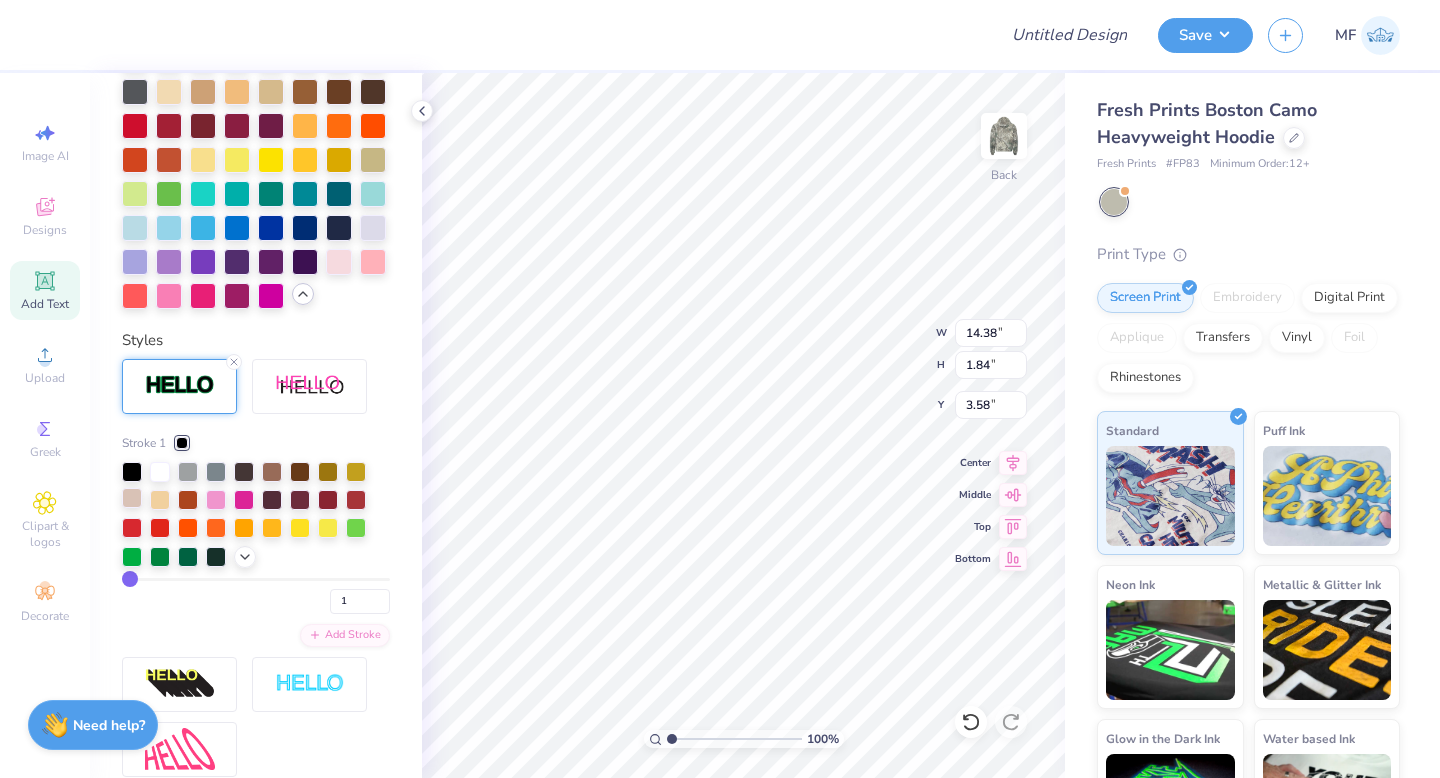 click at bounding box center [132, 498] 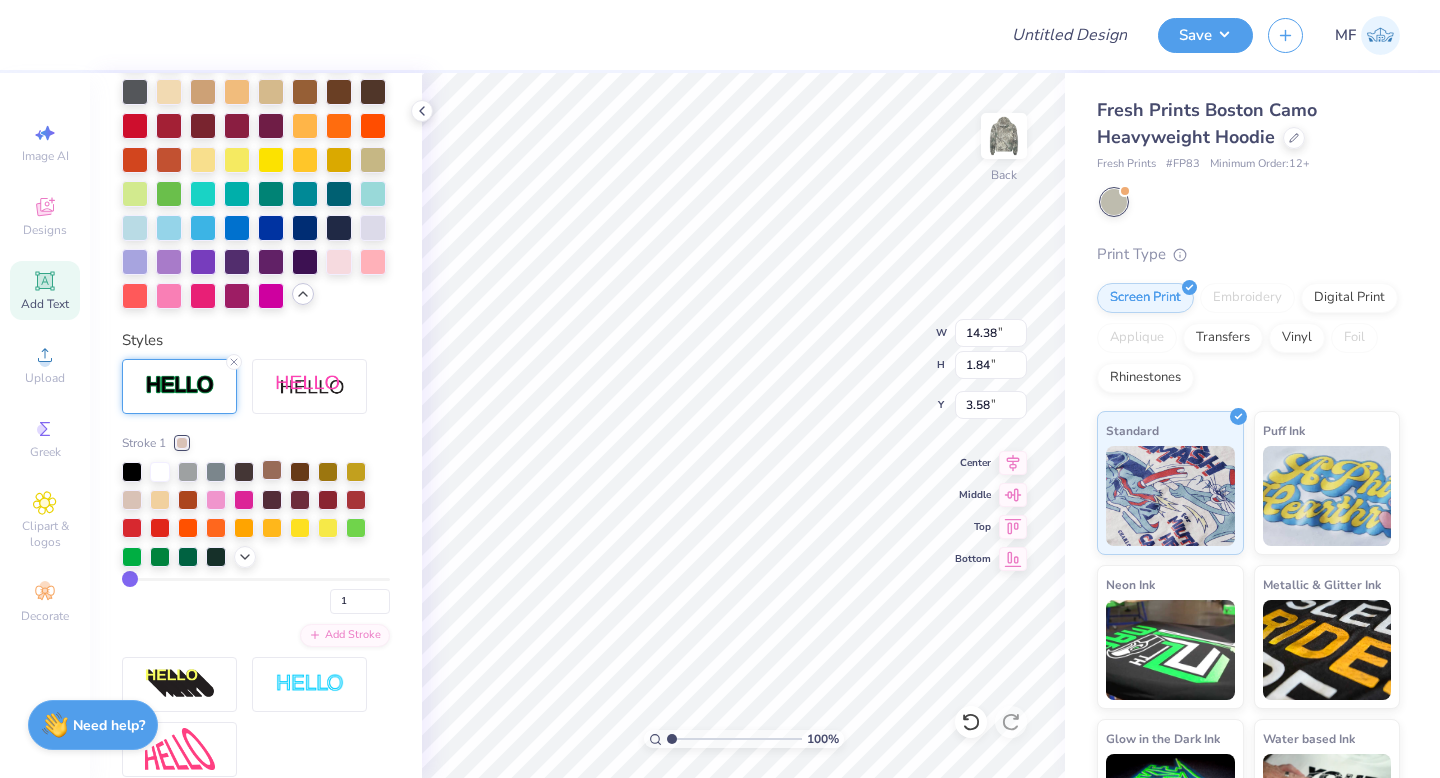 click at bounding box center (272, 470) 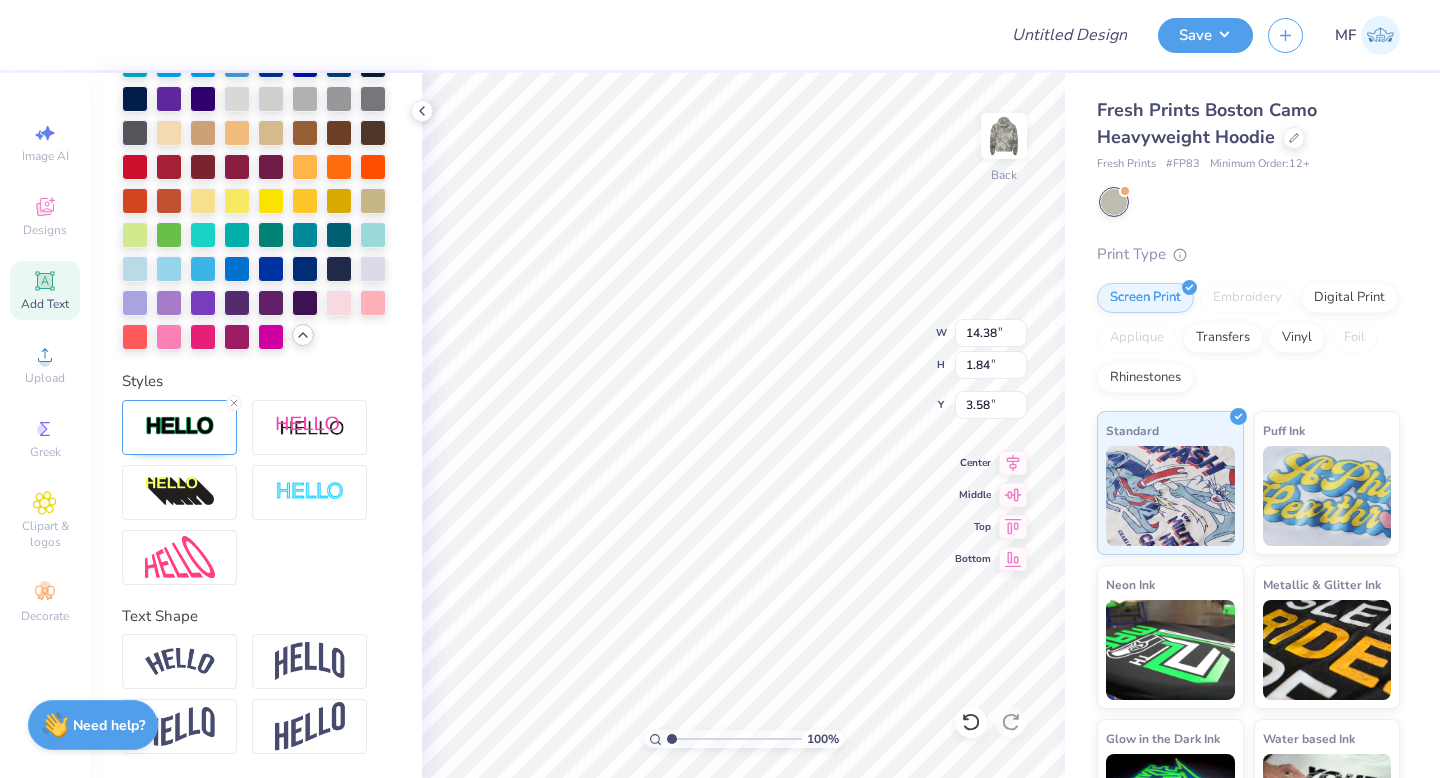 scroll, scrollTop: 700, scrollLeft: 0, axis: vertical 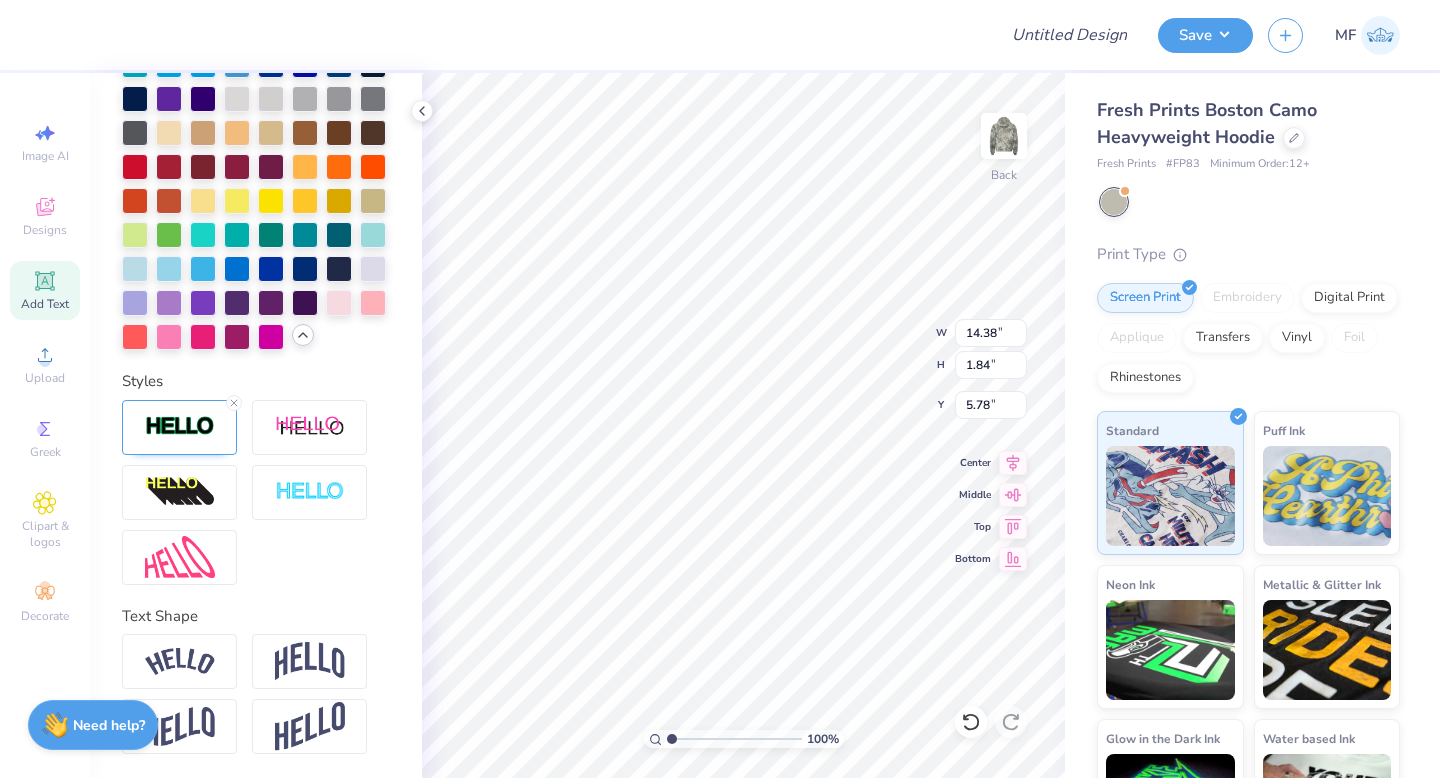 type on "D" 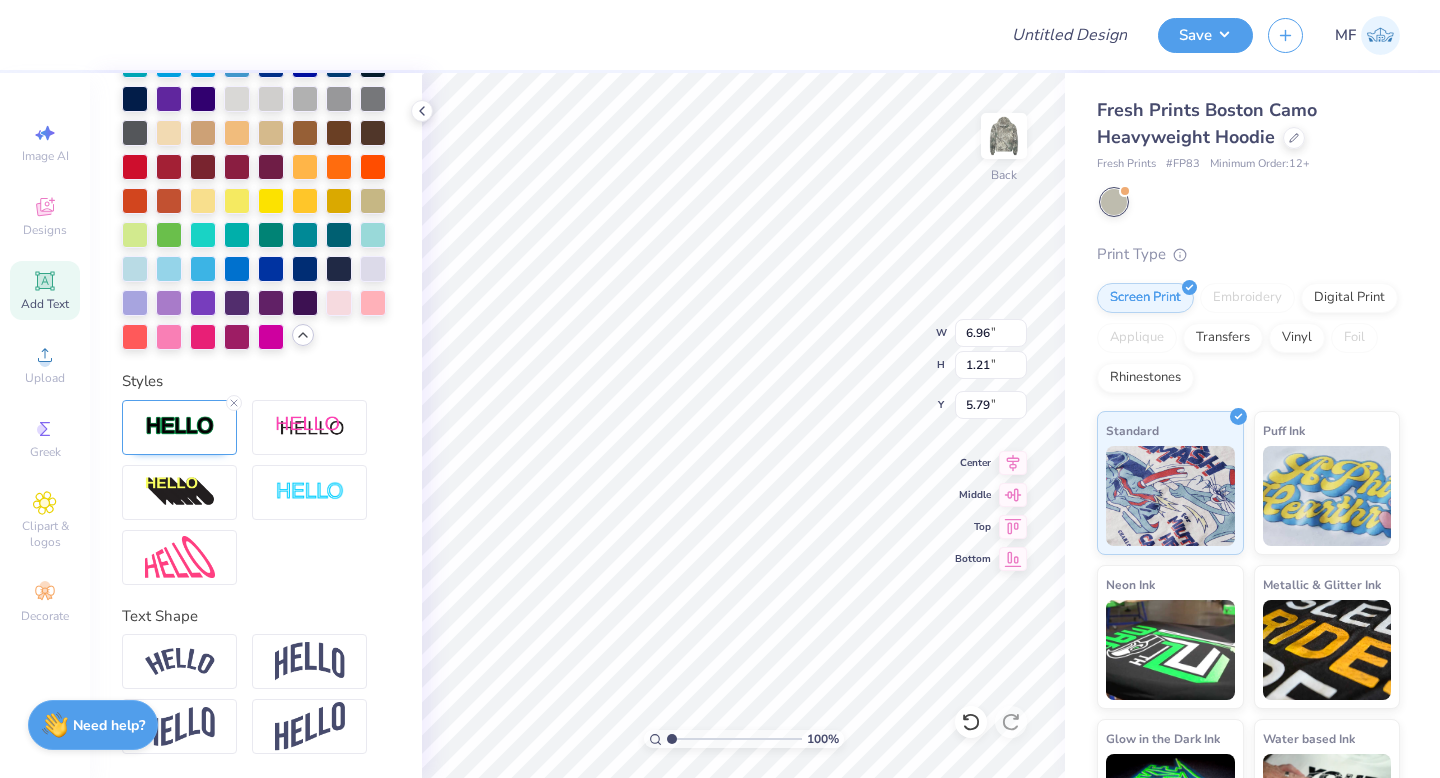 type on "6.96" 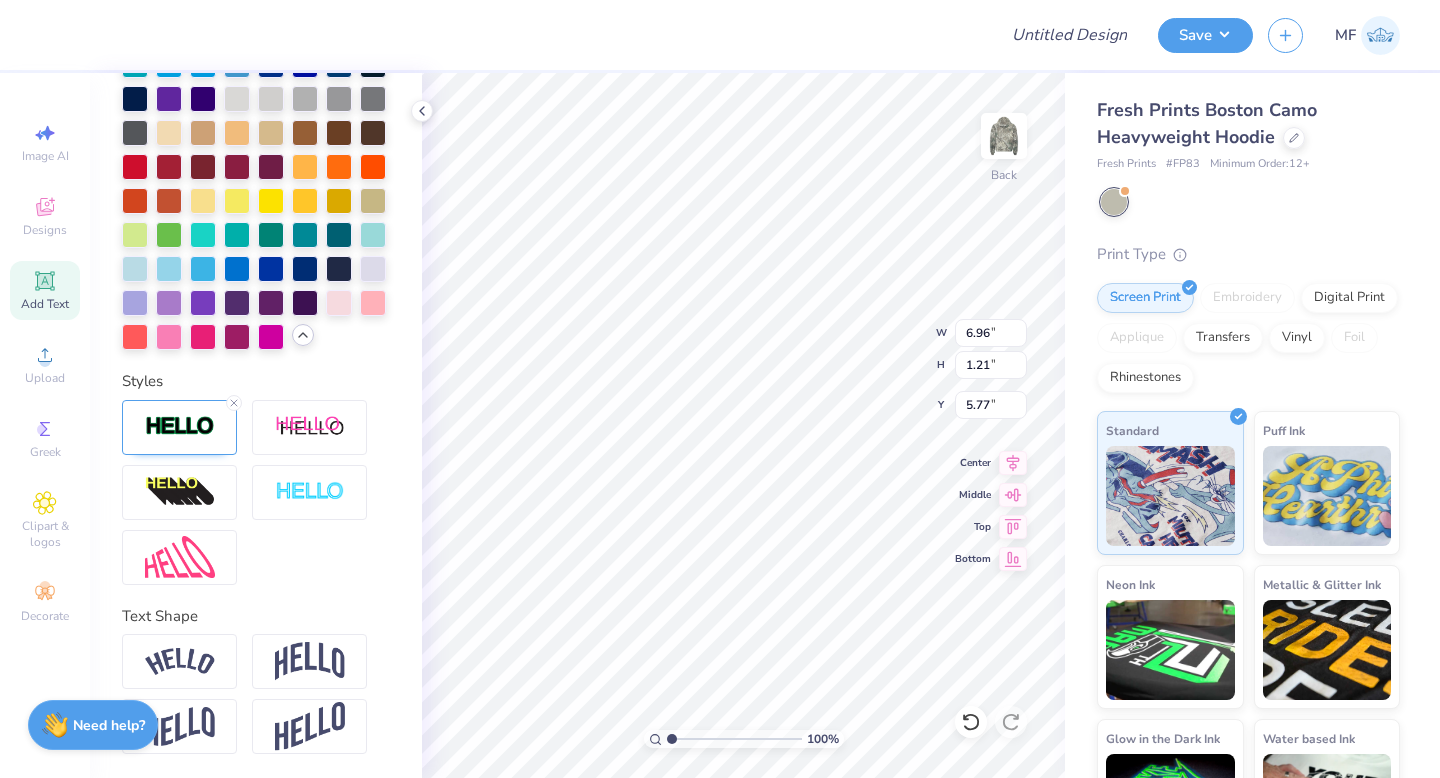 type on "14.38" 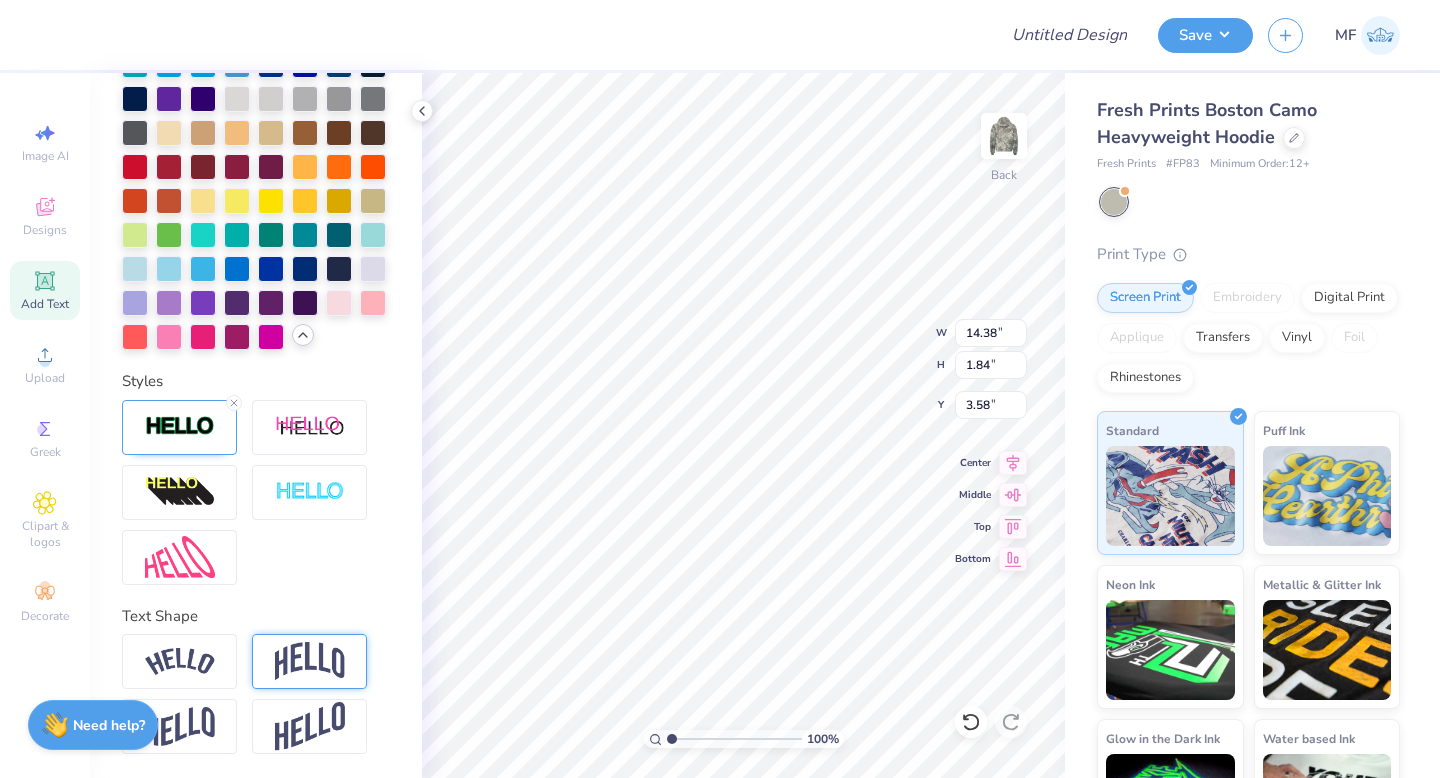 click at bounding box center [310, 661] 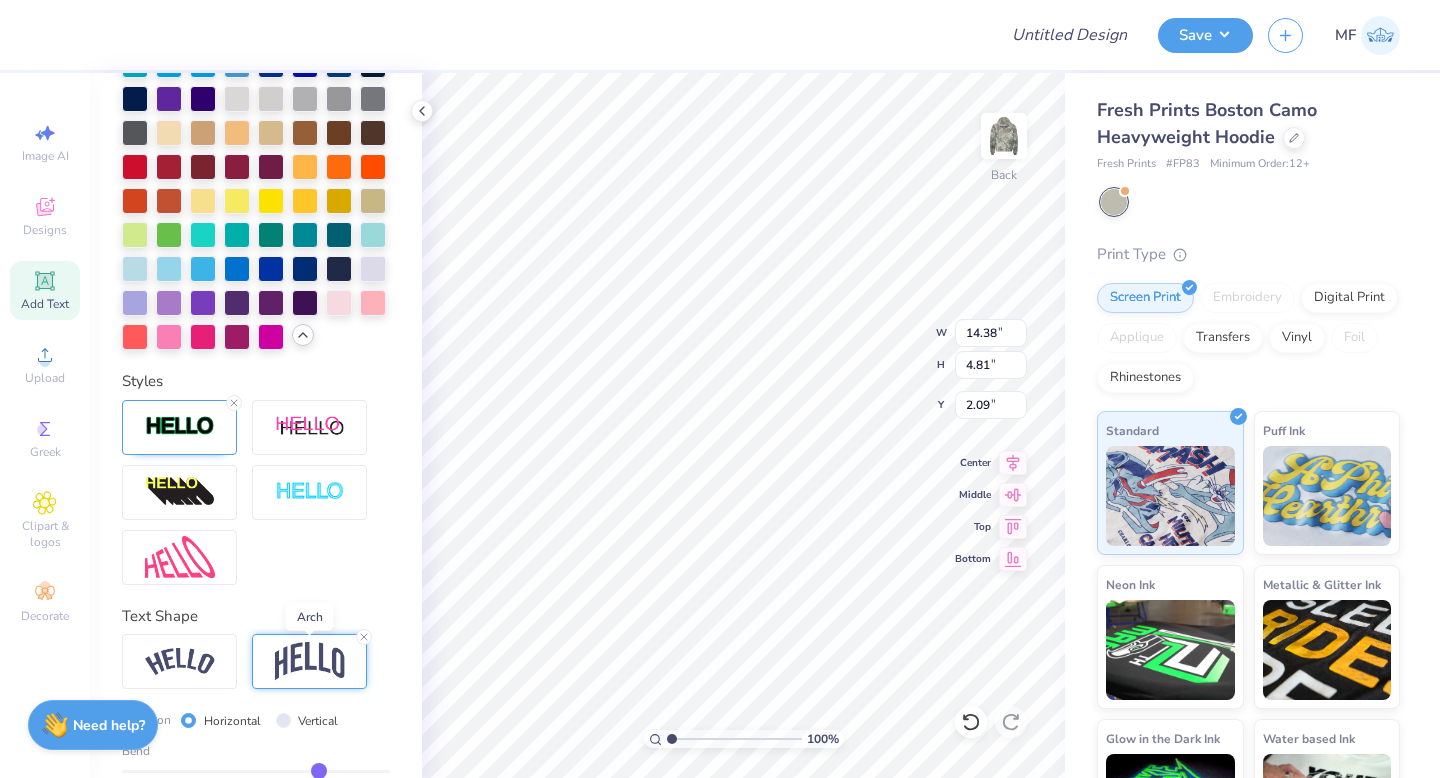 scroll, scrollTop: 816, scrollLeft: 0, axis: vertical 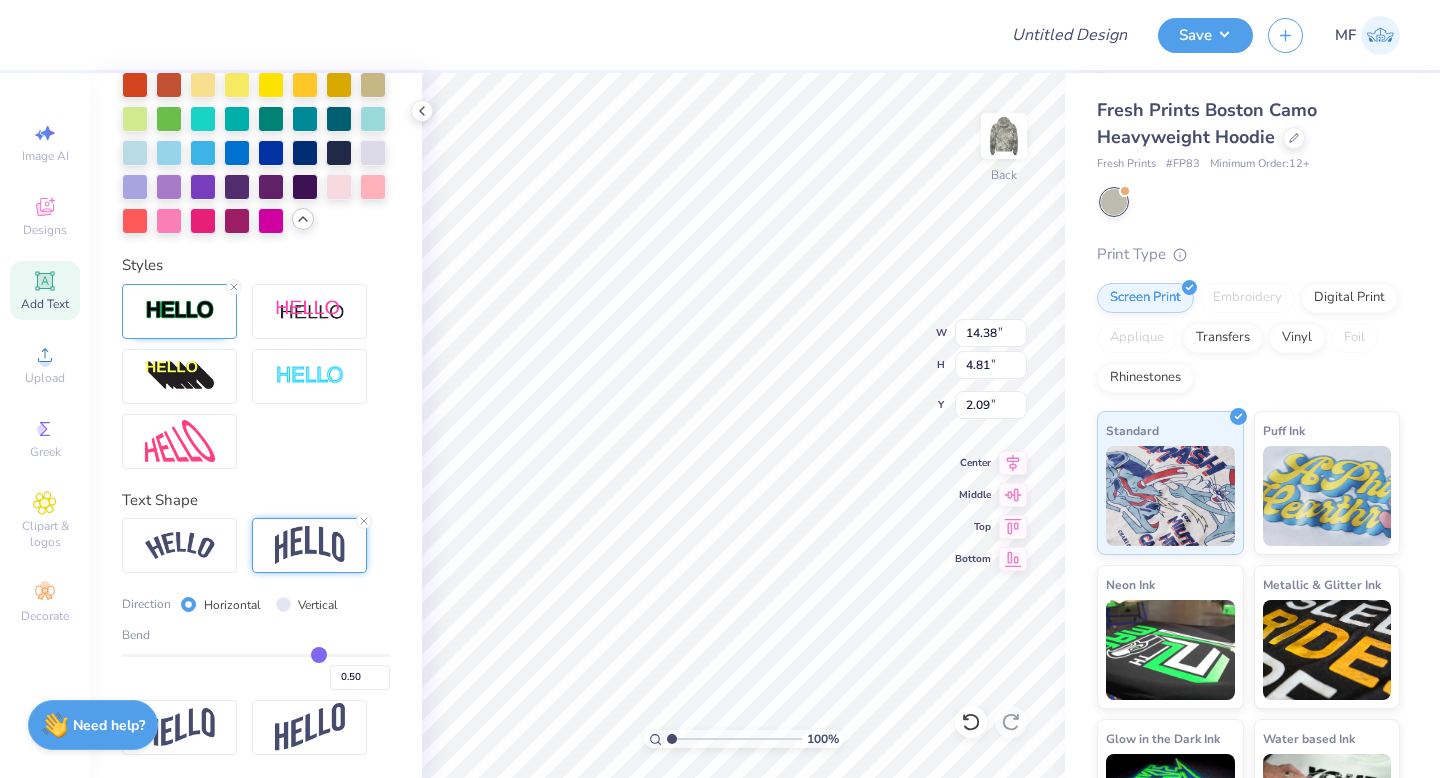 type on "0.53" 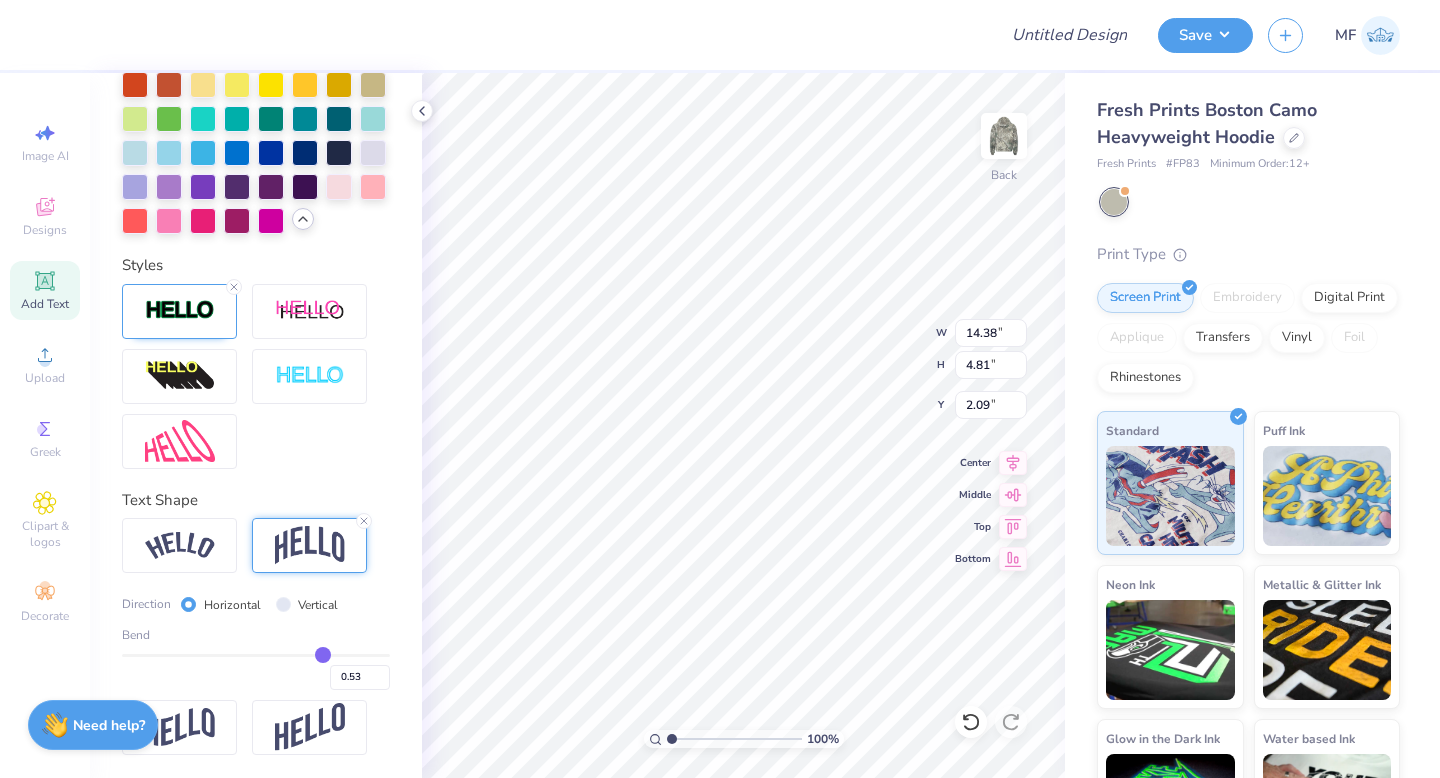 type on "0.52" 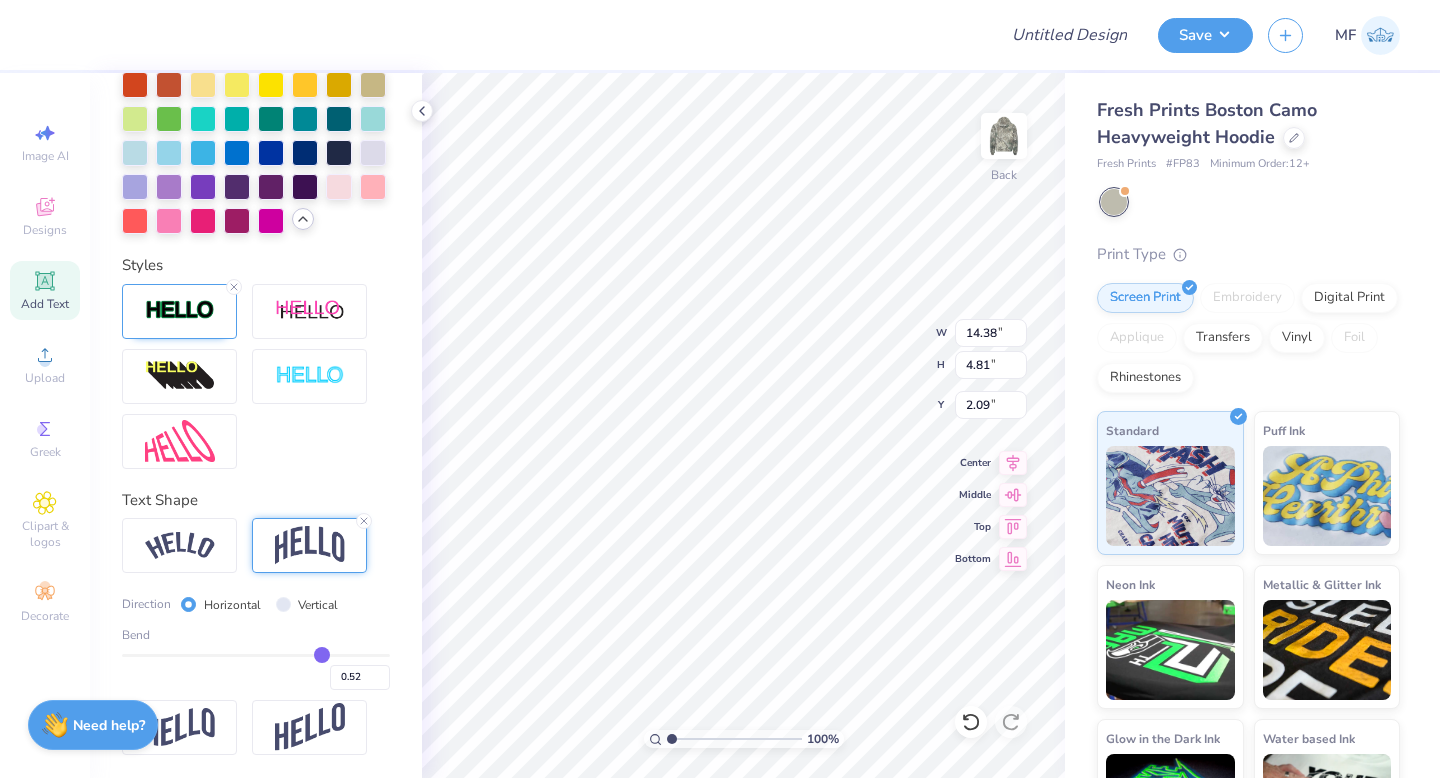 type on "0.48" 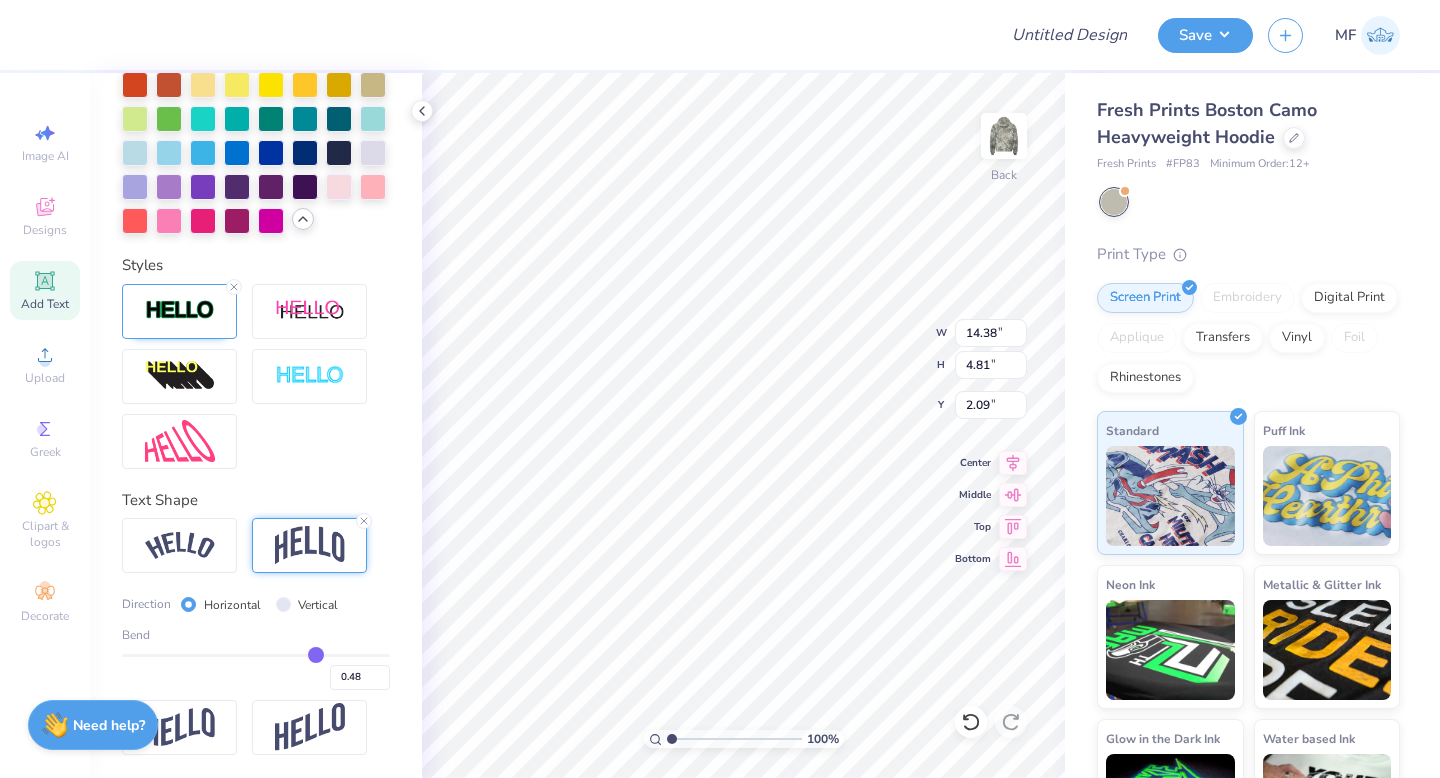 type on "0.45" 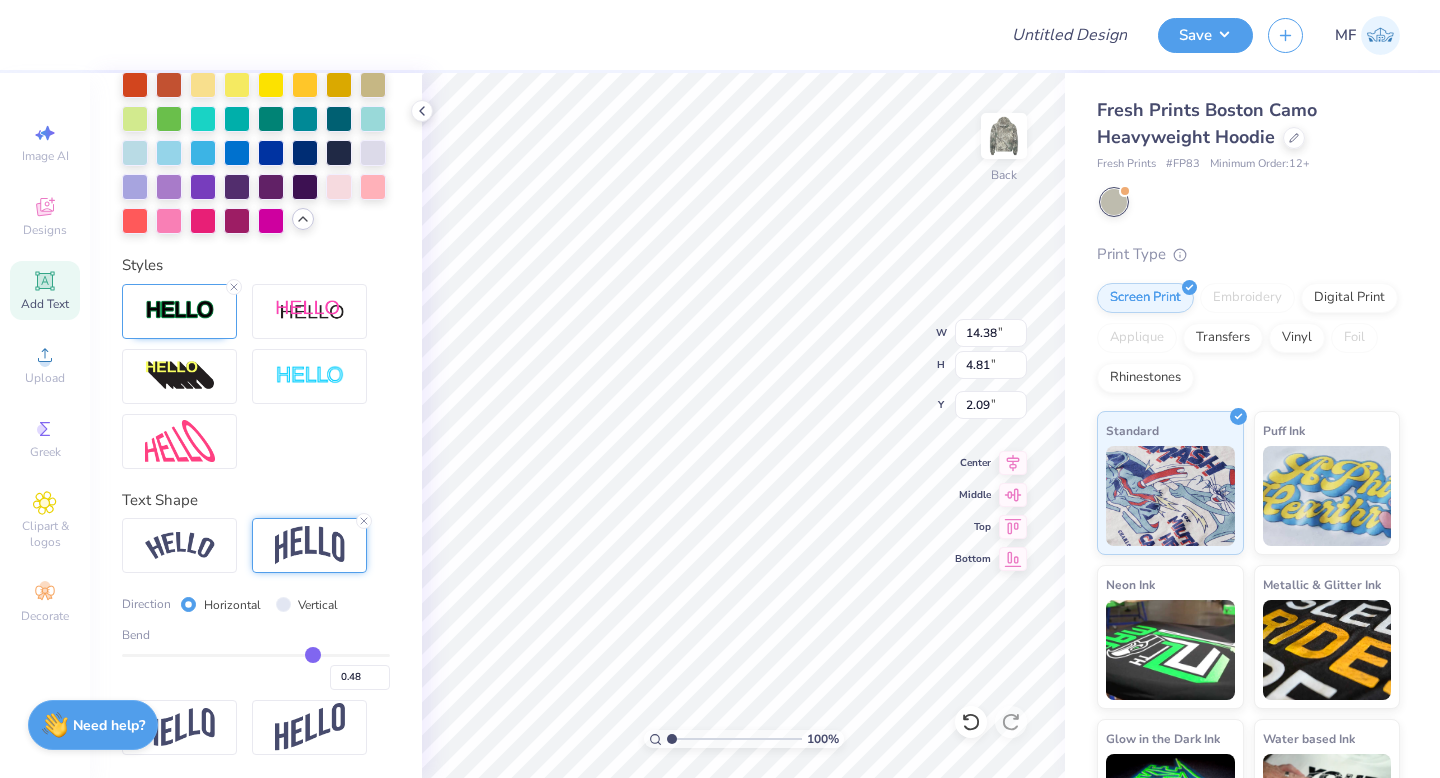 type on "0.45" 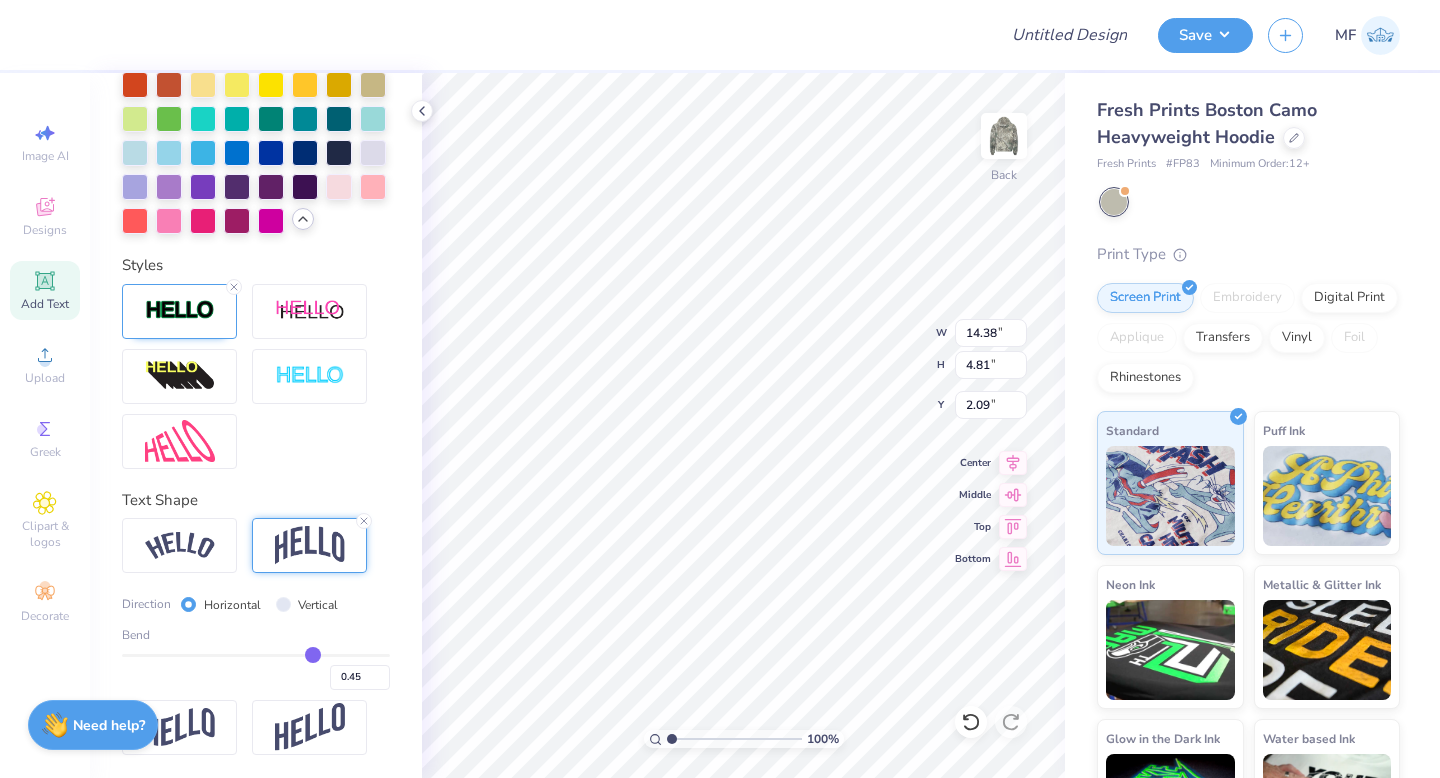 type on "0.4" 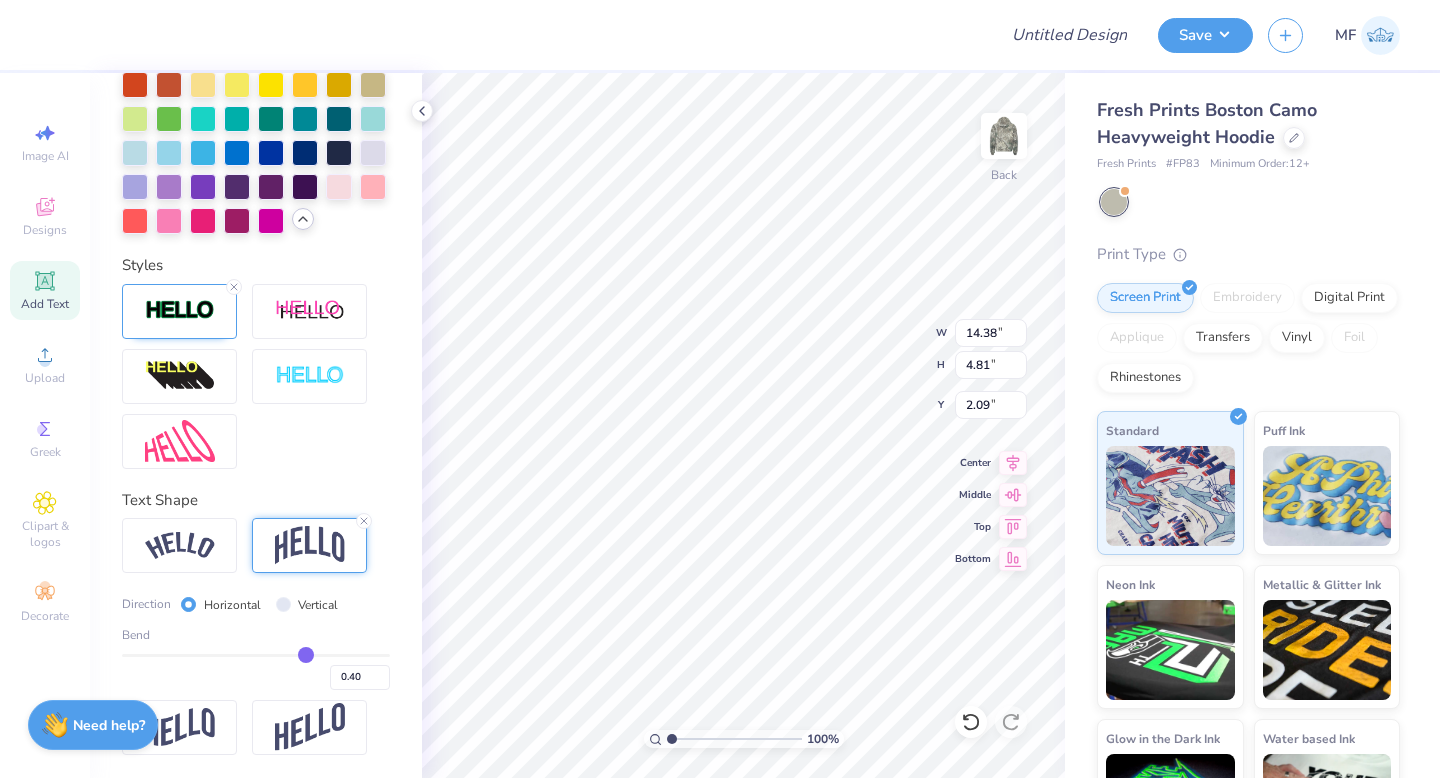 type on "0.37" 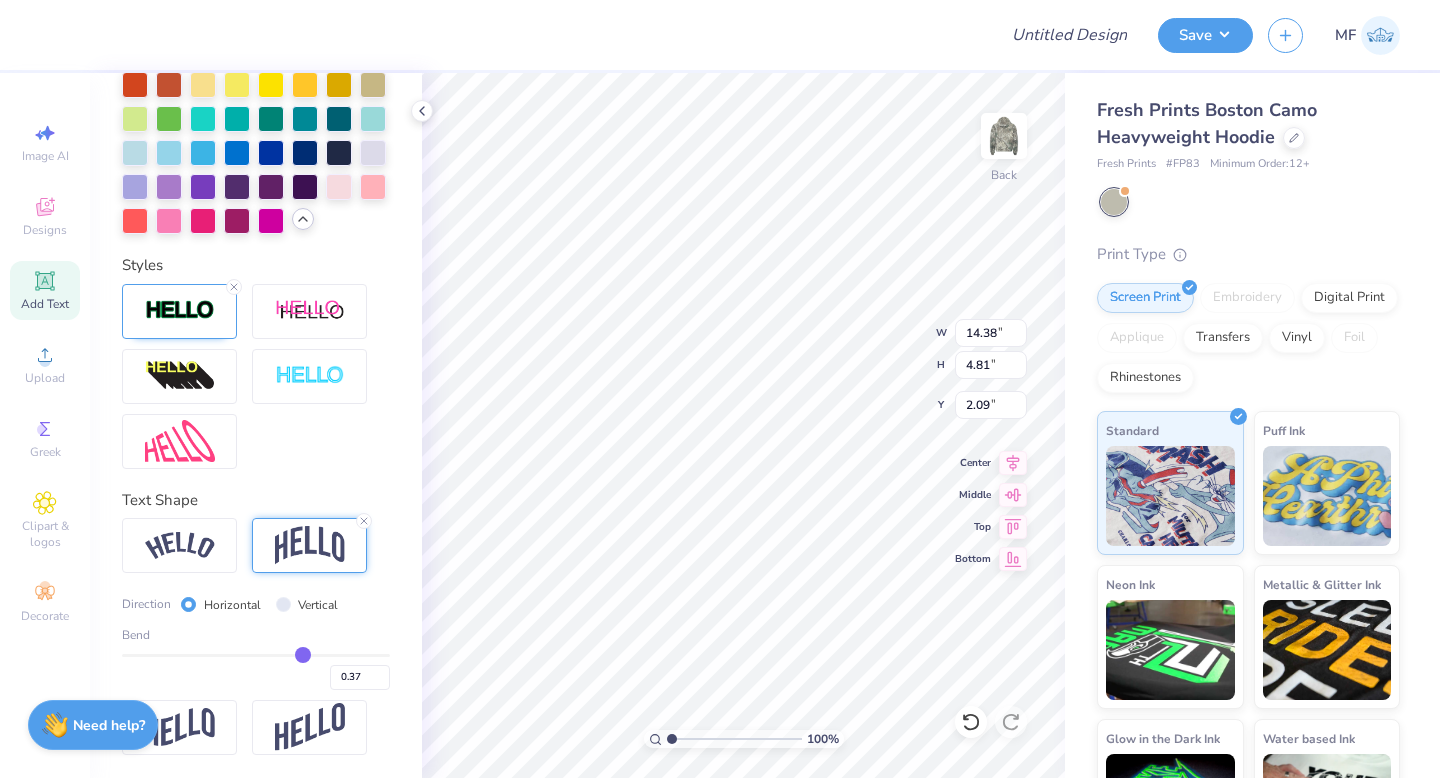 type on "0.34" 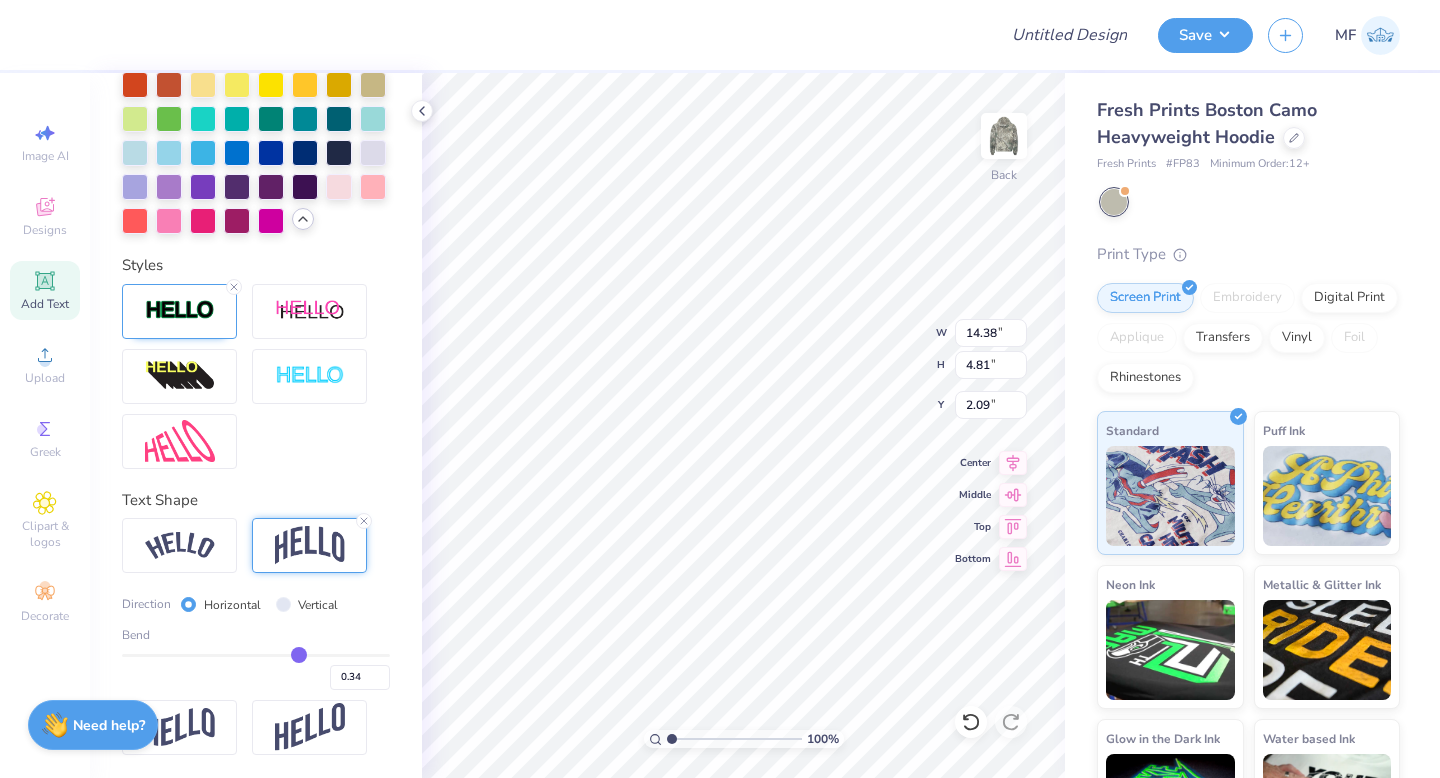 type on "0.32" 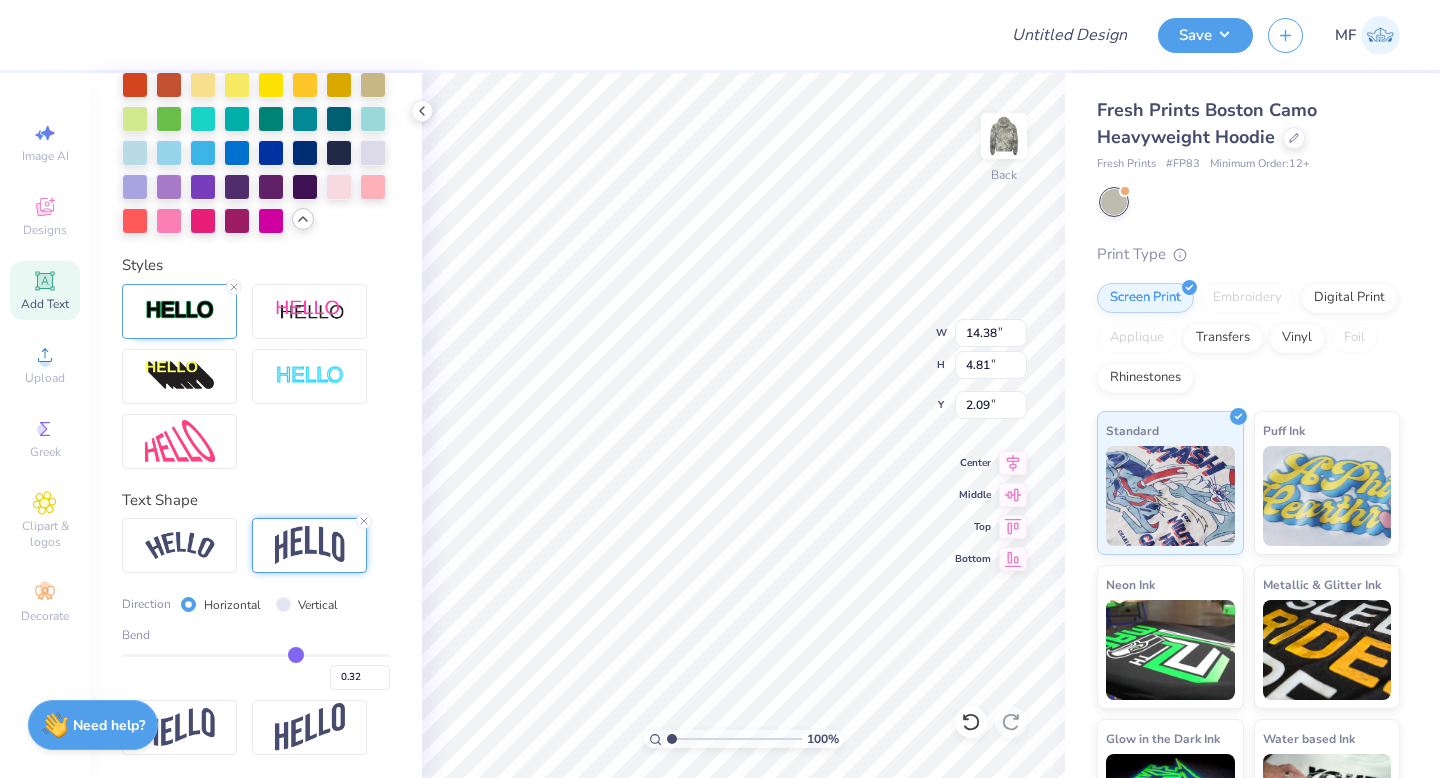 type on "0.3" 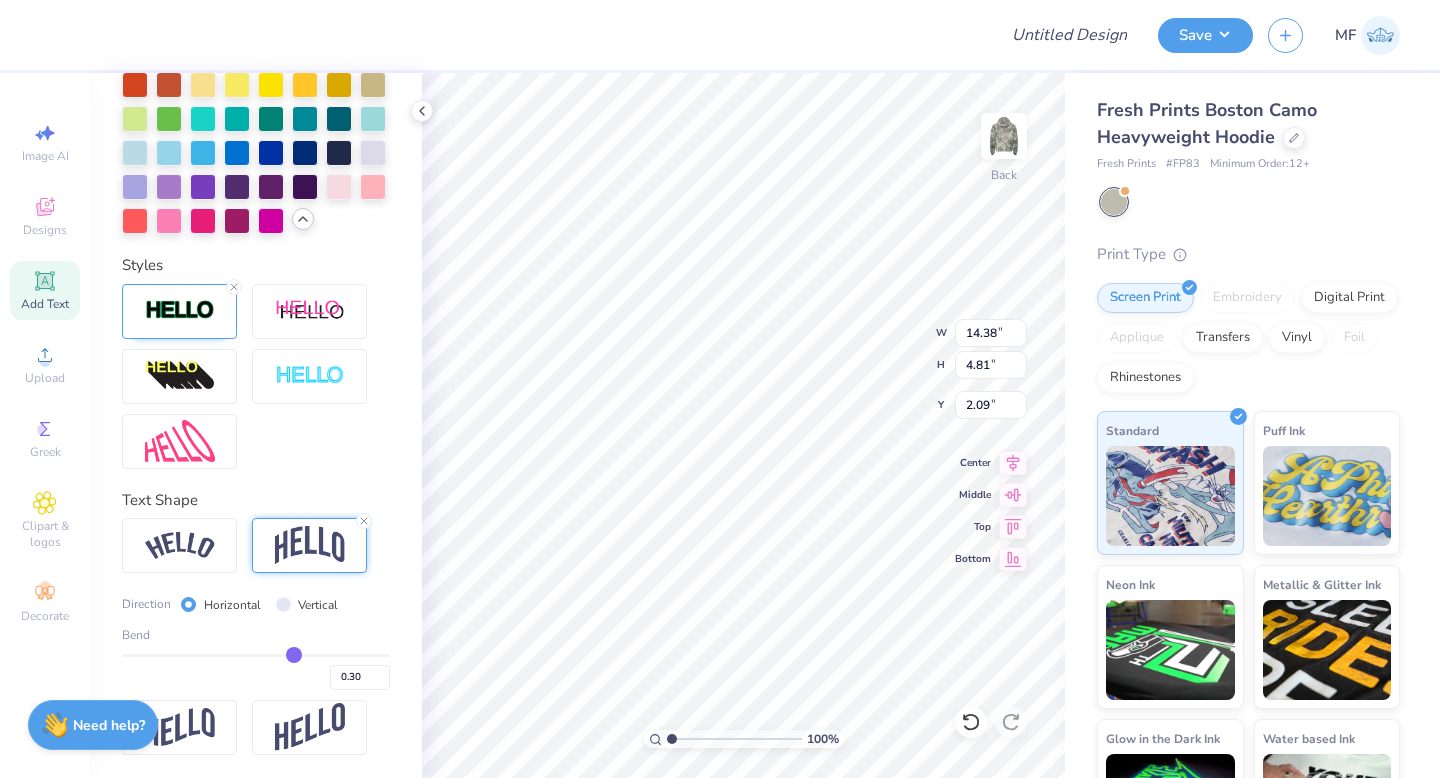 type on "0.27" 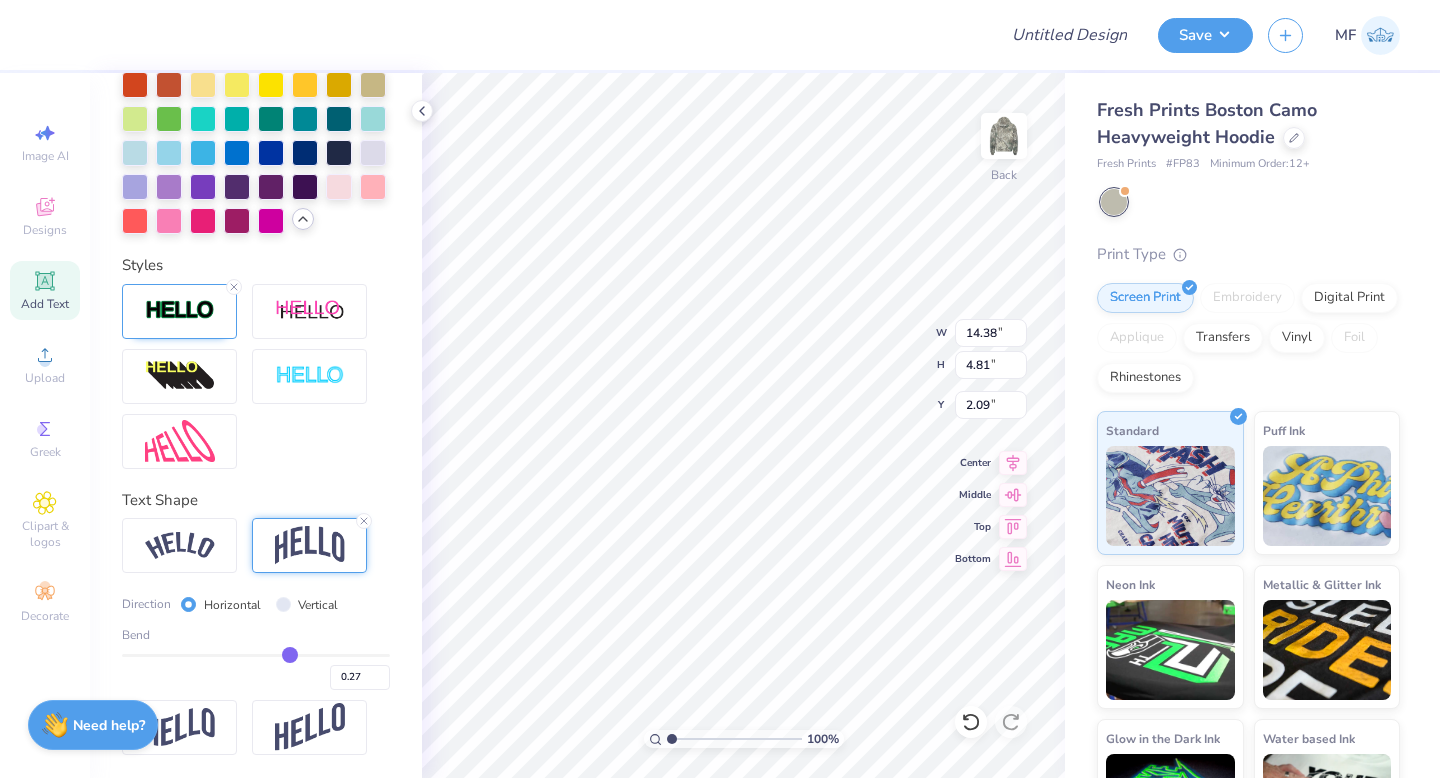 type on "0.26" 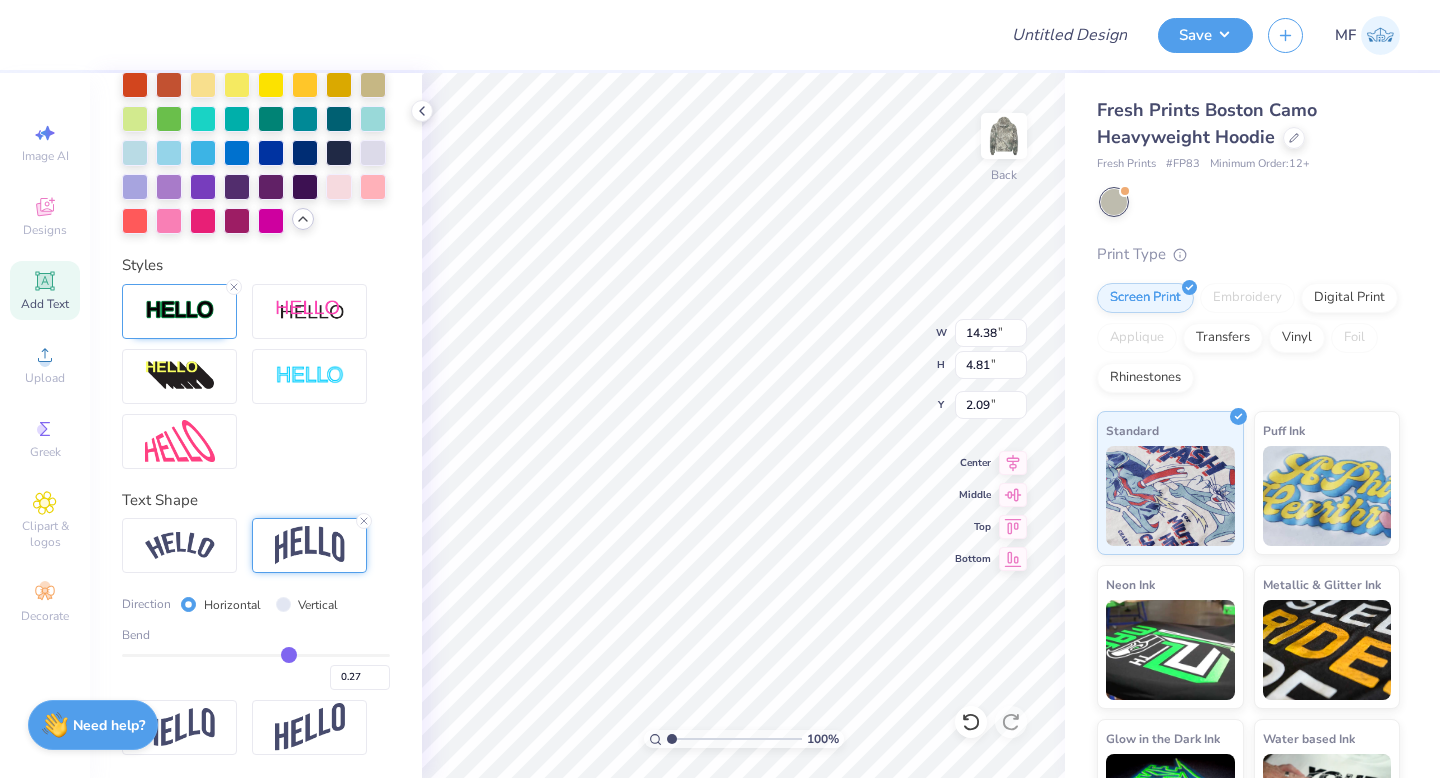 type on "0.26" 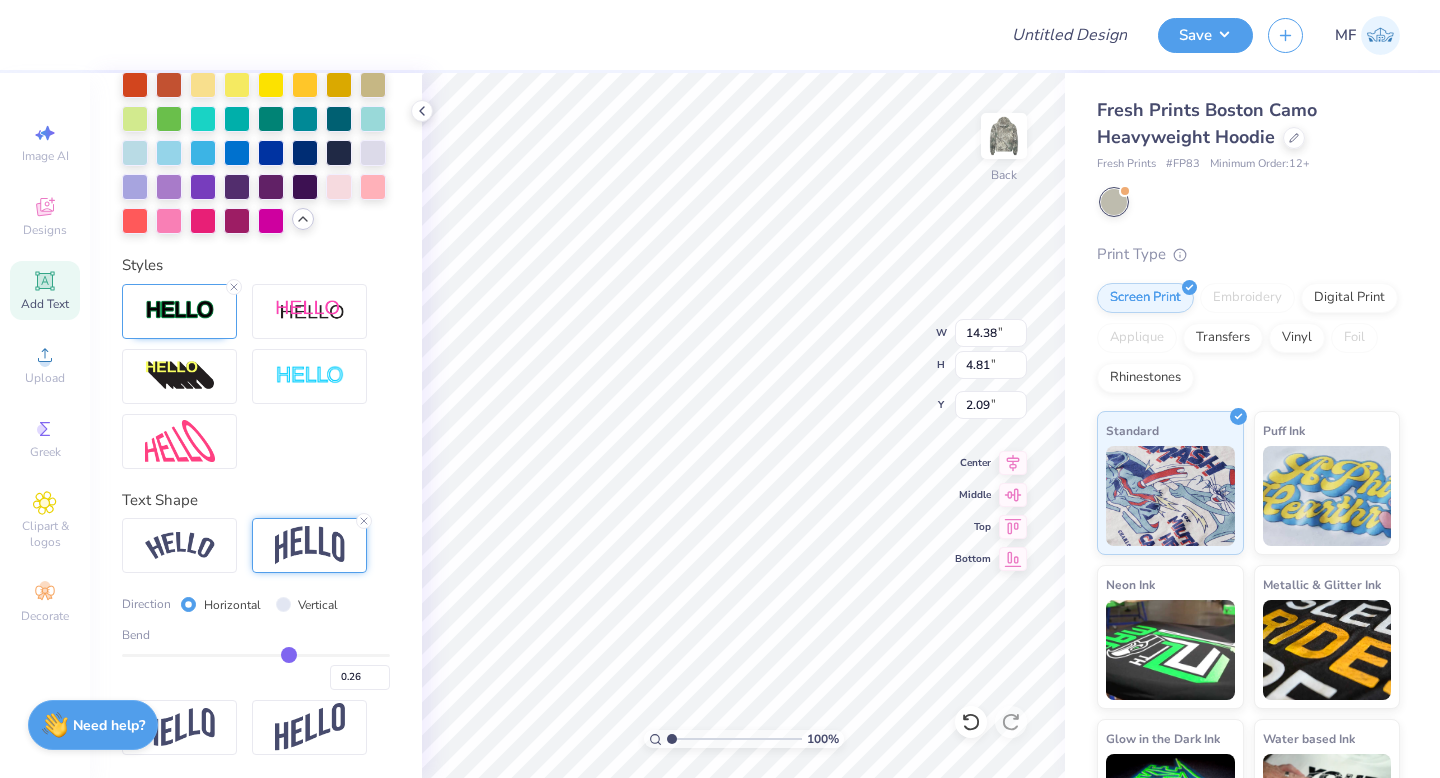 type on "0.25" 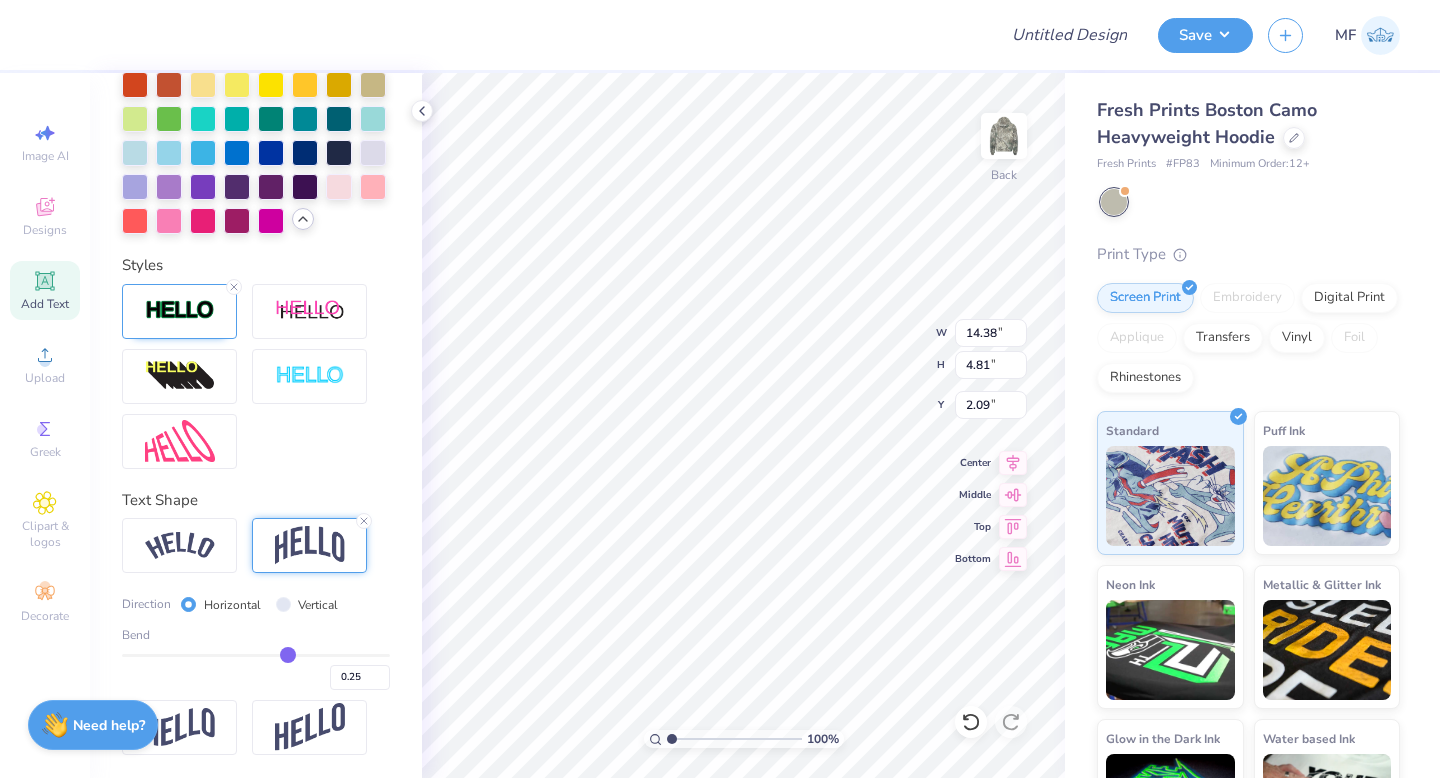 type on "0.24" 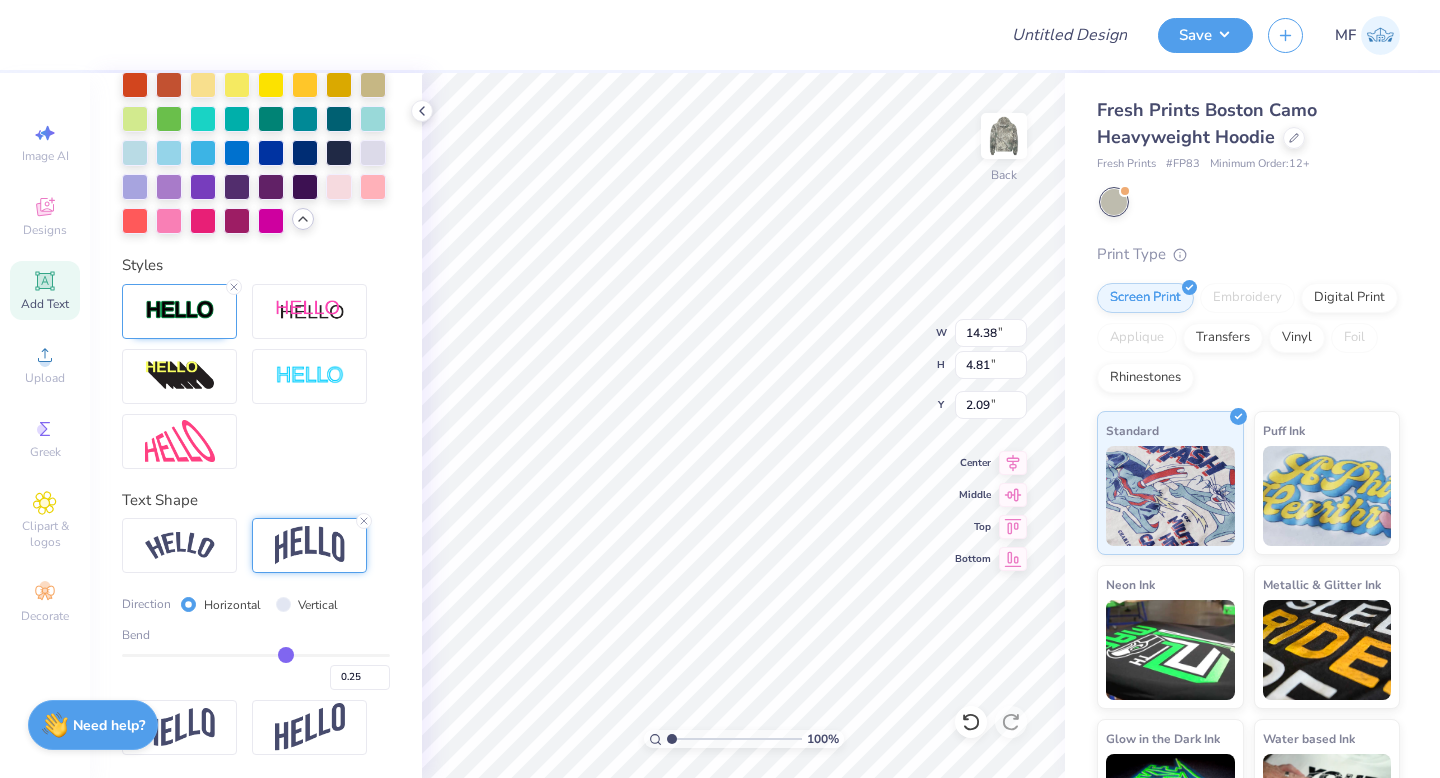 type on "0.24" 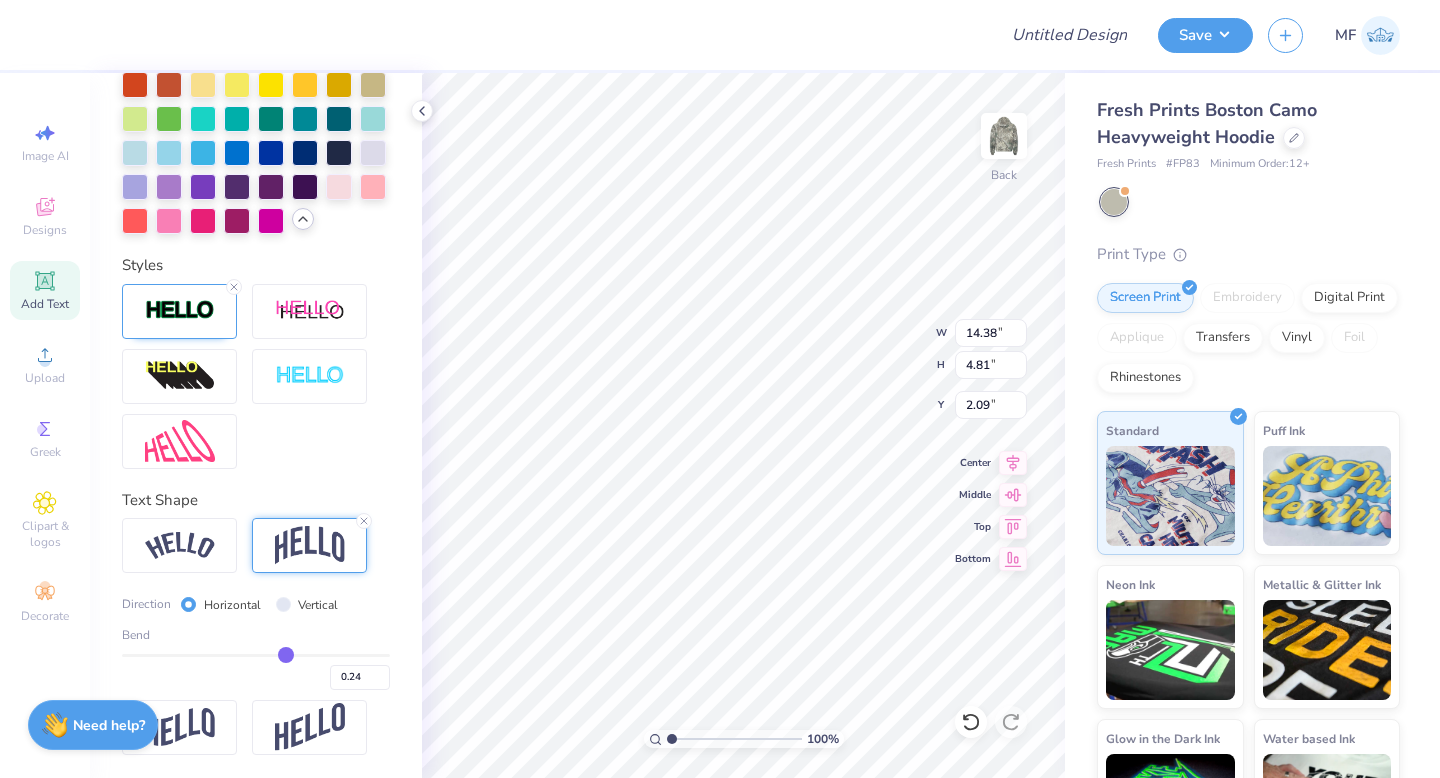 type on "0.23" 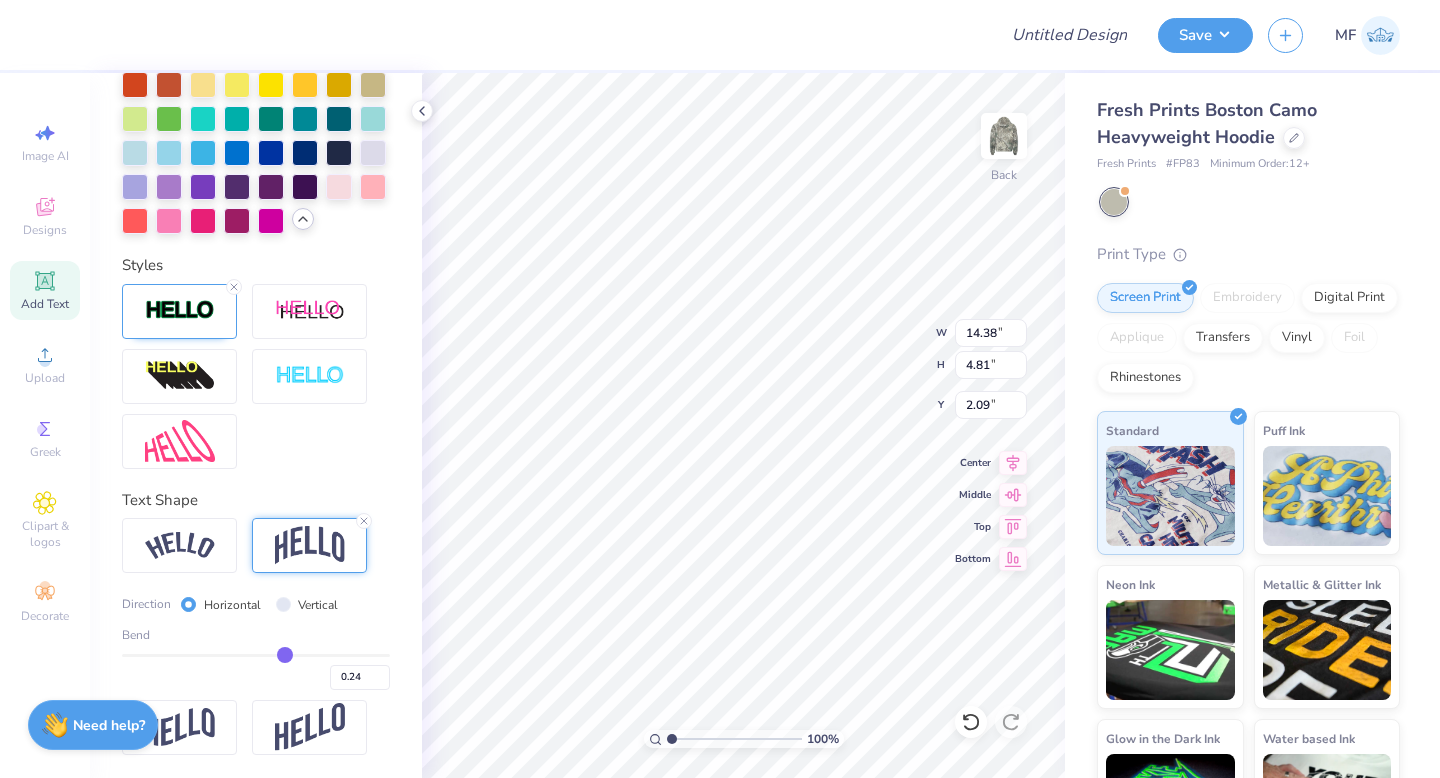 type on "0.23" 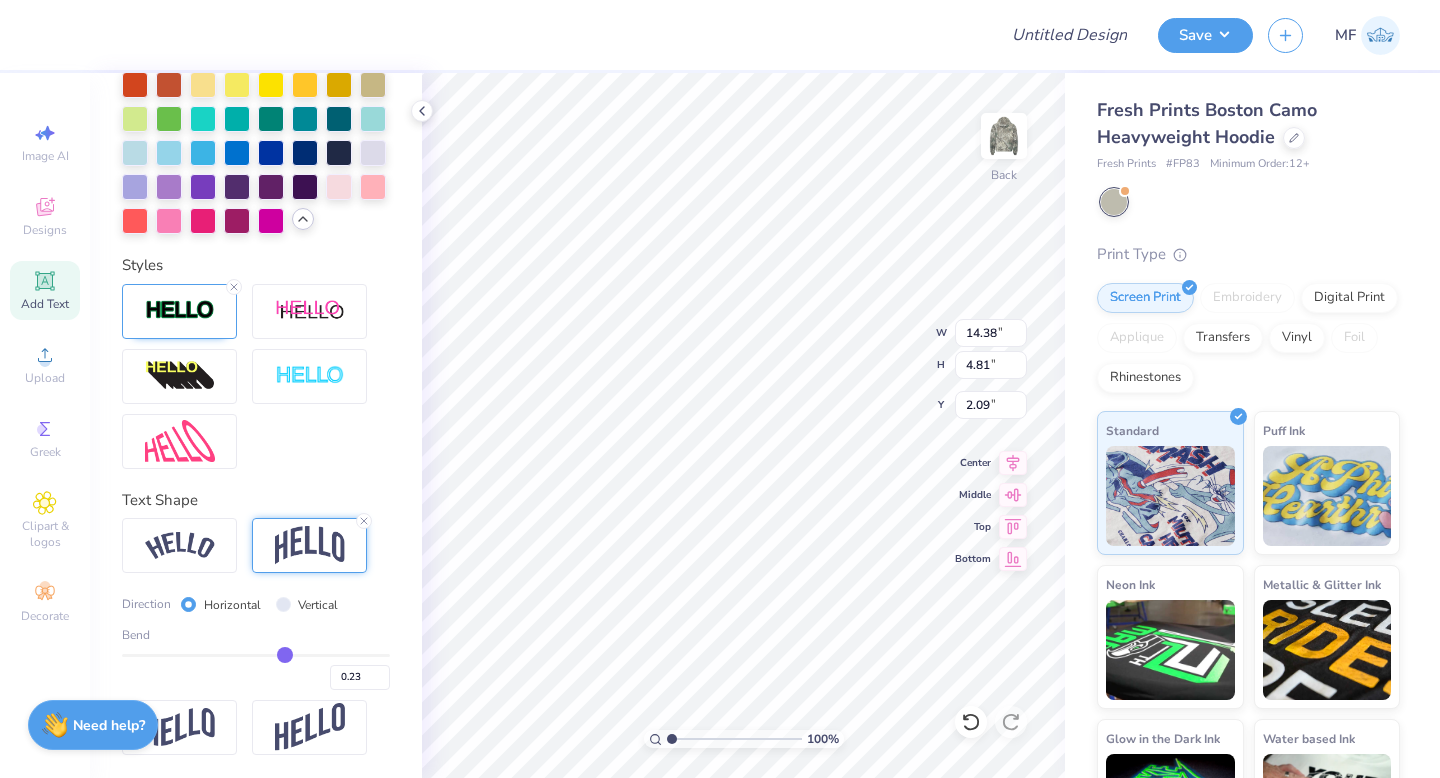 type on "0.22" 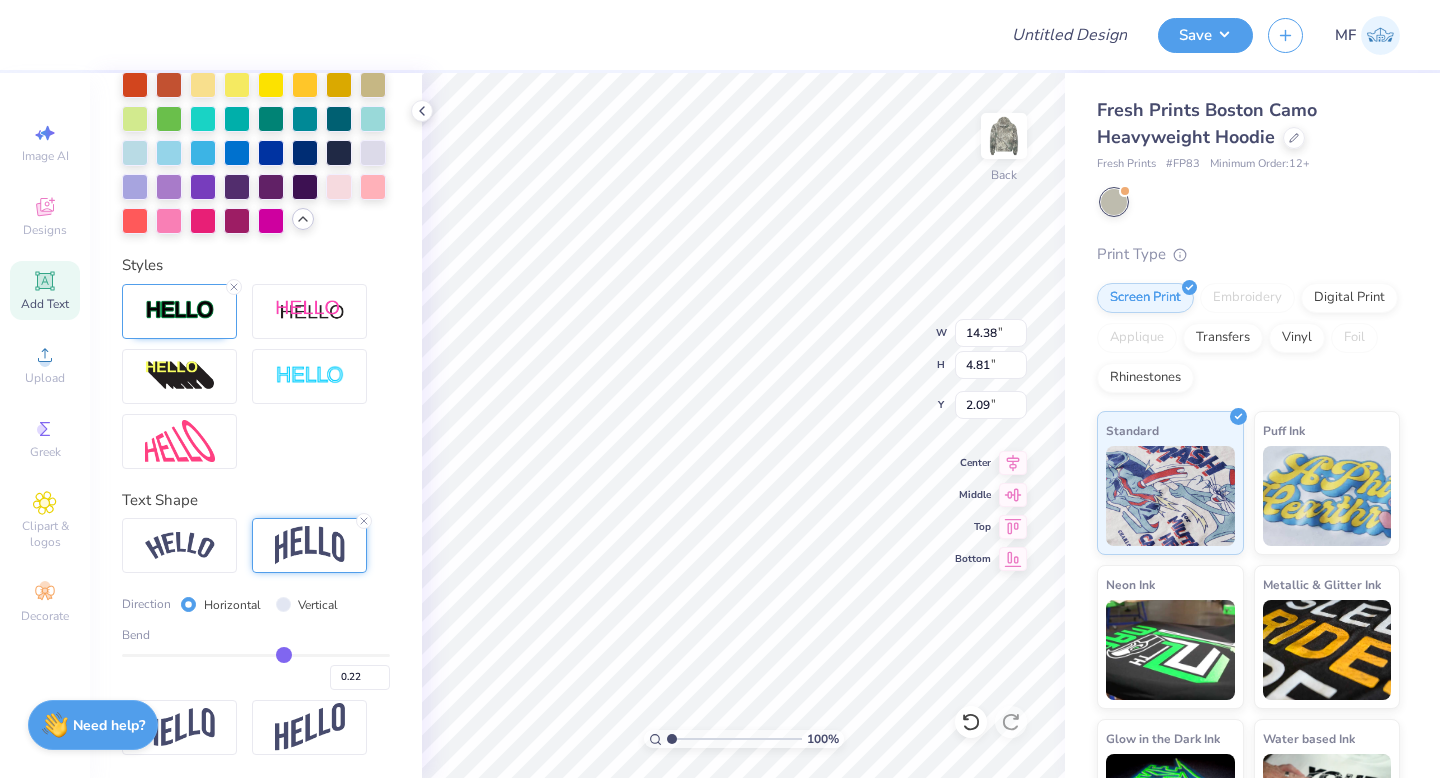 type on "0.21" 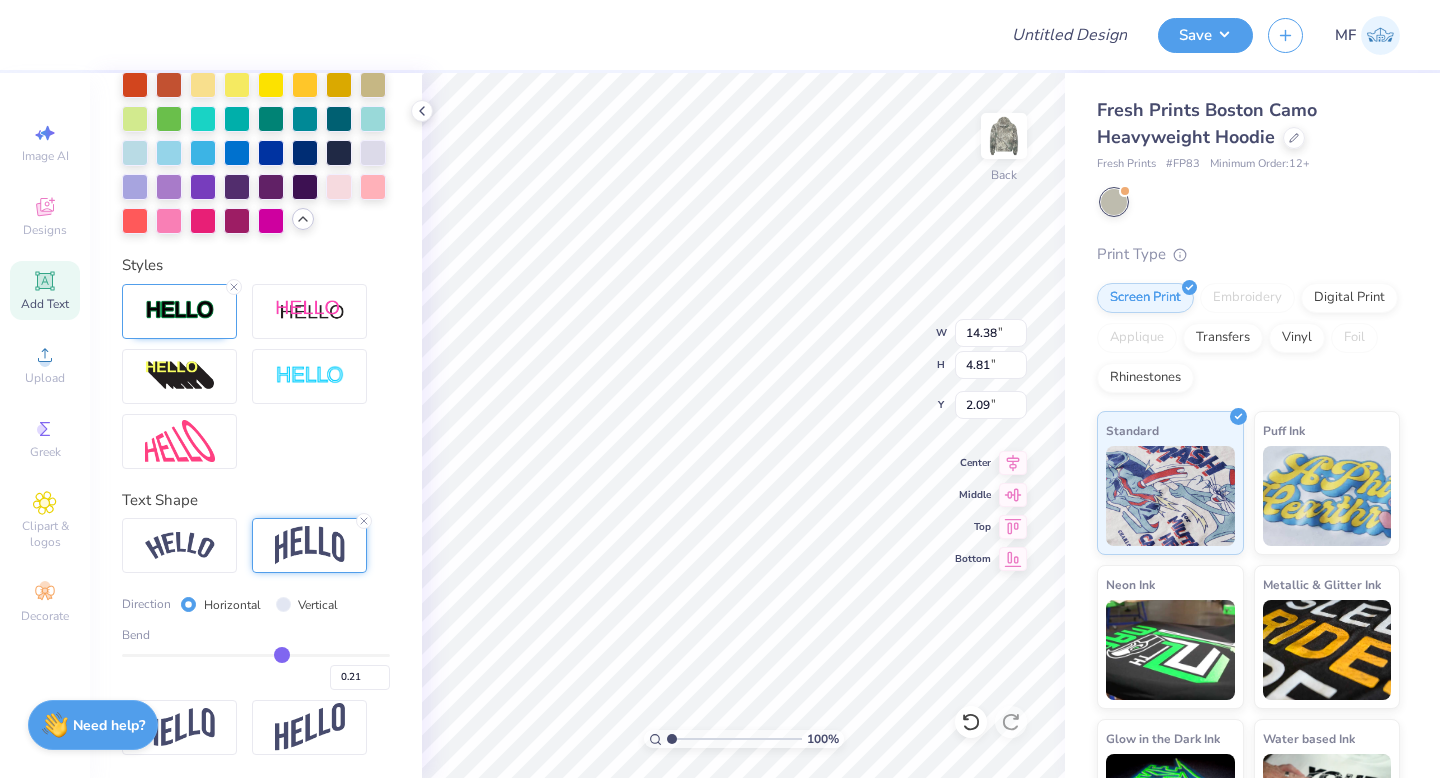 type on "0.2" 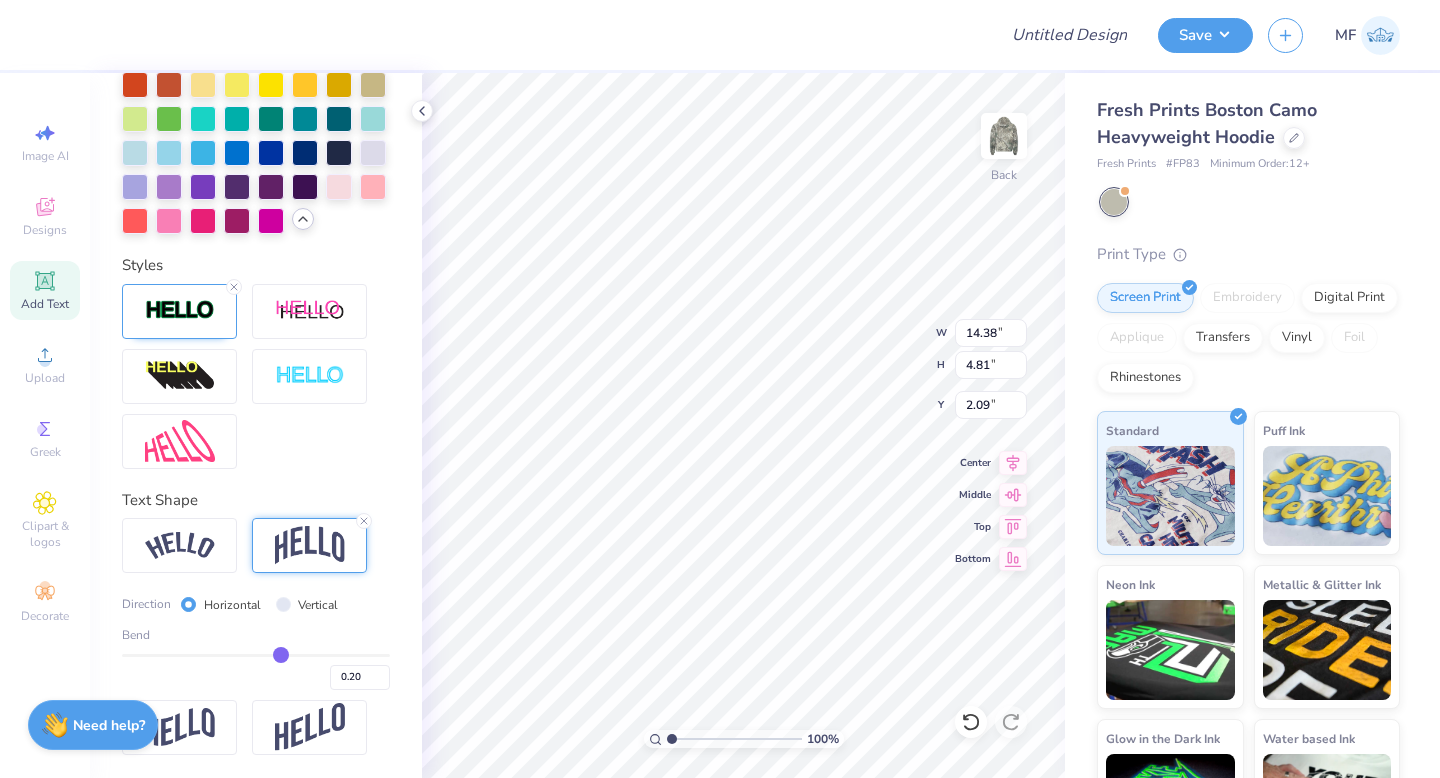 type on "0.19" 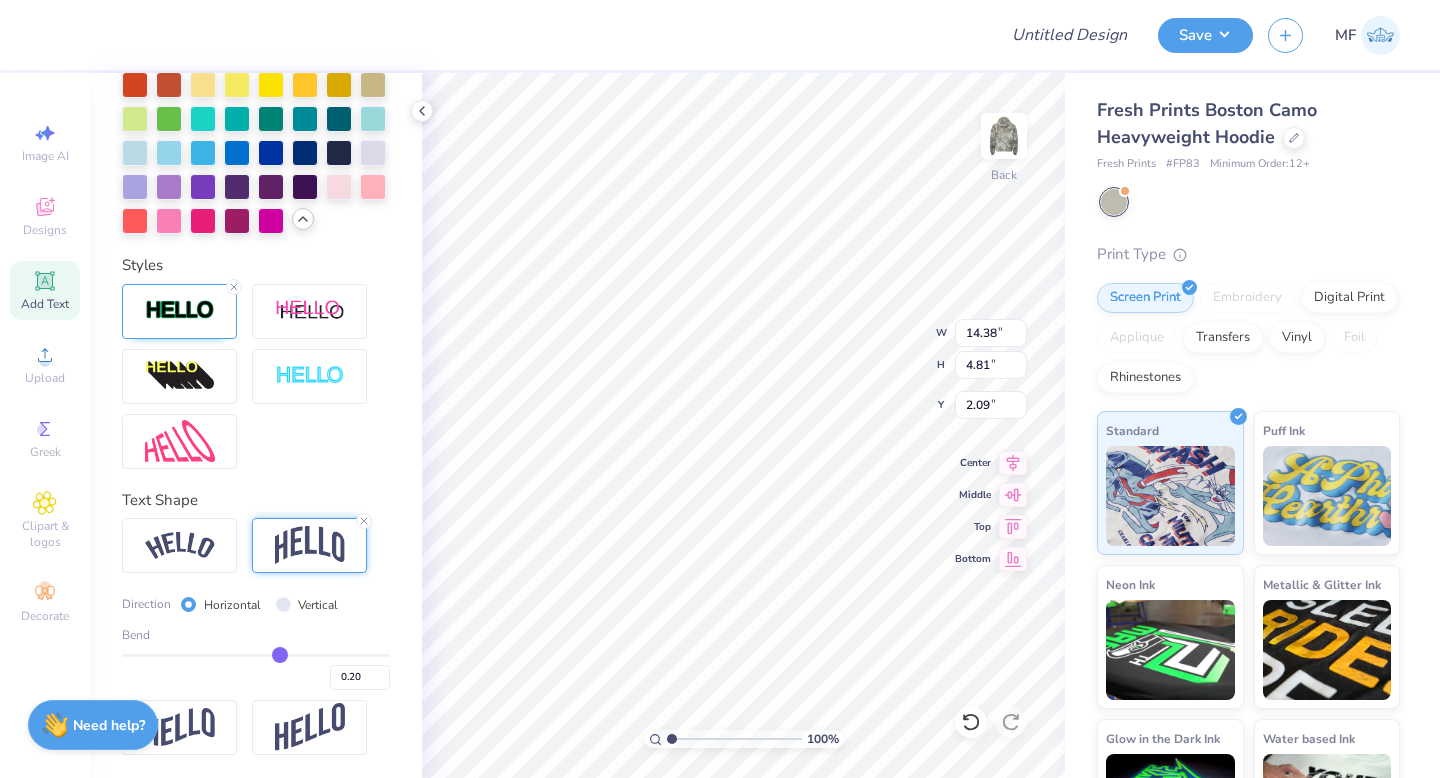 type on "0.19" 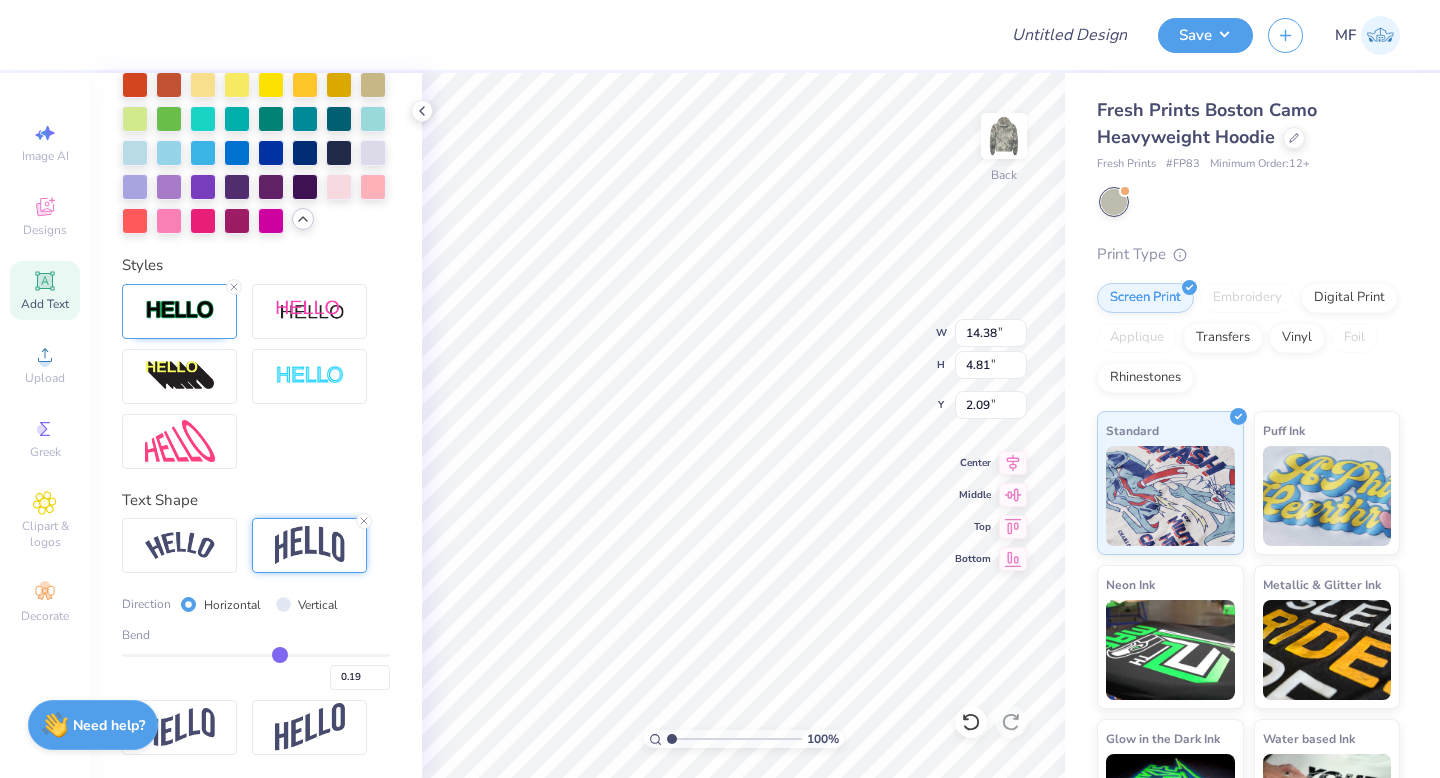 type on "0.18" 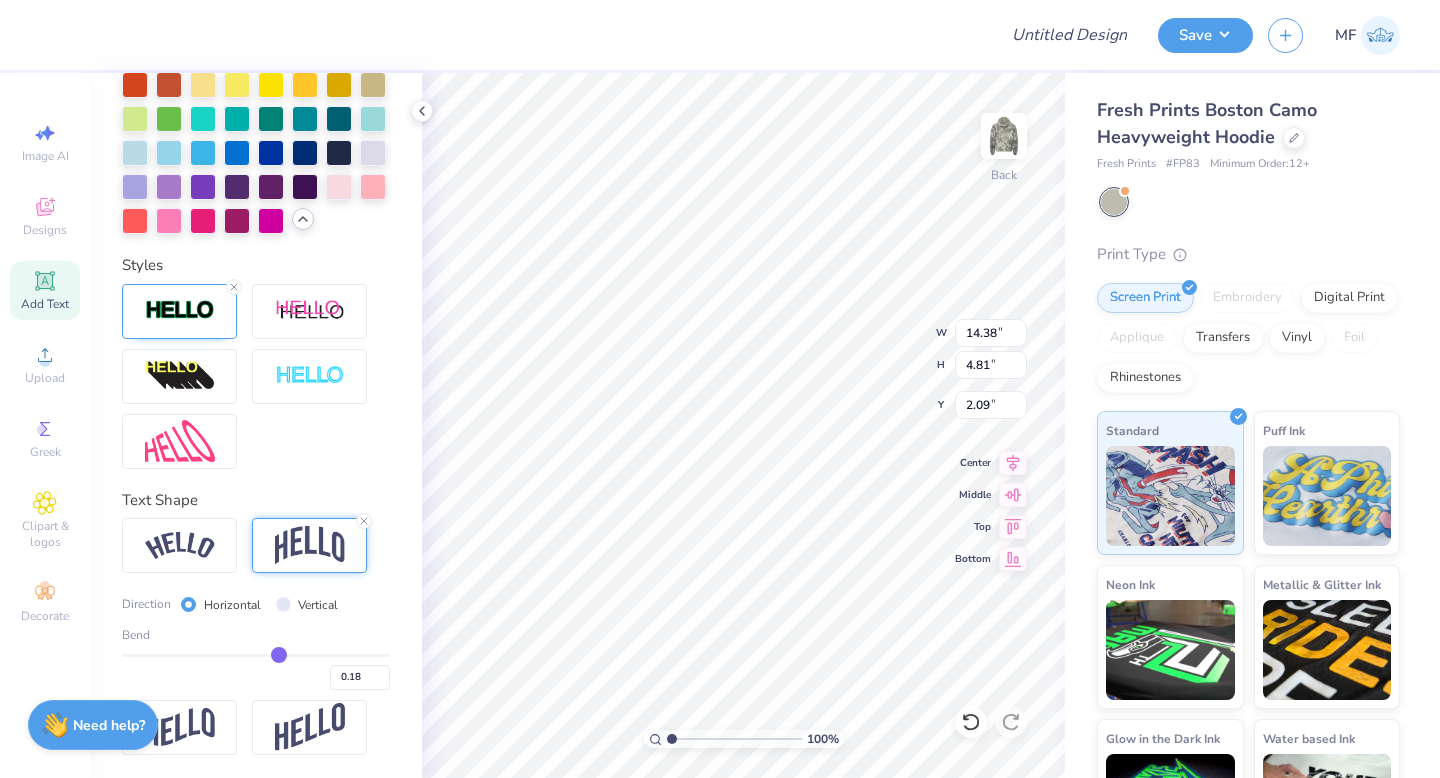 type on "0.17" 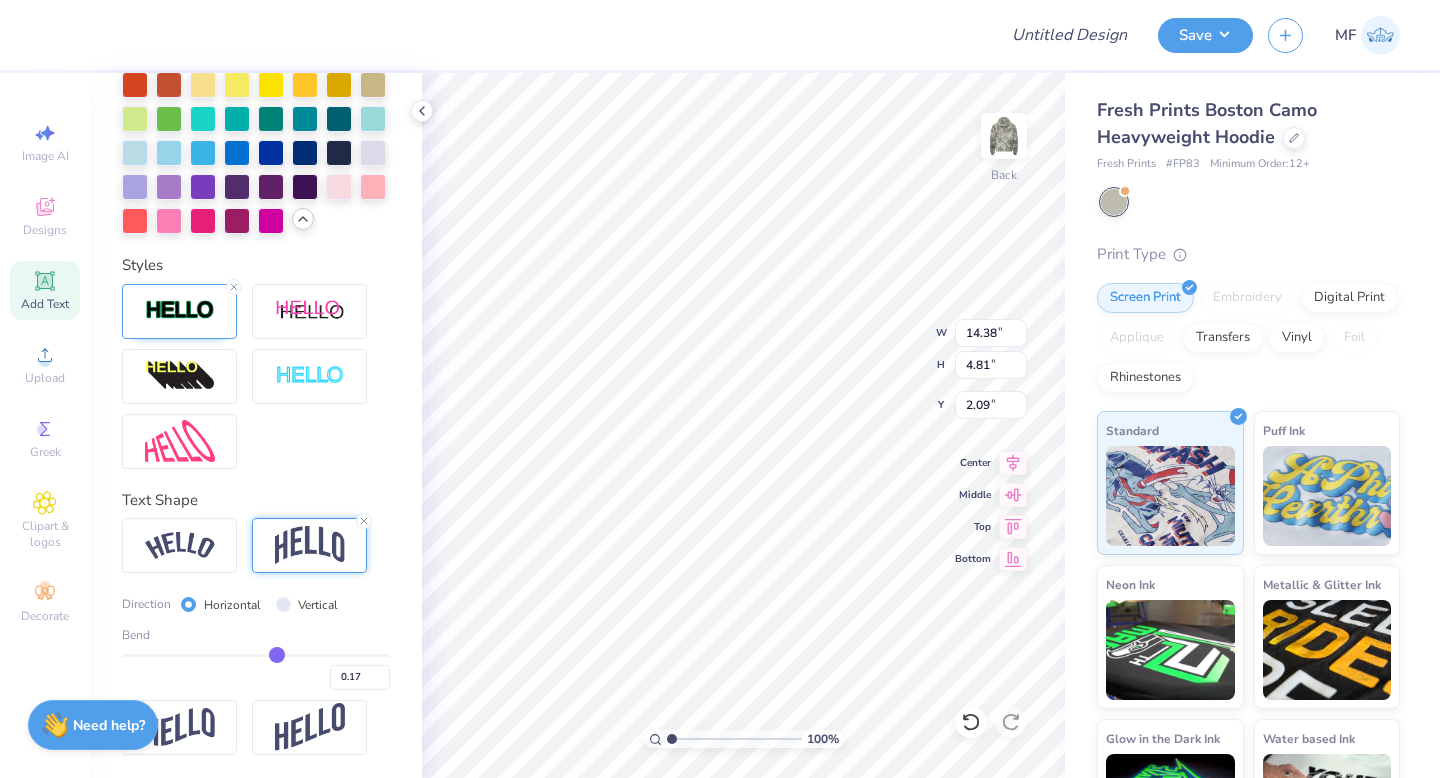 type on "0.16" 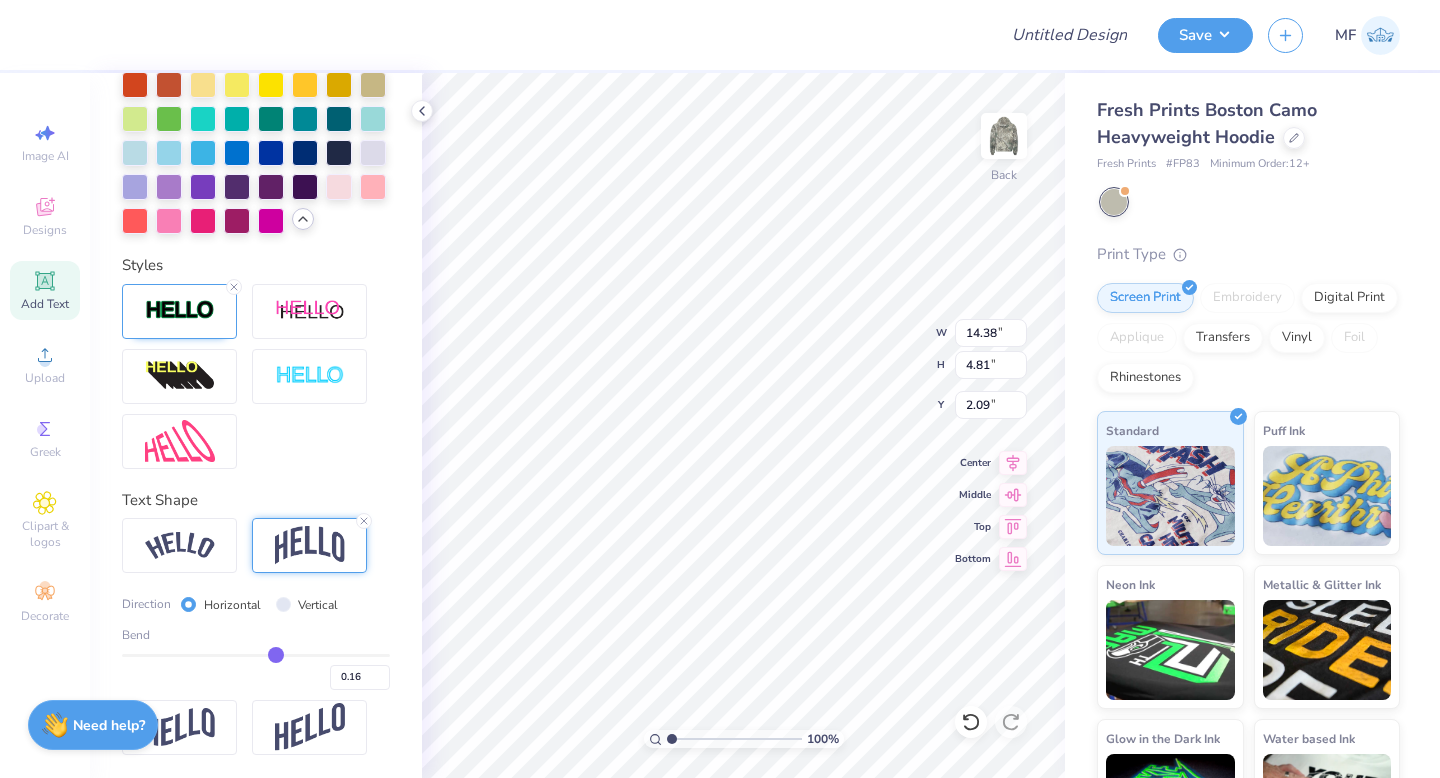 type on "0.15" 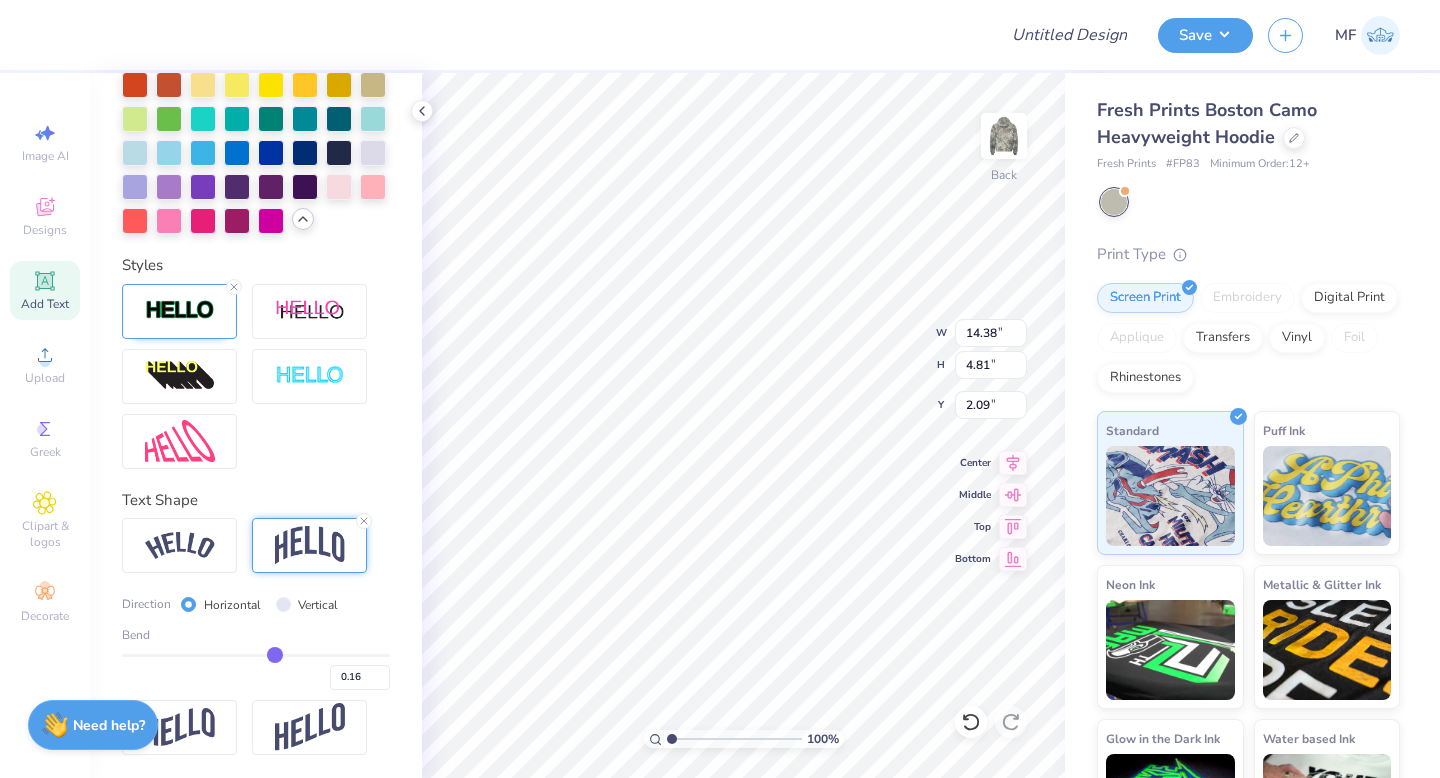 type on "0.15" 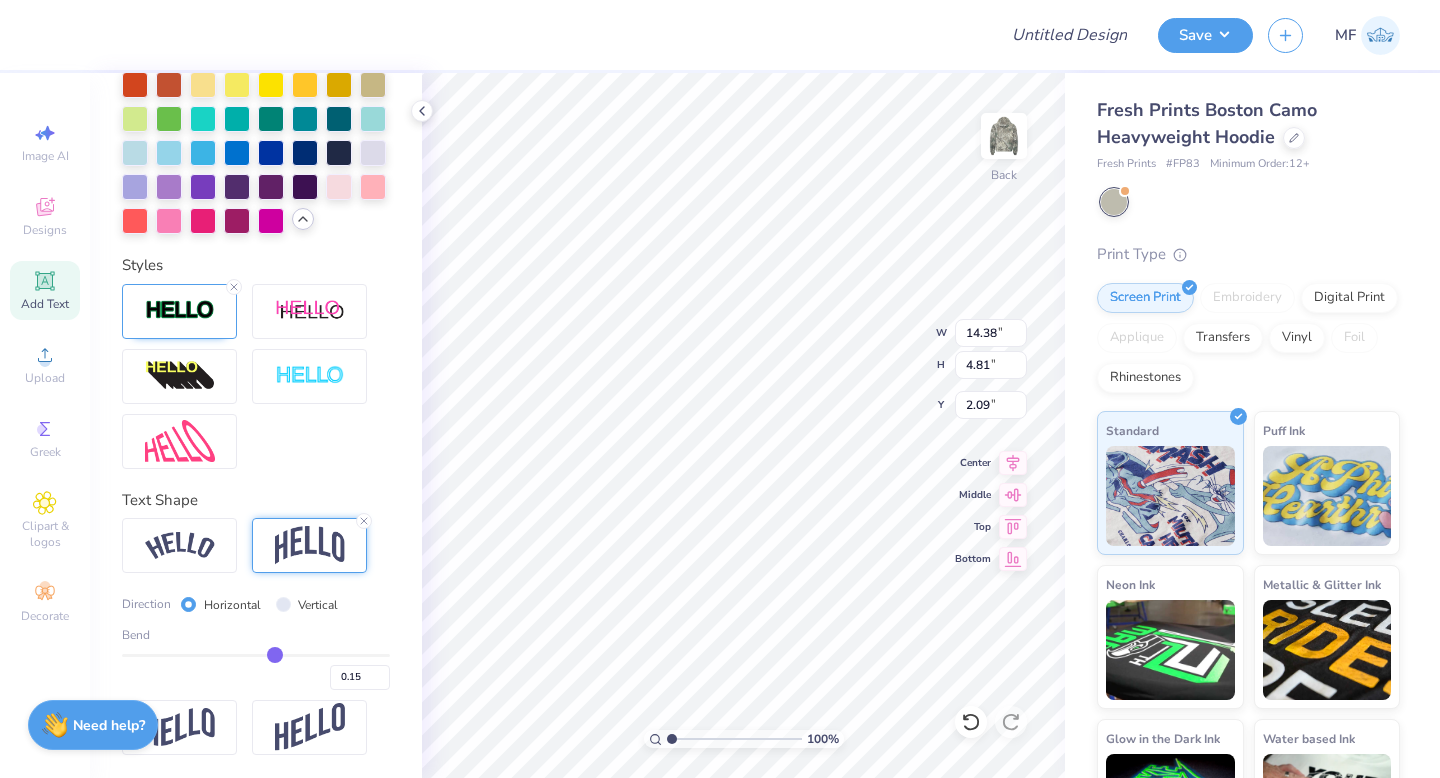 type on "0.14" 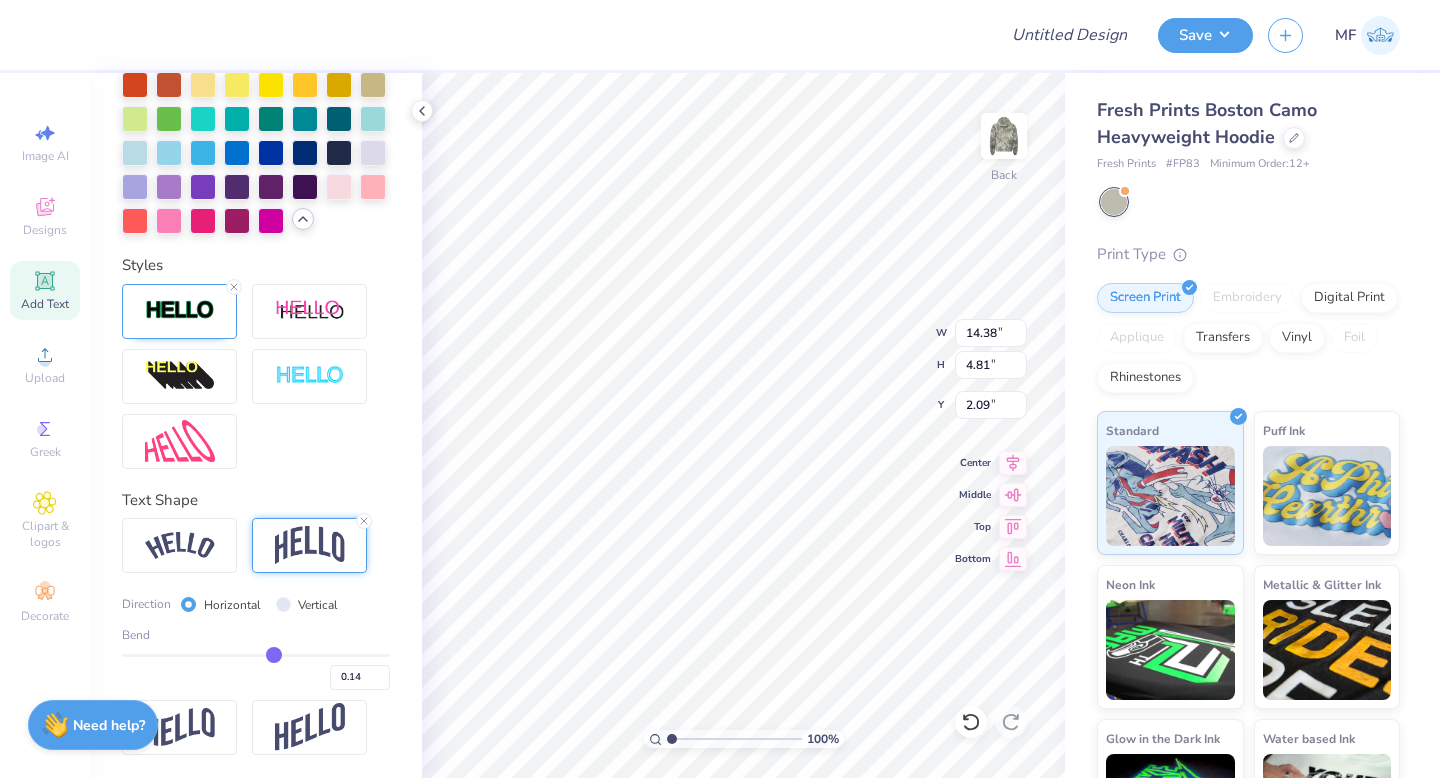 type on "0.13" 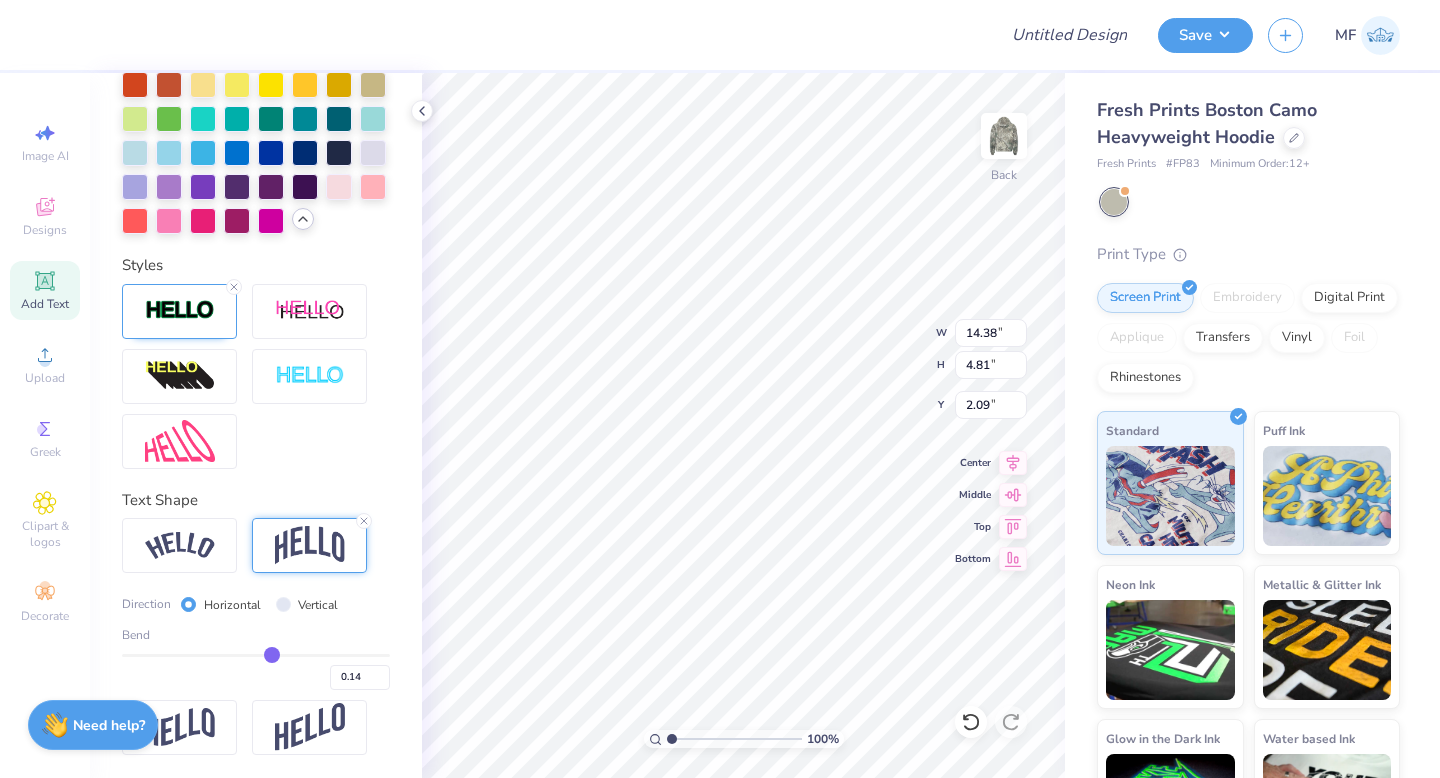 type on "0.13" 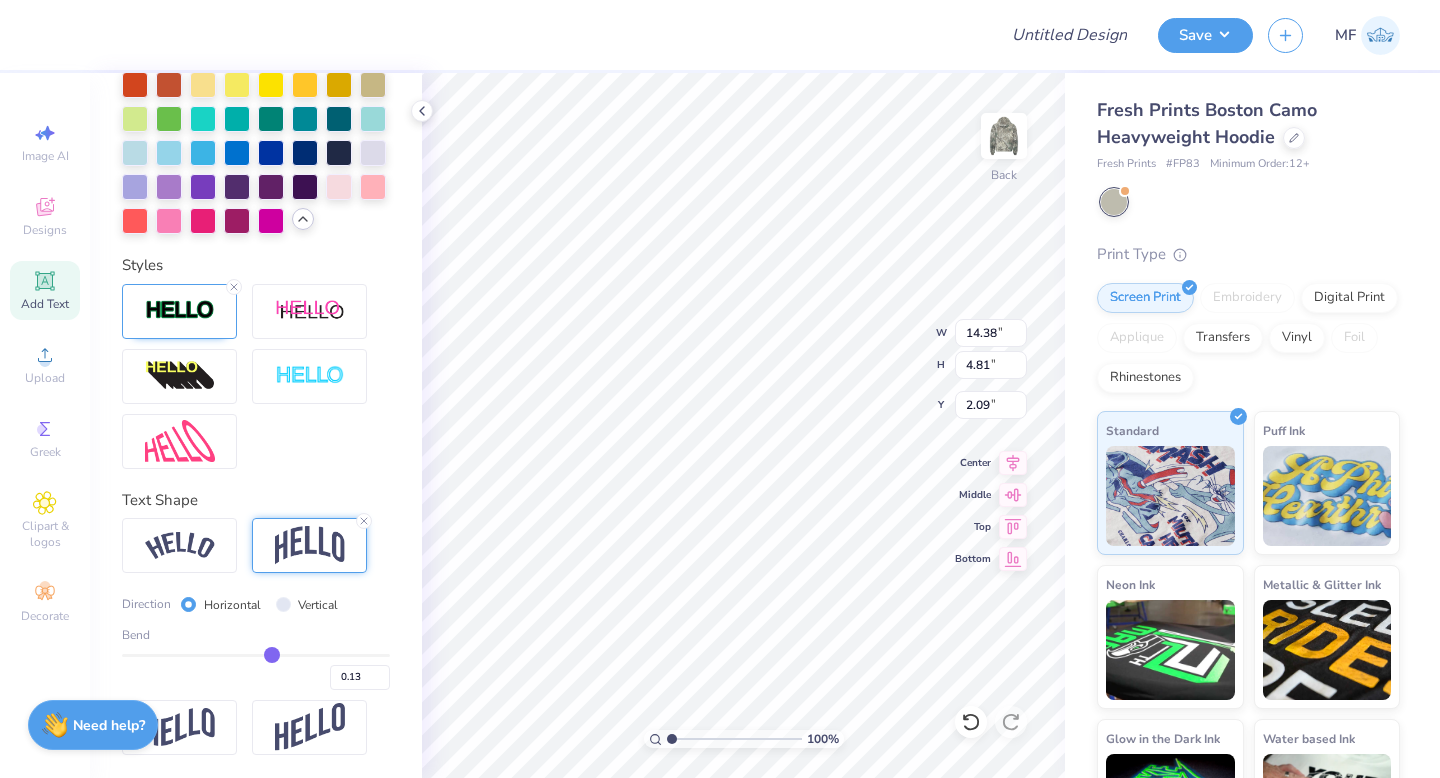 type on "0.12" 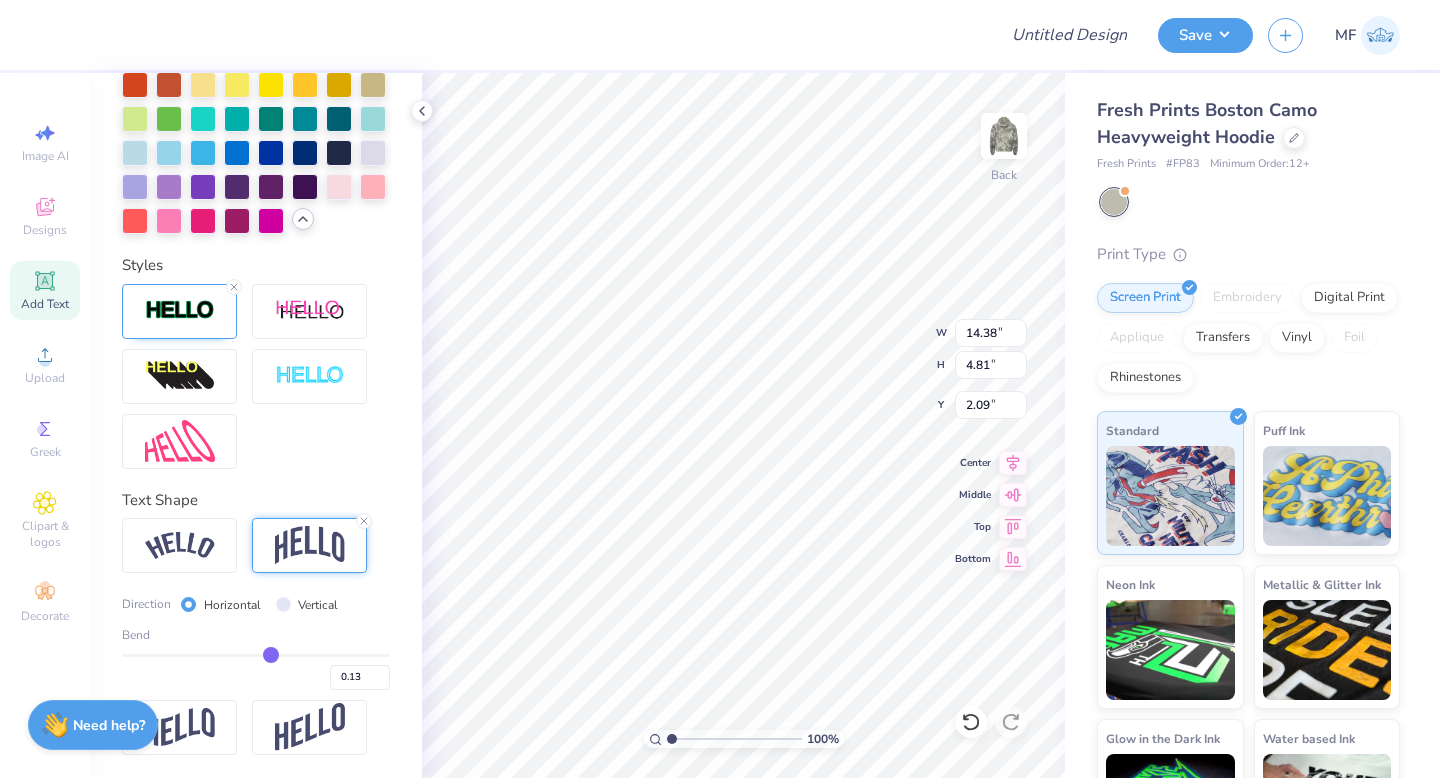 type on "0.12" 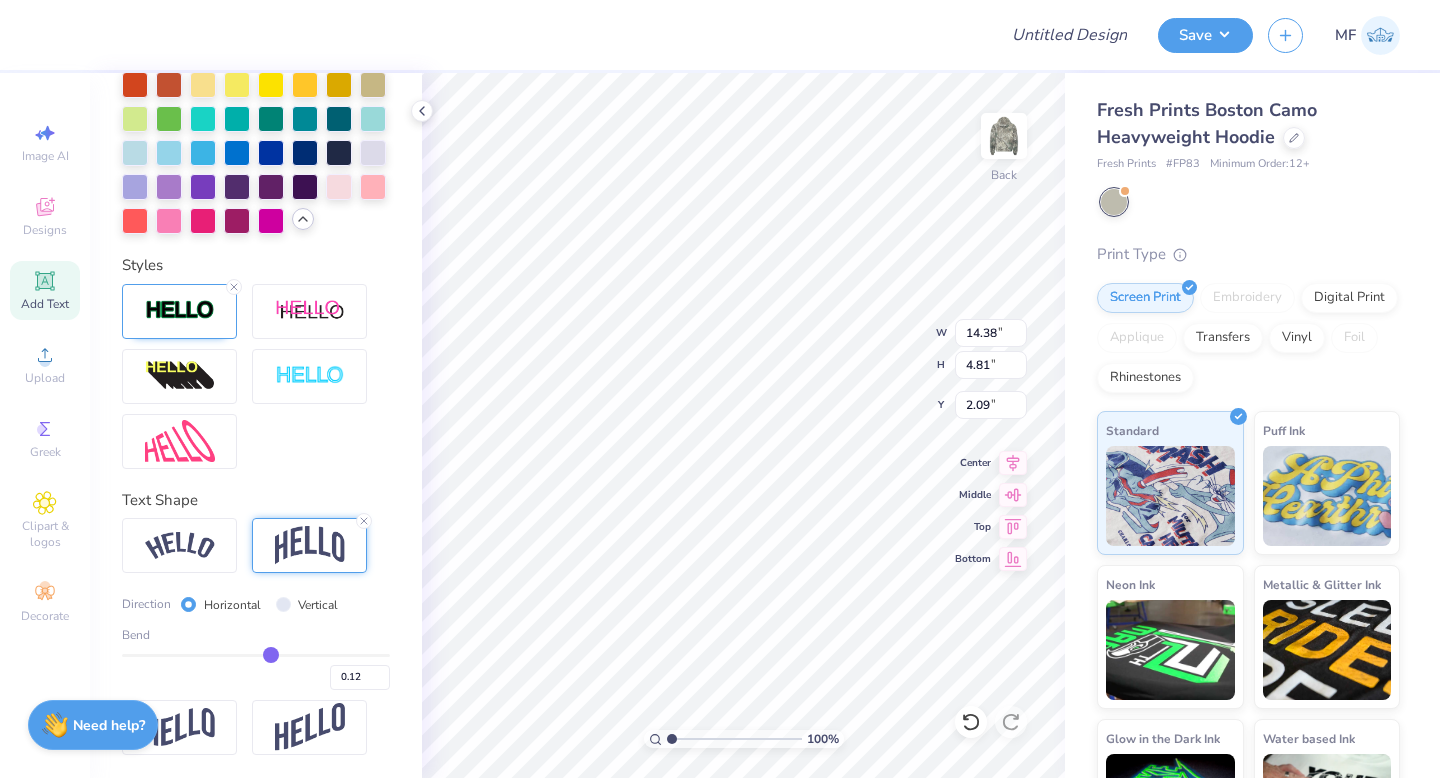 type on "0.11" 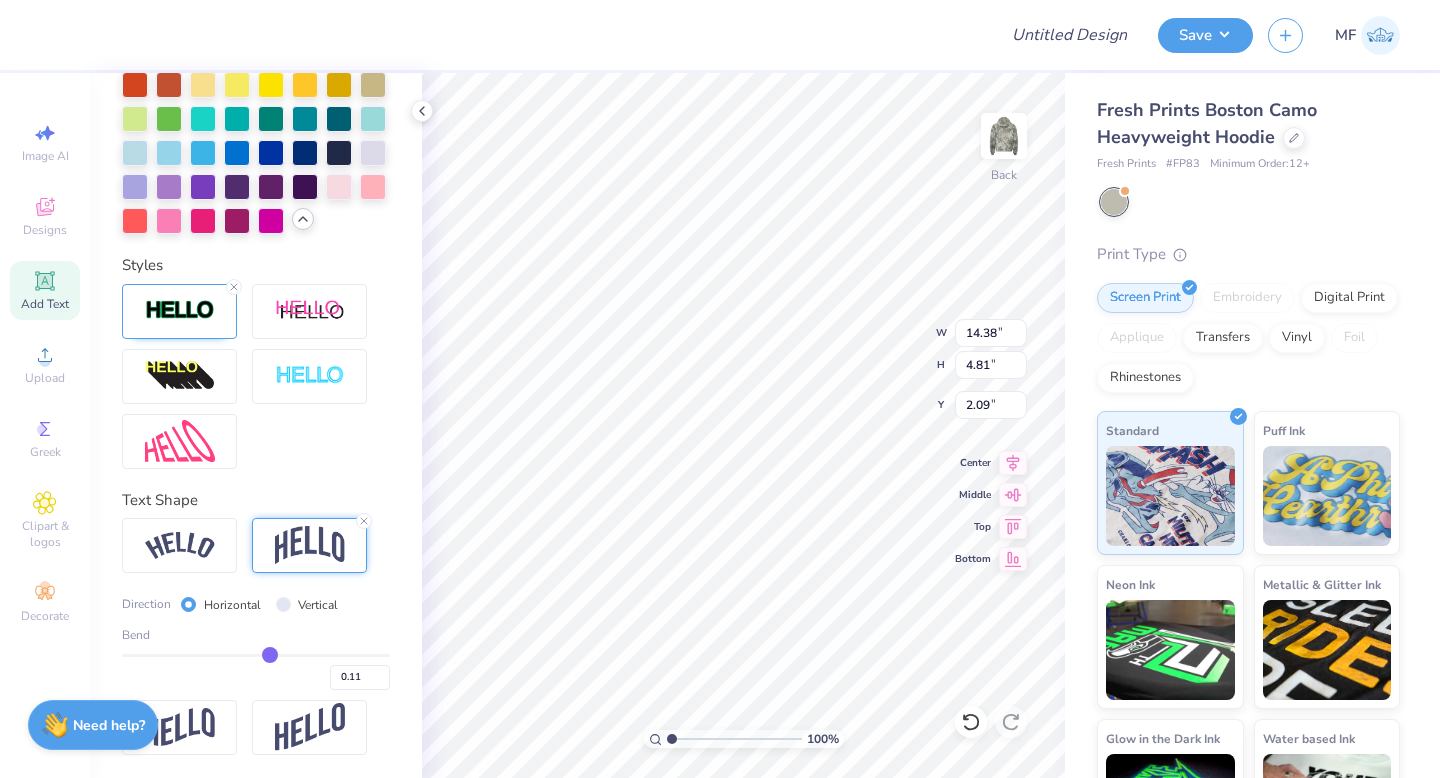 type on "0.1" 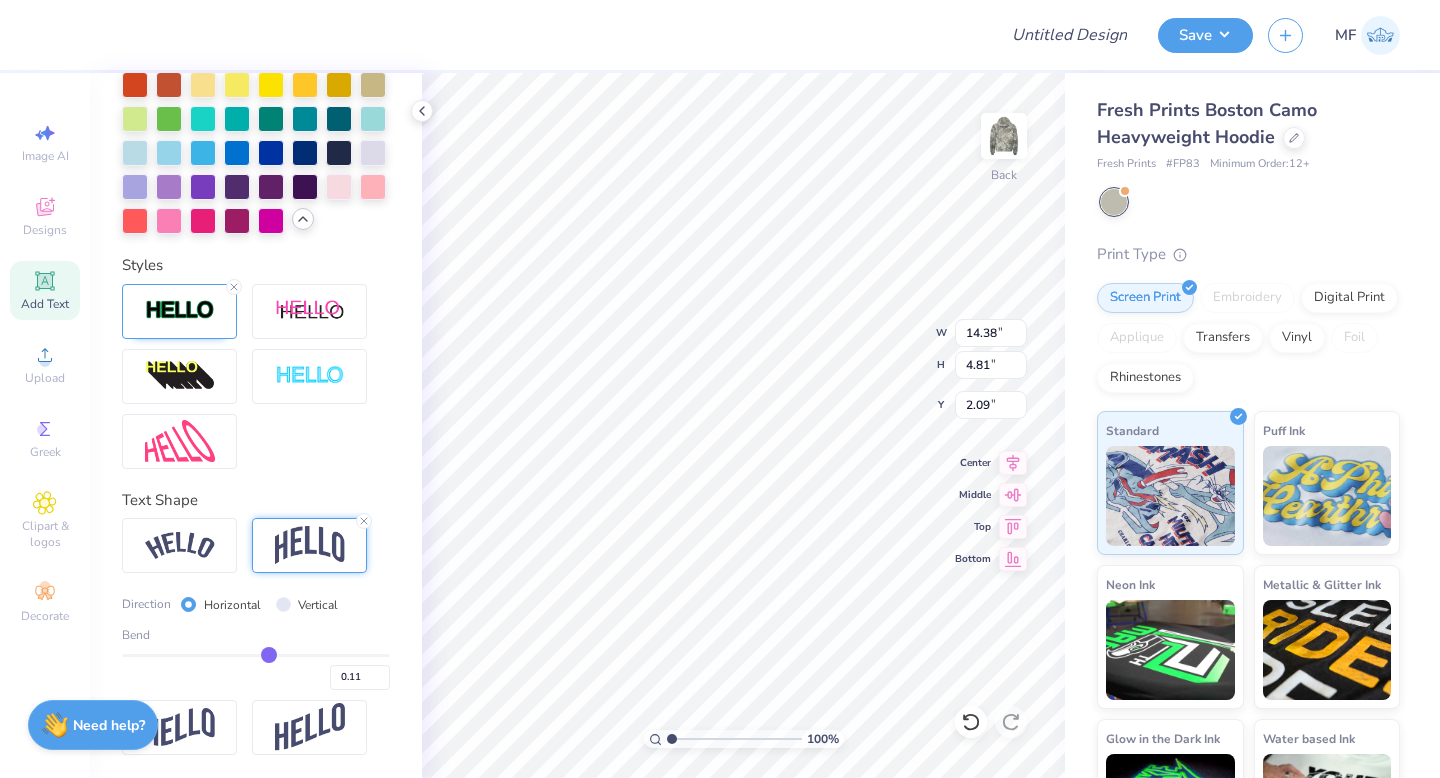 type on "0.10" 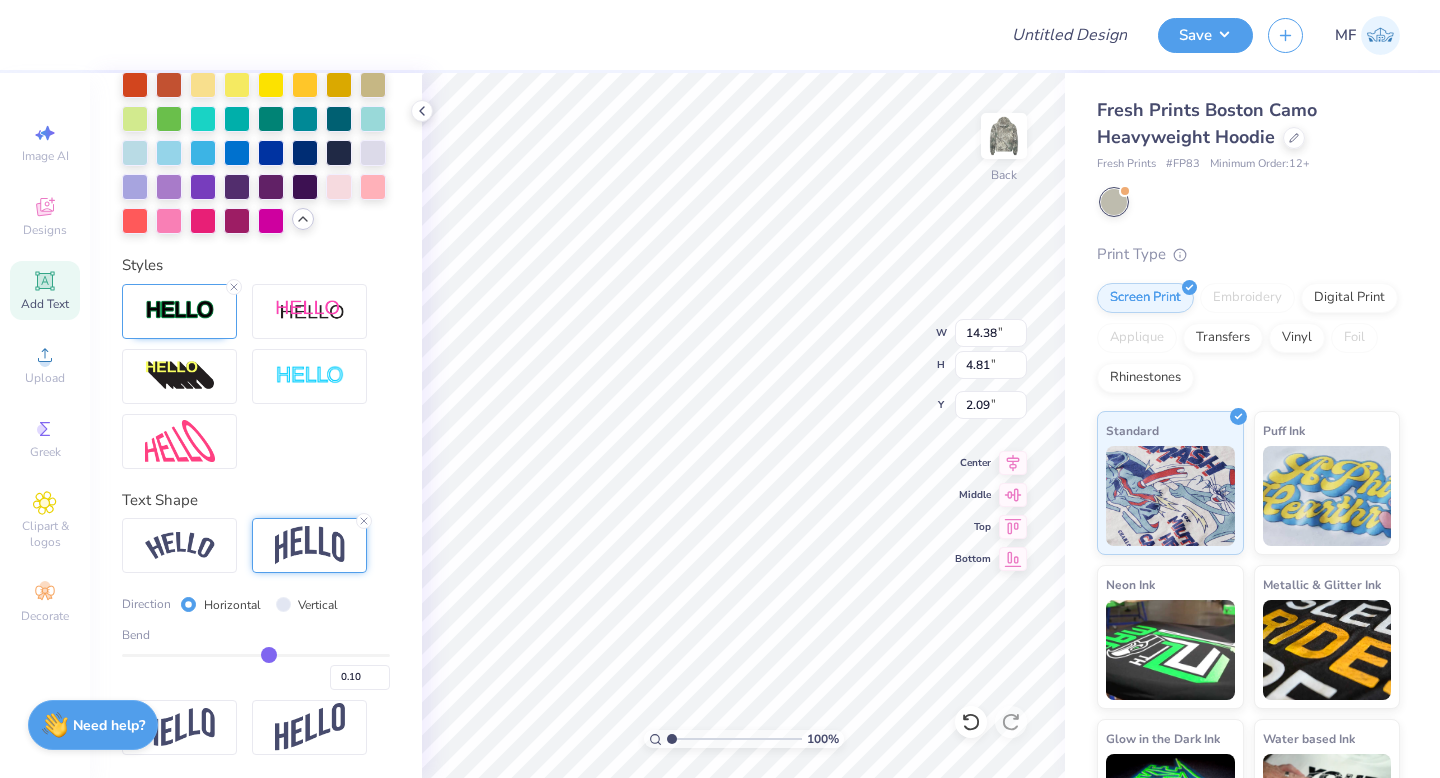 type on "0.09" 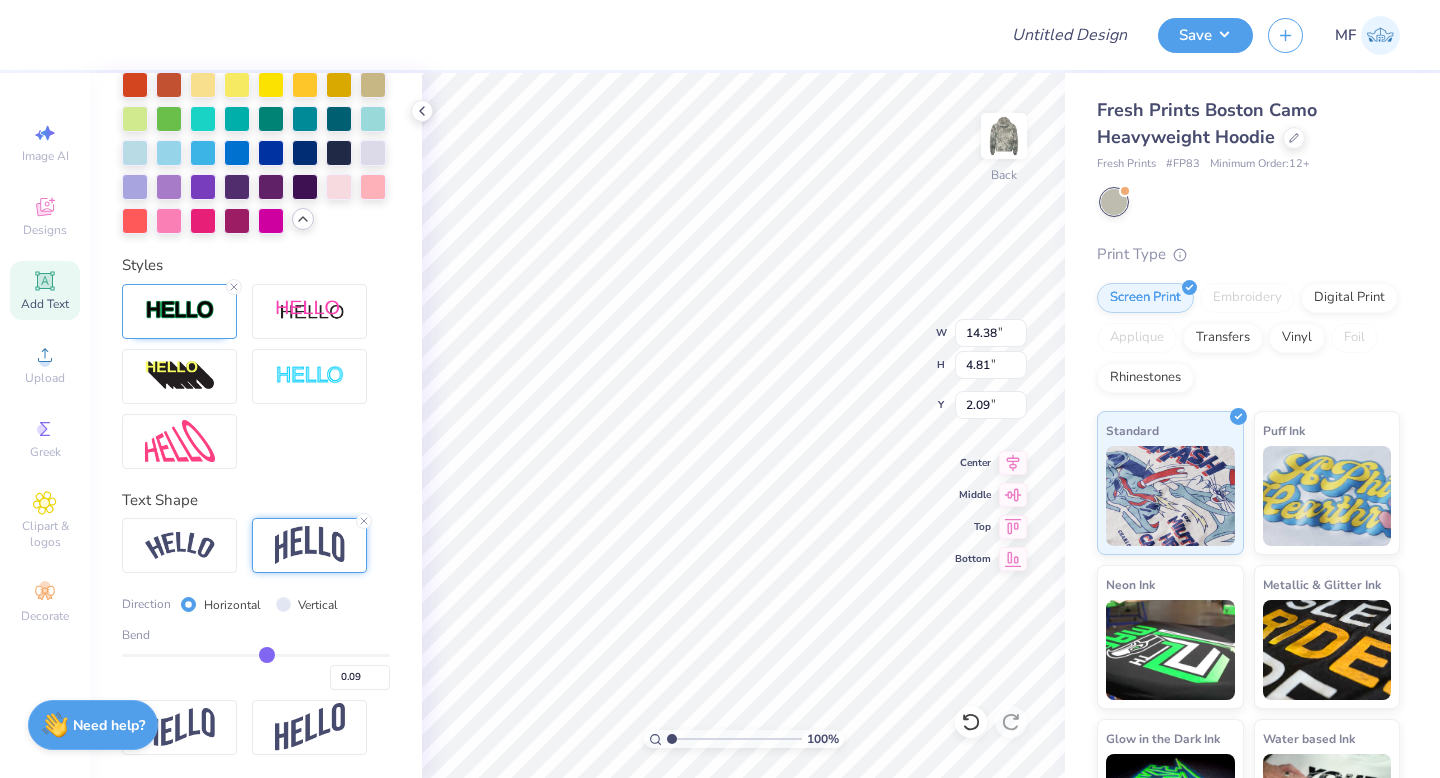 type on "0.08" 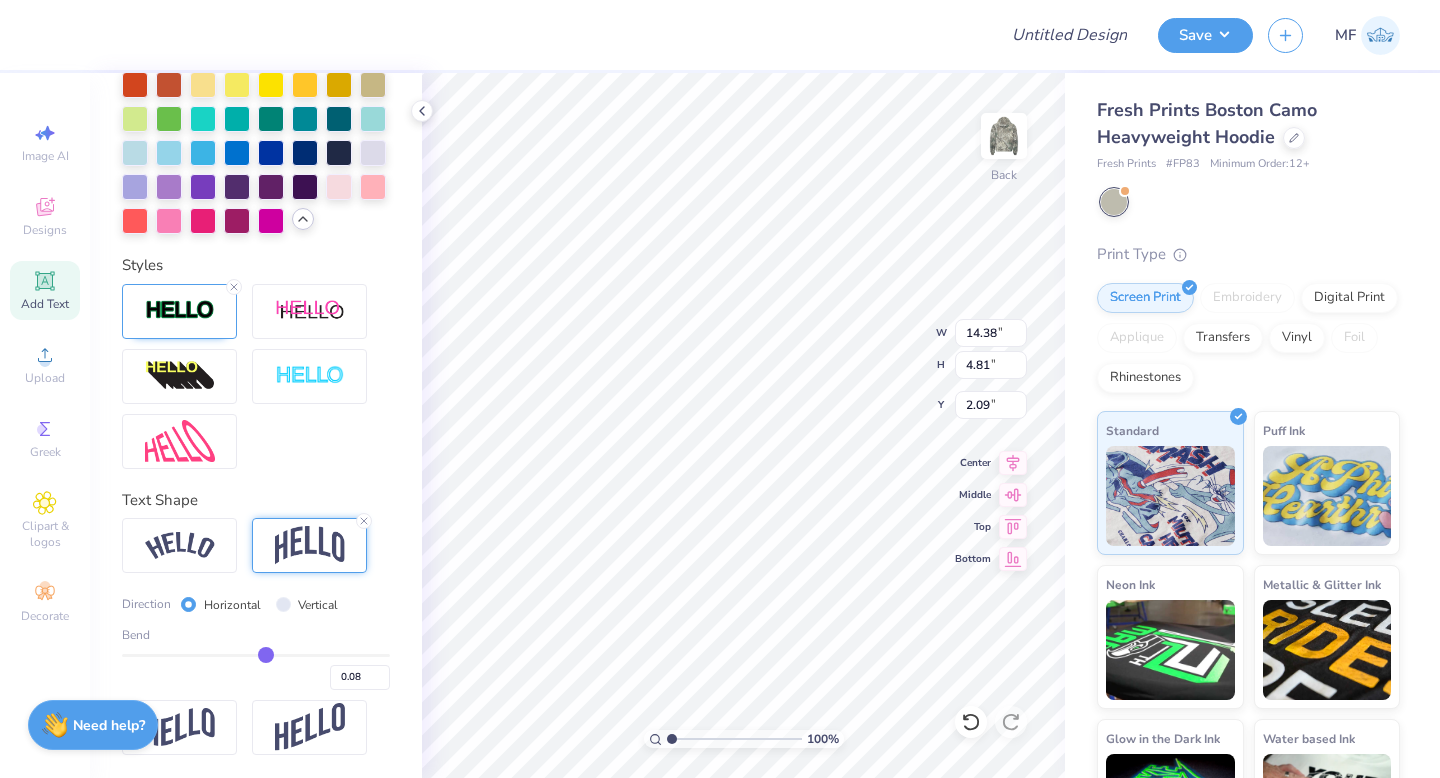 drag, startPoint x: 322, startPoint y: 650, endPoint x: 266, endPoint y: 646, distance: 56.142673 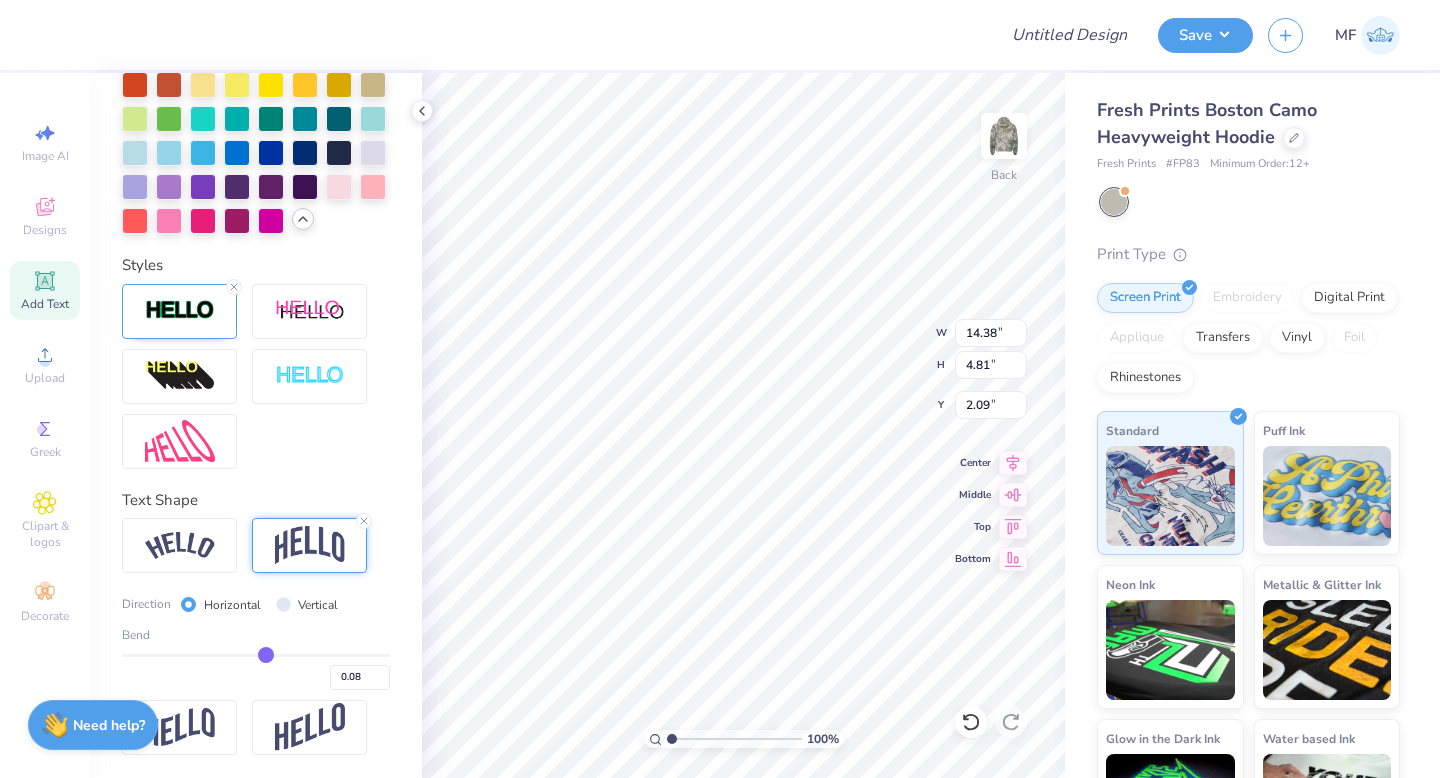 type on "2.29" 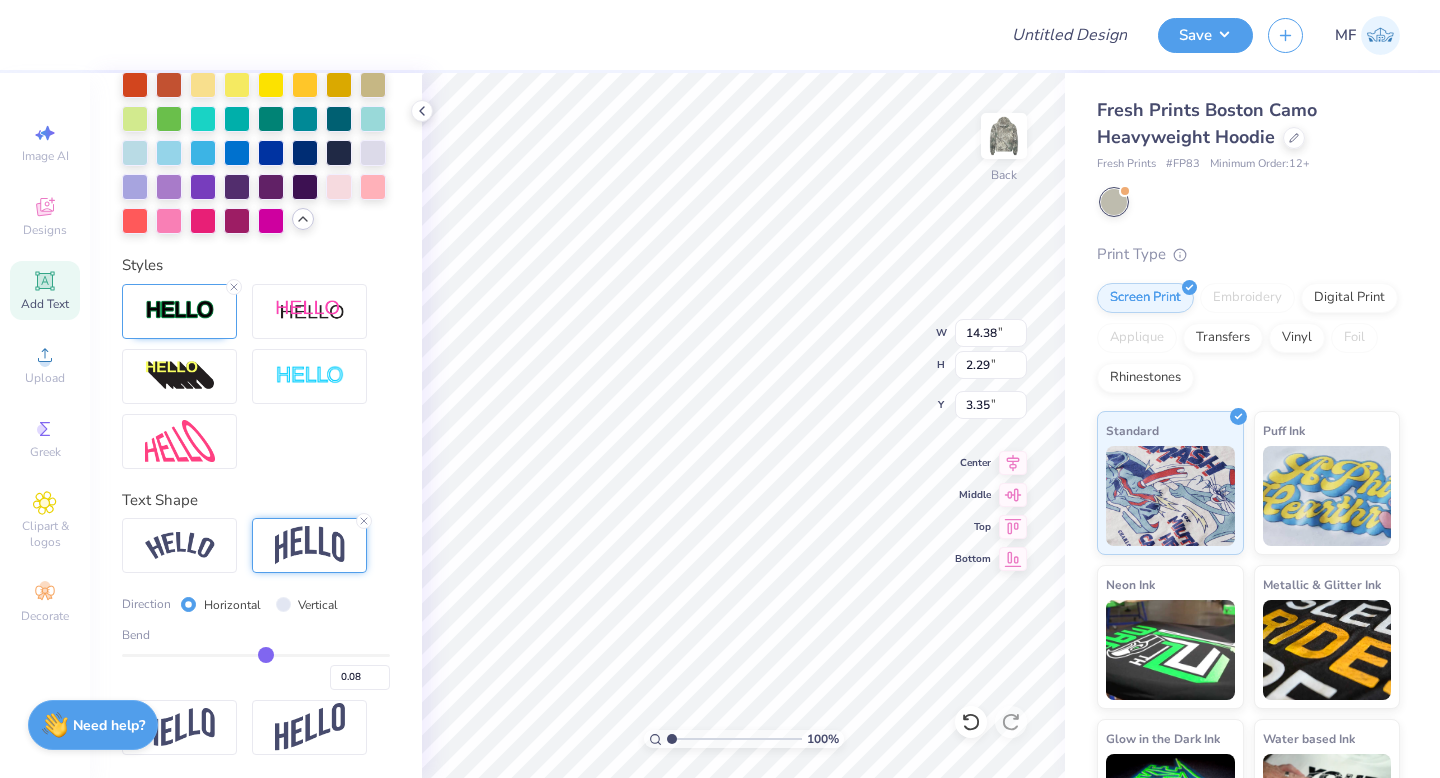 type on "0.12" 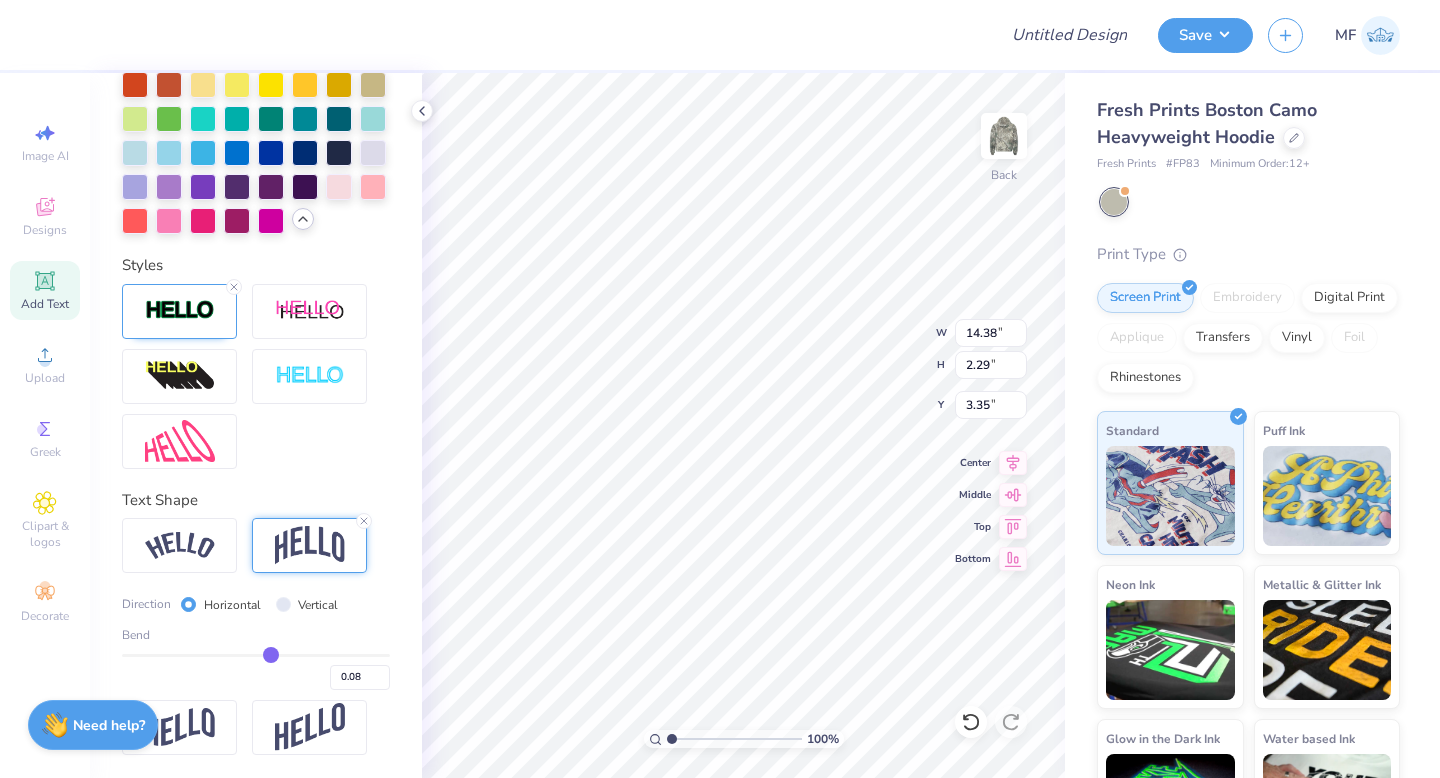 type on "0.12" 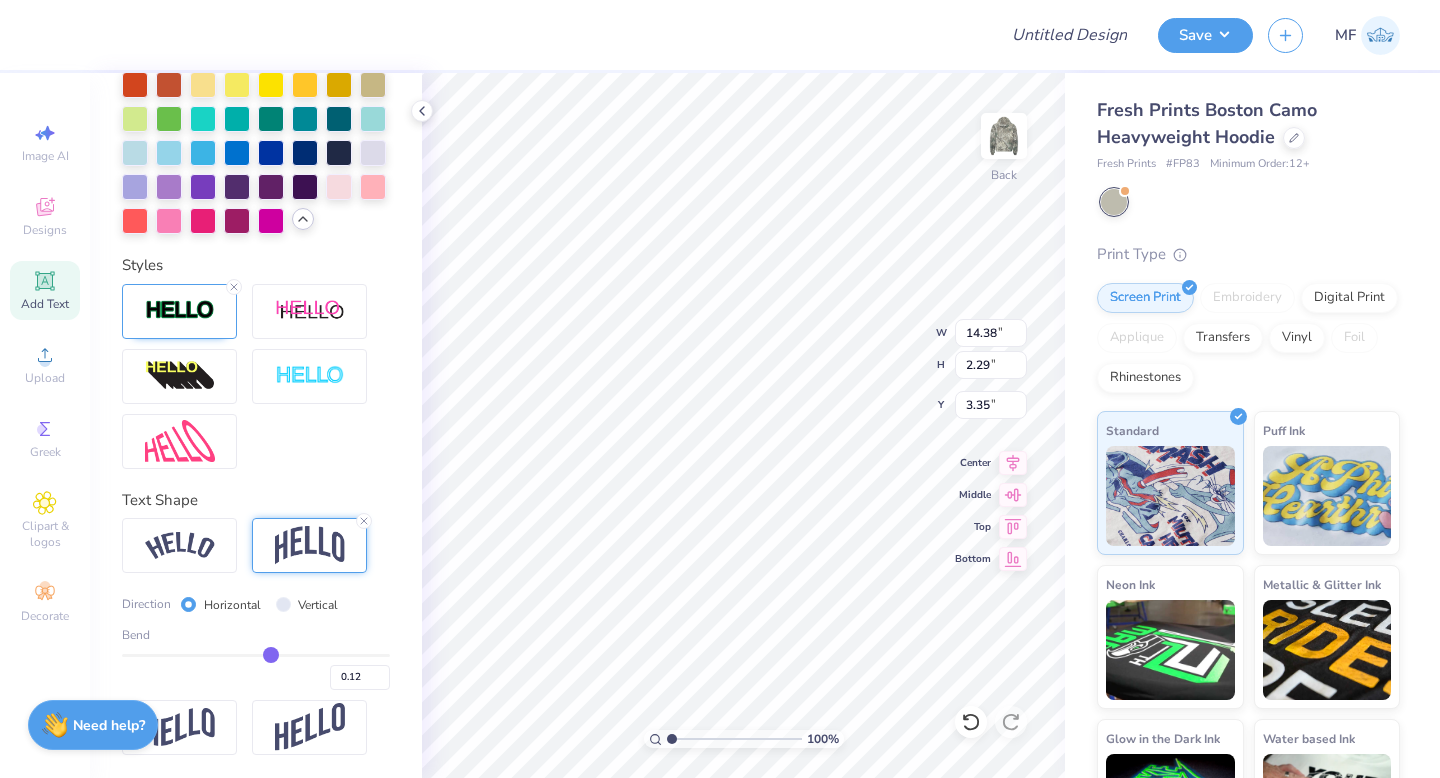 type on "0.13" 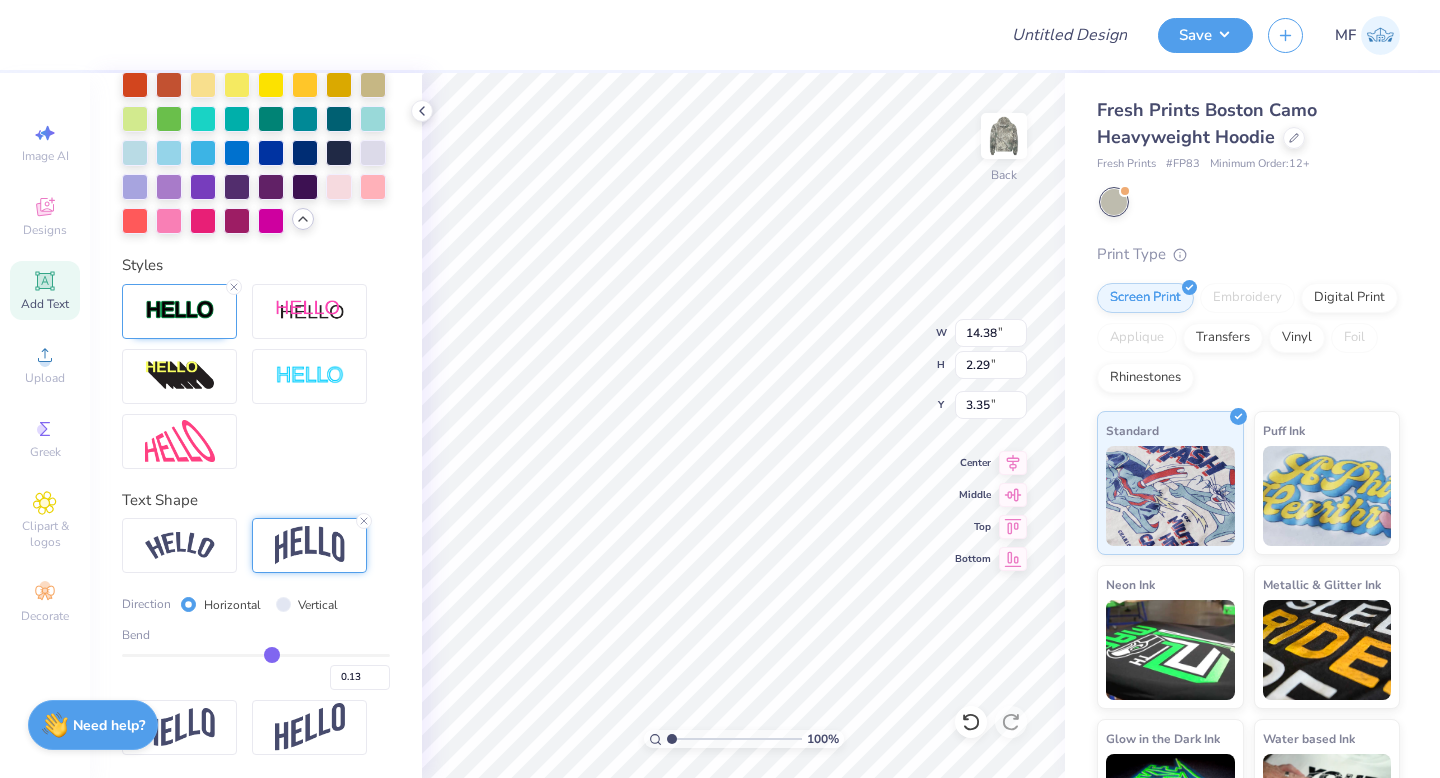 type on "0.14" 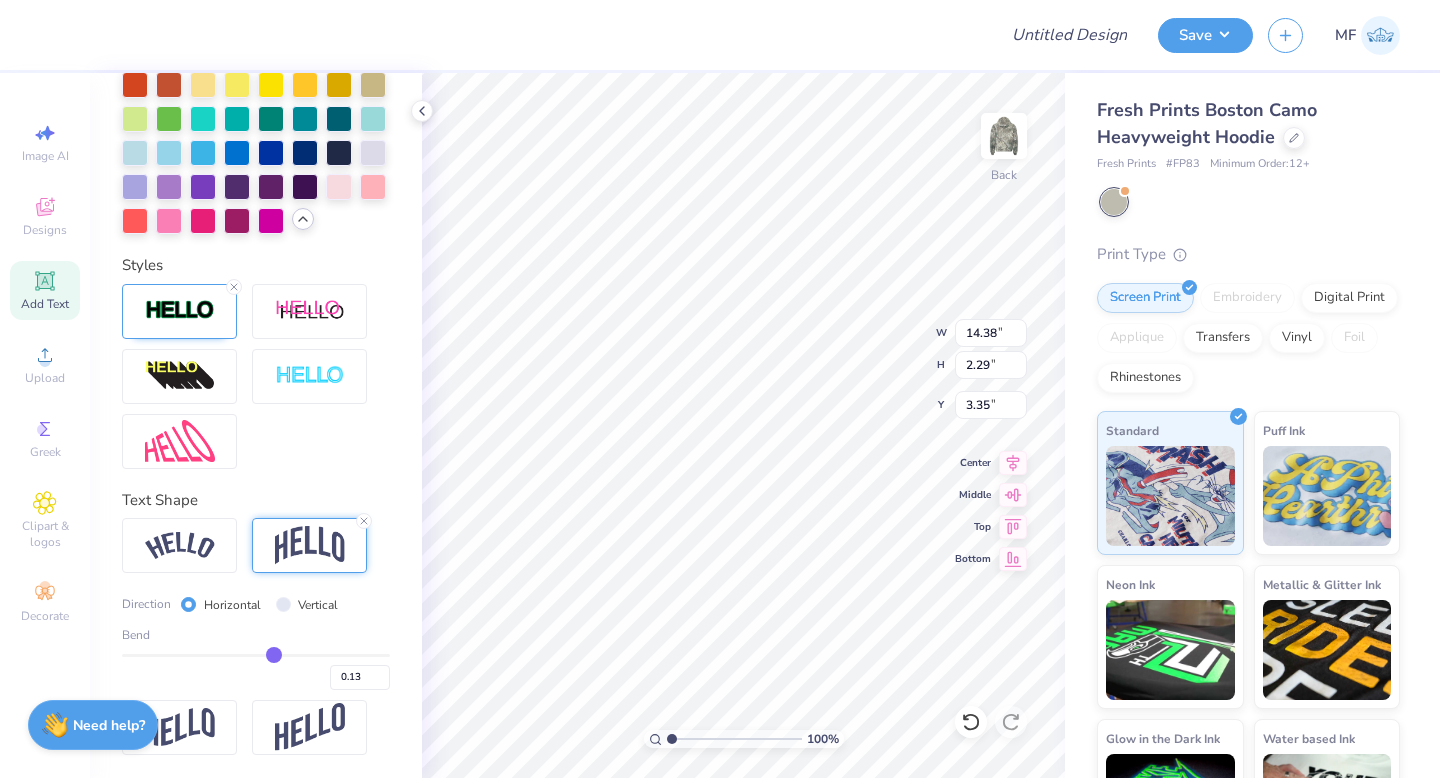 type on "0.14" 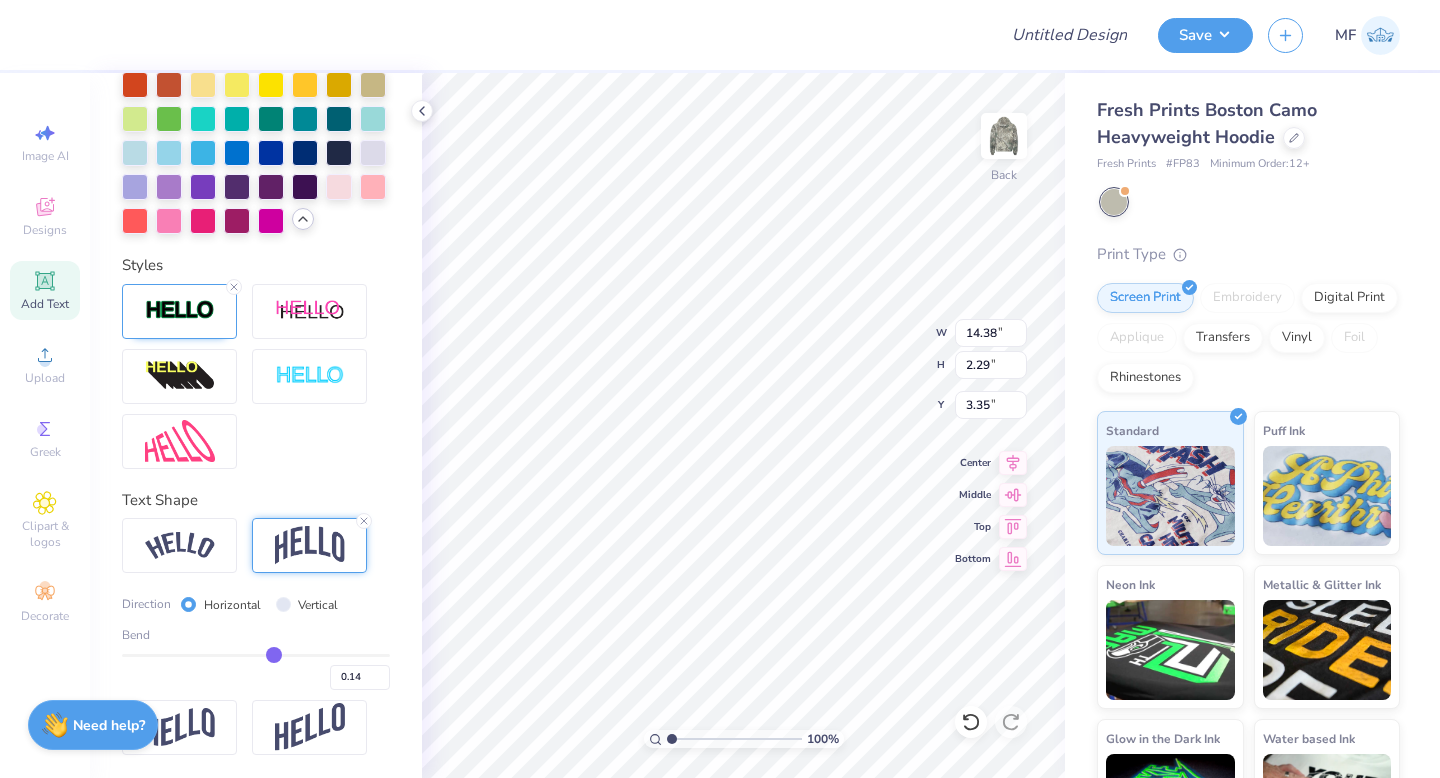 type on "0.15" 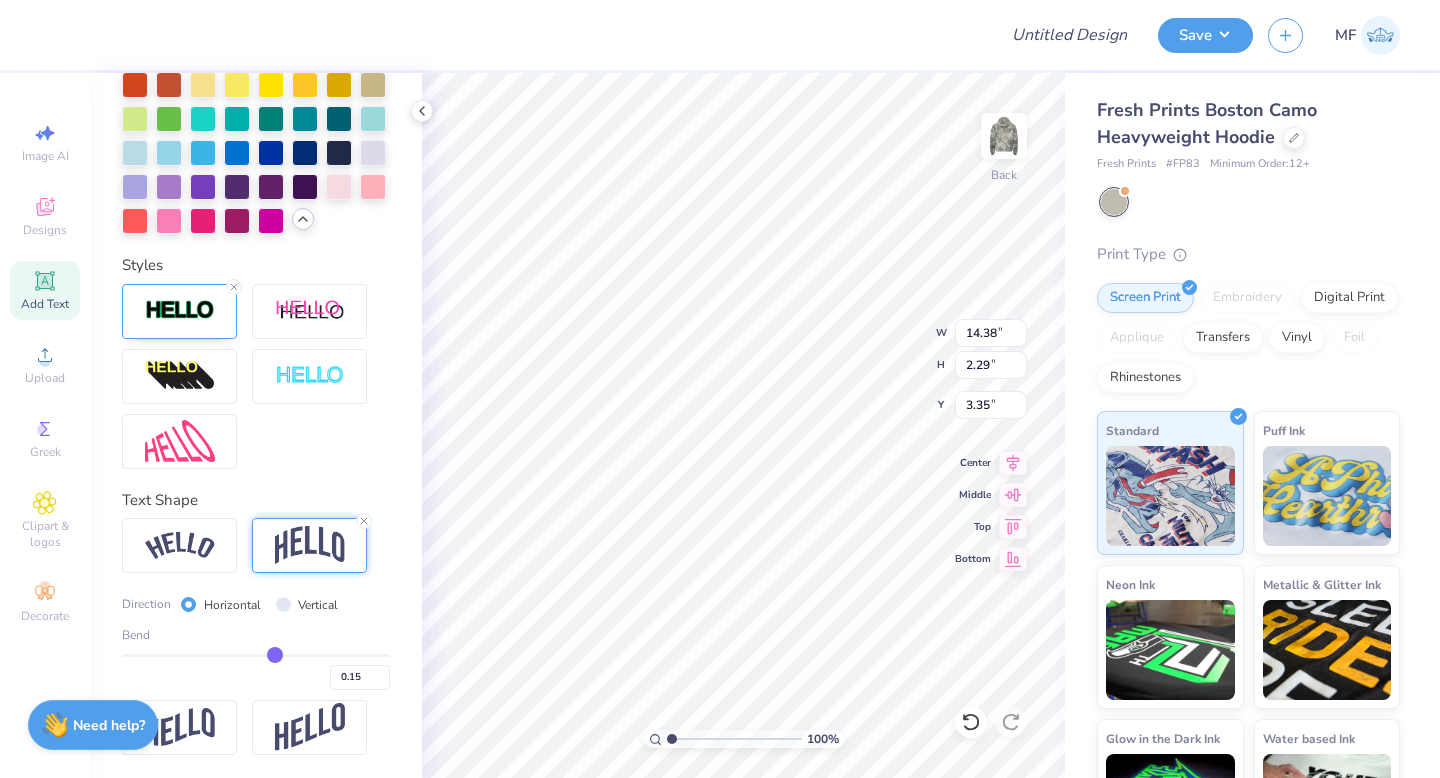 type on "0.16" 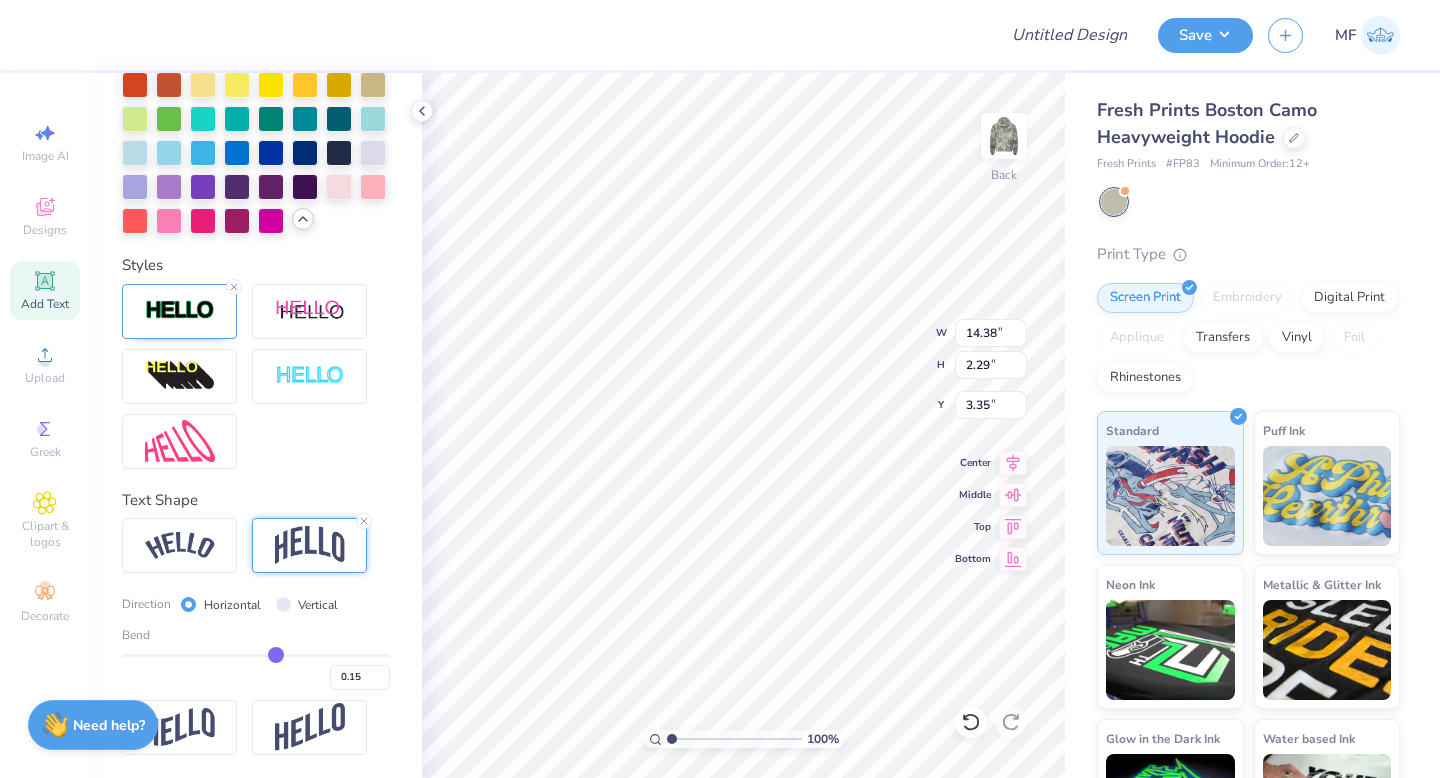 type on "0.16" 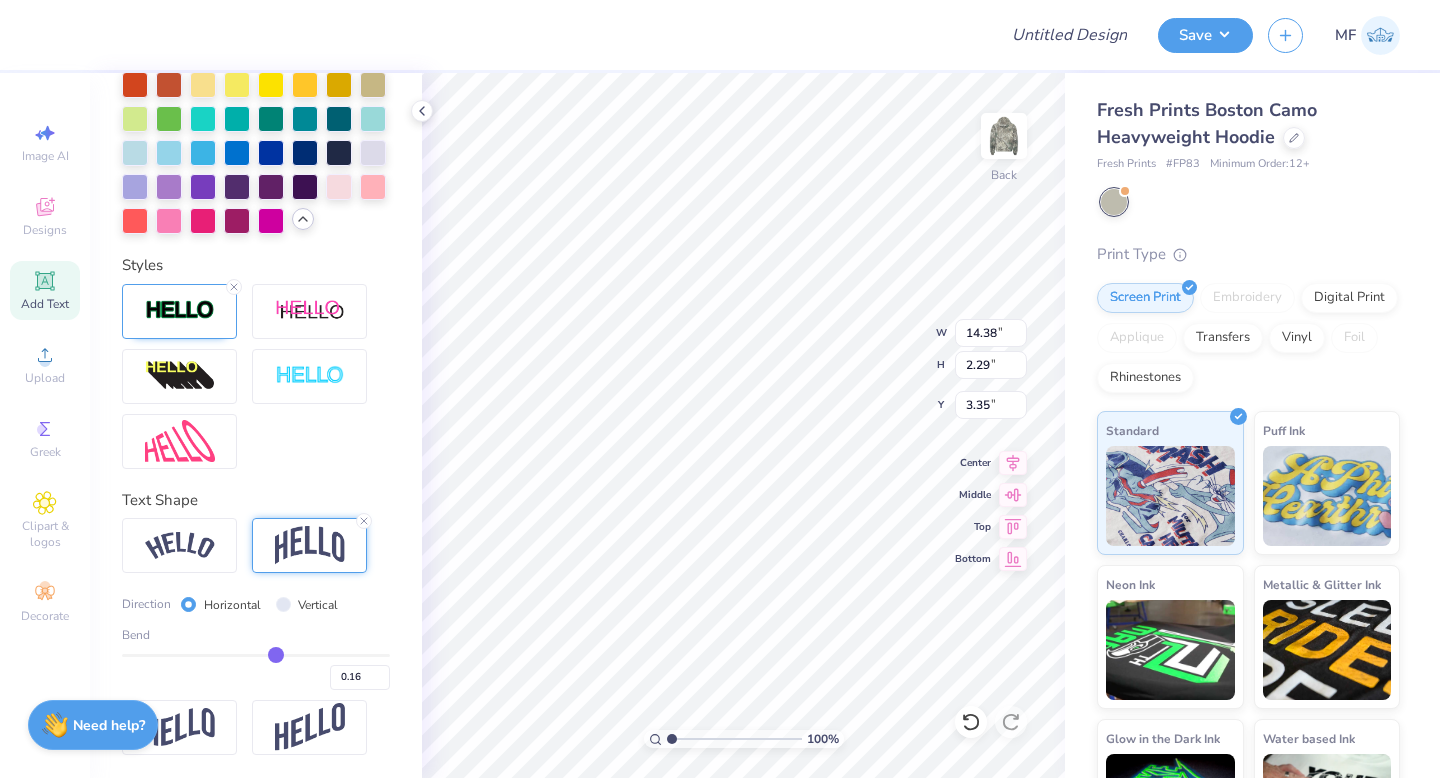 type on "0.17" 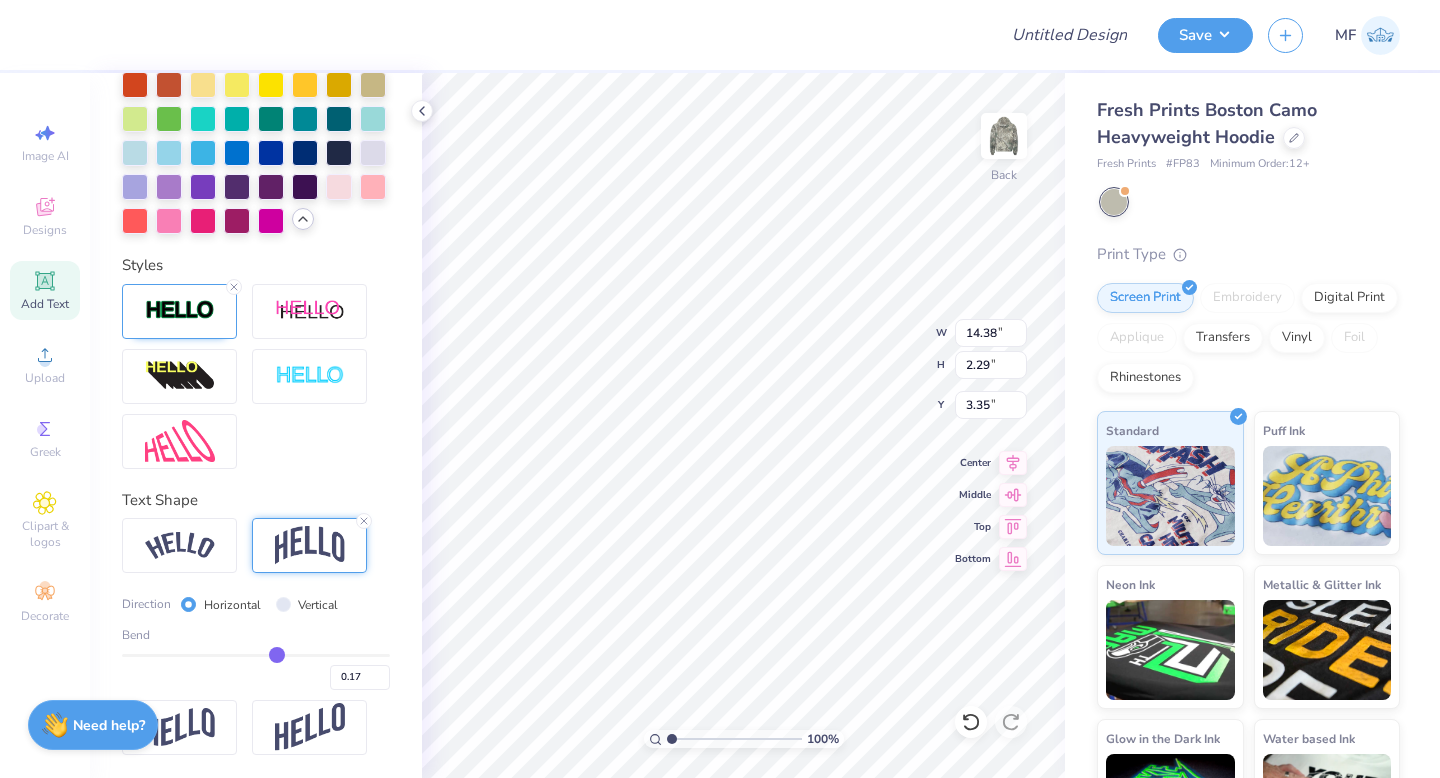 type on "0.18" 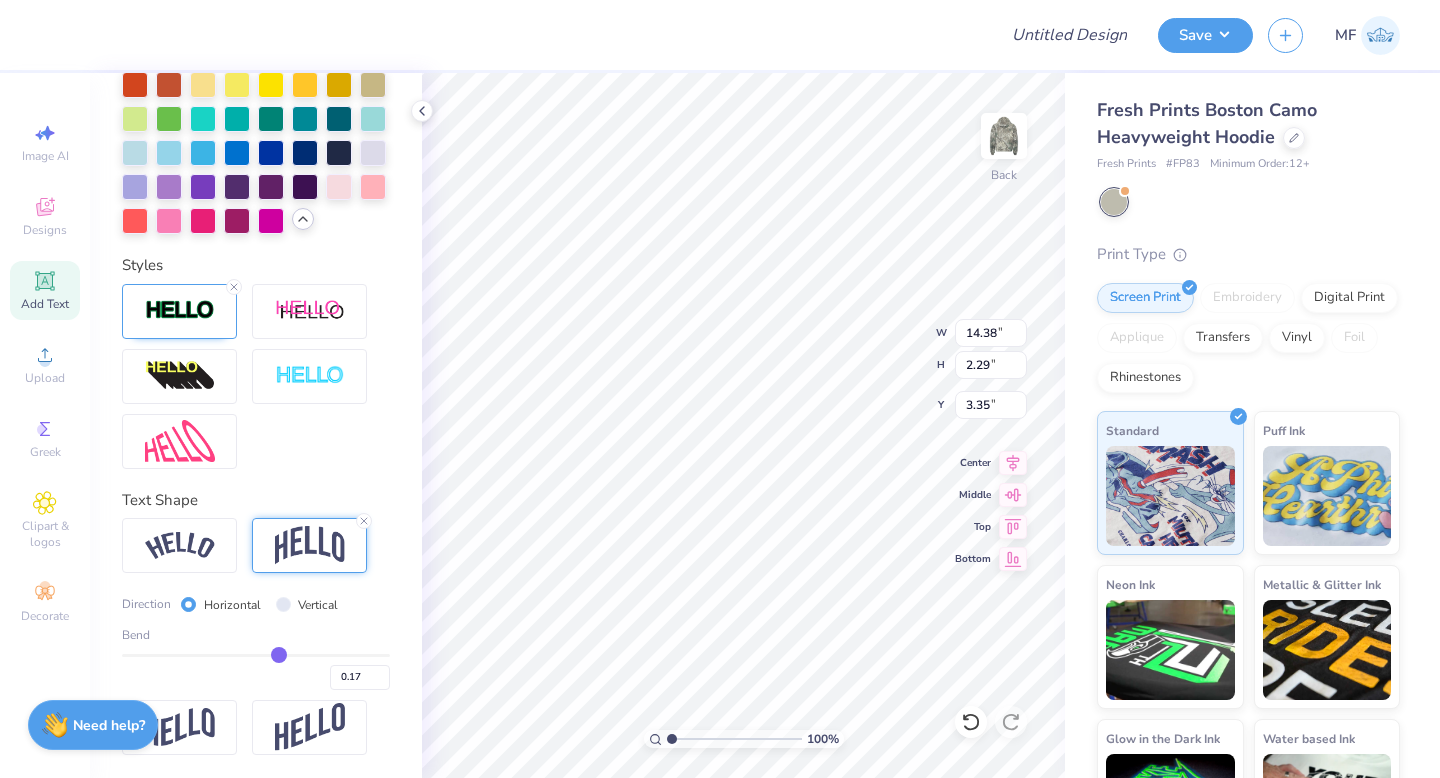 type on "0.18" 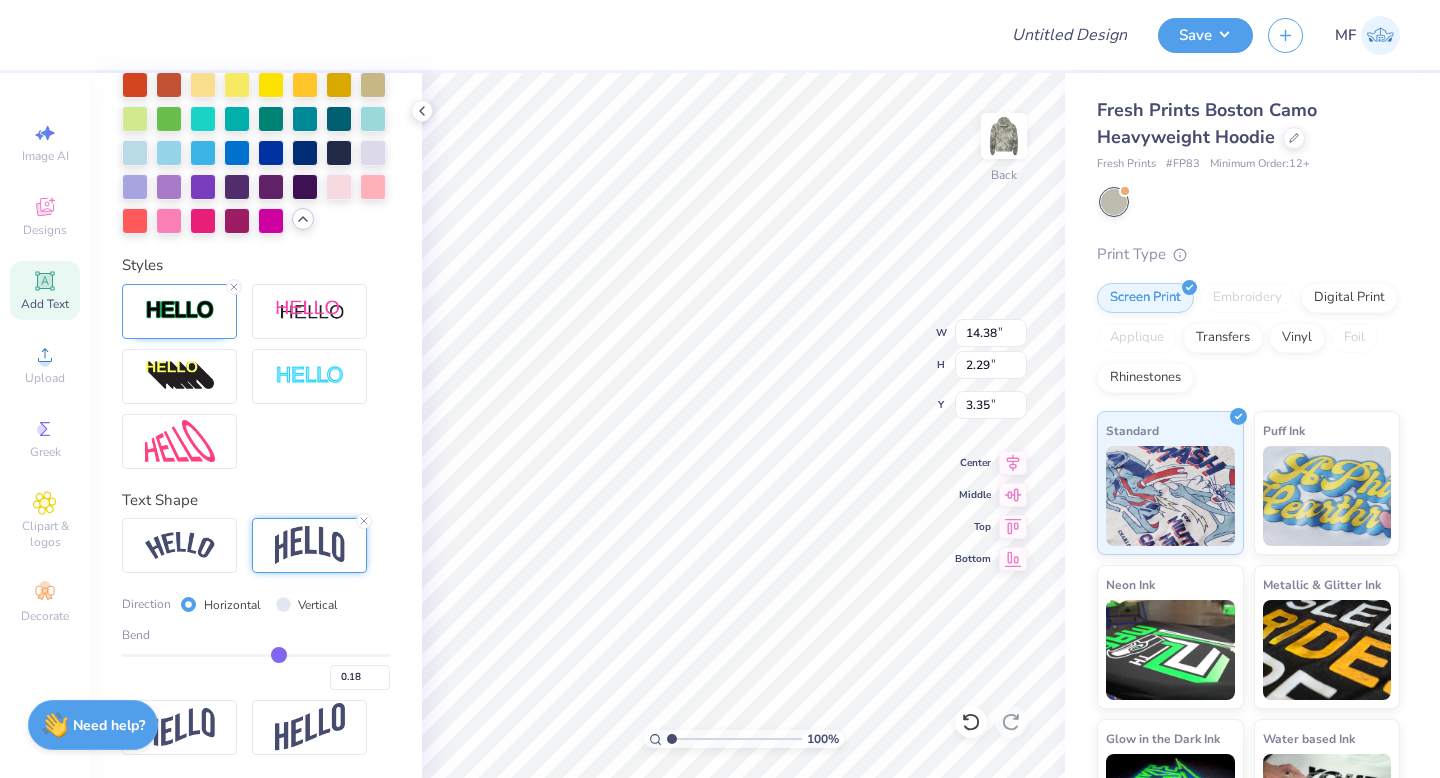 type on "0.19" 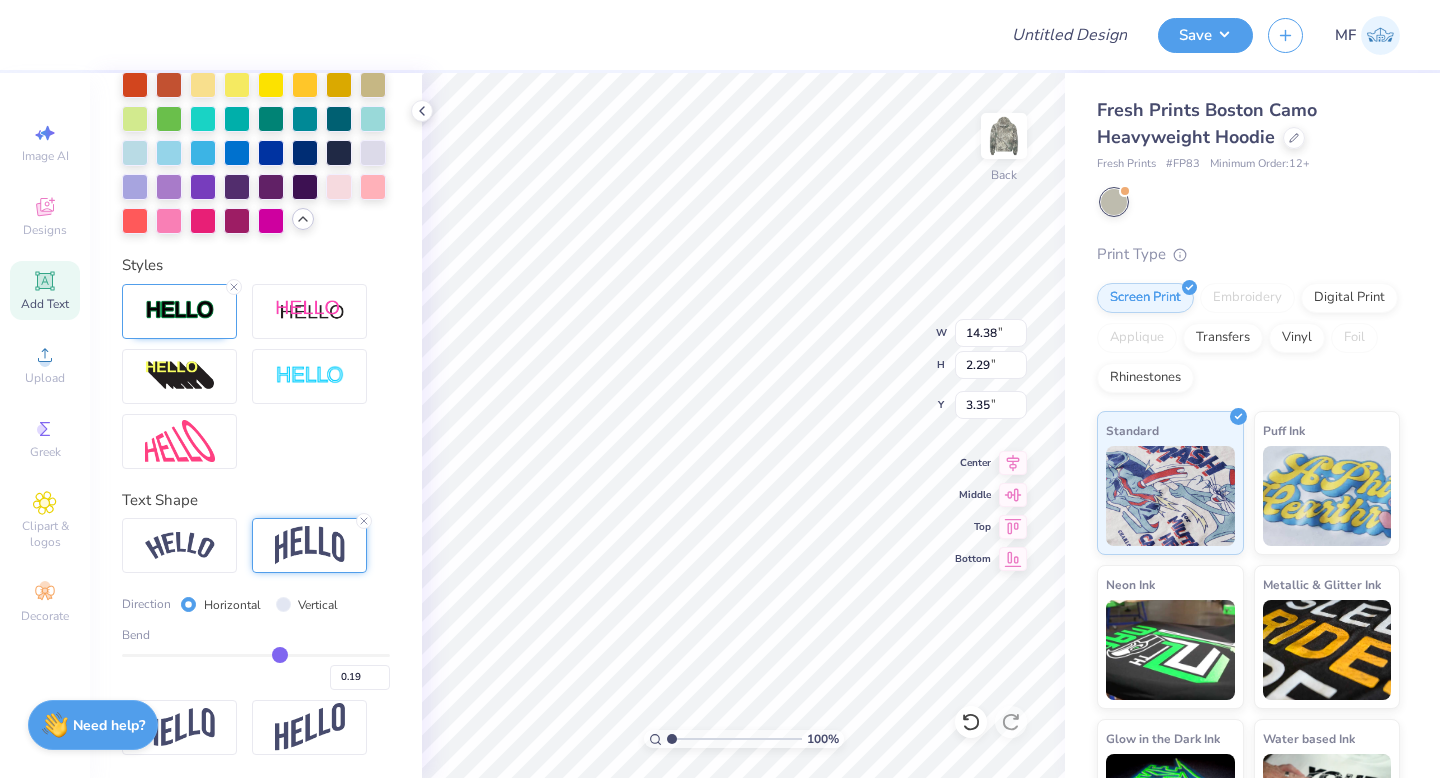 type on "0.2" 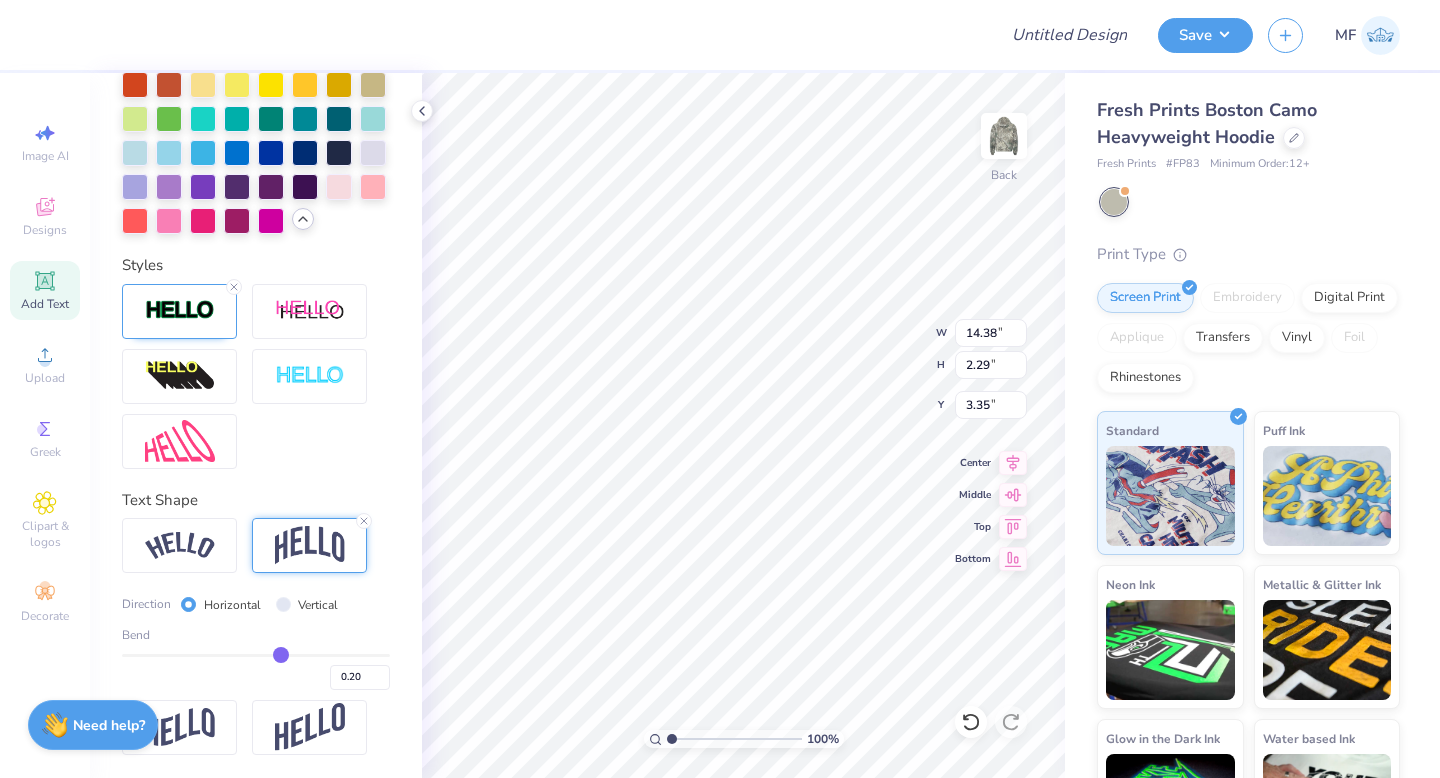 type on "0.21" 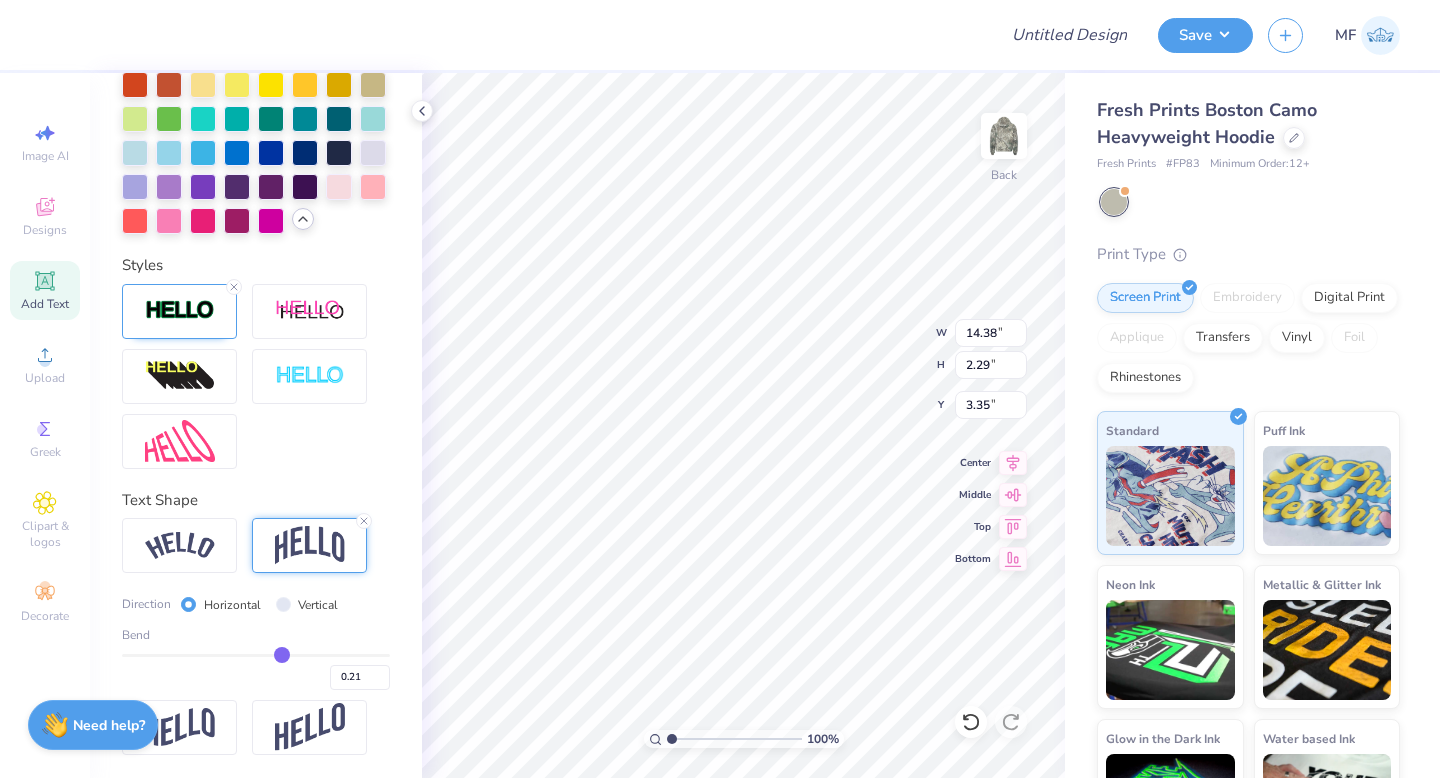 type on "0.22" 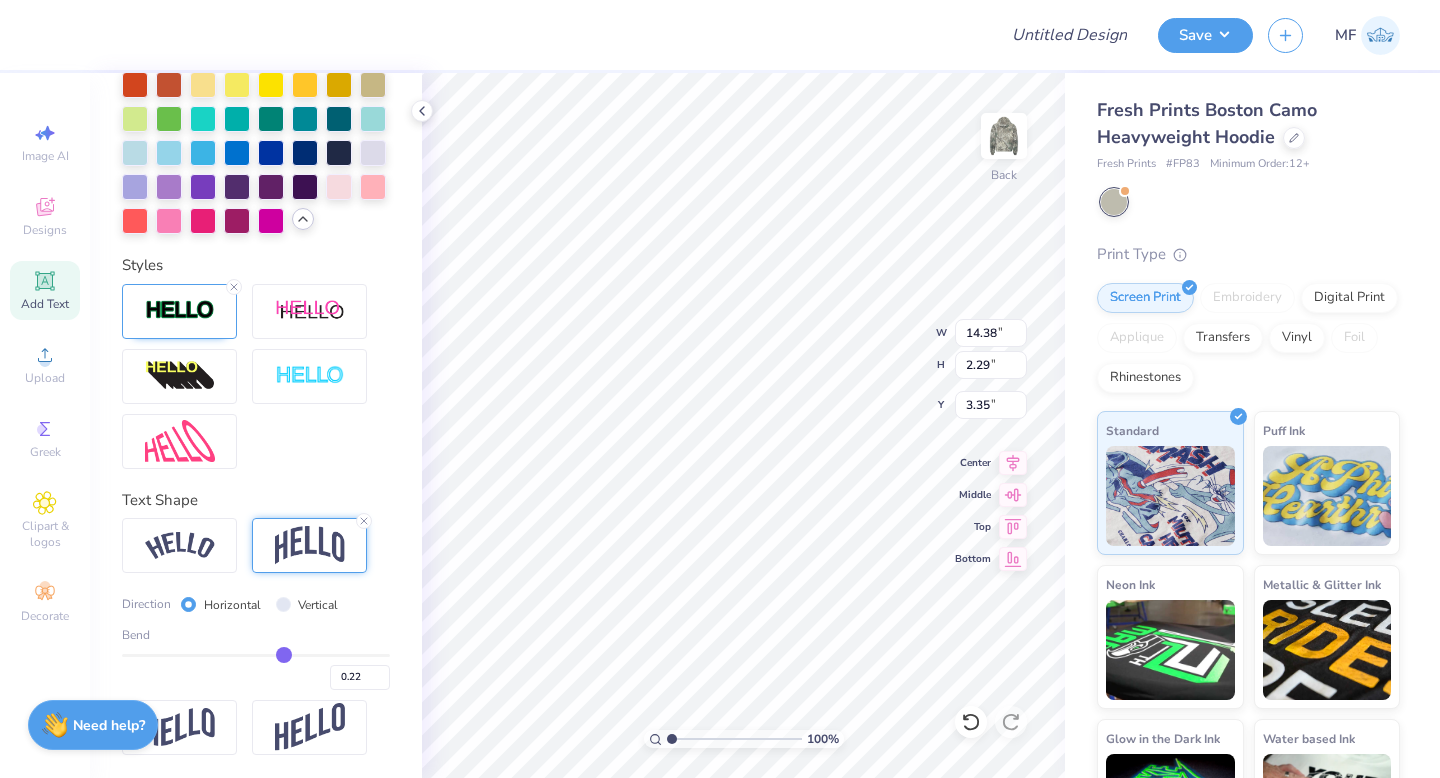 type on "0.23" 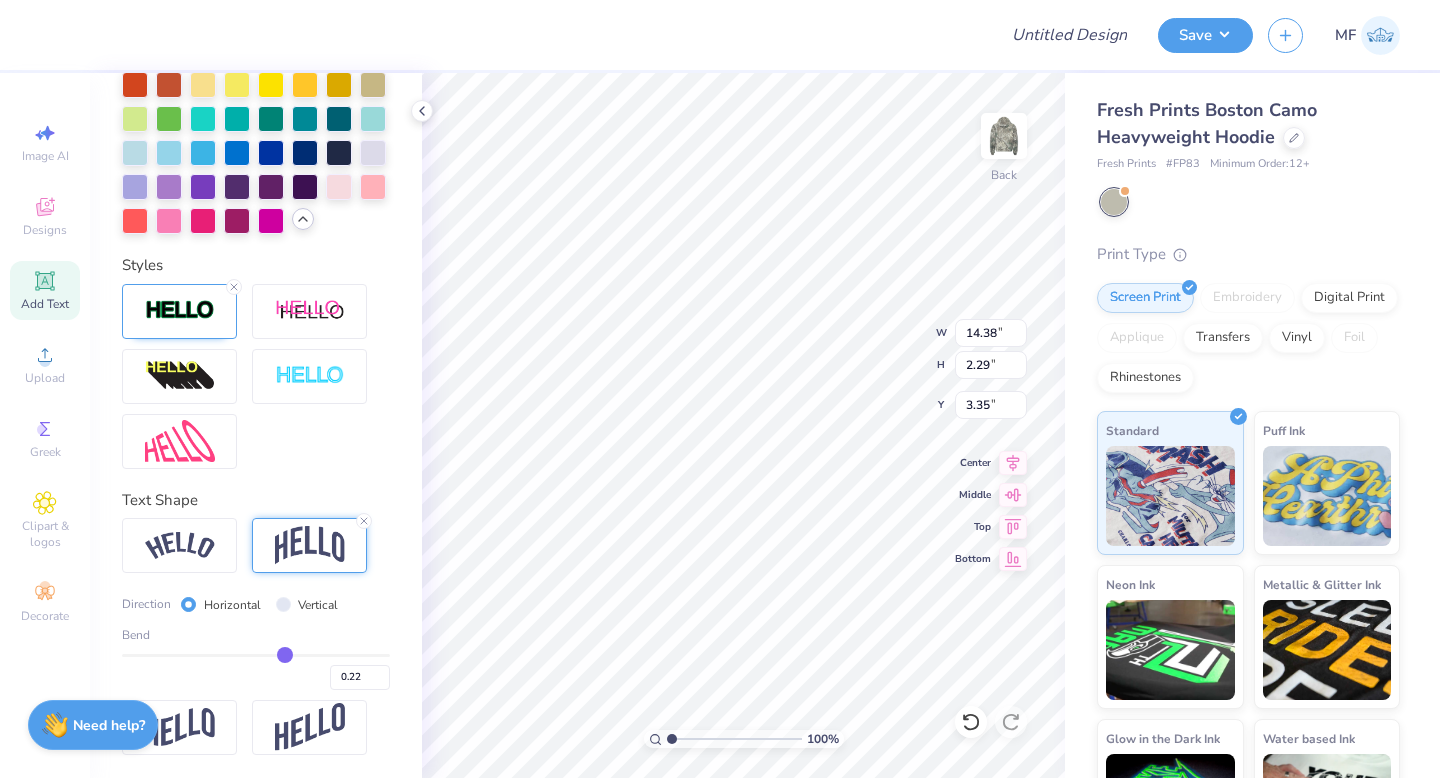 type on "0.23" 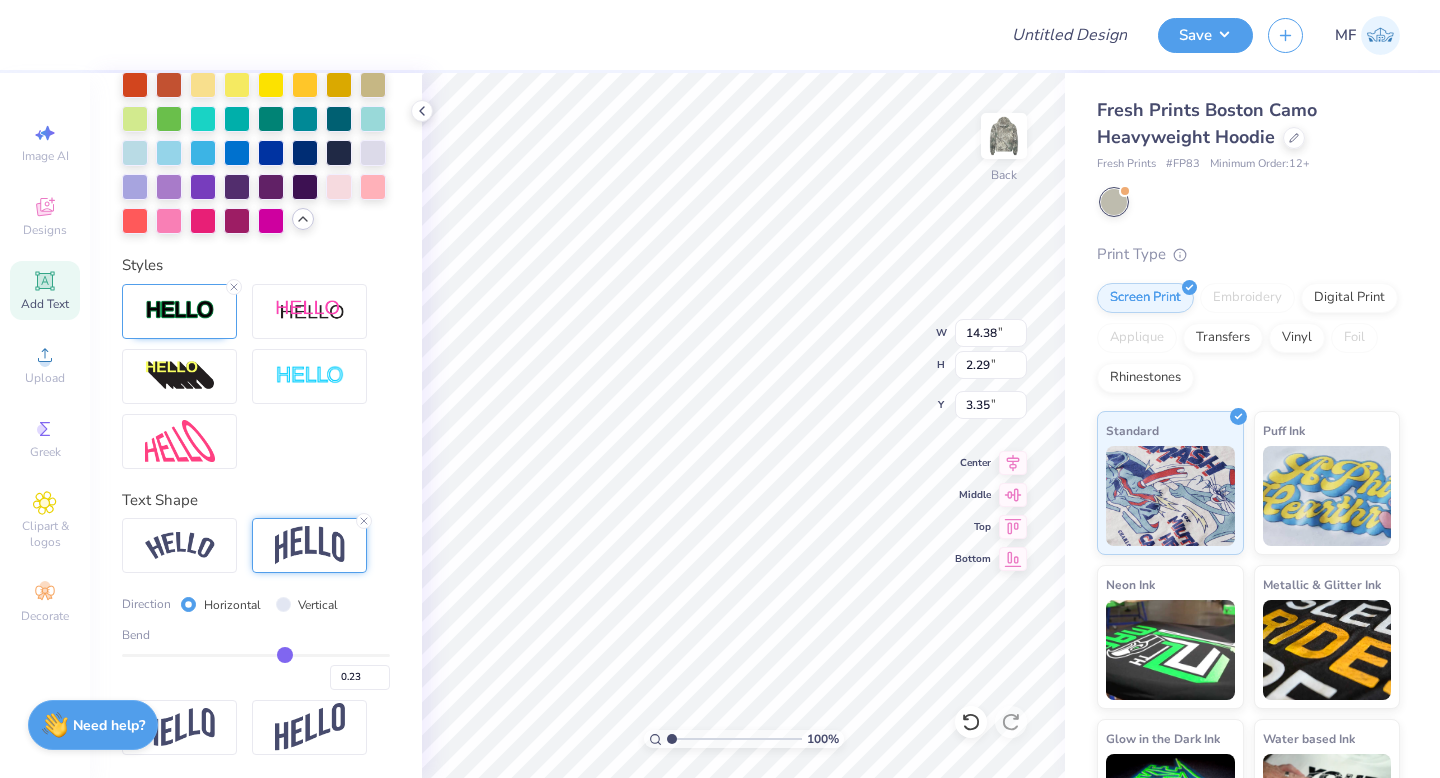 type on "0.24" 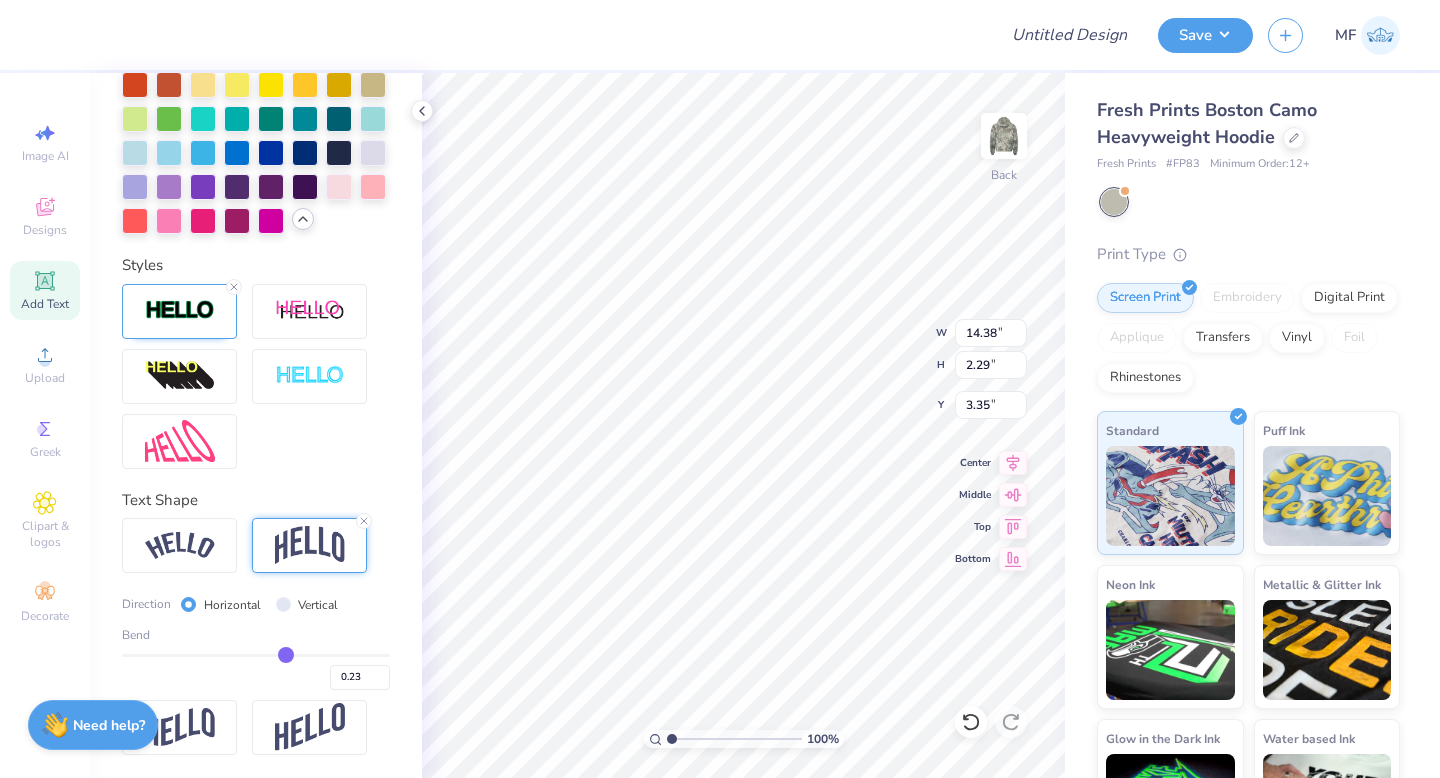 type on "0.24" 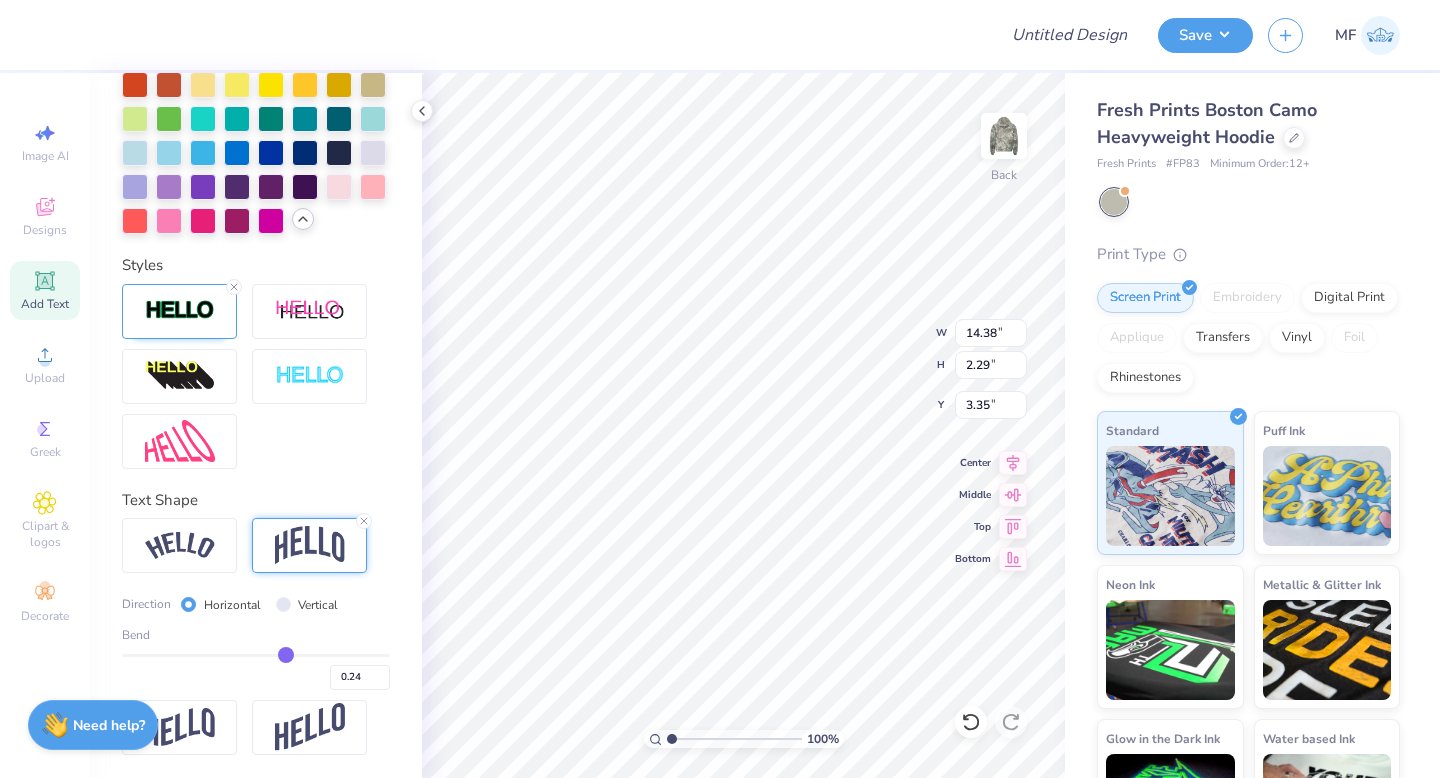 type on "0.25" 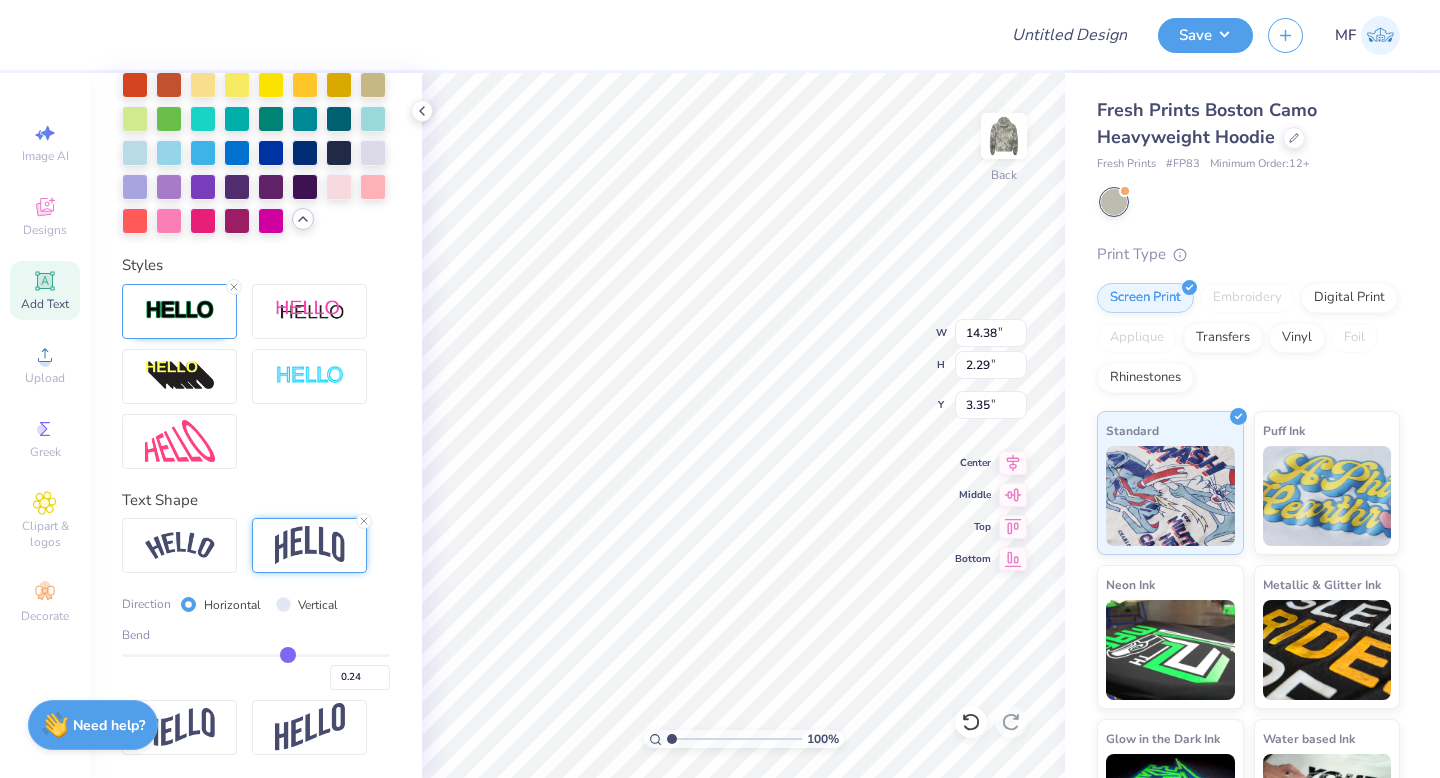 type on "0.25" 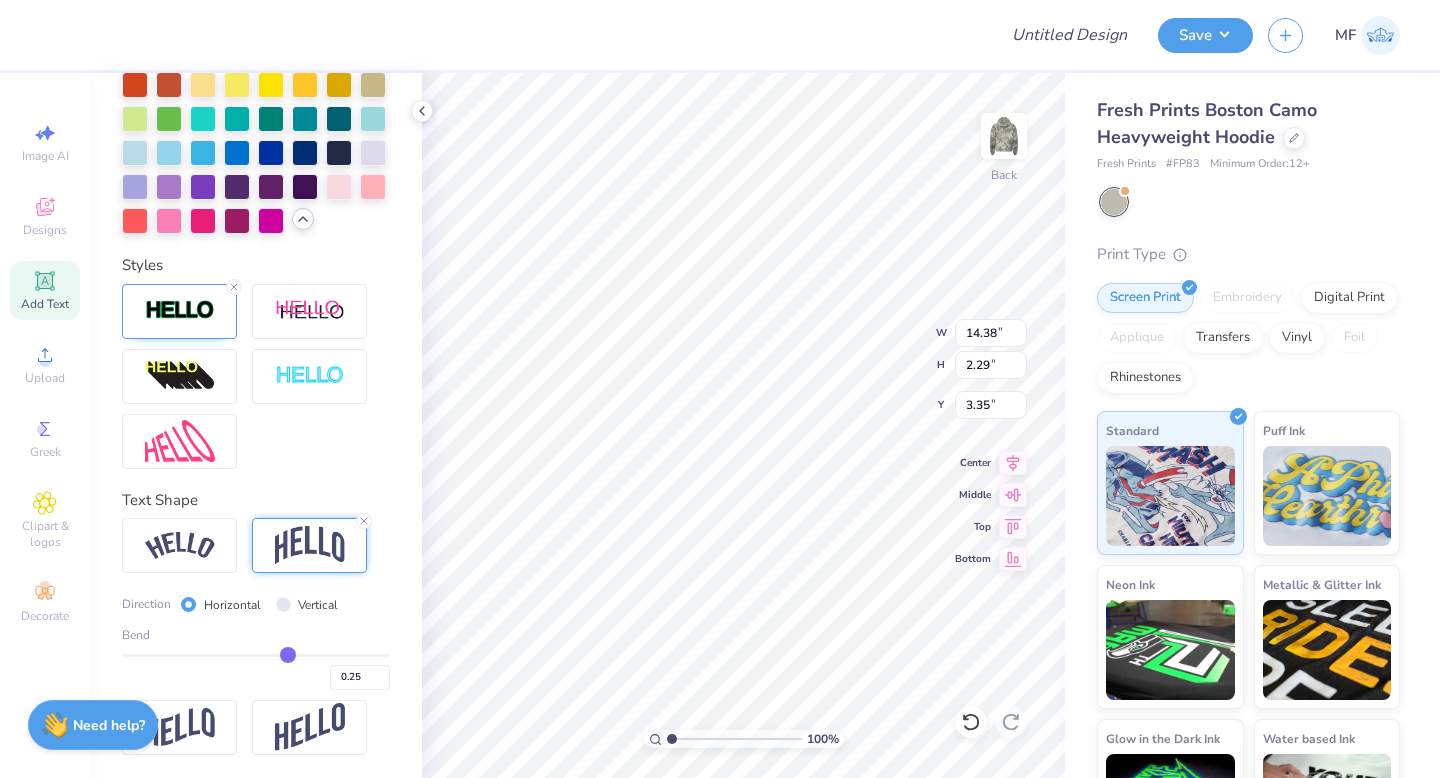 drag, startPoint x: 269, startPoint y: 648, endPoint x: 287, endPoint y: 655, distance: 19.313208 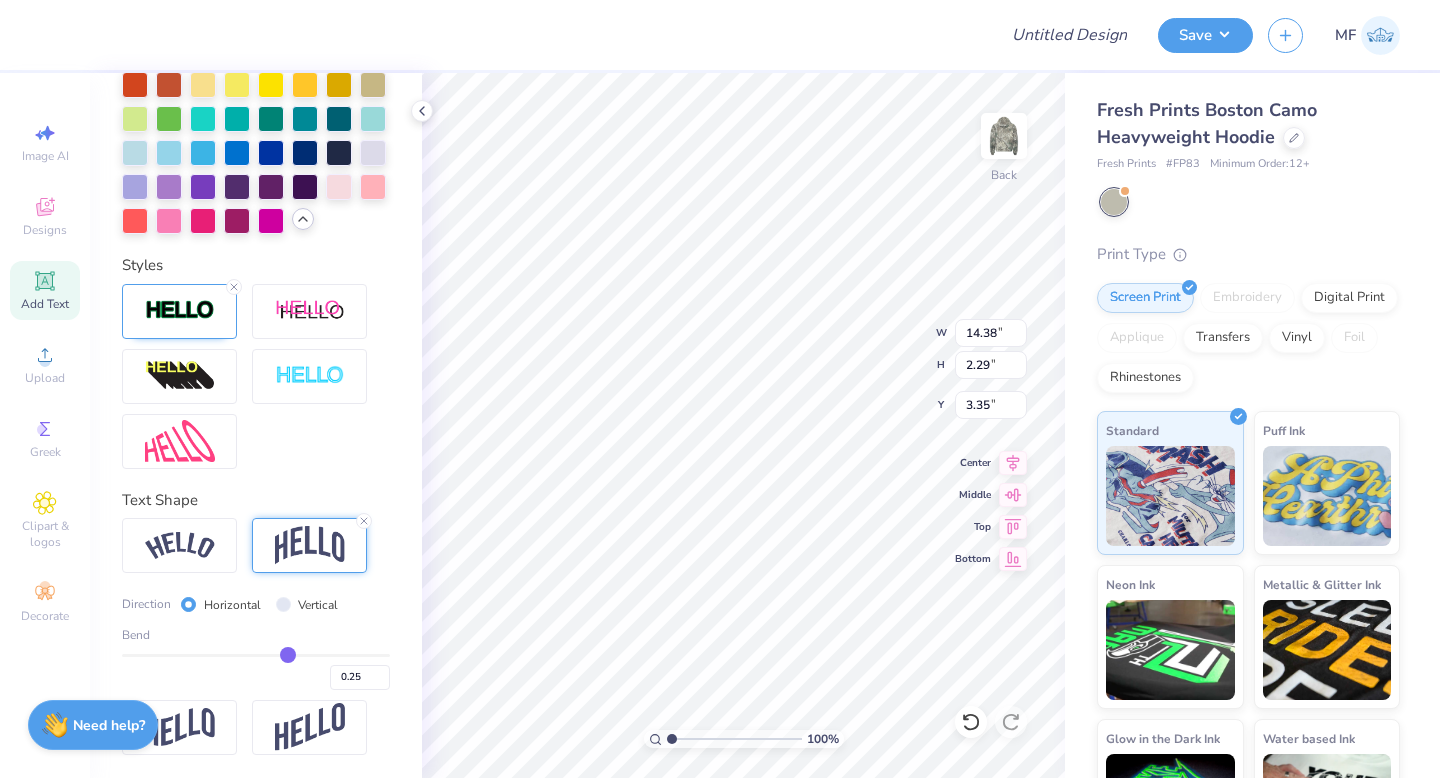 type on "3.27" 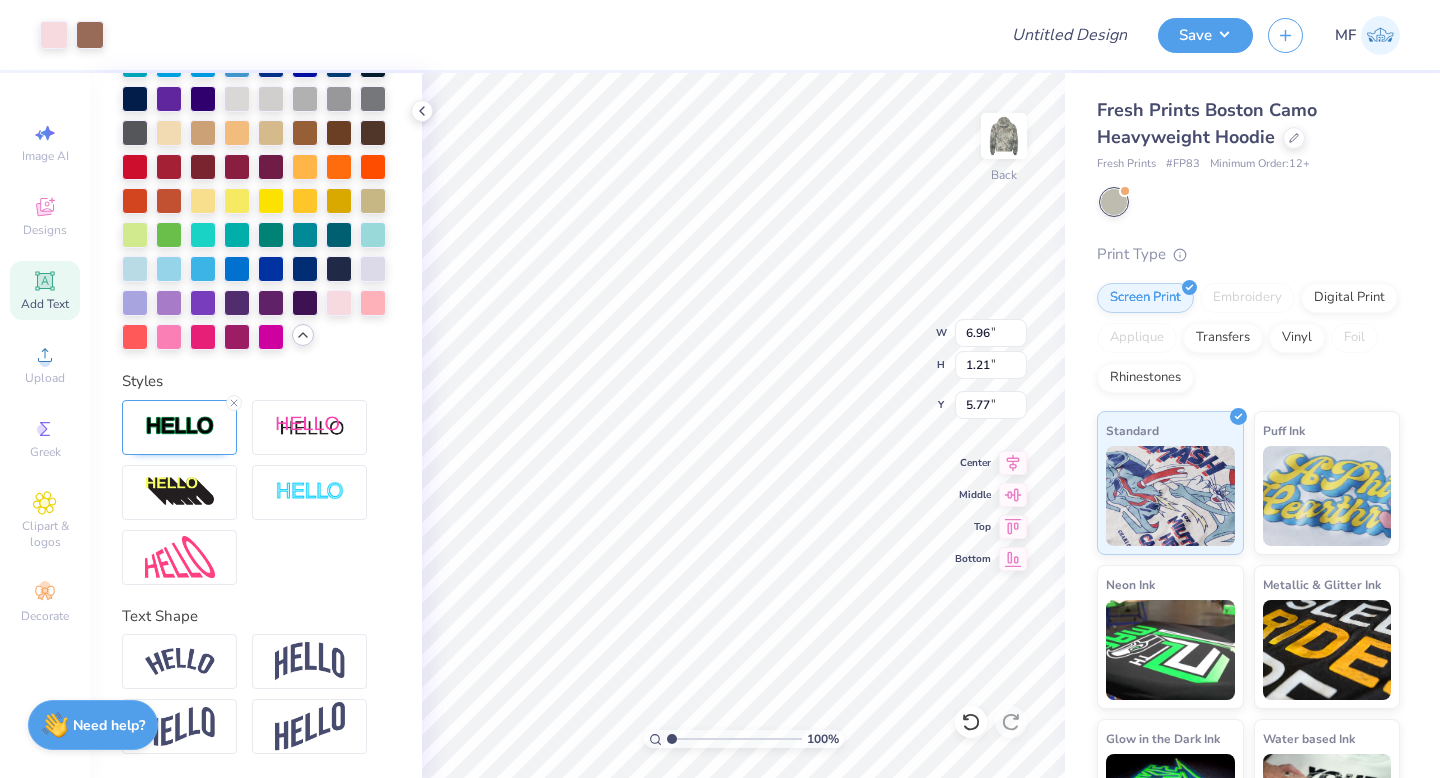 scroll, scrollTop: 700, scrollLeft: 0, axis: vertical 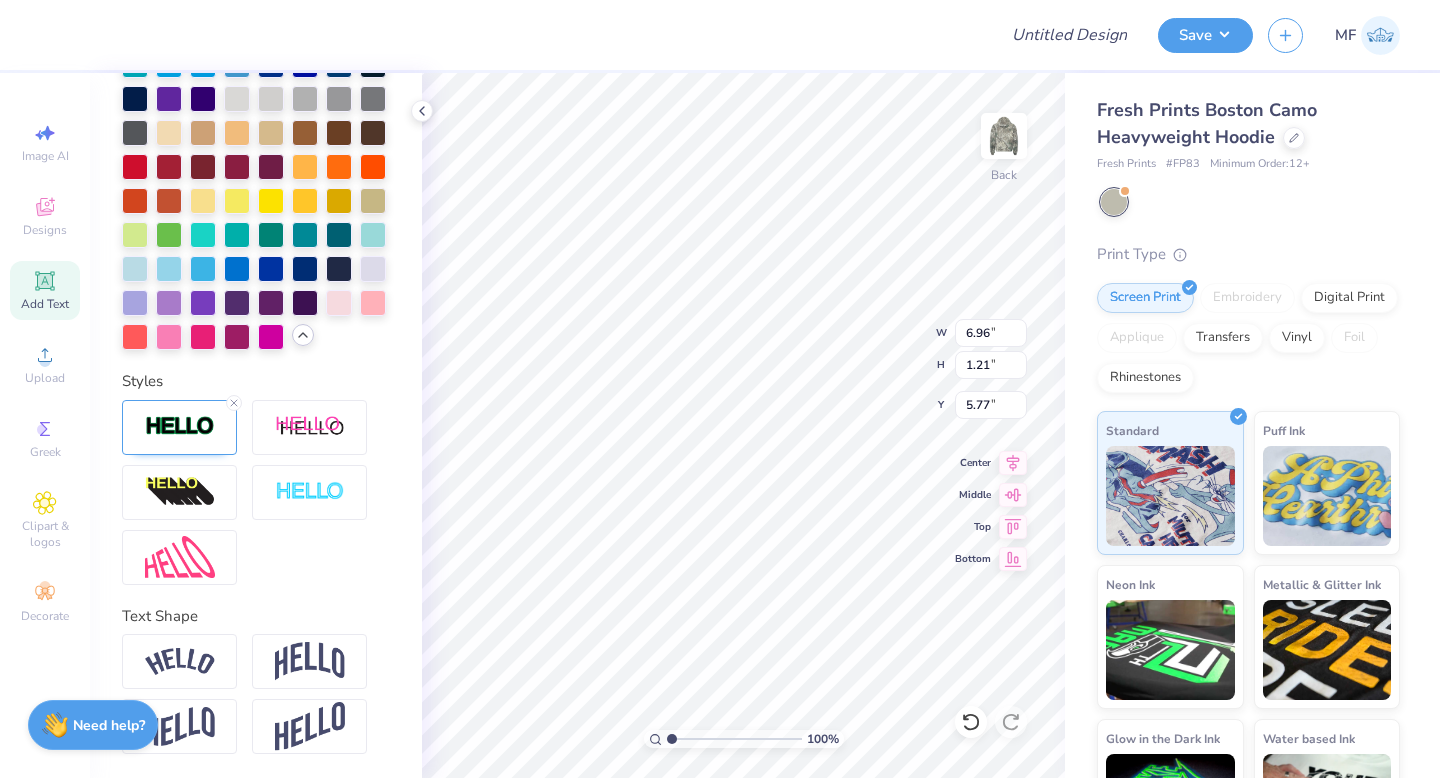 type on "EST. 1902" 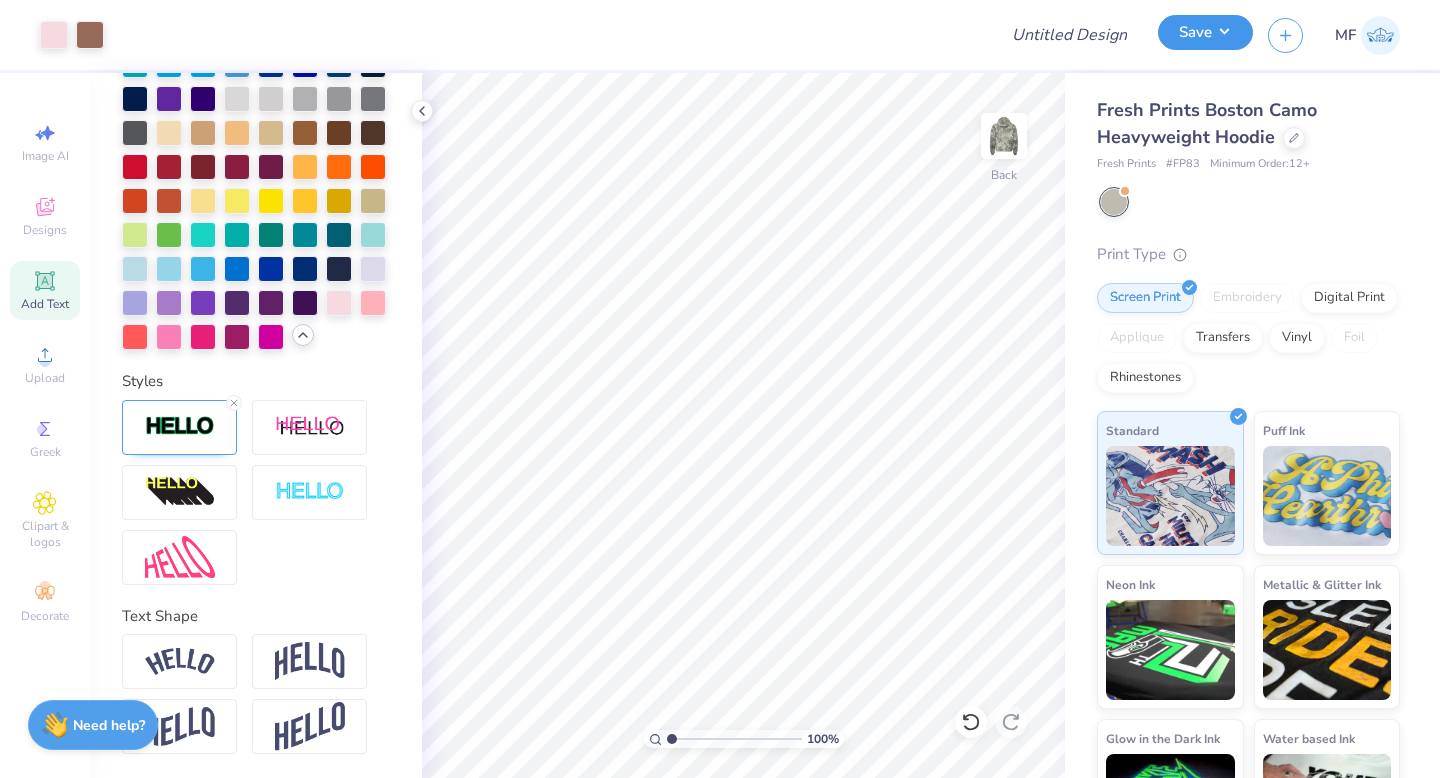 click on "Save" at bounding box center (1205, 32) 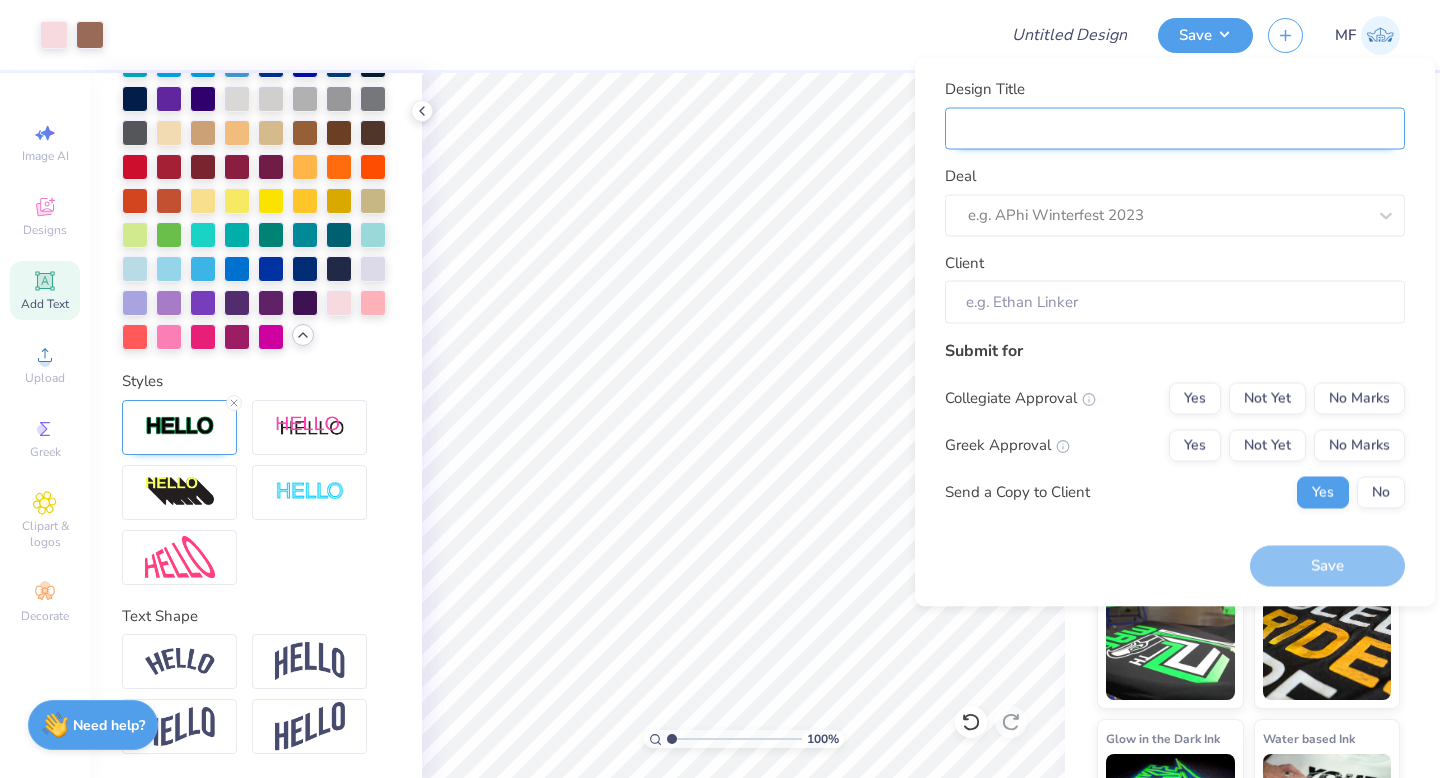 click on "Design Title" at bounding box center [1175, 128] 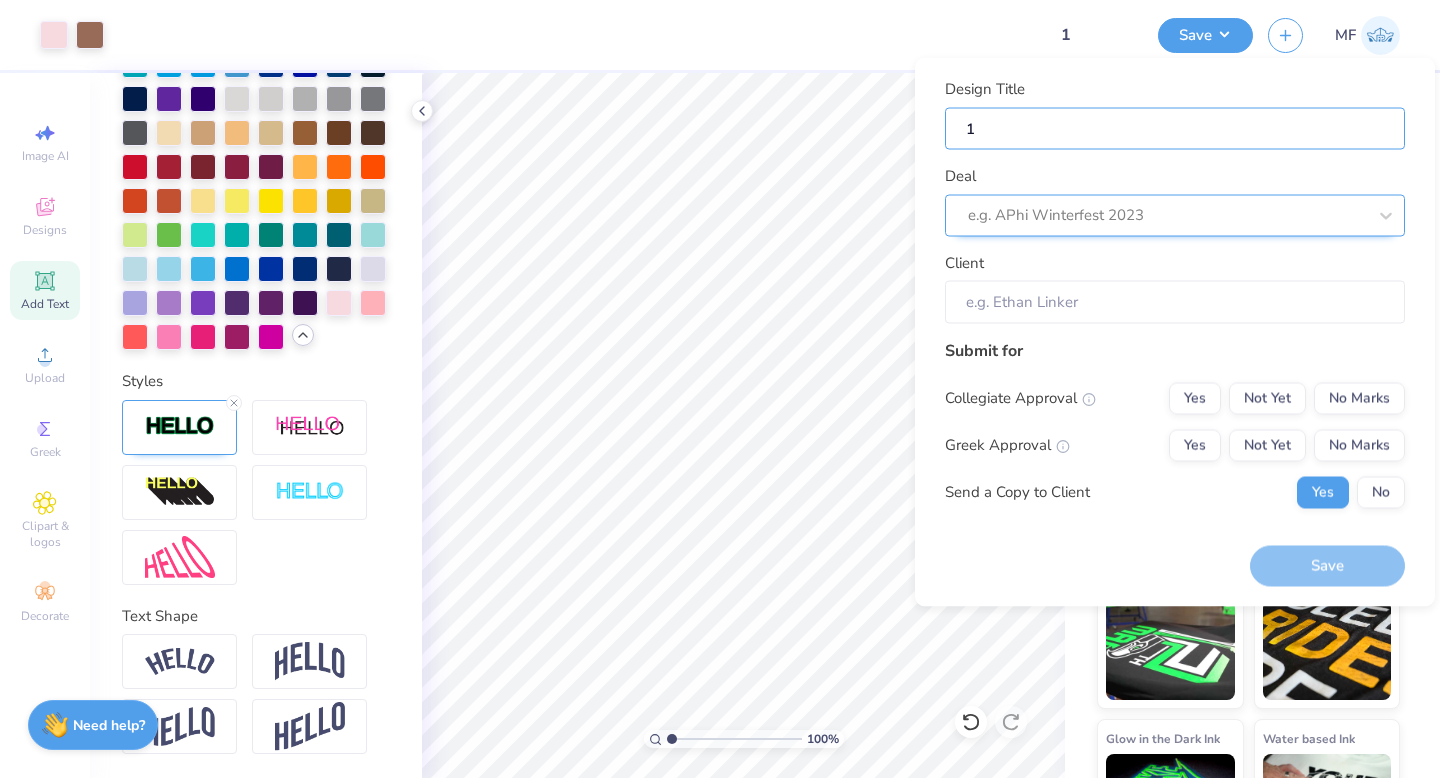 type on "1" 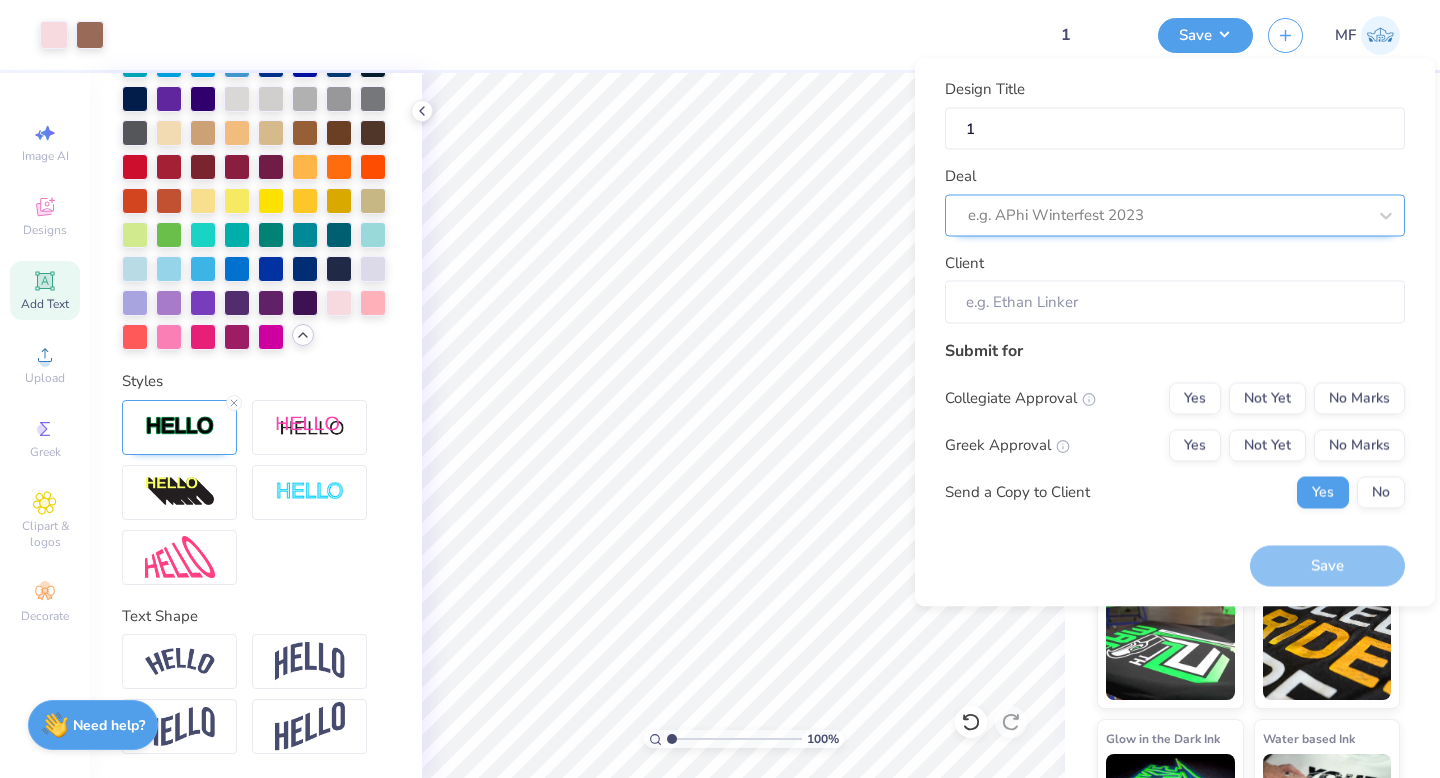 click at bounding box center [1167, 215] 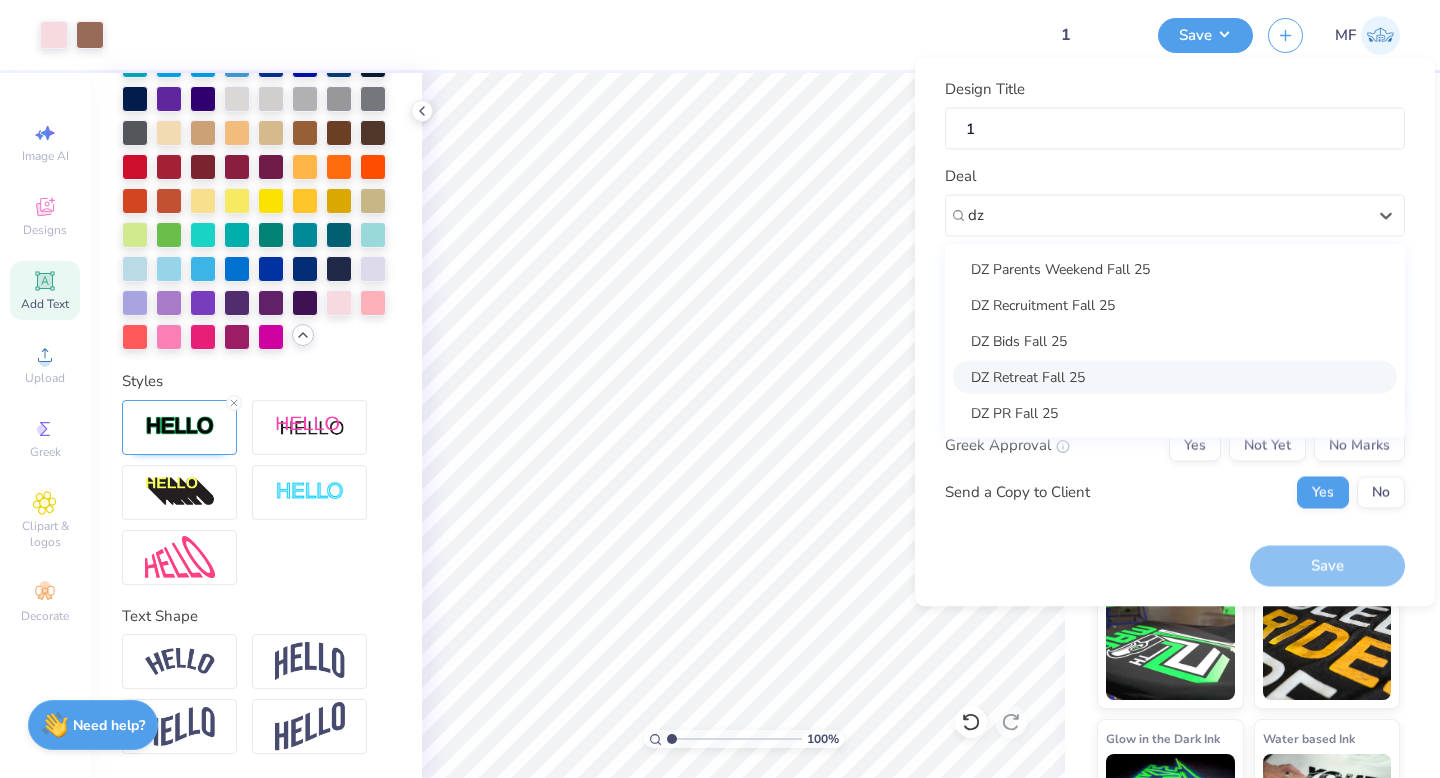 click on "DZ Retreat Fall 25" at bounding box center [1175, 376] 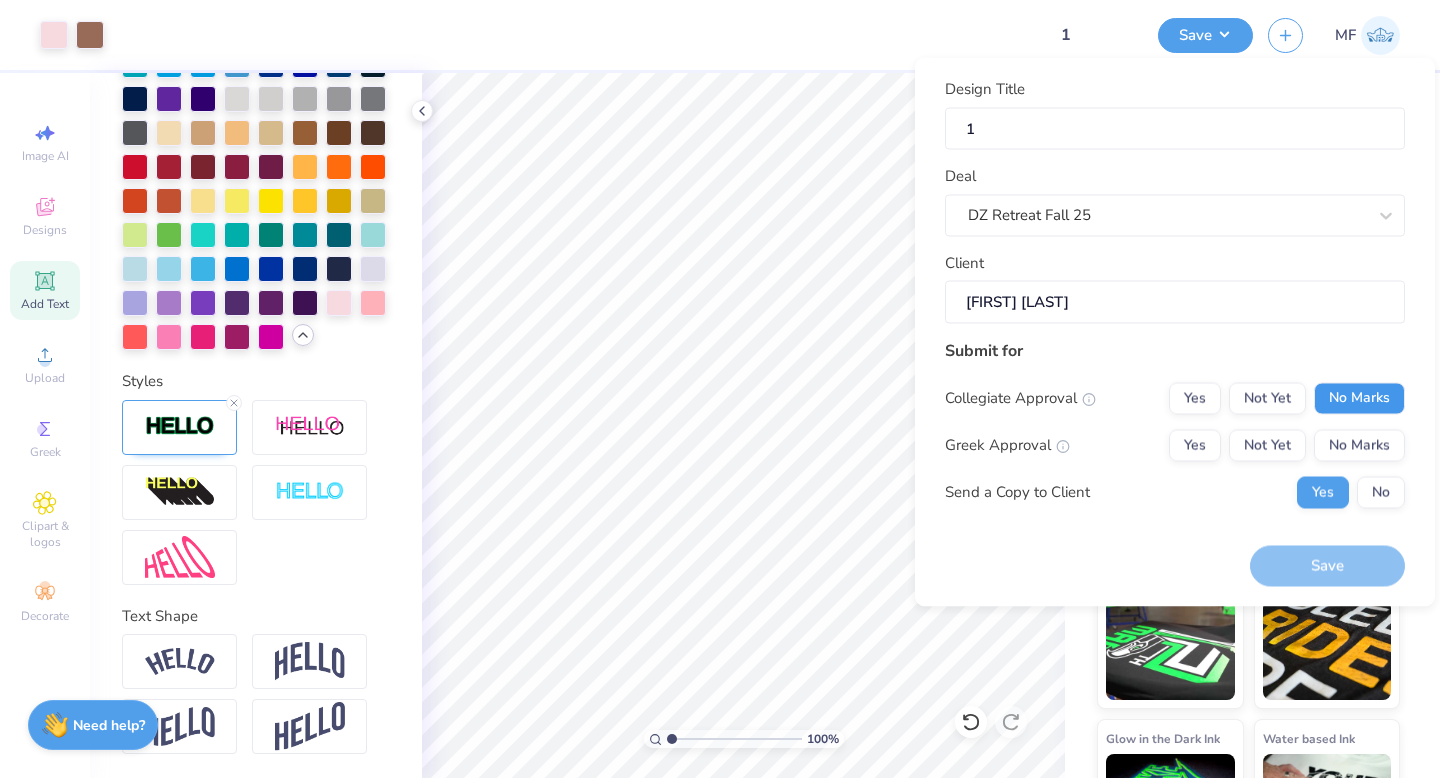 click on "No Marks" at bounding box center [1359, 398] 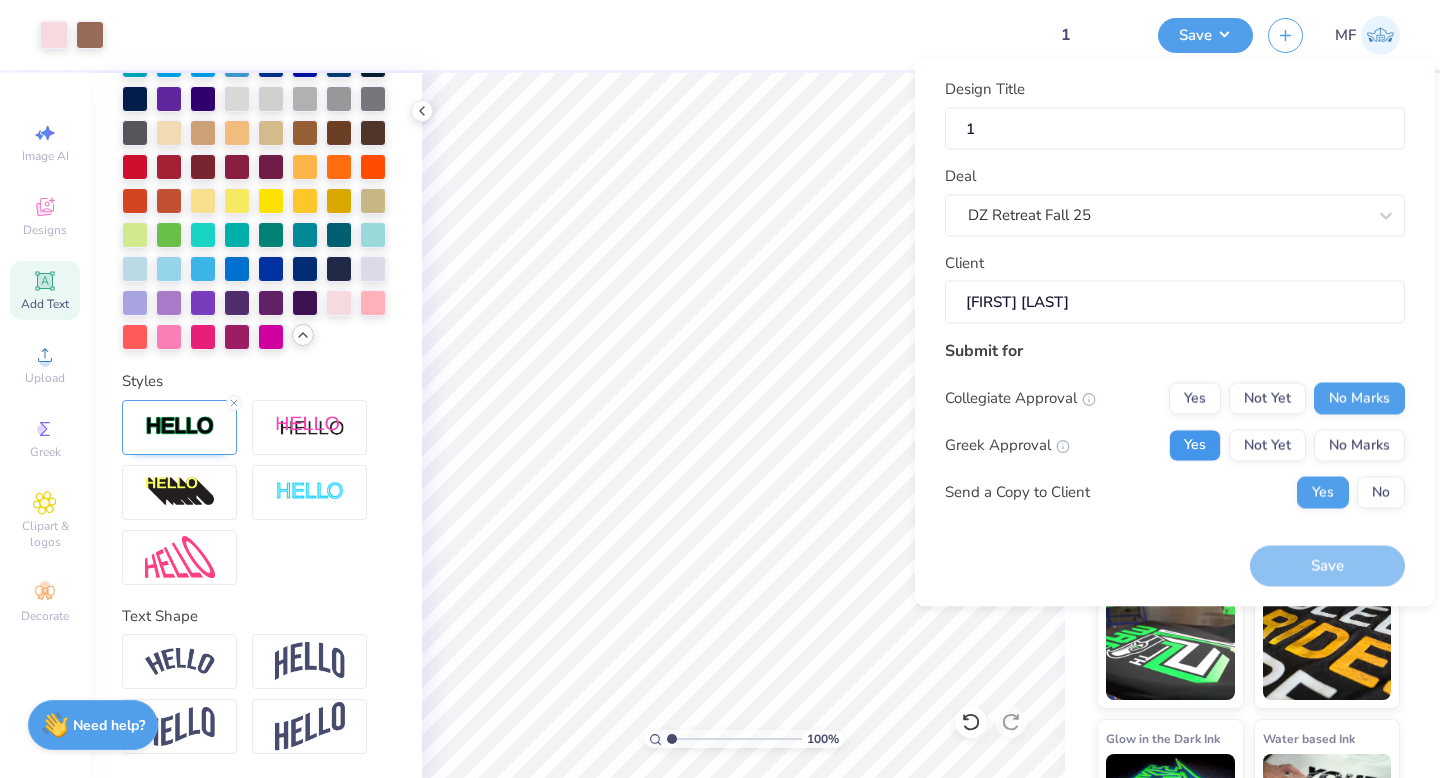 click on "Yes" at bounding box center [1195, 445] 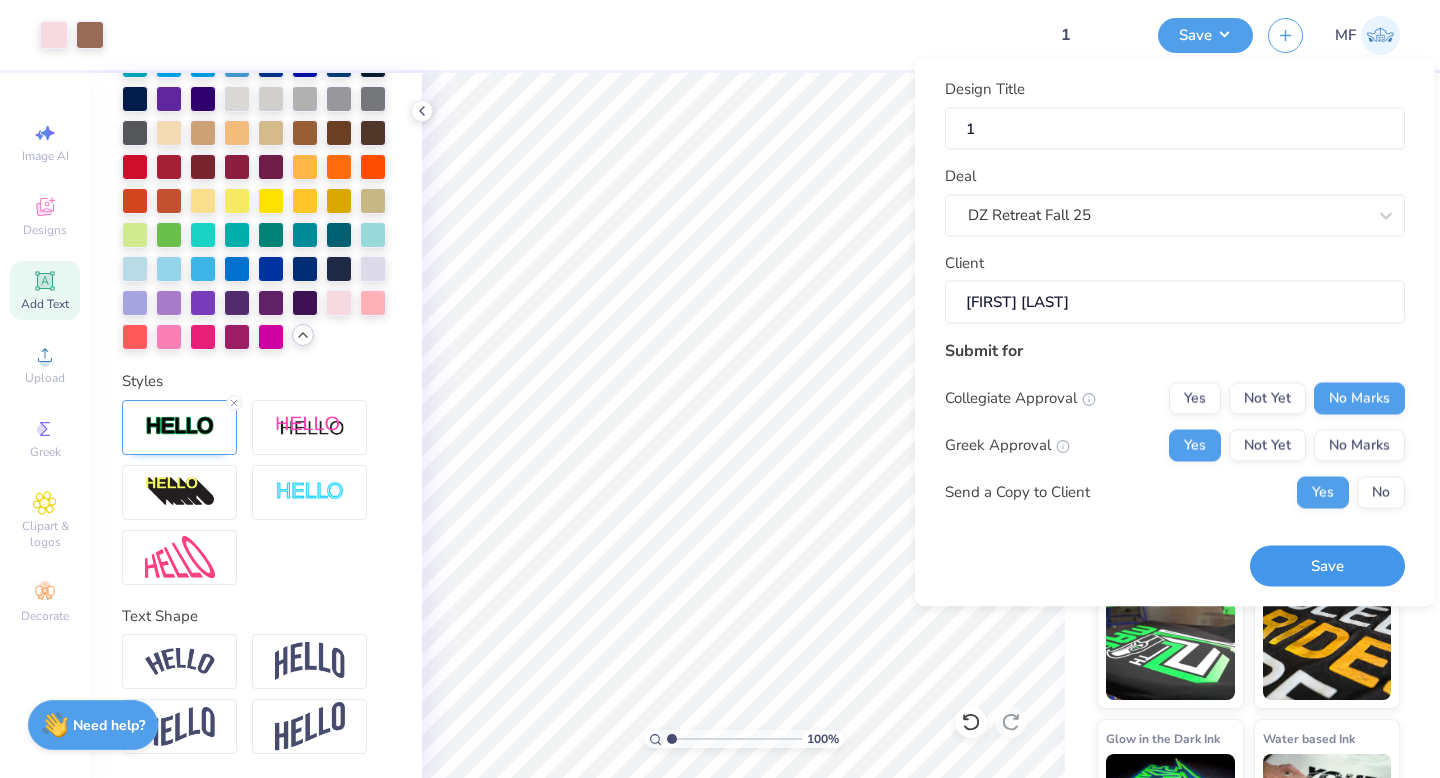 click on "Save" at bounding box center (1327, 566) 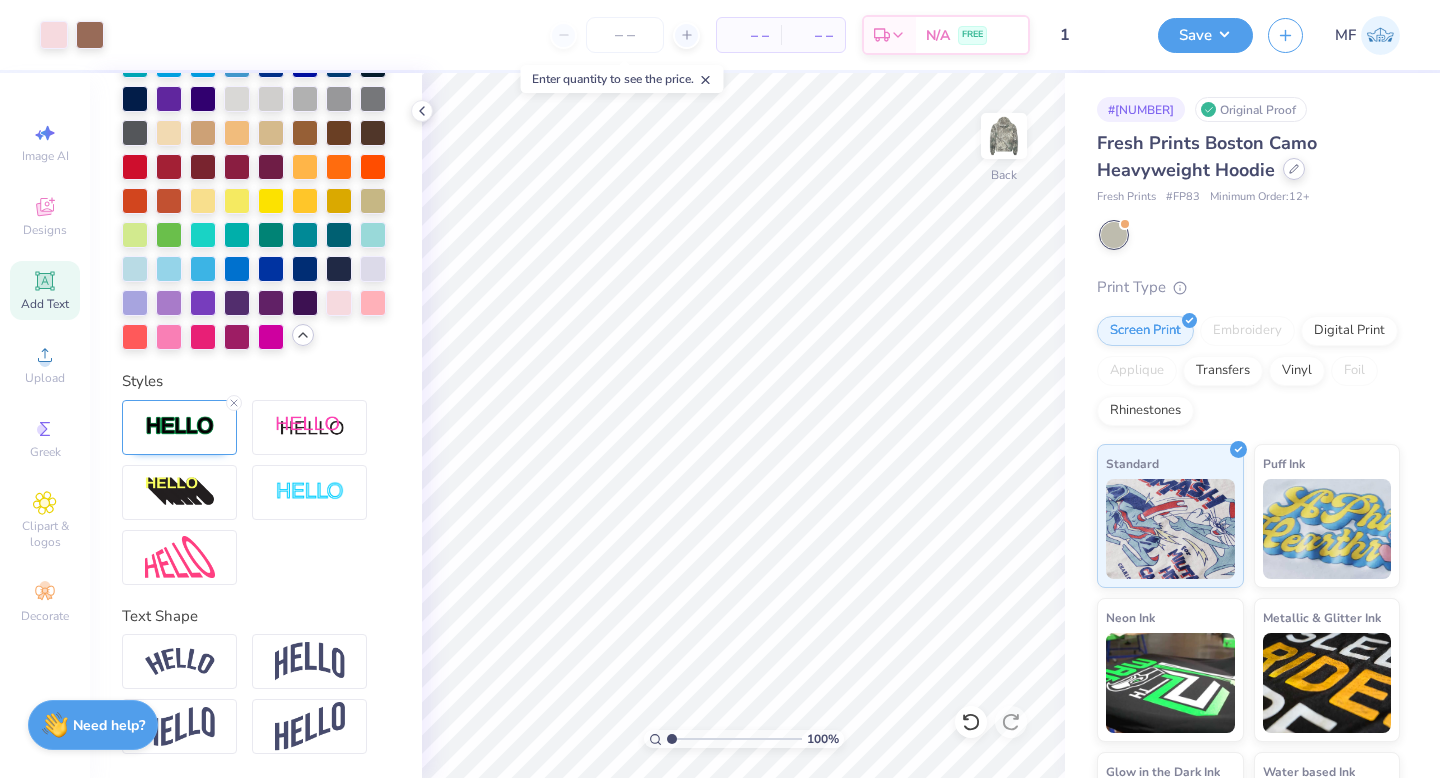 click 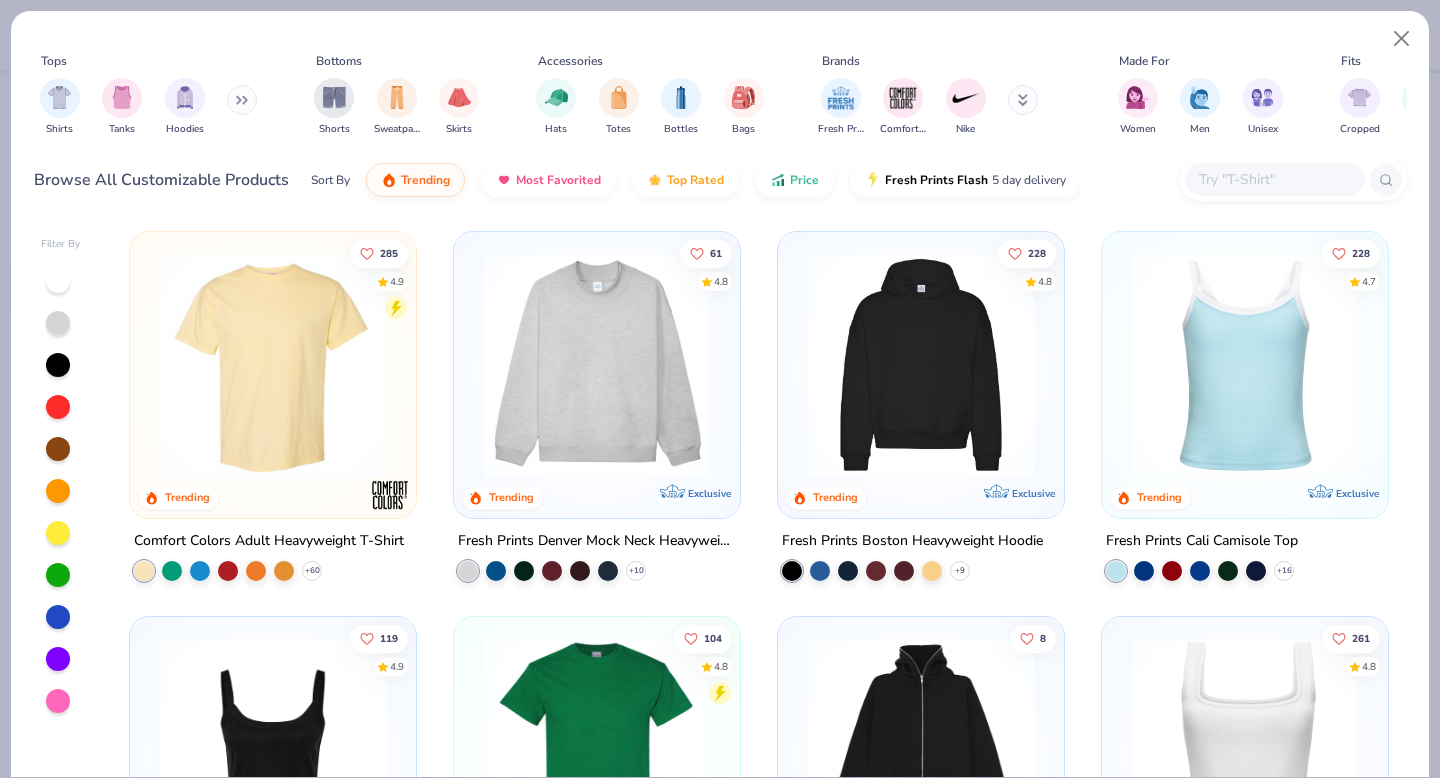 click at bounding box center [1275, 179] 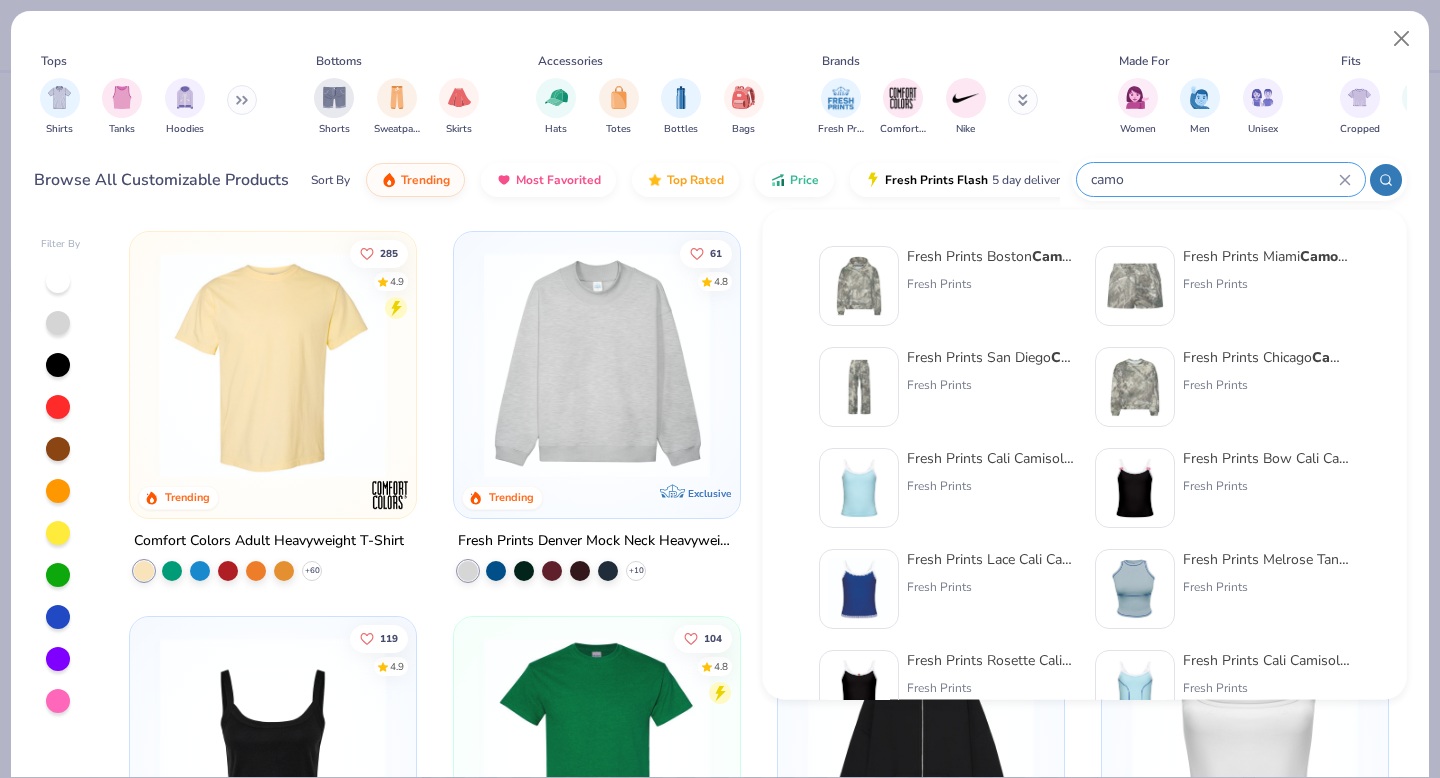 type on "camo" 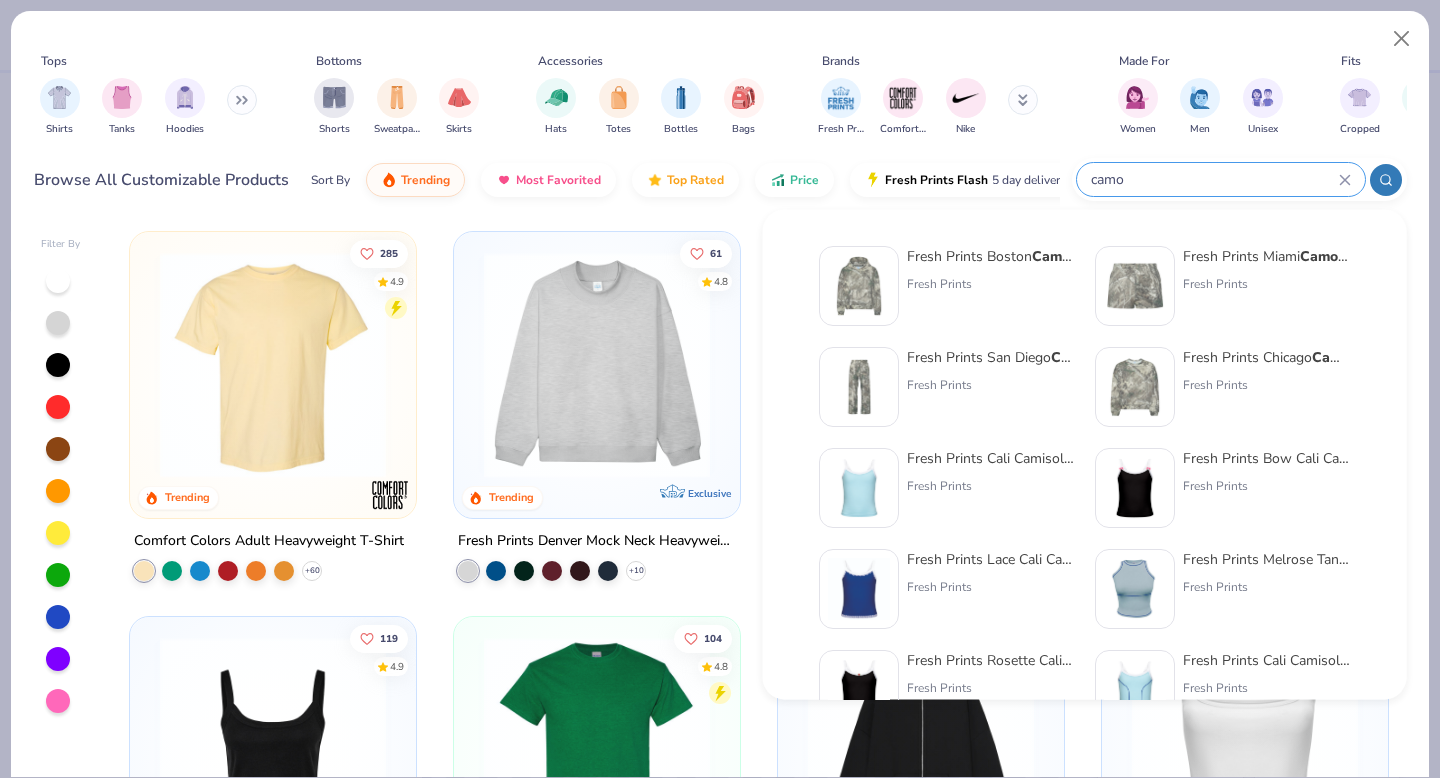 click at bounding box center [859, 387] 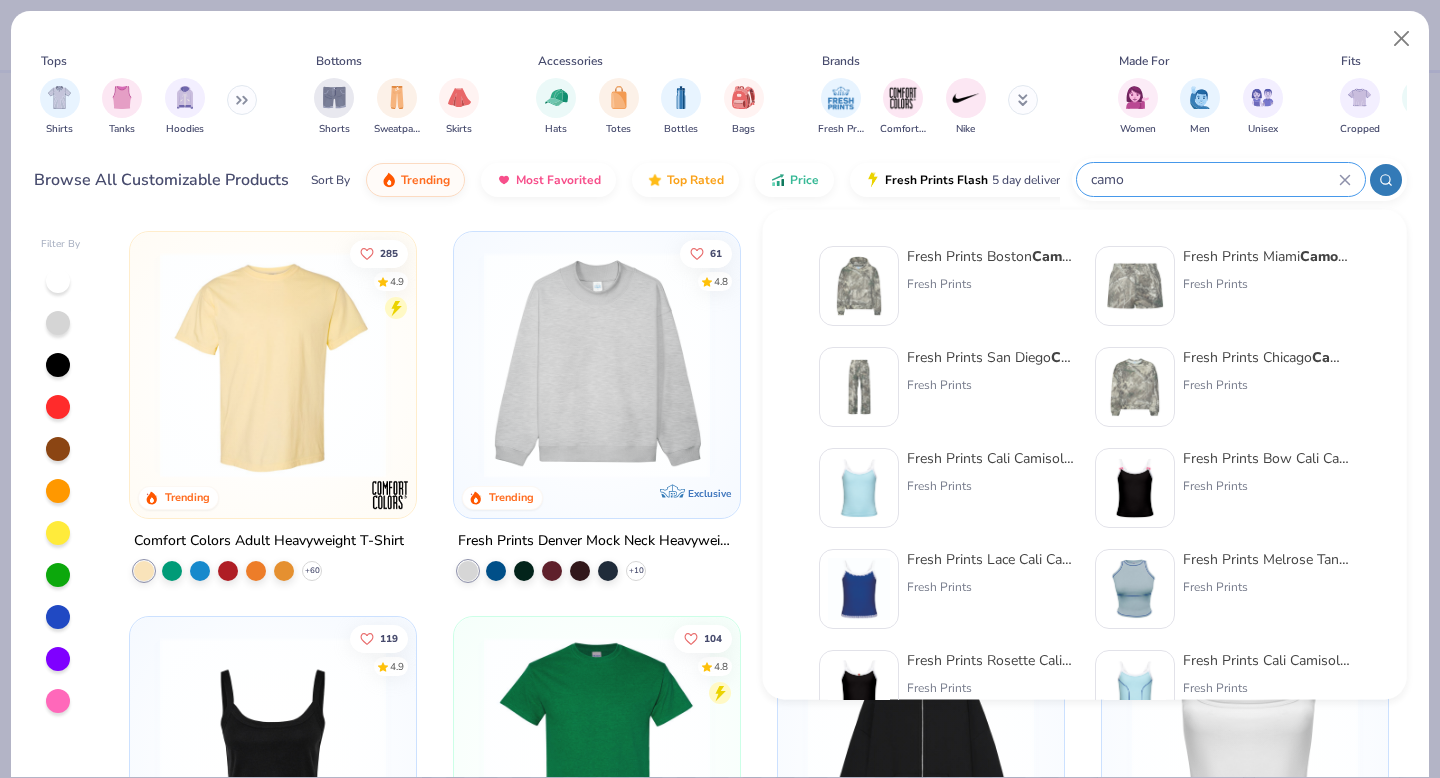 type 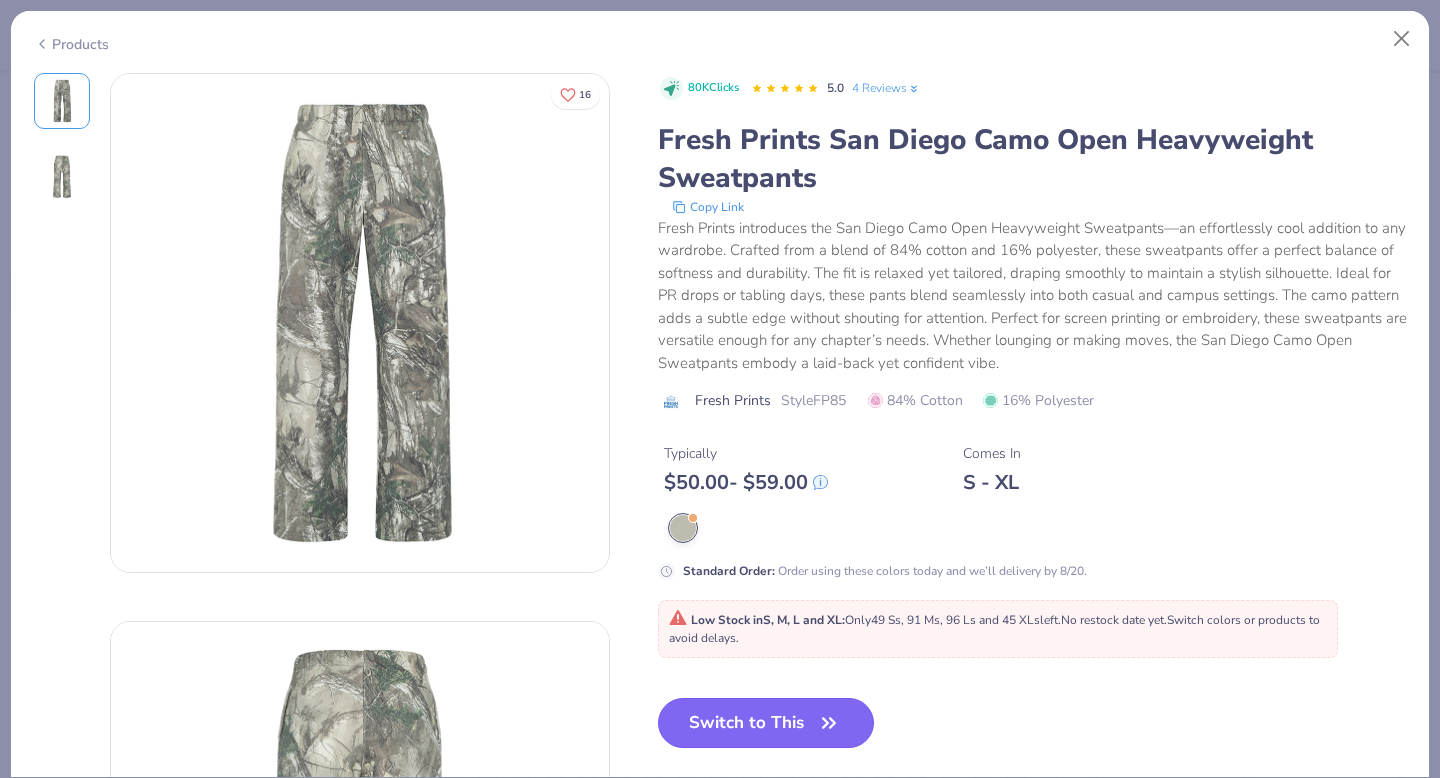 click on "Switch to This" at bounding box center [766, 723] 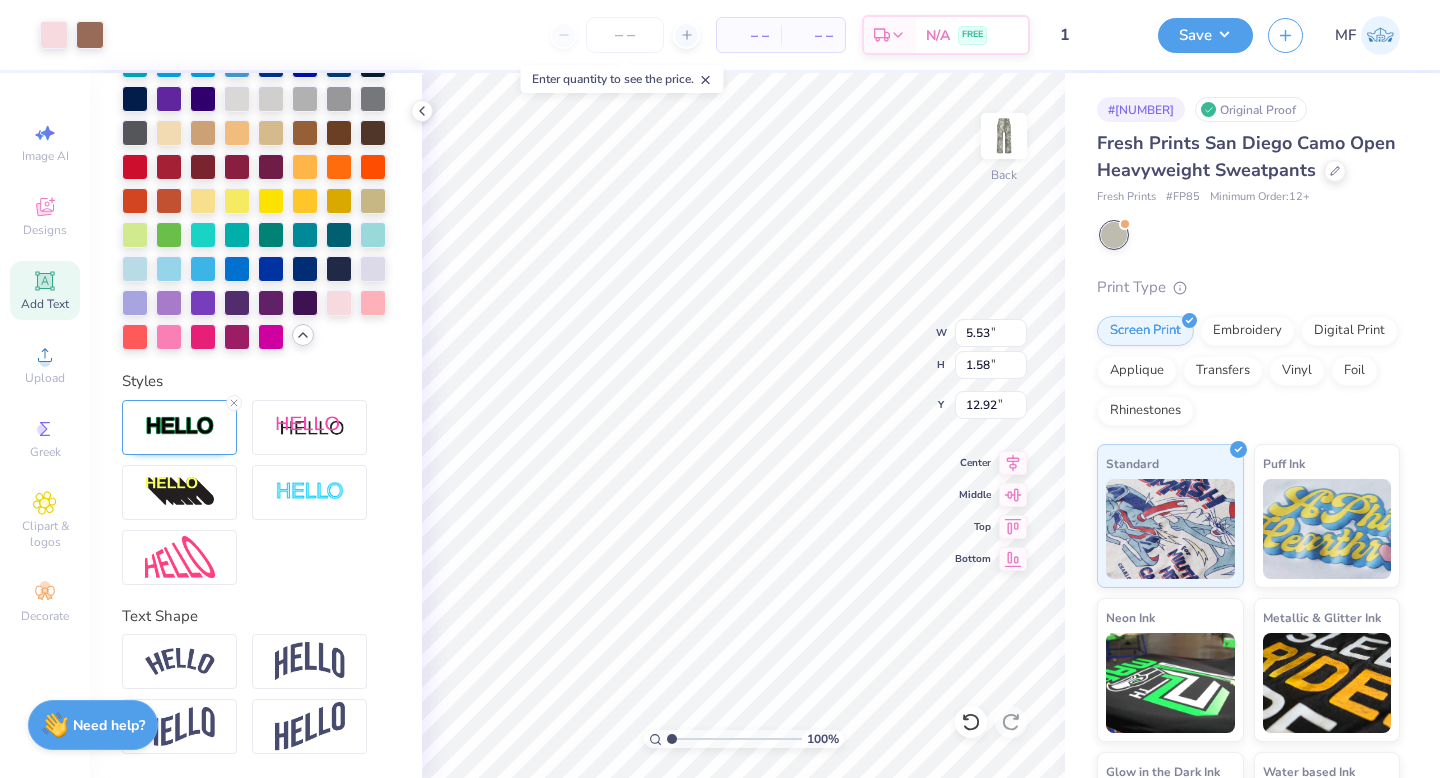 type on "5.53" 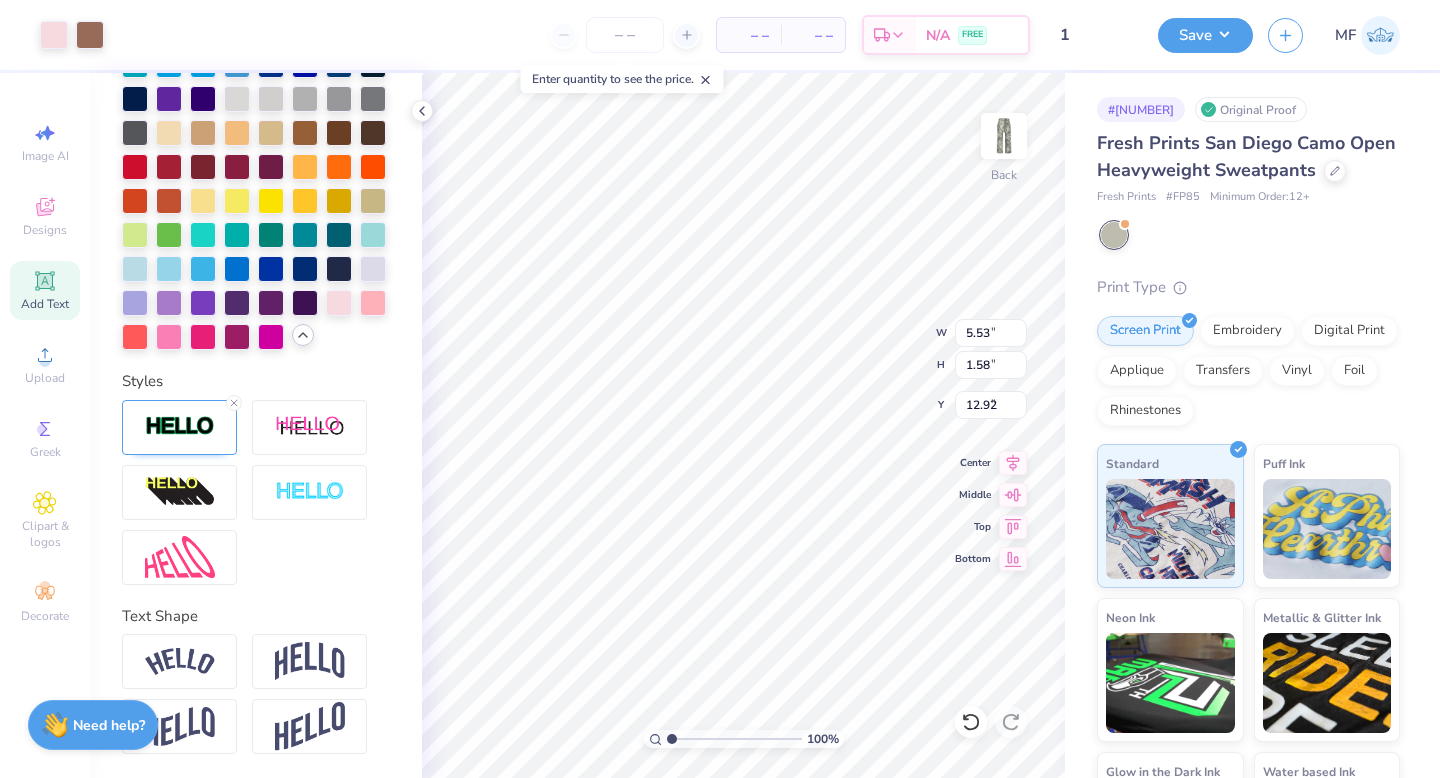 type on "5.47" 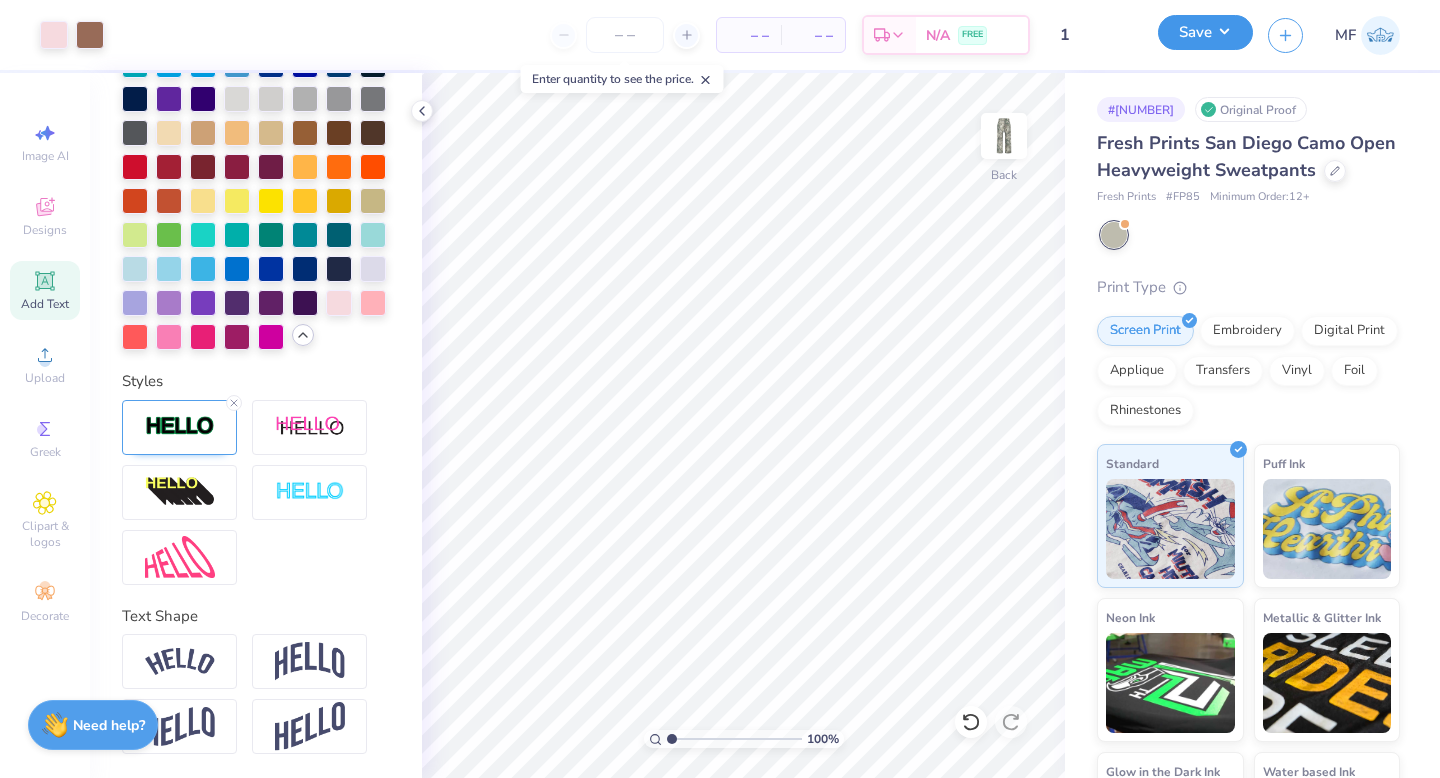 click on "Save" at bounding box center (1205, 32) 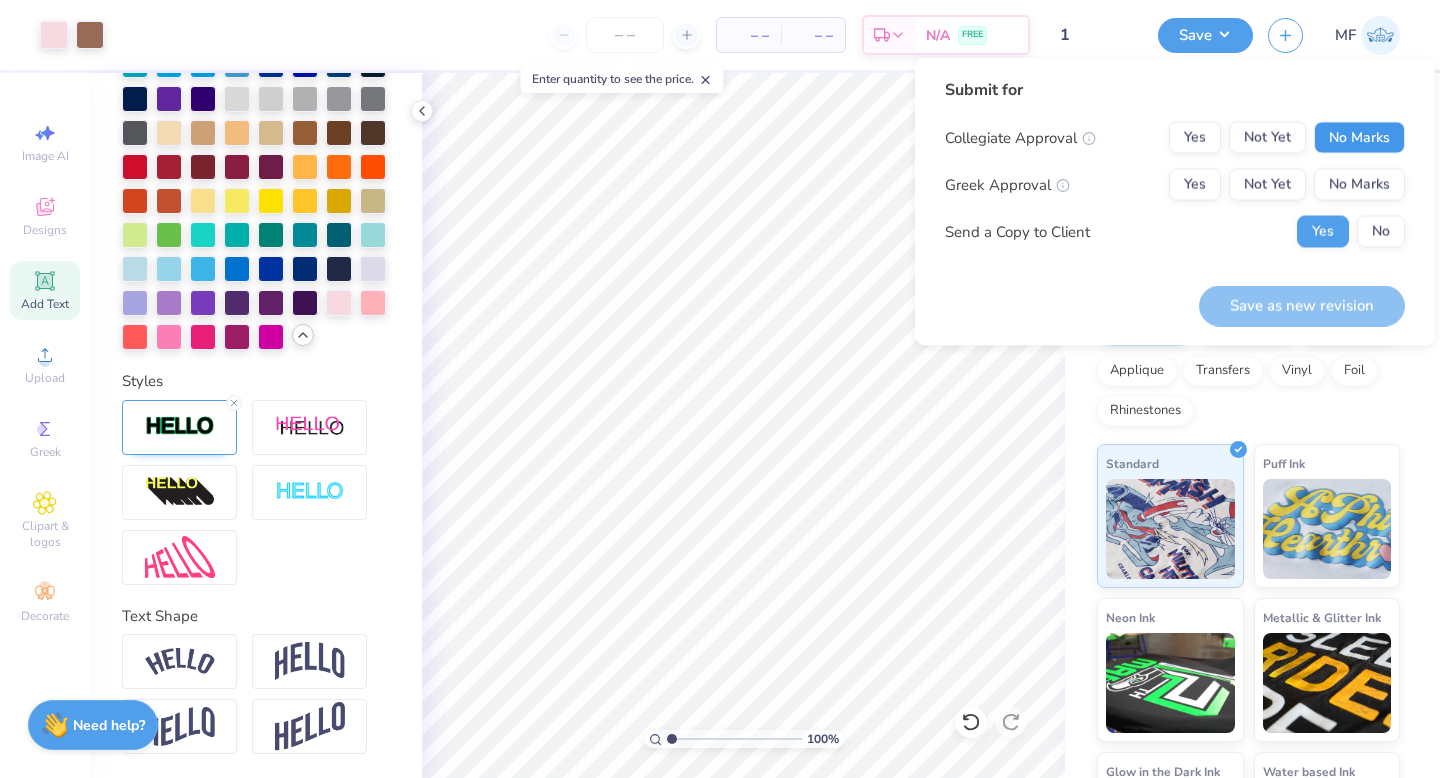 click on "No Marks" at bounding box center [1359, 138] 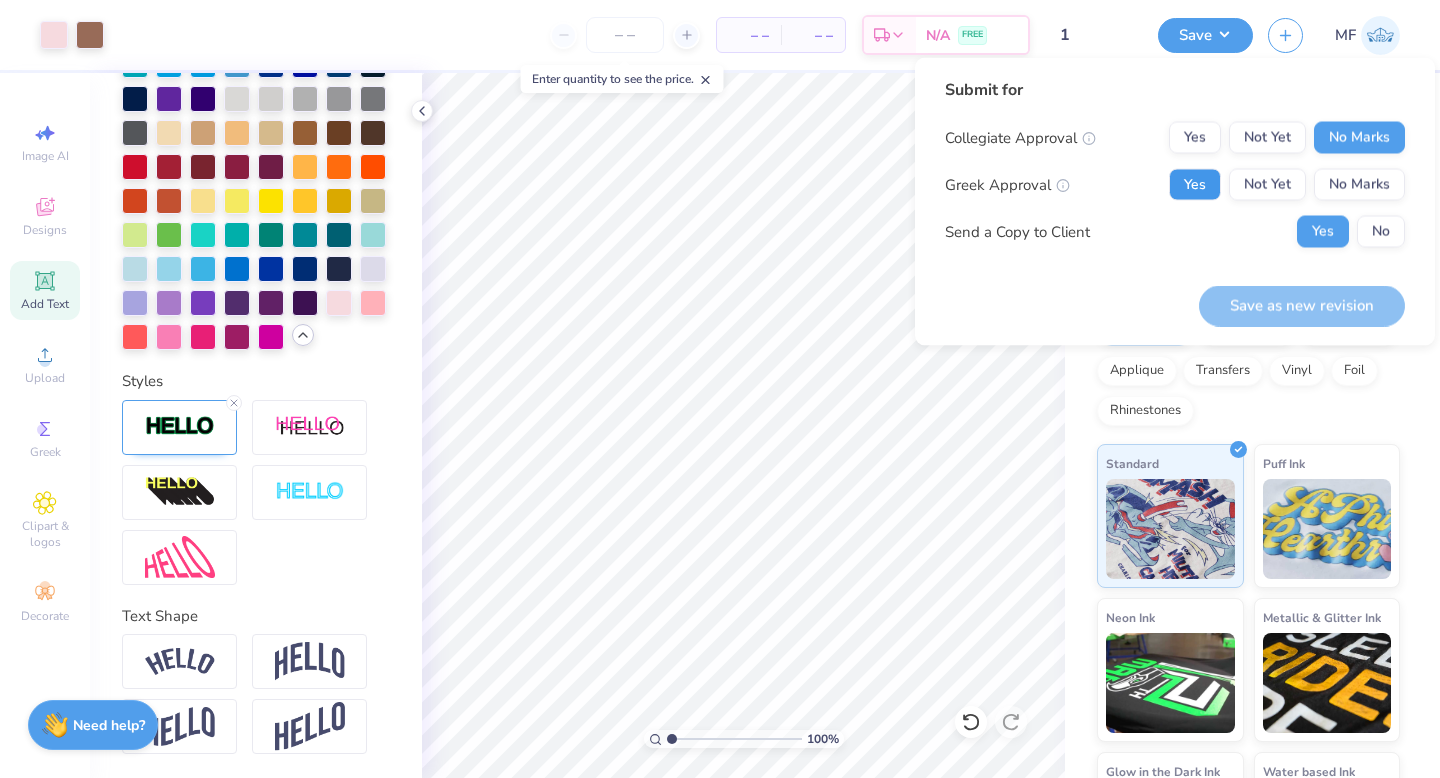 click on "Yes" at bounding box center (1195, 185) 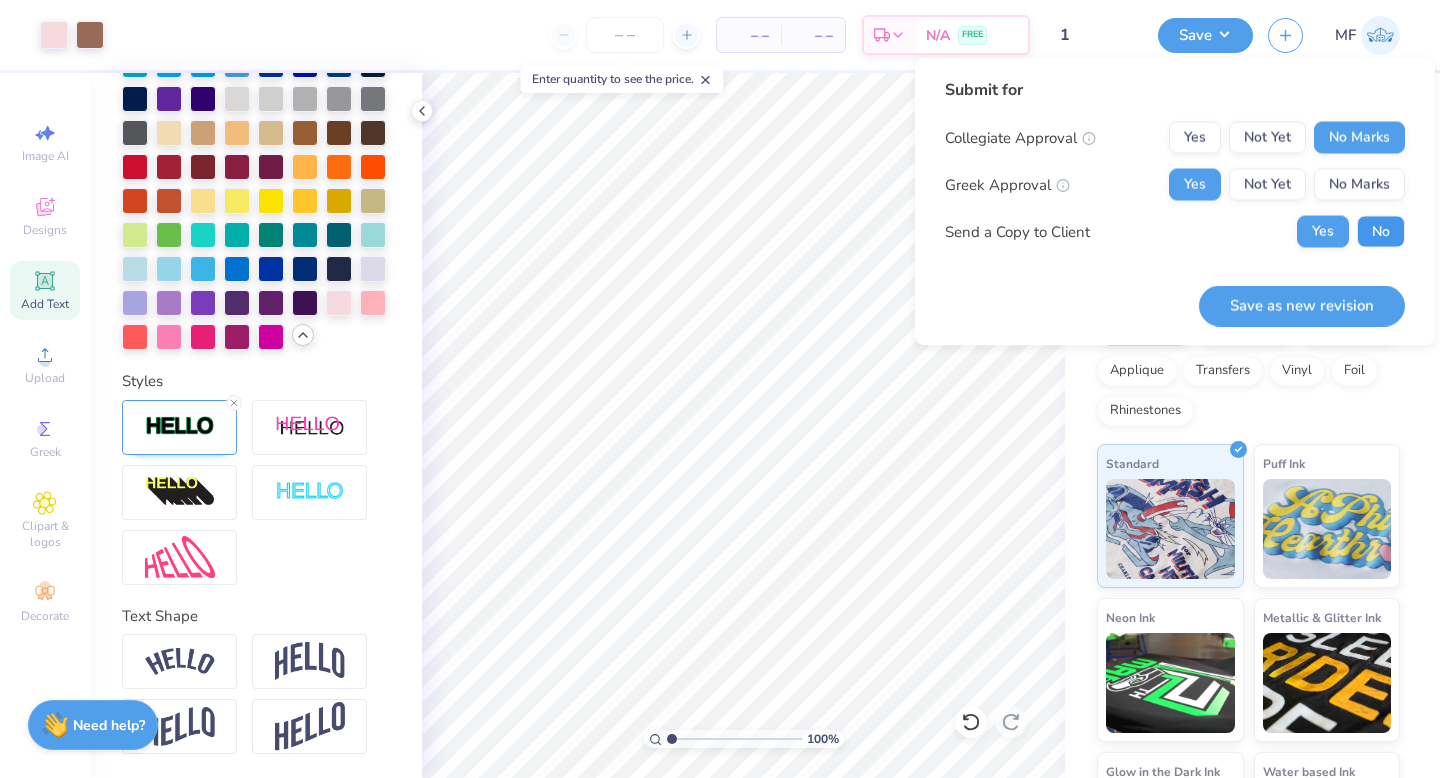 click on "No" at bounding box center (1381, 232) 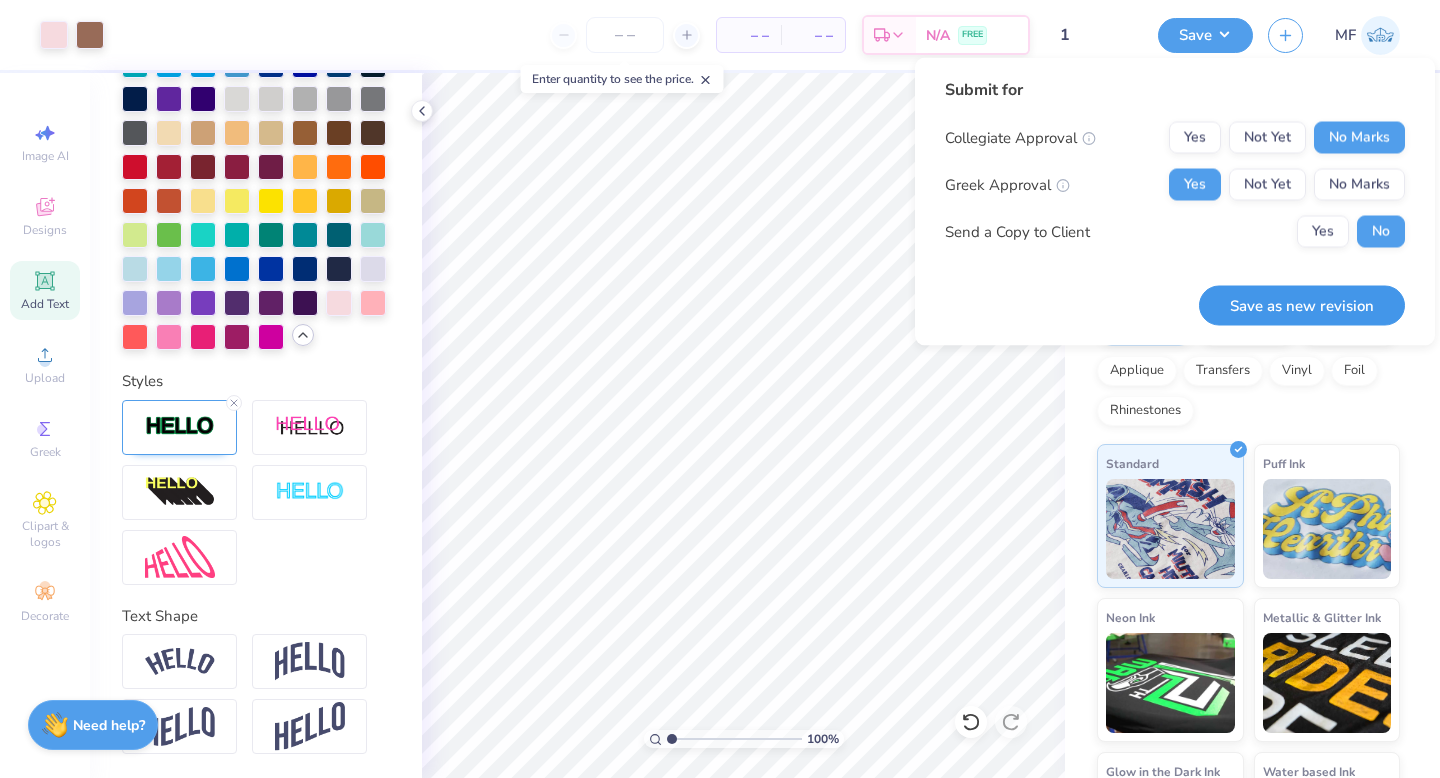 click on "Save as new revision" at bounding box center [1302, 305] 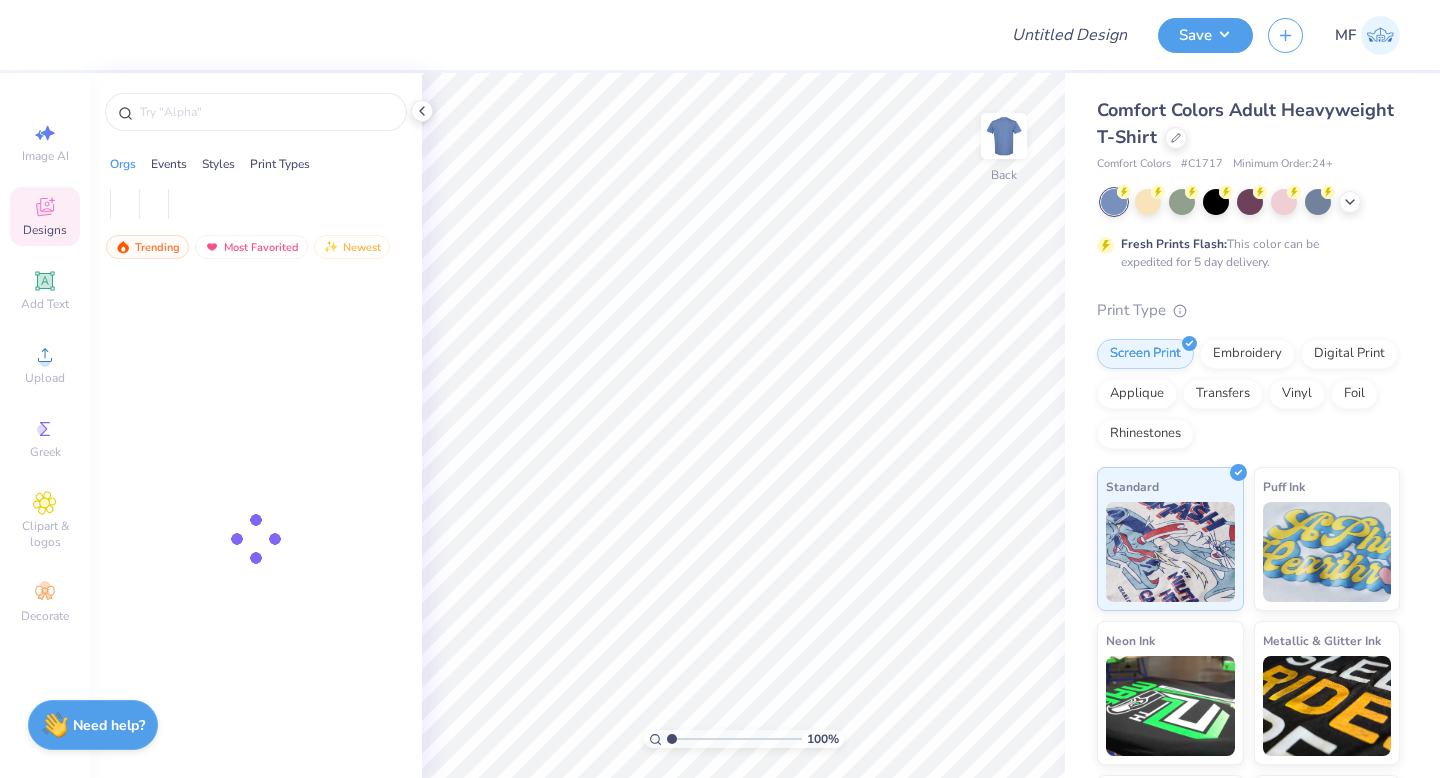scroll, scrollTop: 0, scrollLeft: 0, axis: both 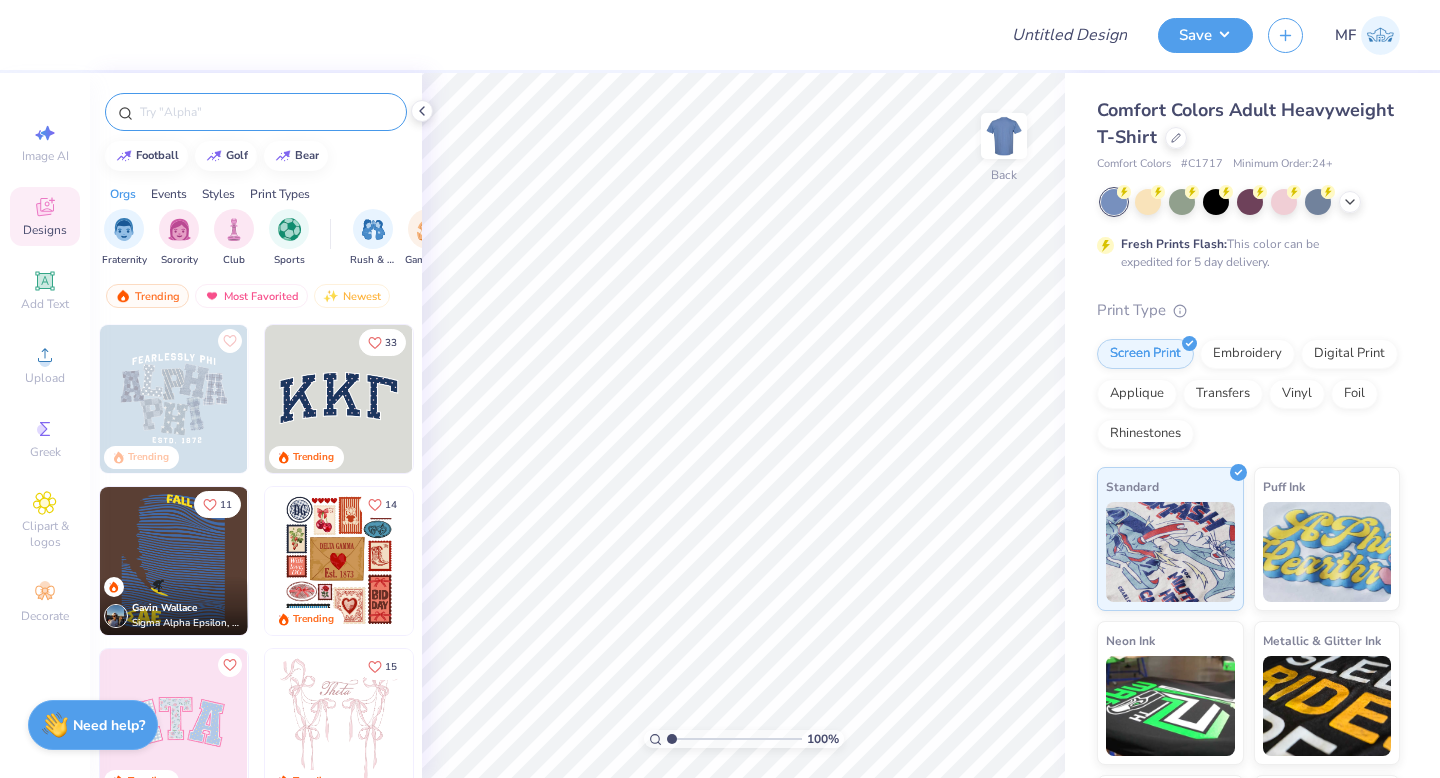 click at bounding box center (266, 112) 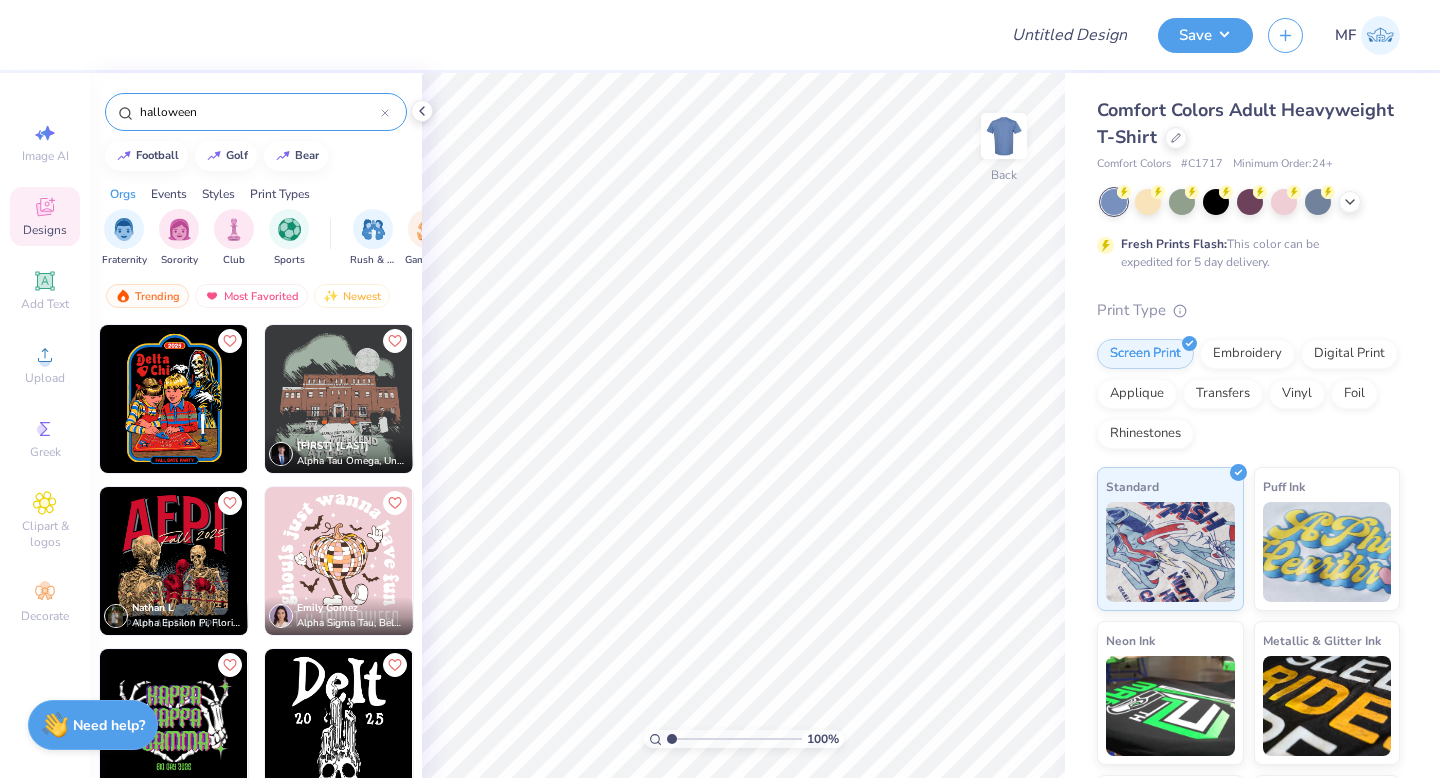 type on "halloween" 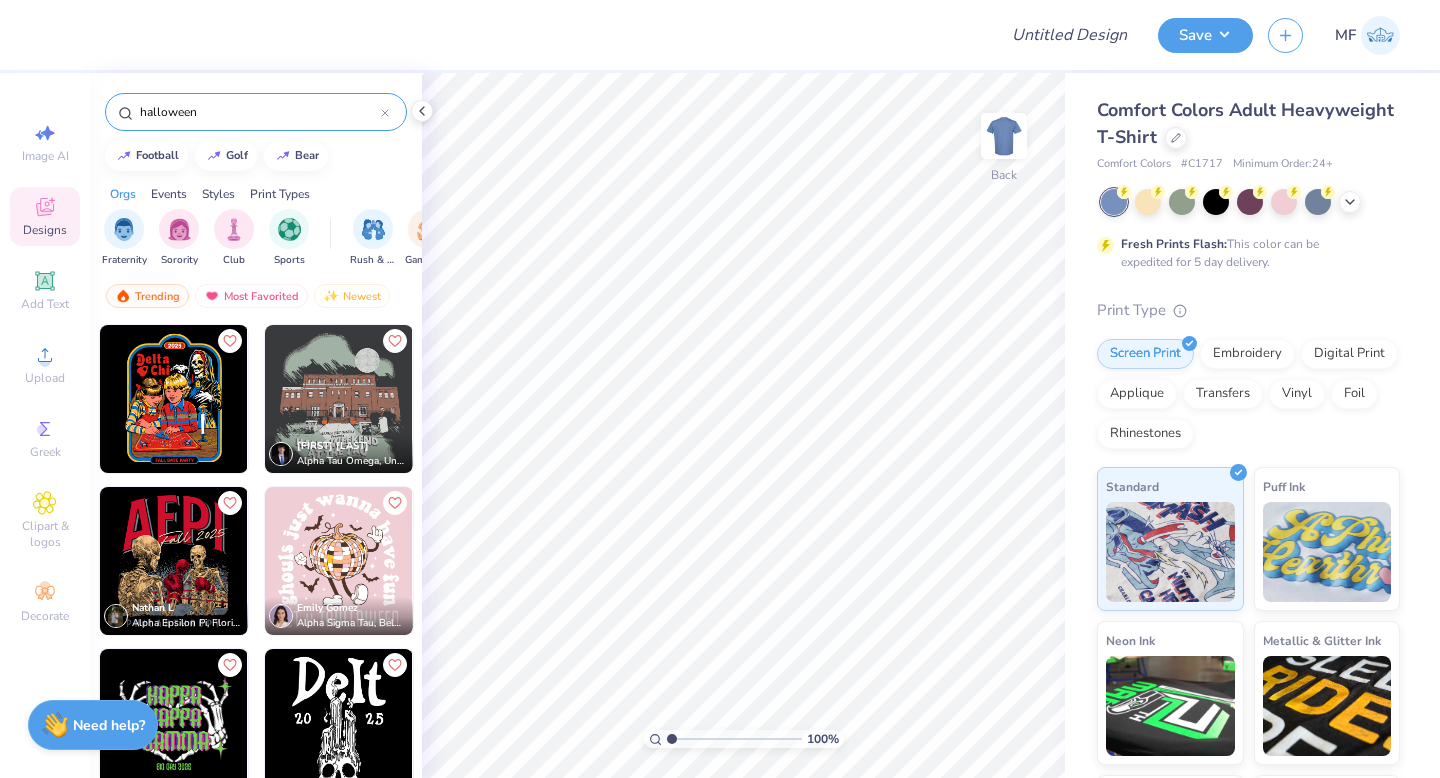 click at bounding box center (174, 399) 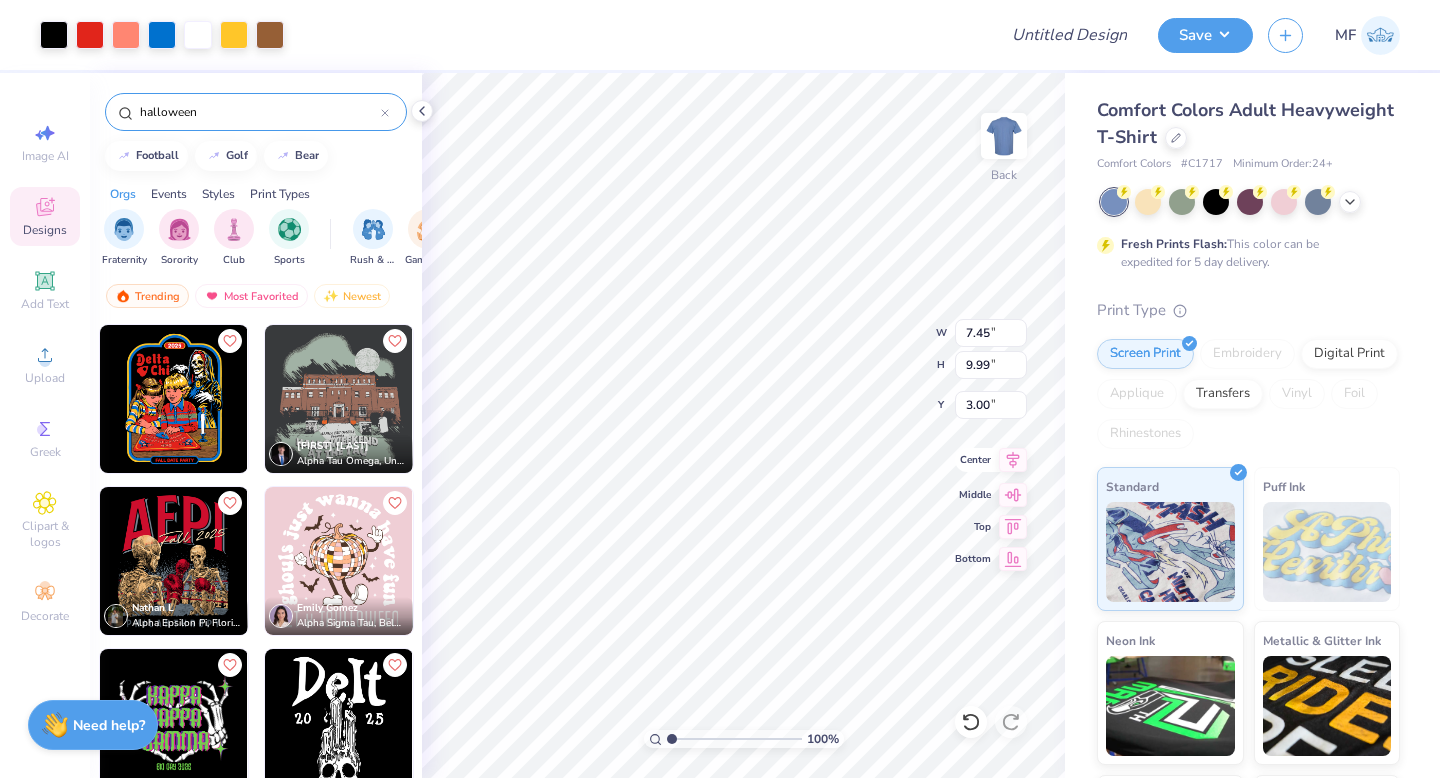 type on "10.02" 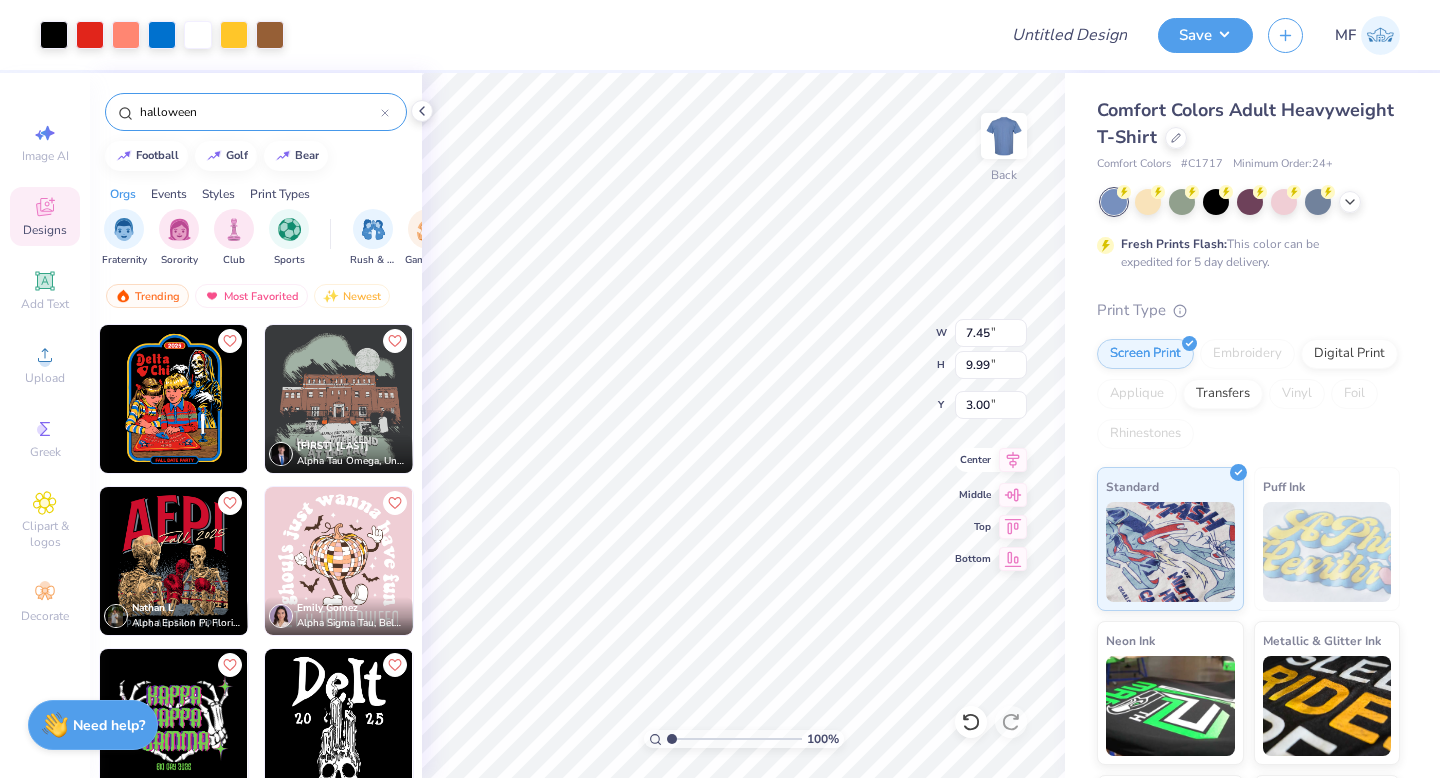 type on "13.44" 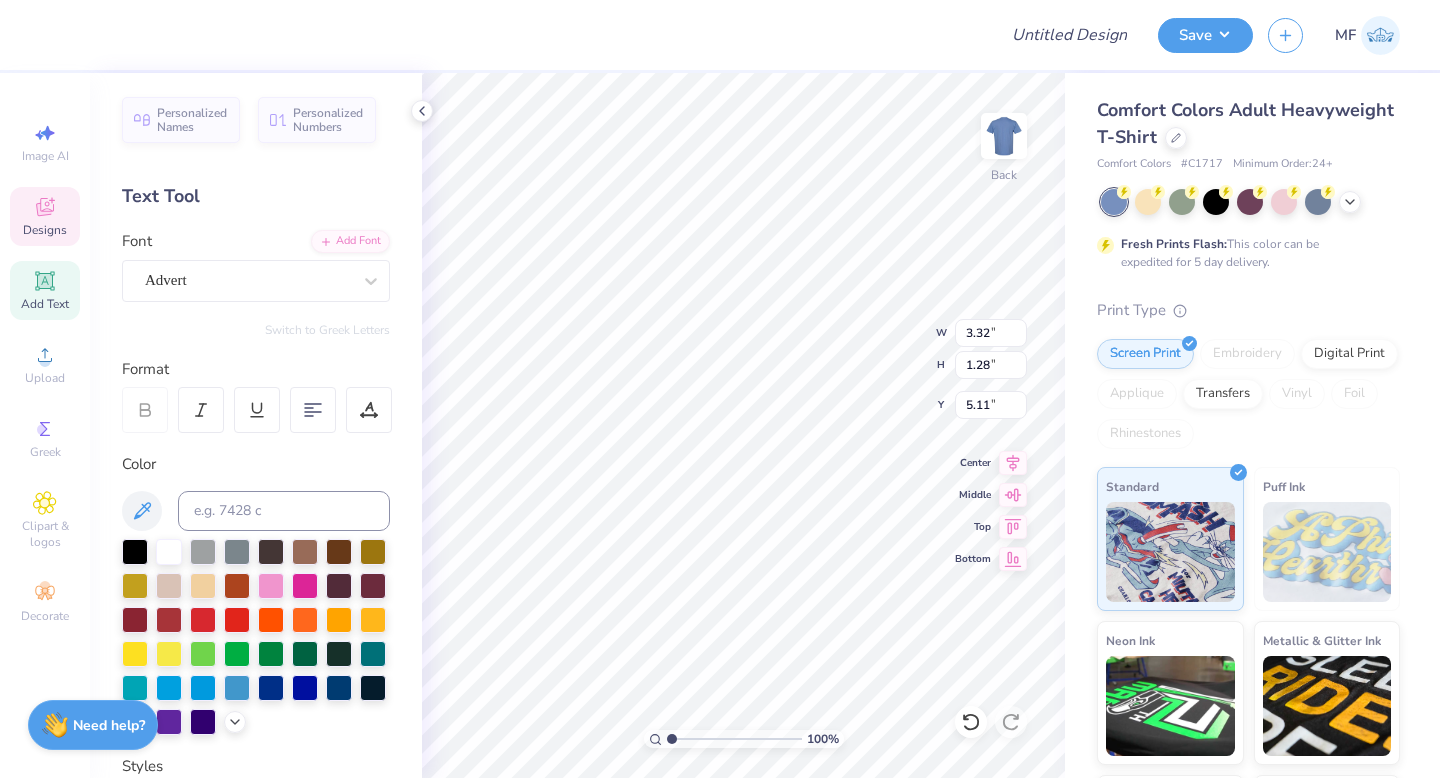 type on "I" 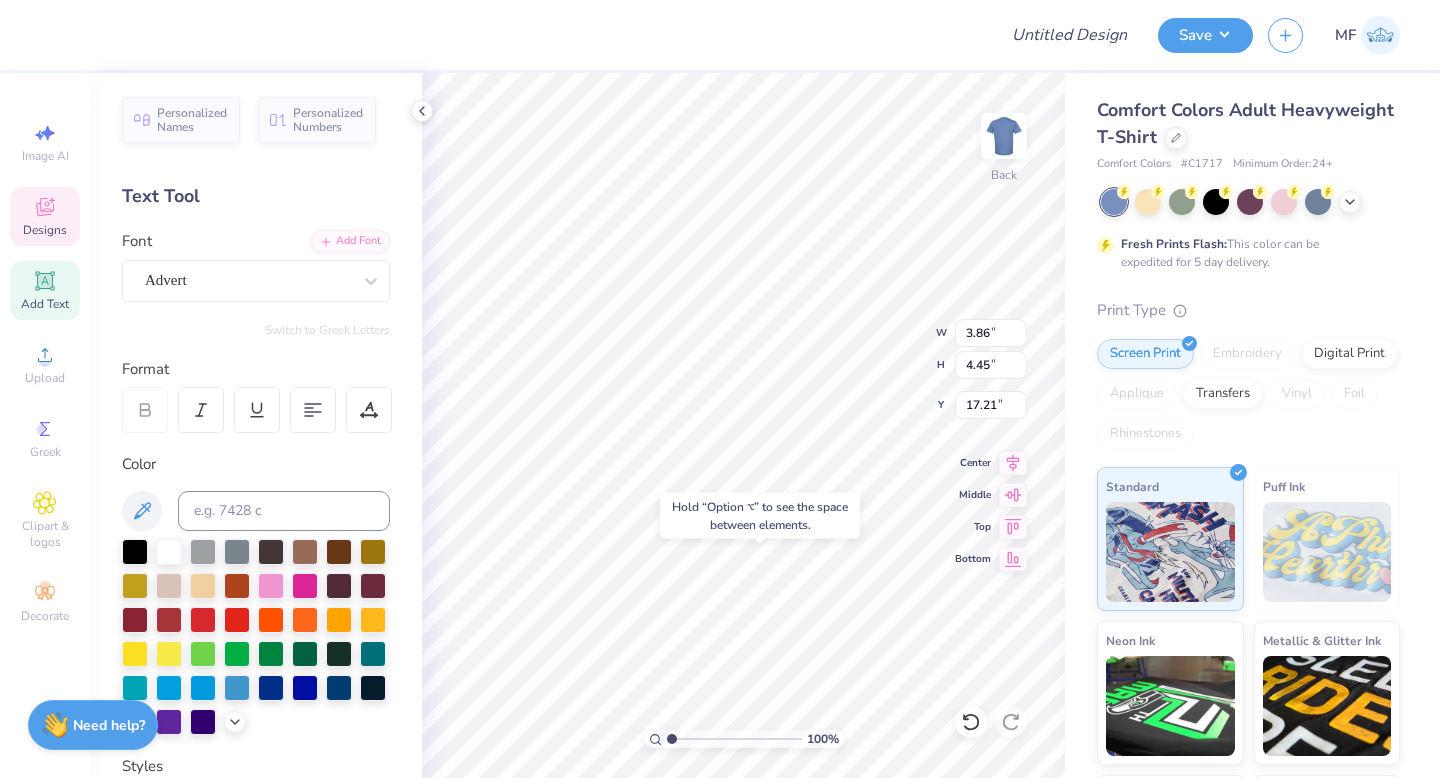 type on "17.21" 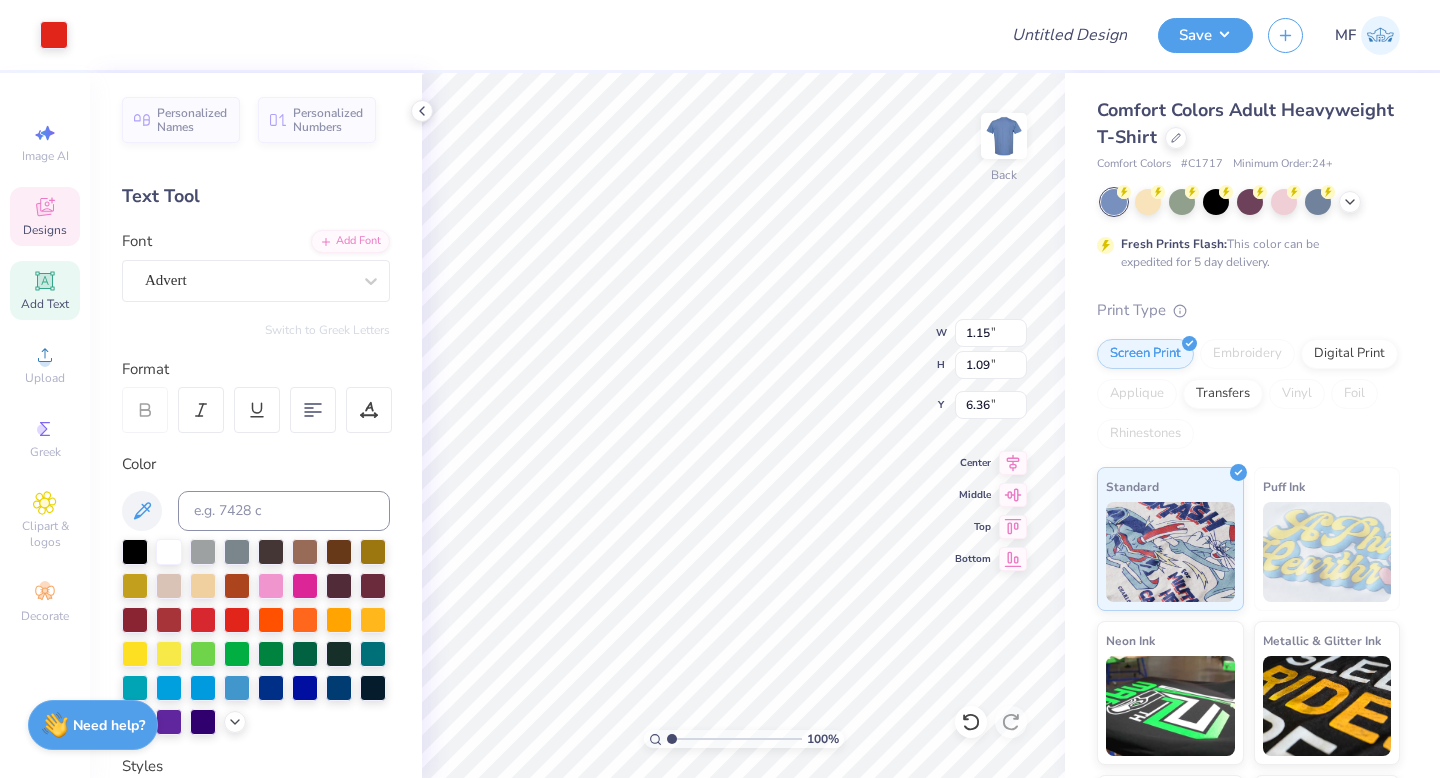 type on "6.46" 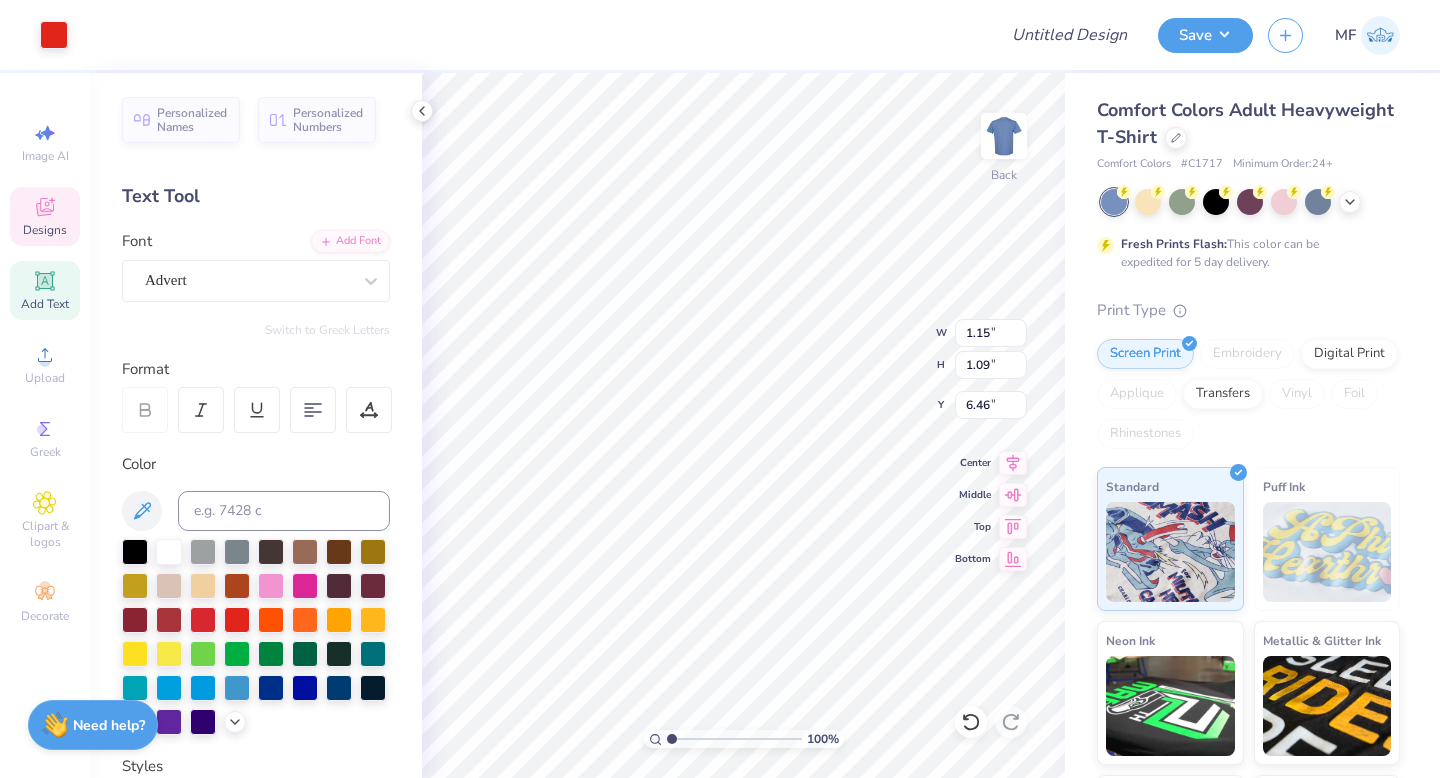 type on "0.80" 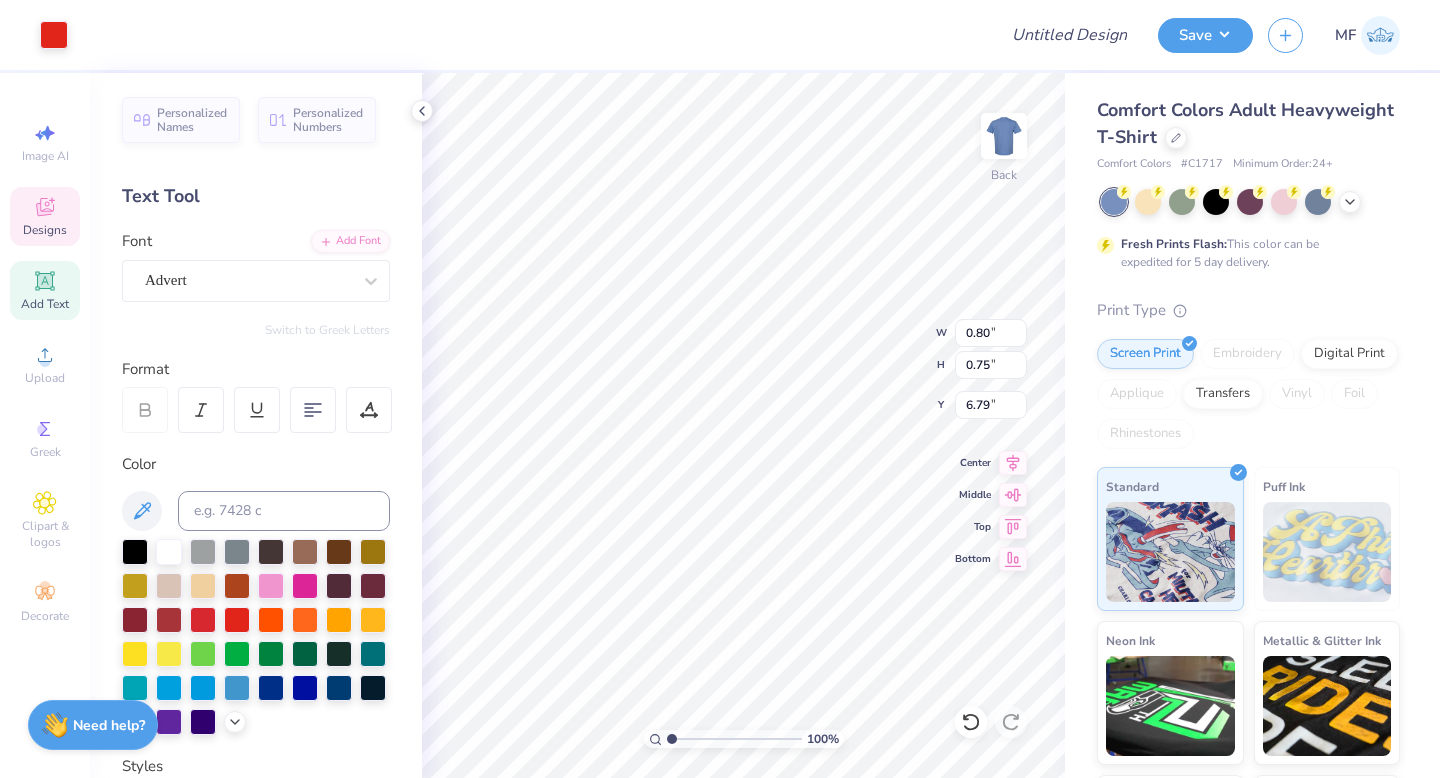 type on "3.86" 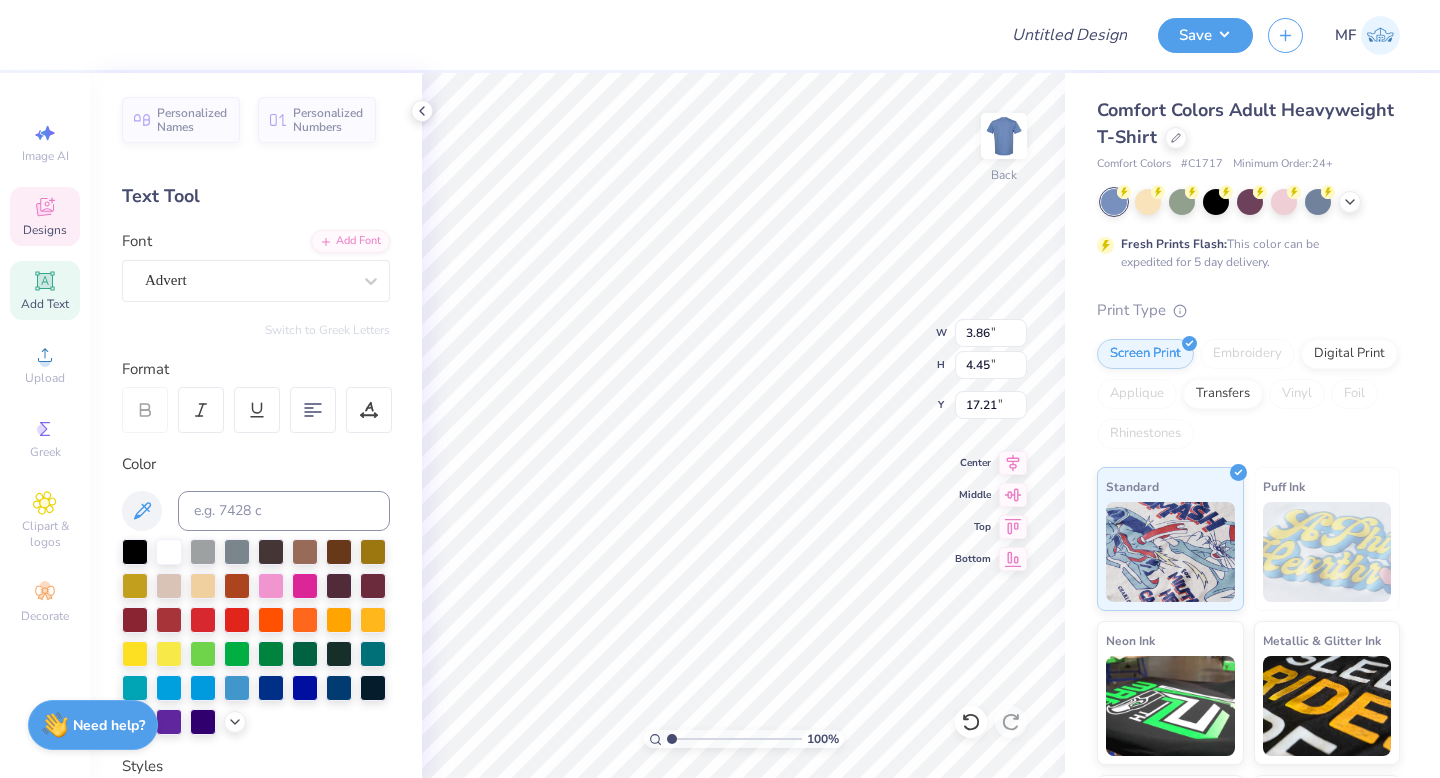 type on "4.60" 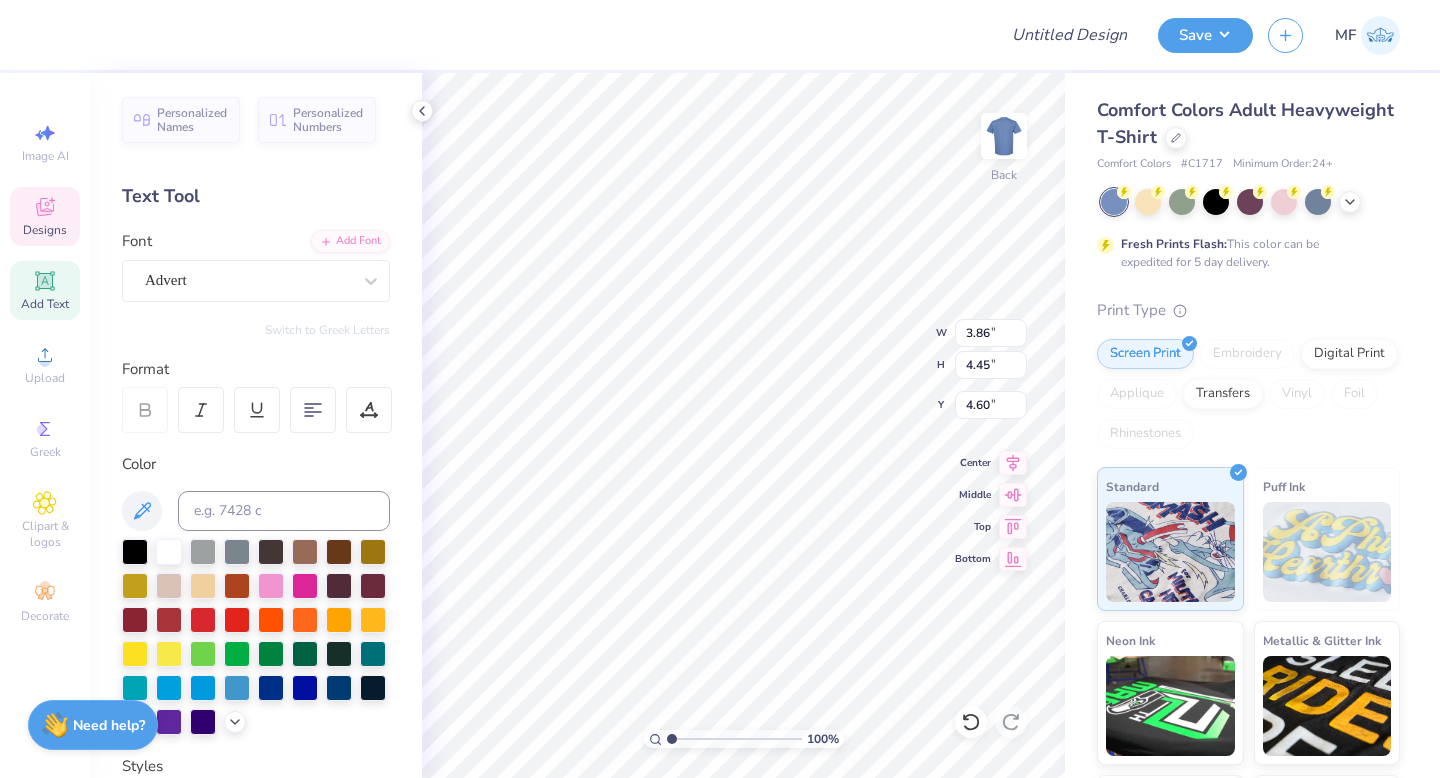 type on "2.59" 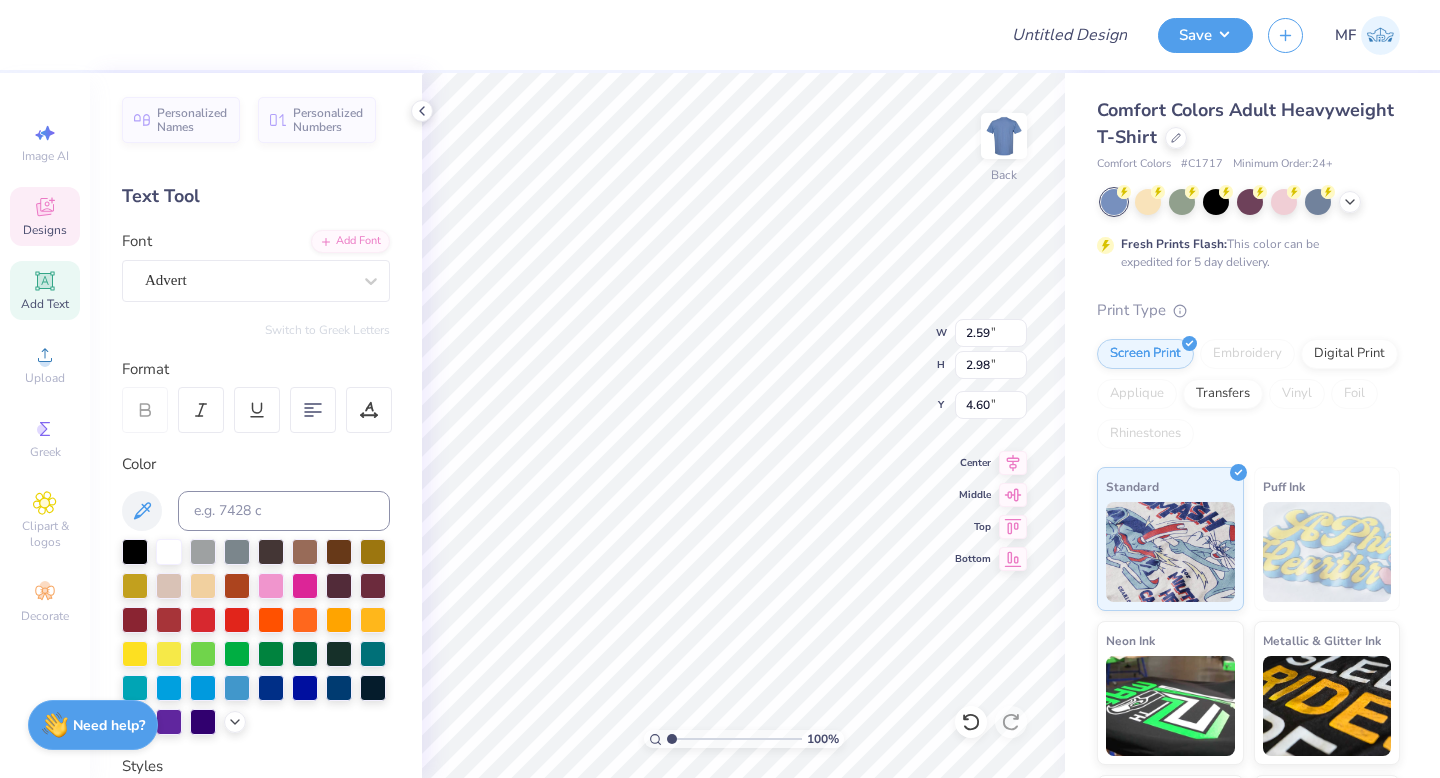 type on "19.15" 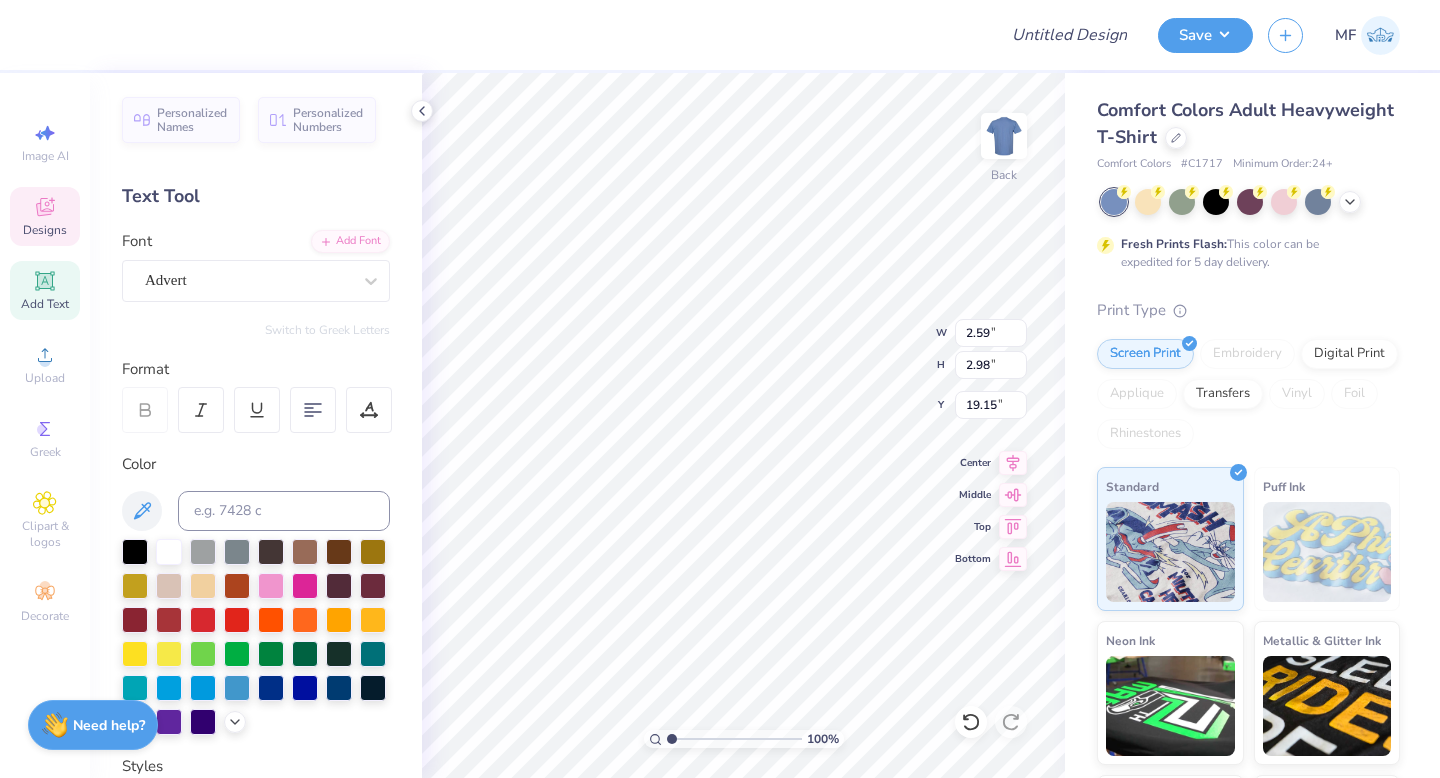 type on "10.02" 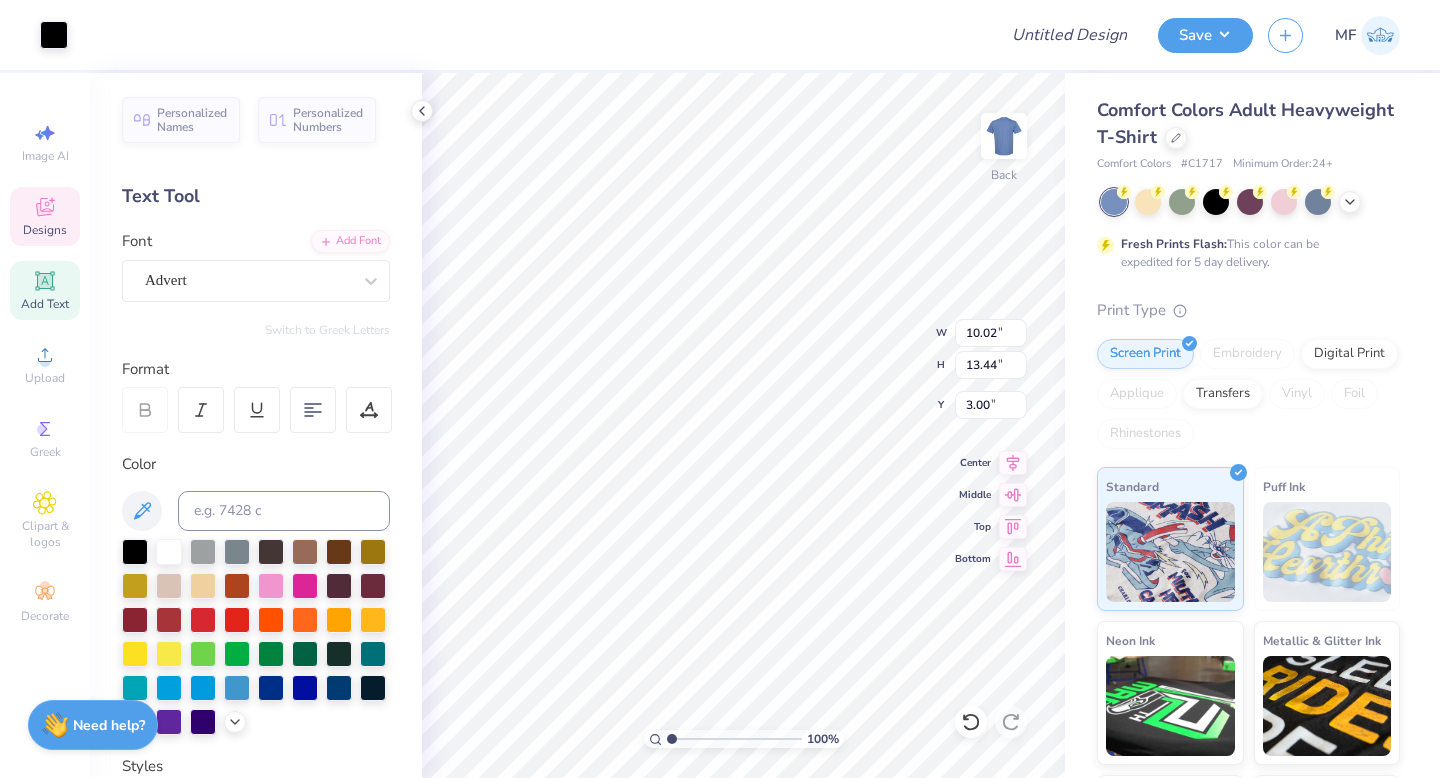 type on "0.80" 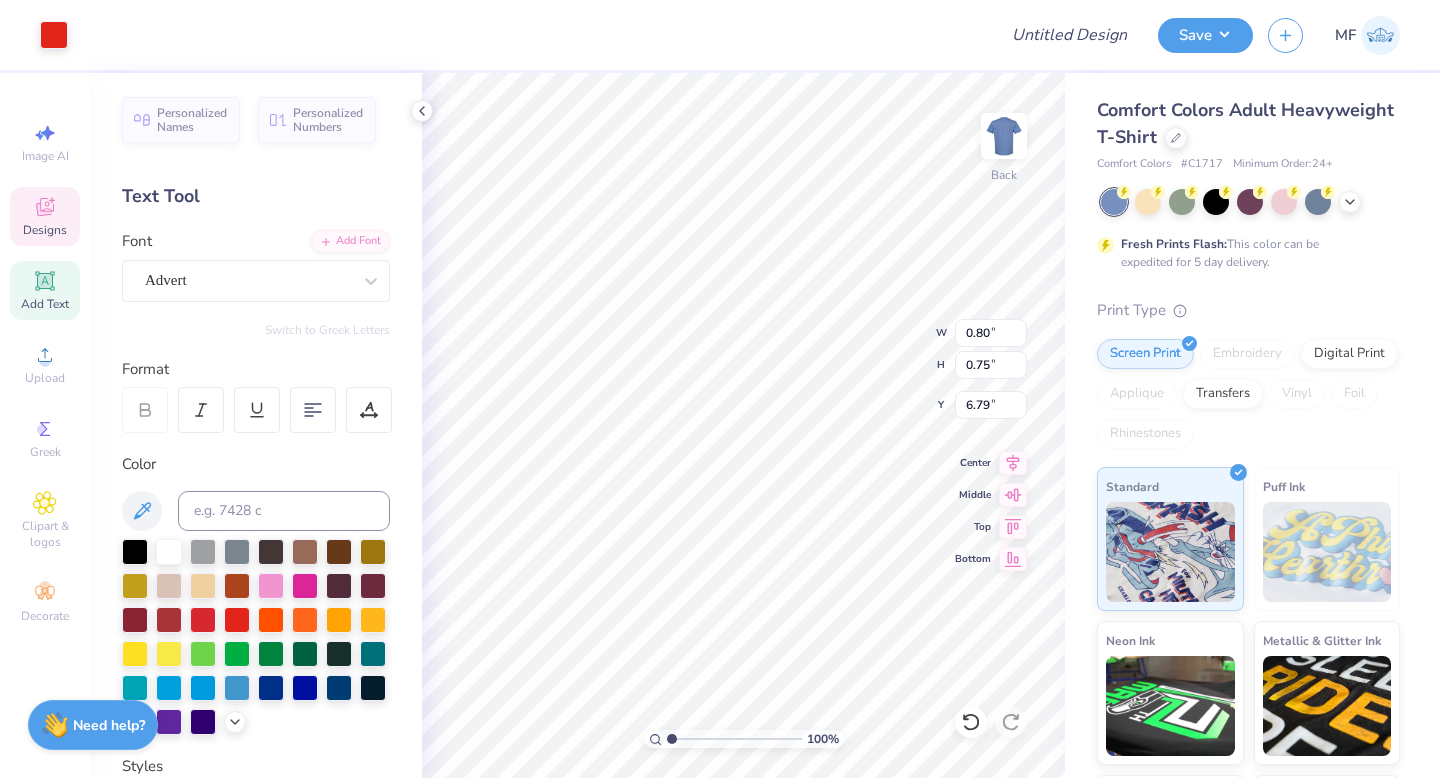 type on "6.08" 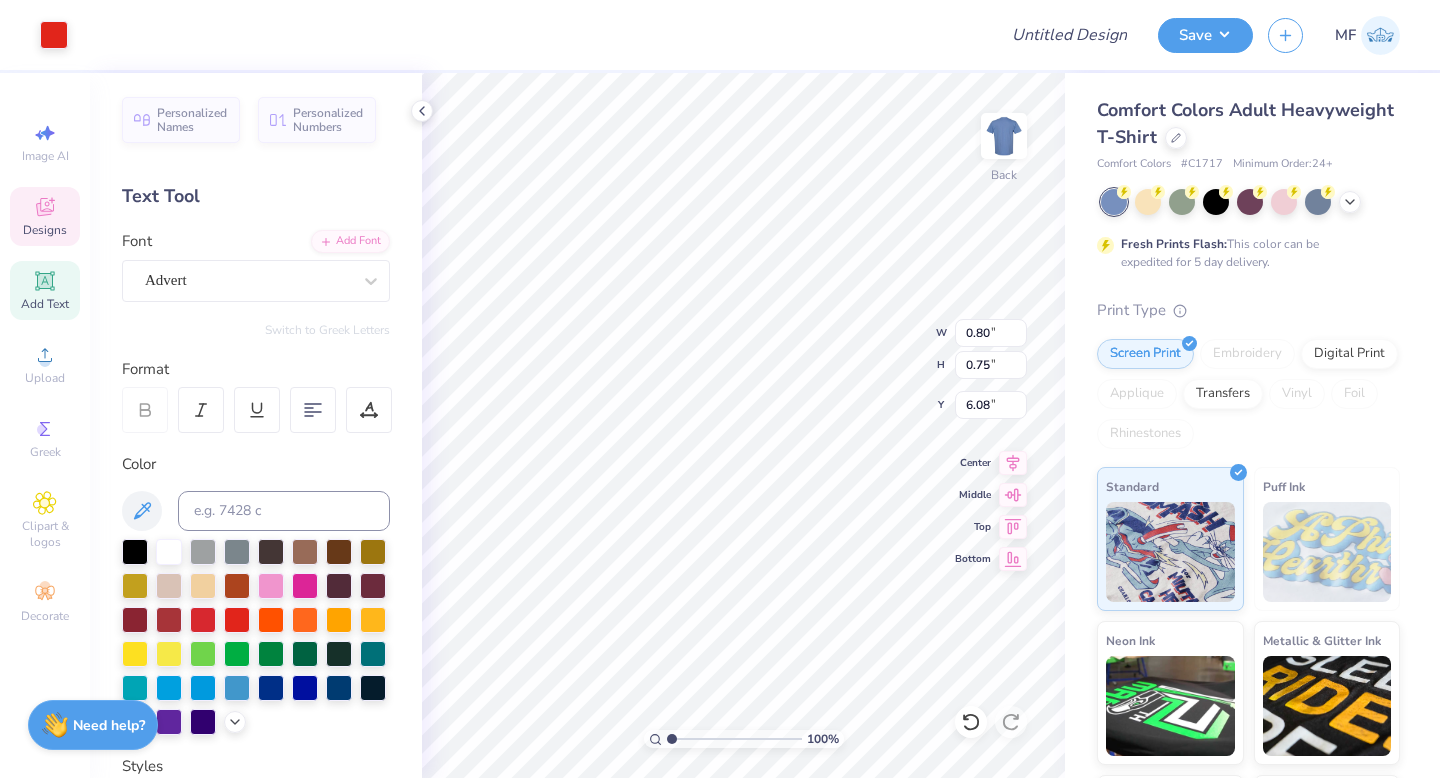 type on "2.59" 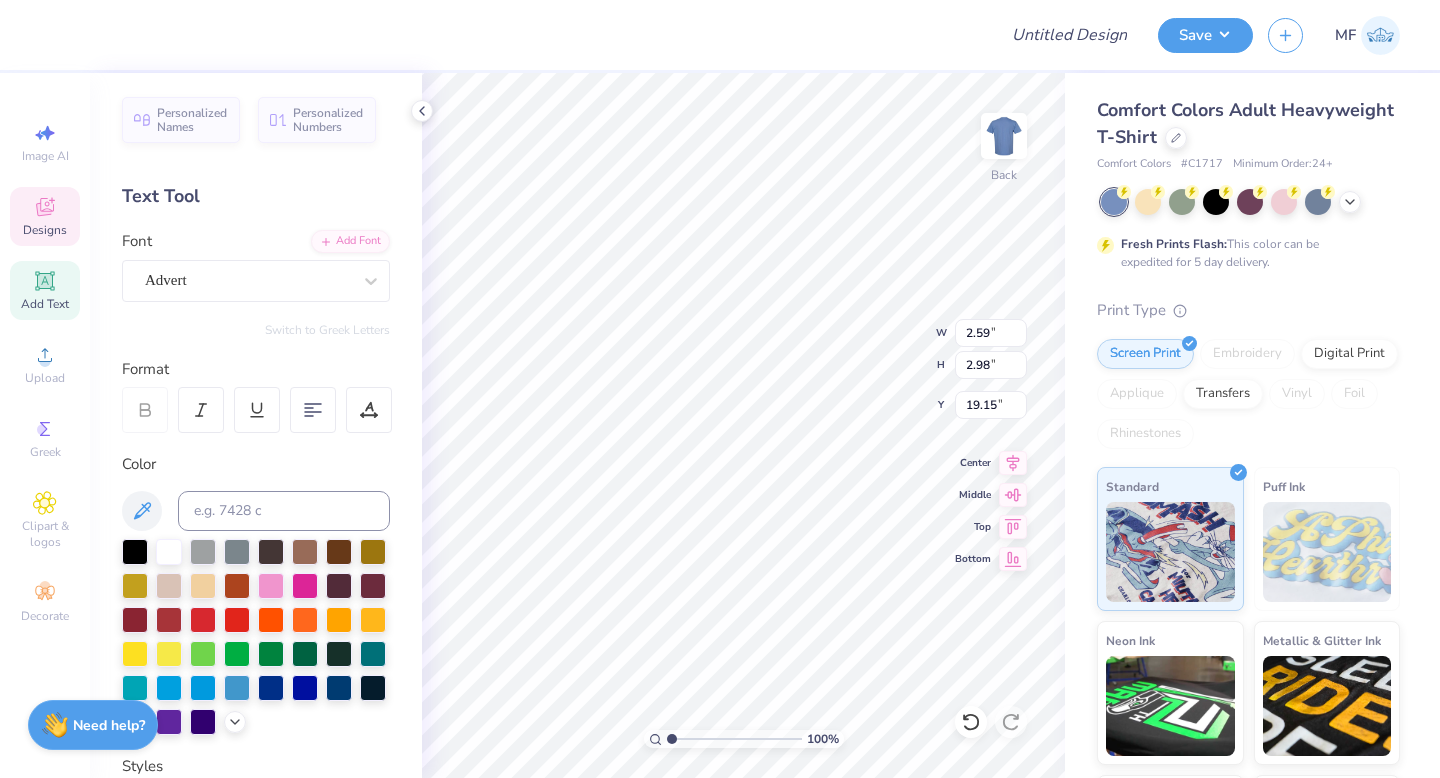 type on "4.97" 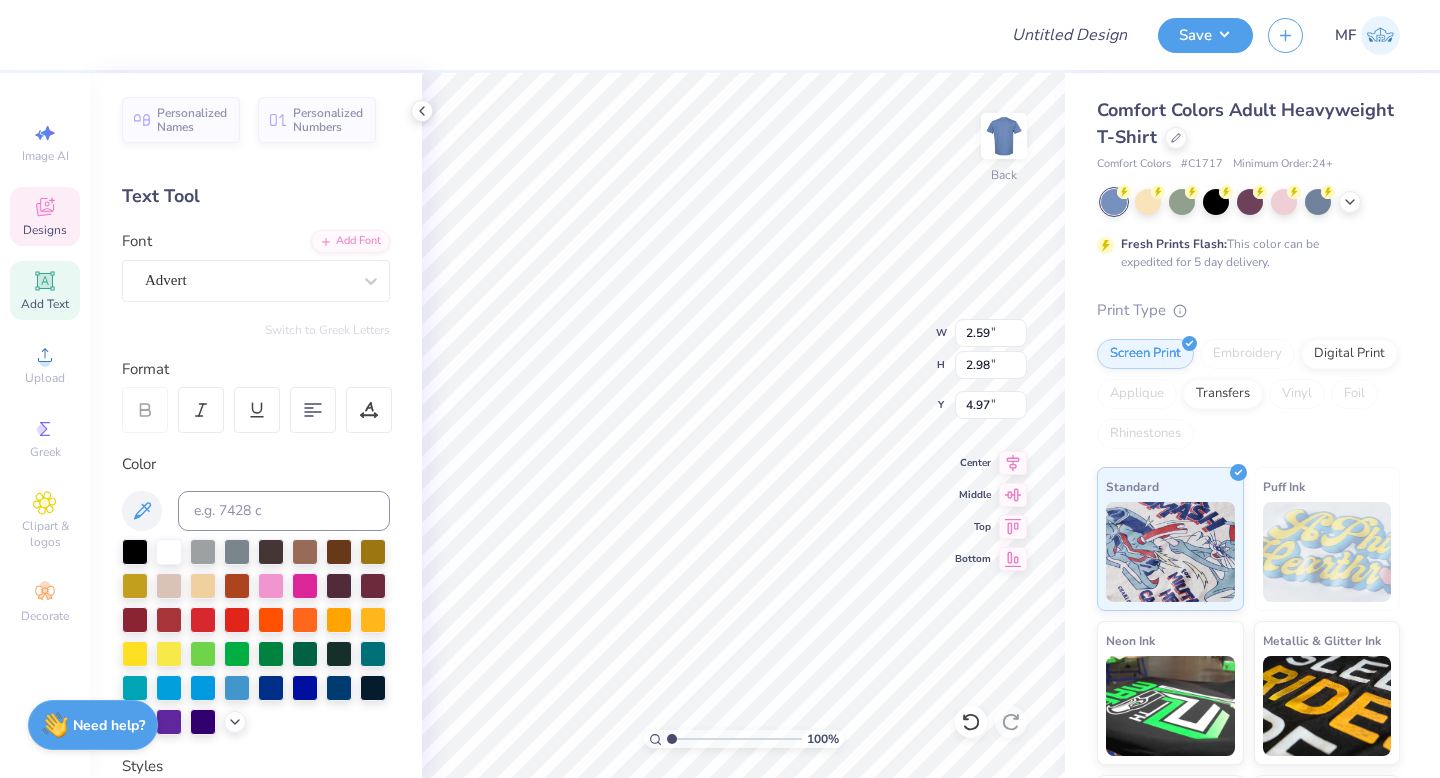 type on "1.95" 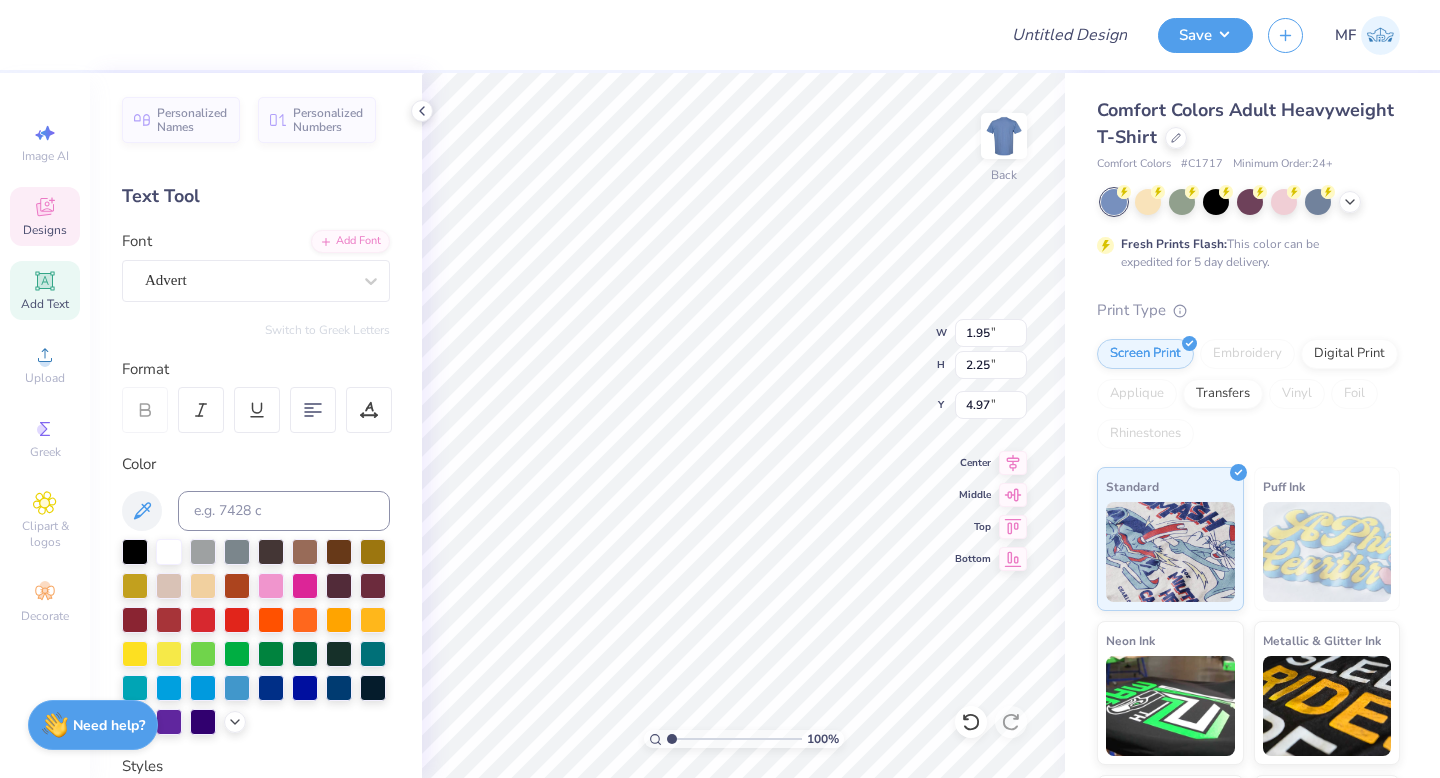type on "4.96" 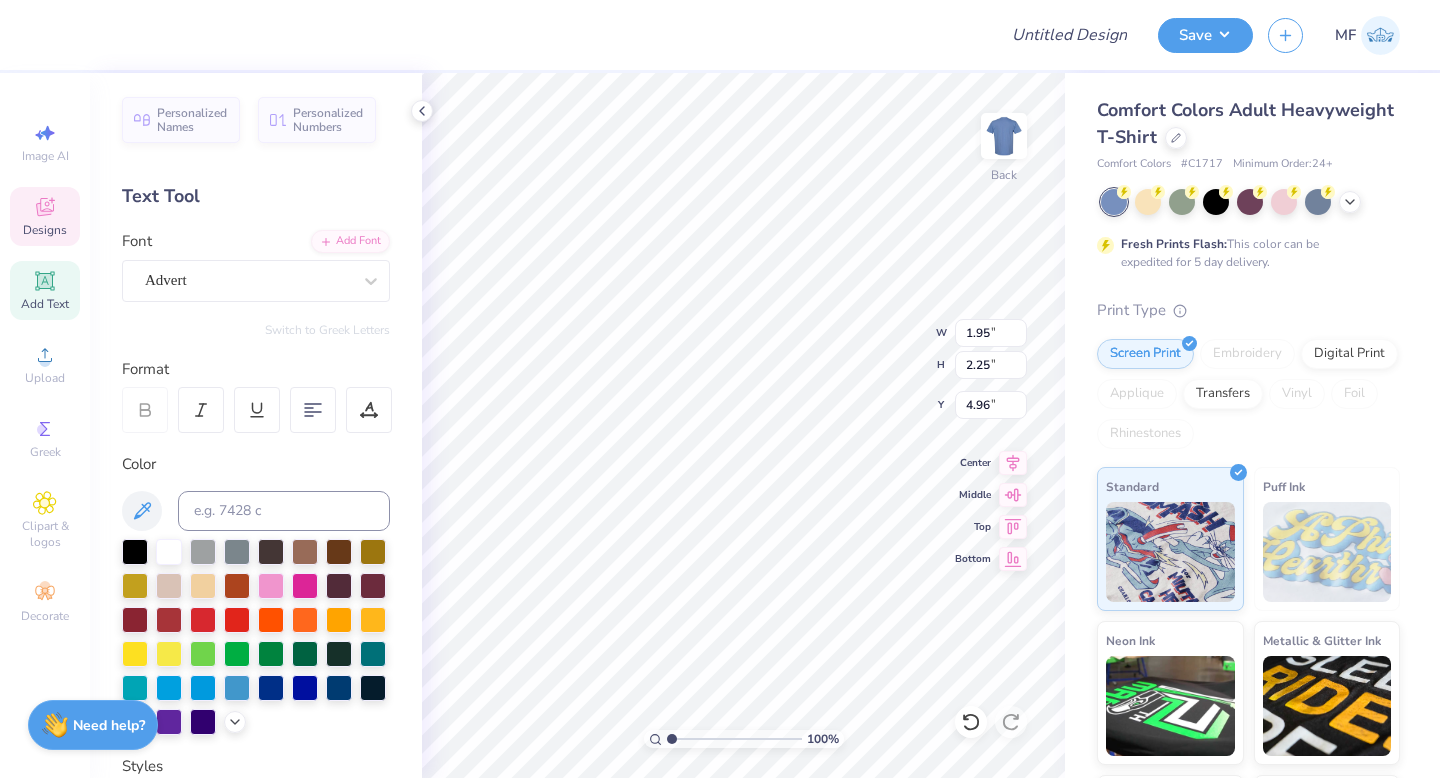 scroll, scrollTop: 1, scrollLeft: 1, axis: both 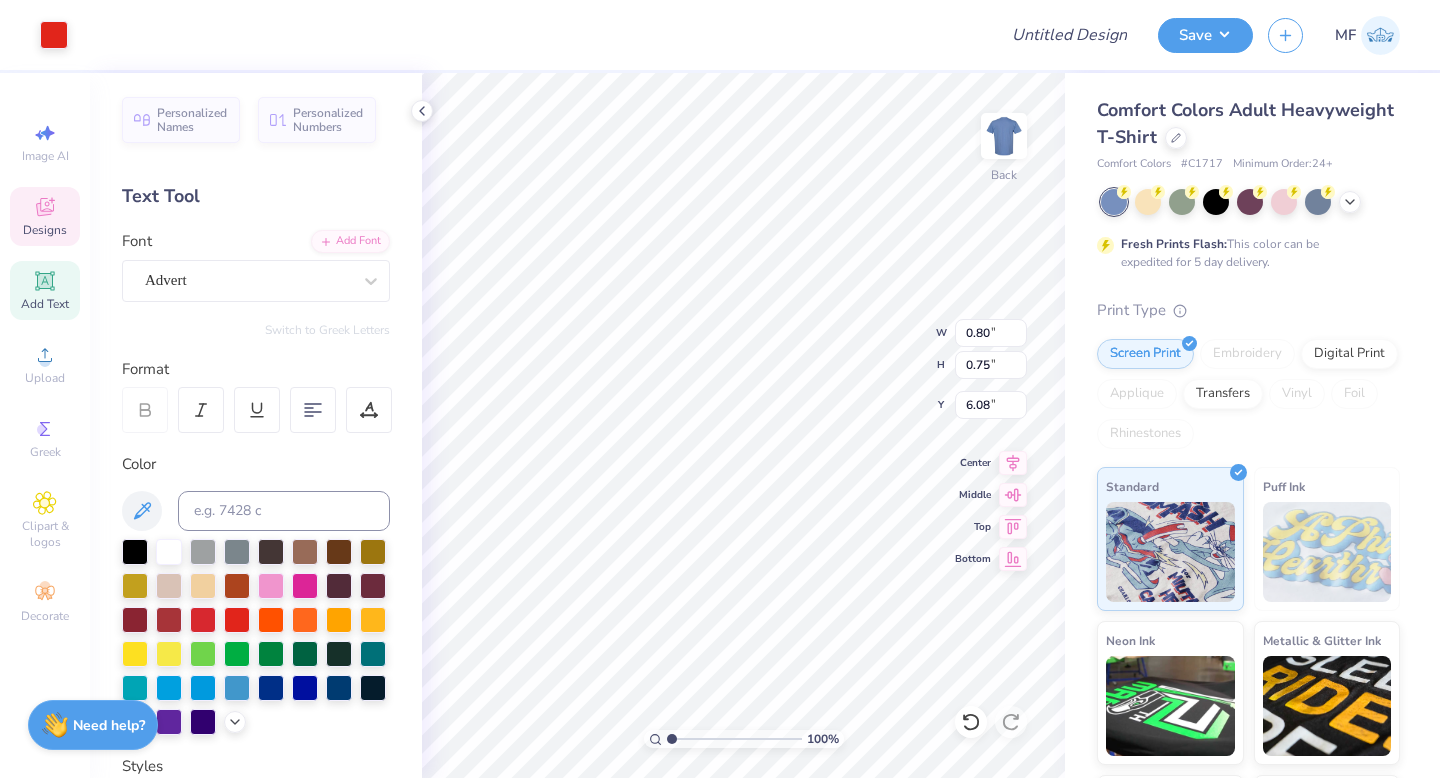 type on "5.33" 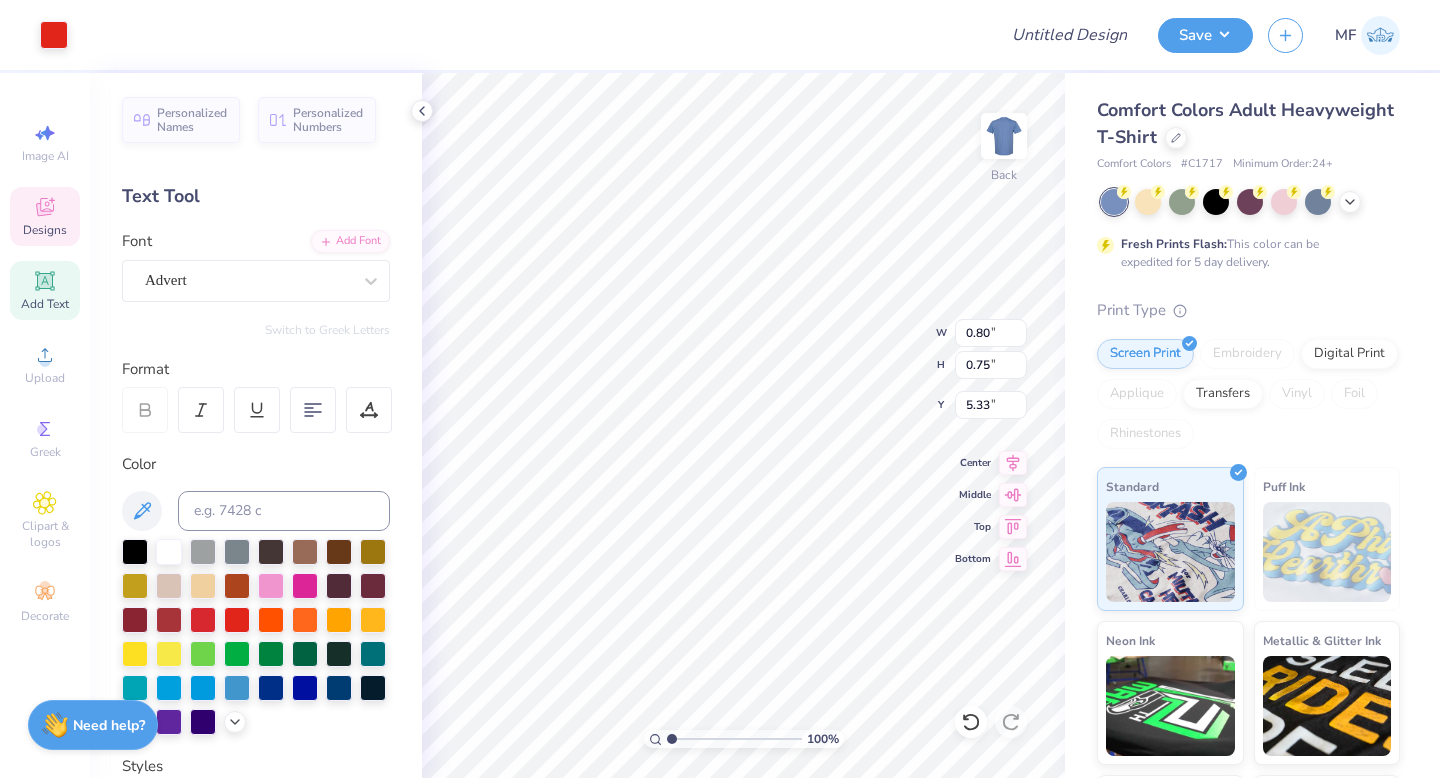 click at bounding box center (532, 35) 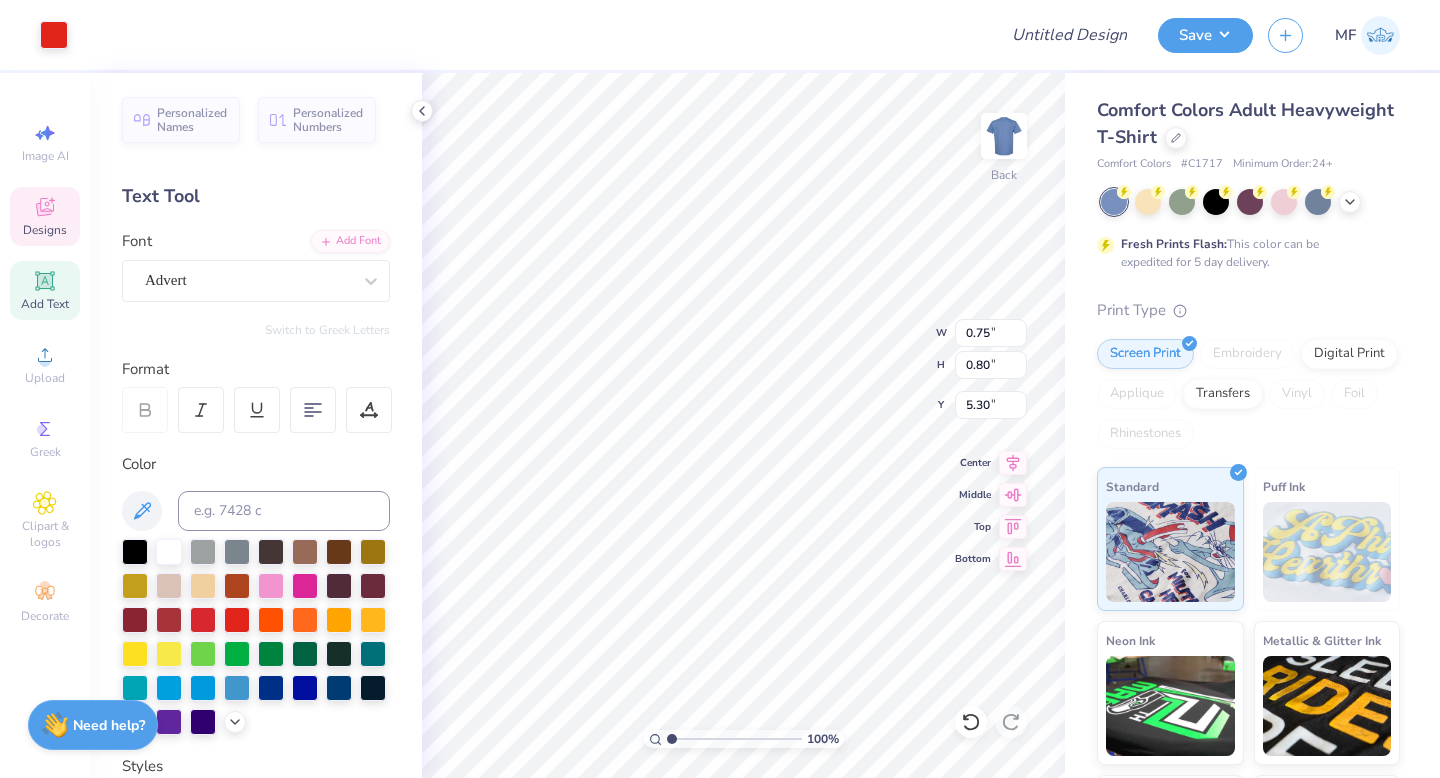 type on "6.40" 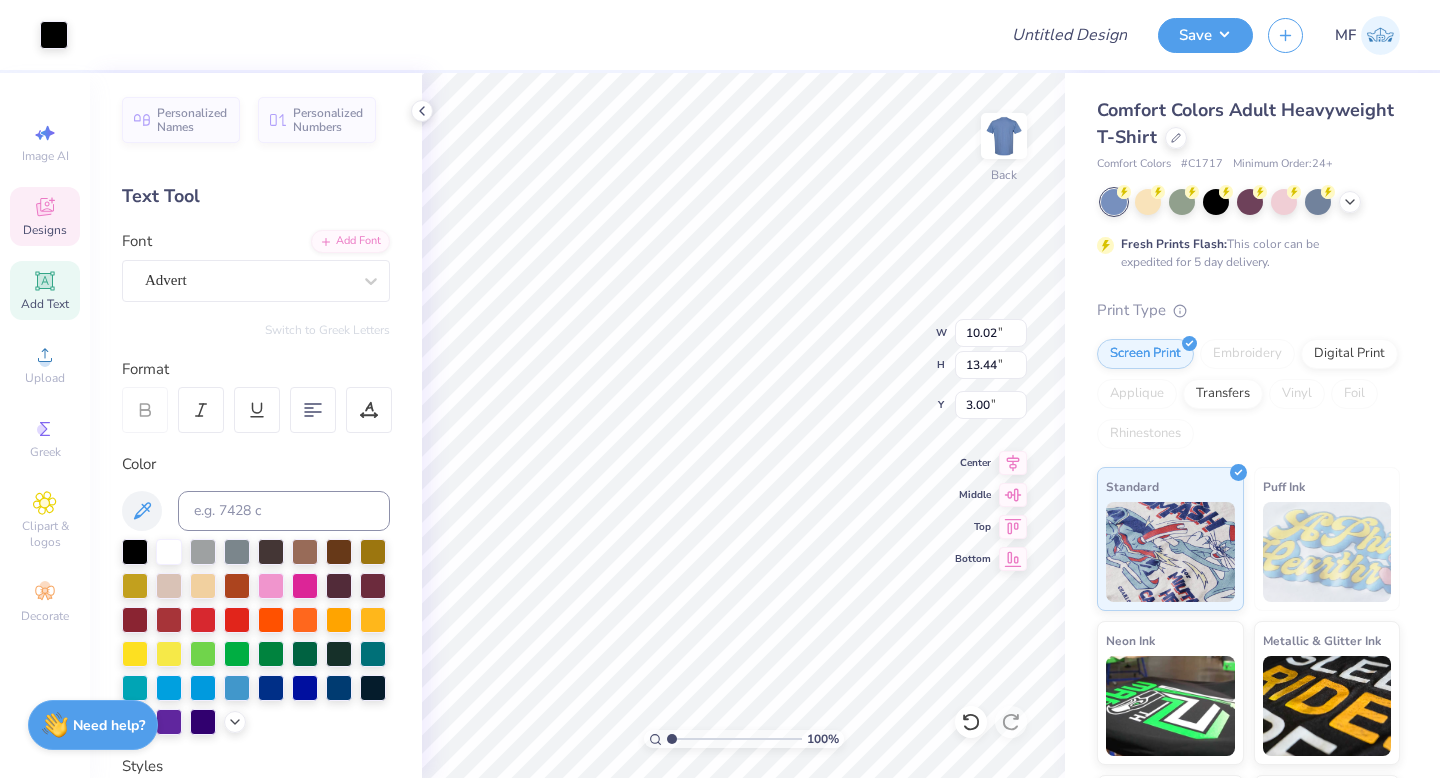type on "3.85" 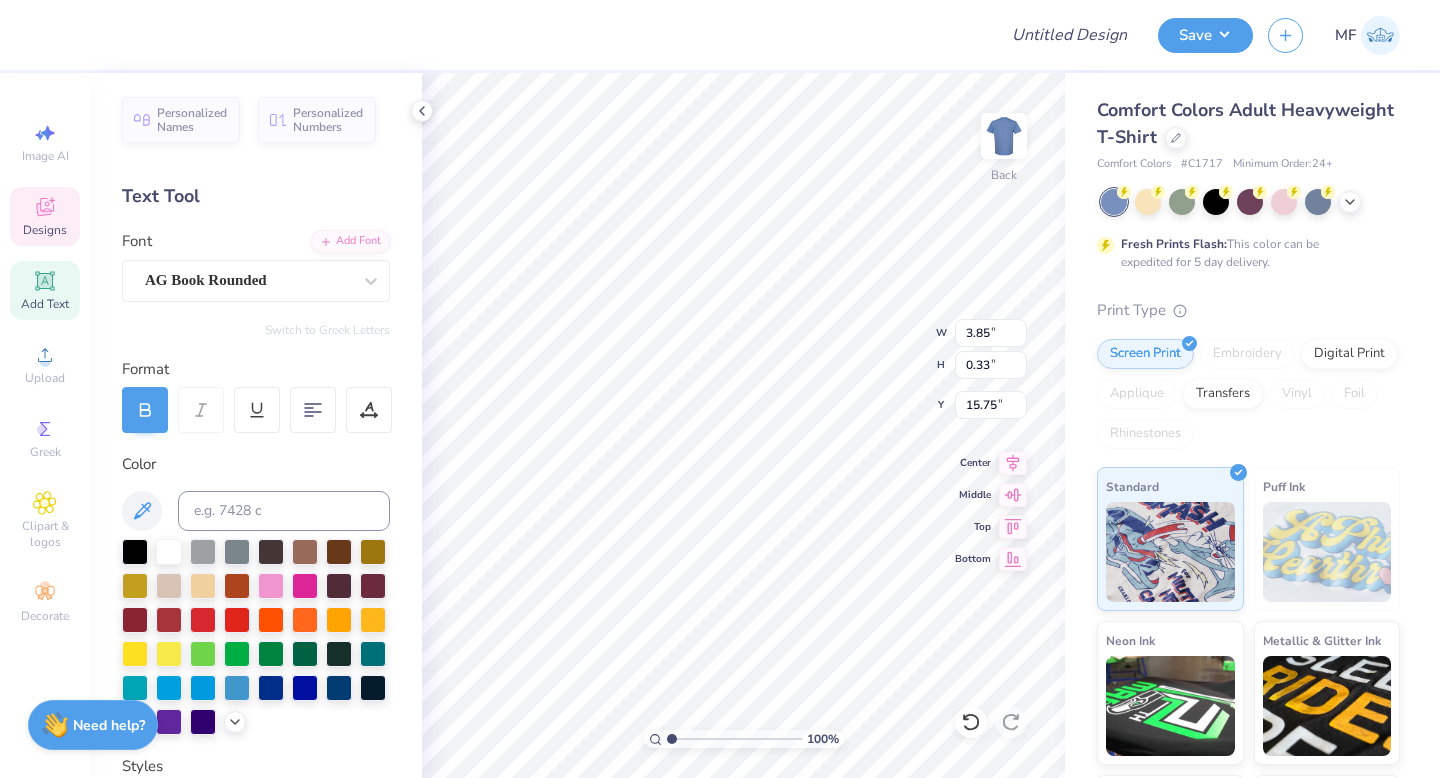 scroll, scrollTop: 0, scrollLeft: 0, axis: both 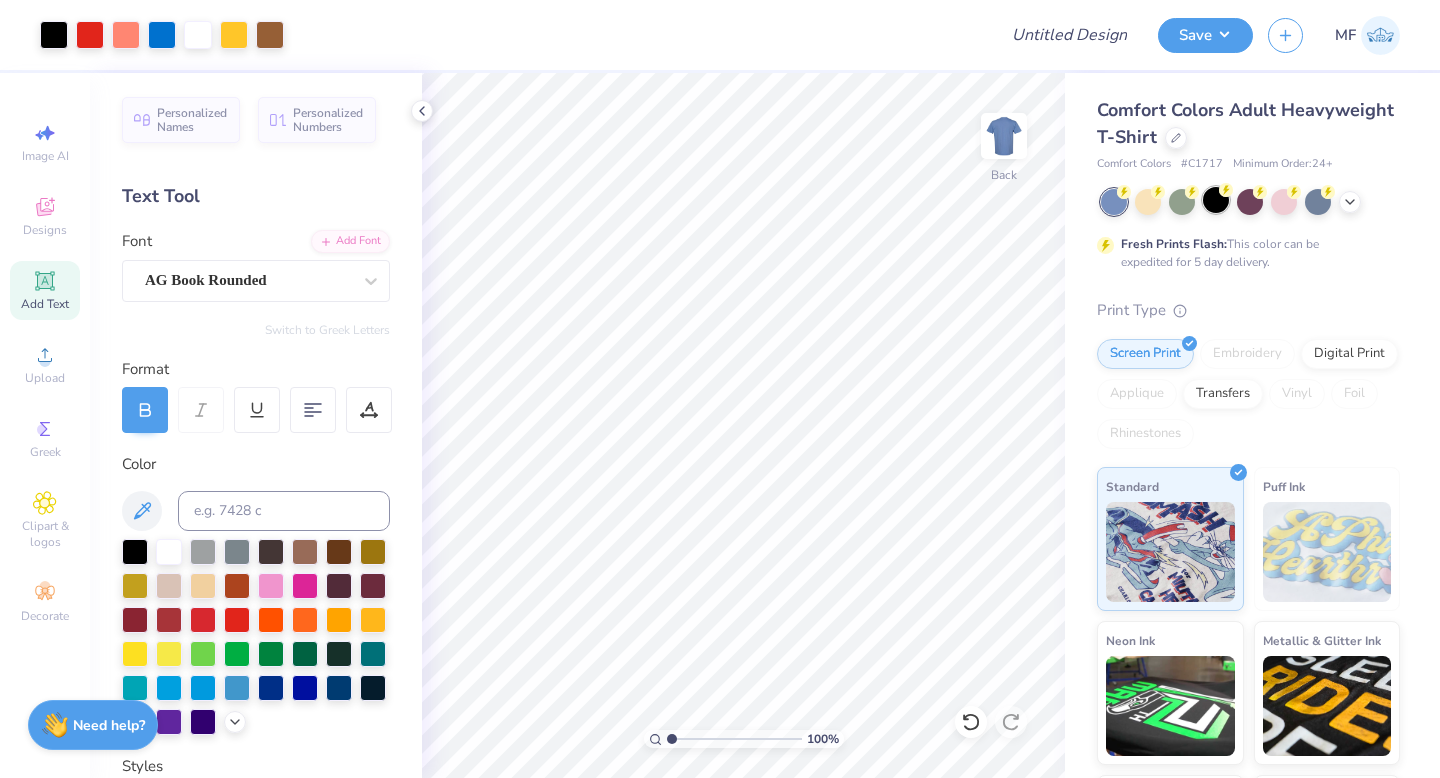 click at bounding box center [1216, 200] 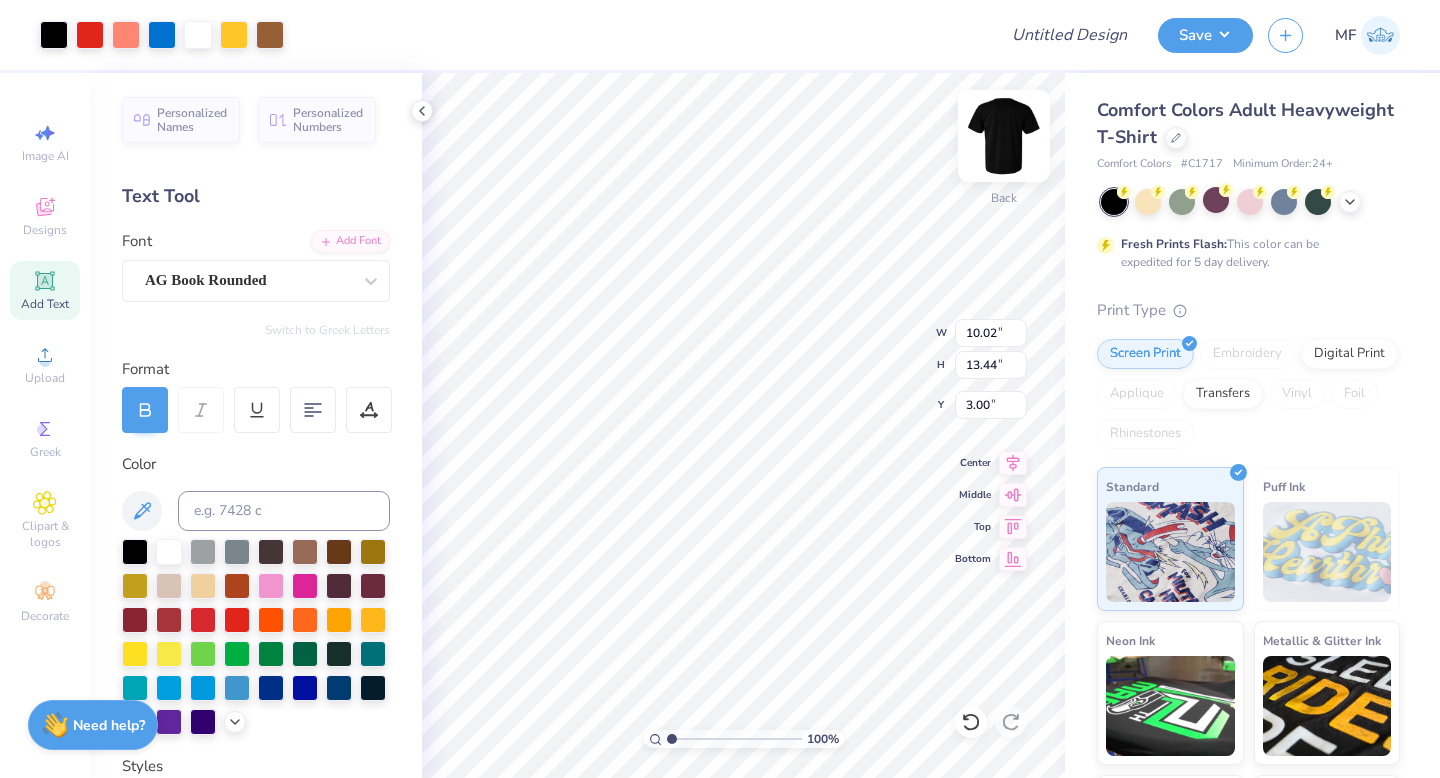 click at bounding box center [1004, 136] 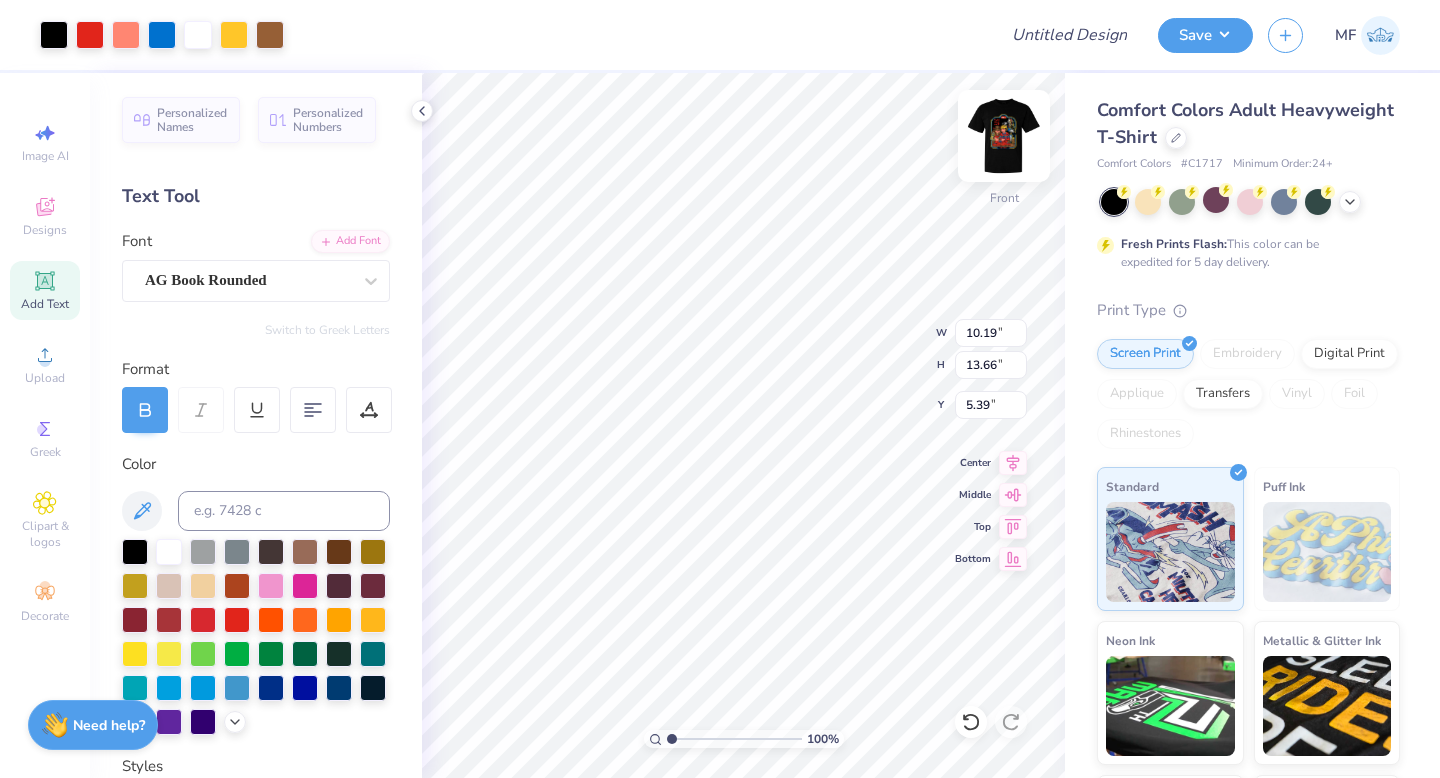 click at bounding box center (1004, 136) 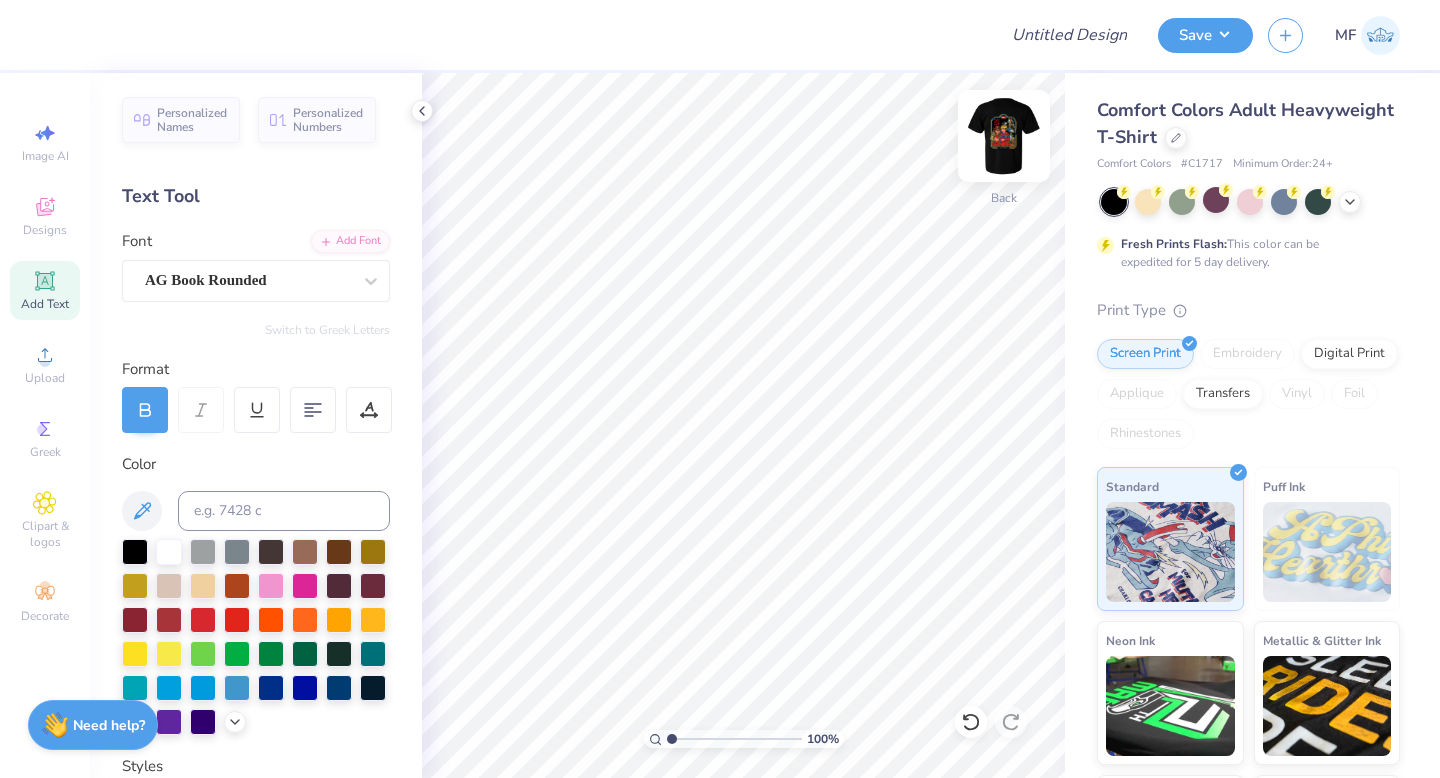 click at bounding box center (1004, 136) 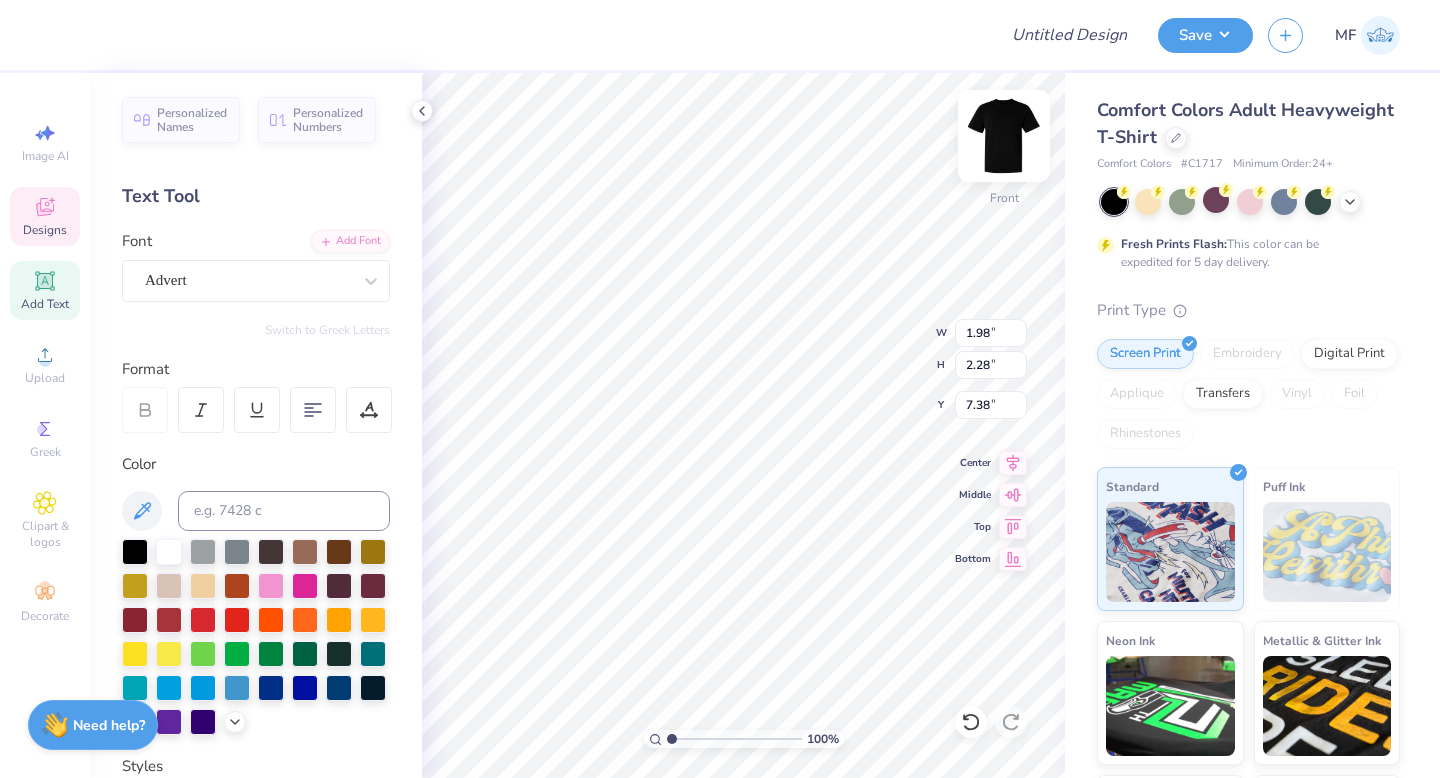 click at bounding box center [1004, 136] 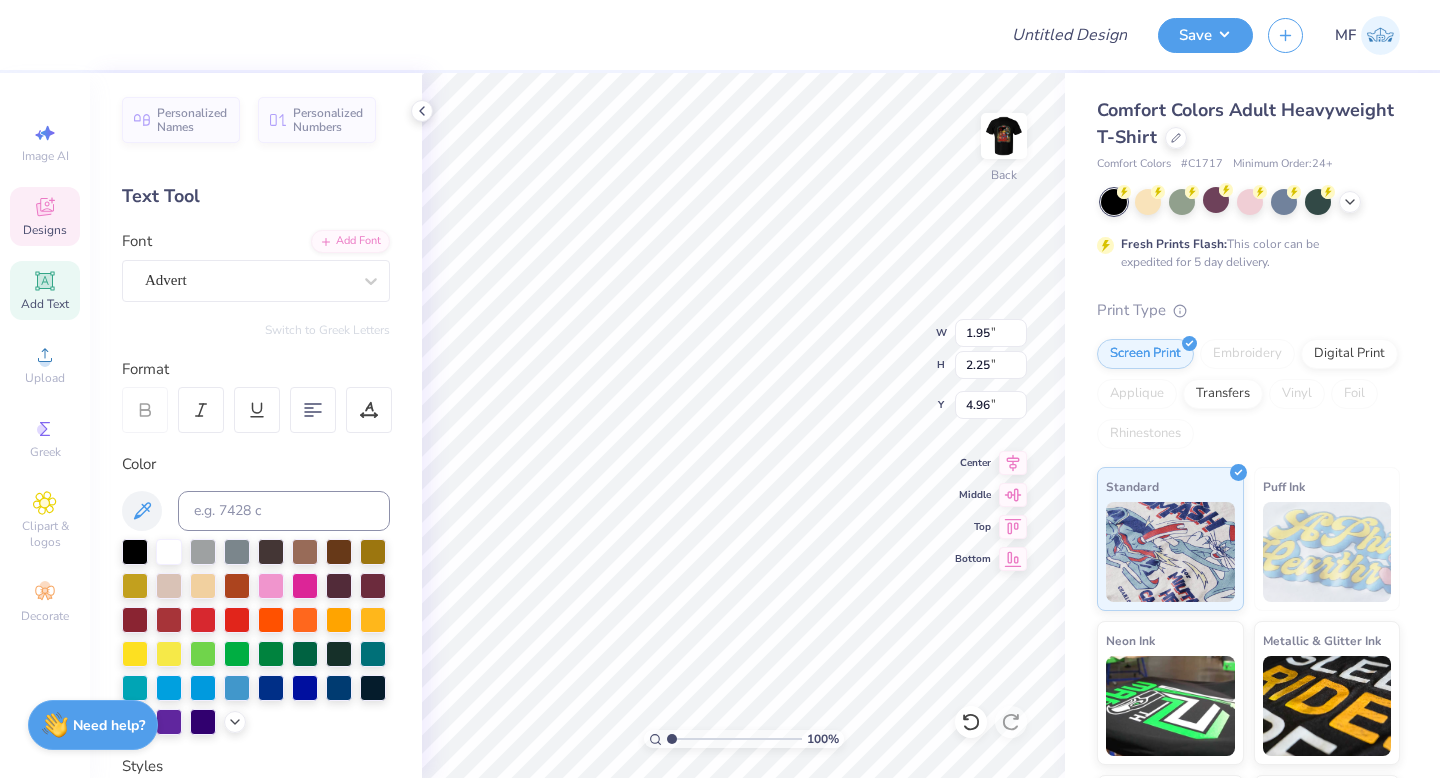 type on "3.00" 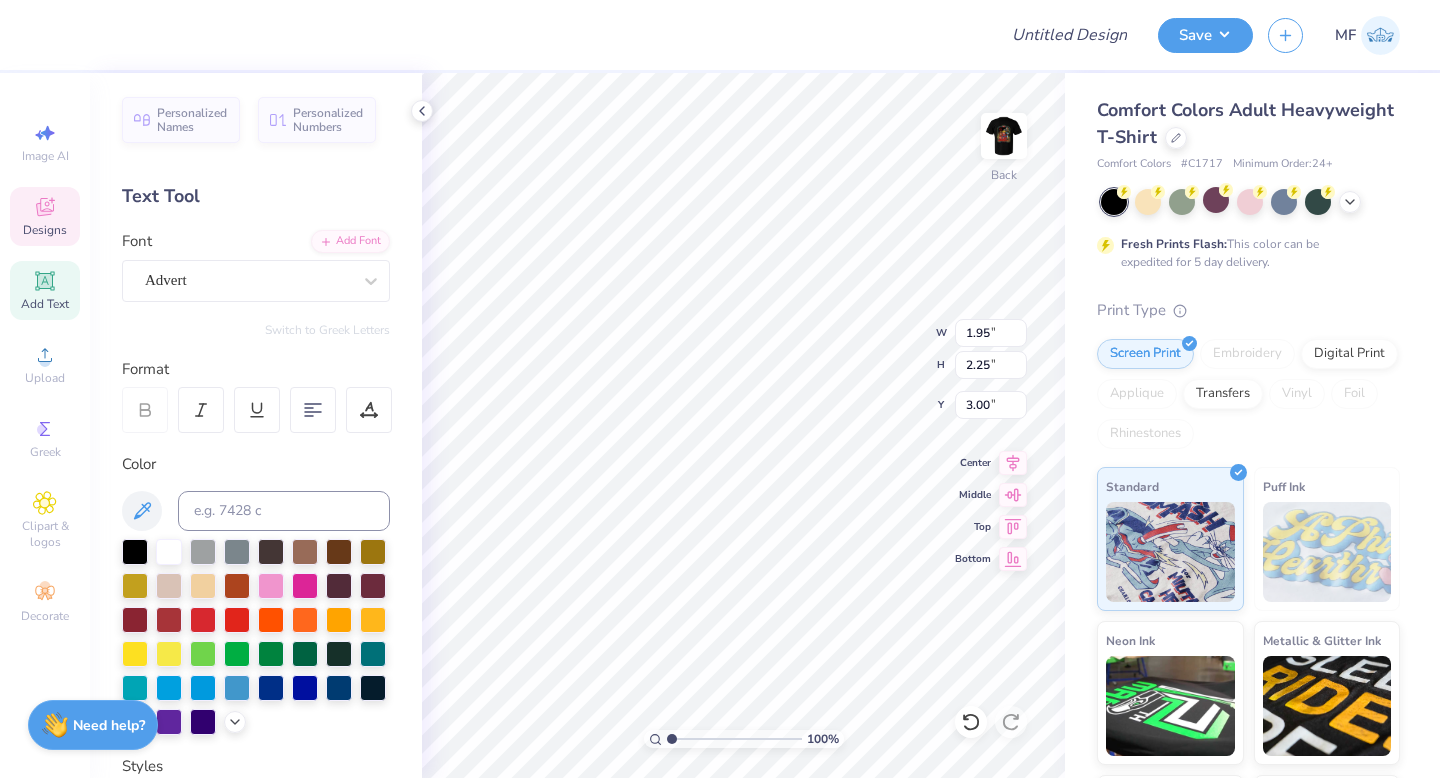 type on "Sigma
Alpha
Mu" 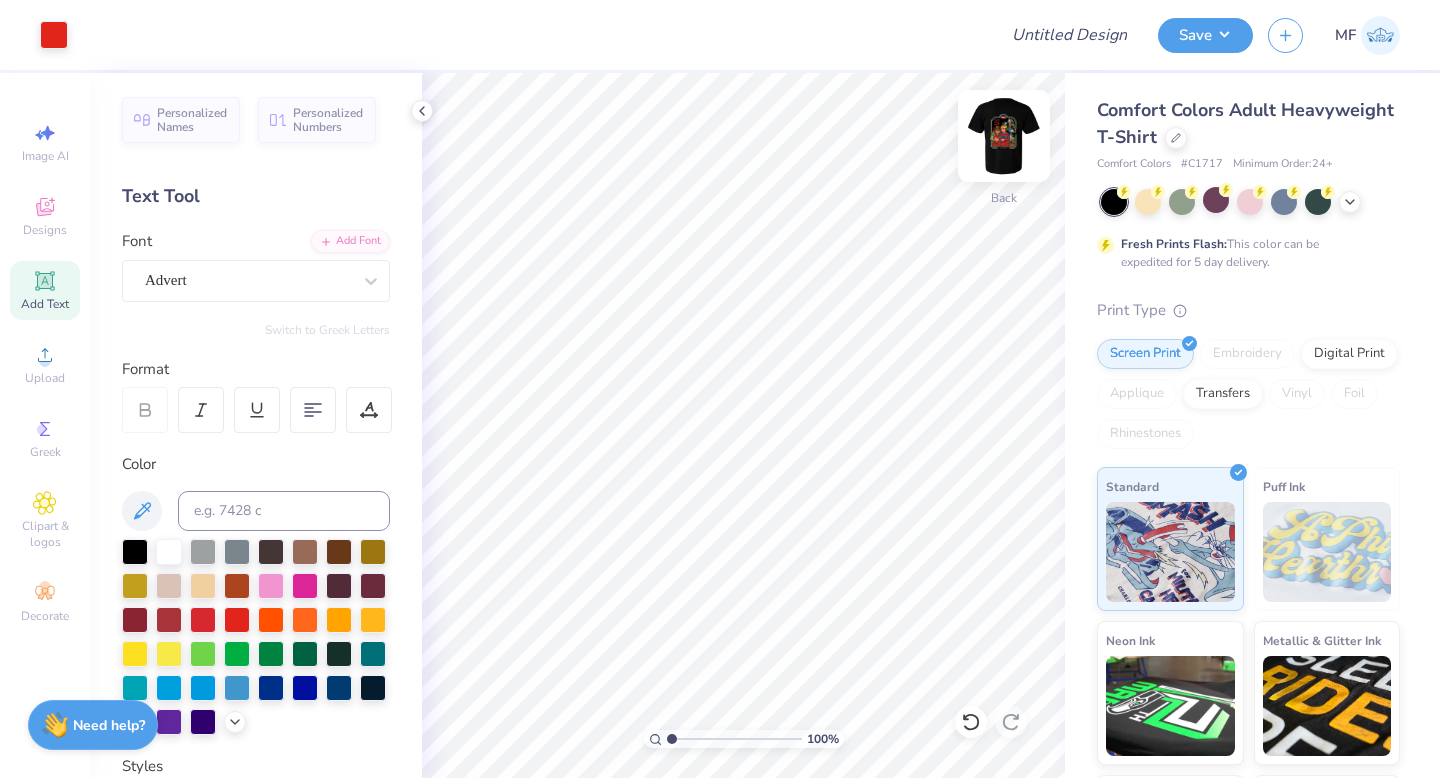 click at bounding box center (1004, 136) 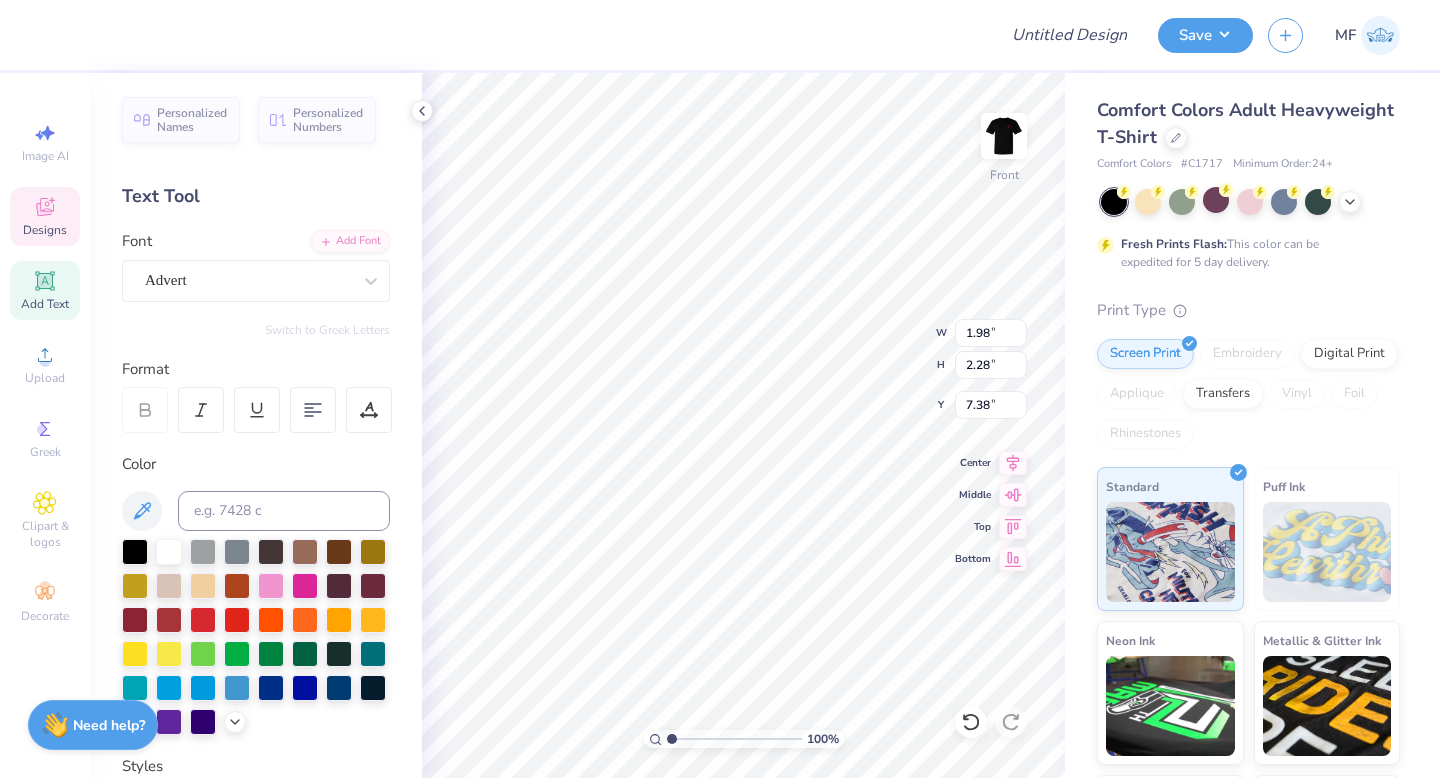 scroll, scrollTop: 4, scrollLeft: 0, axis: vertical 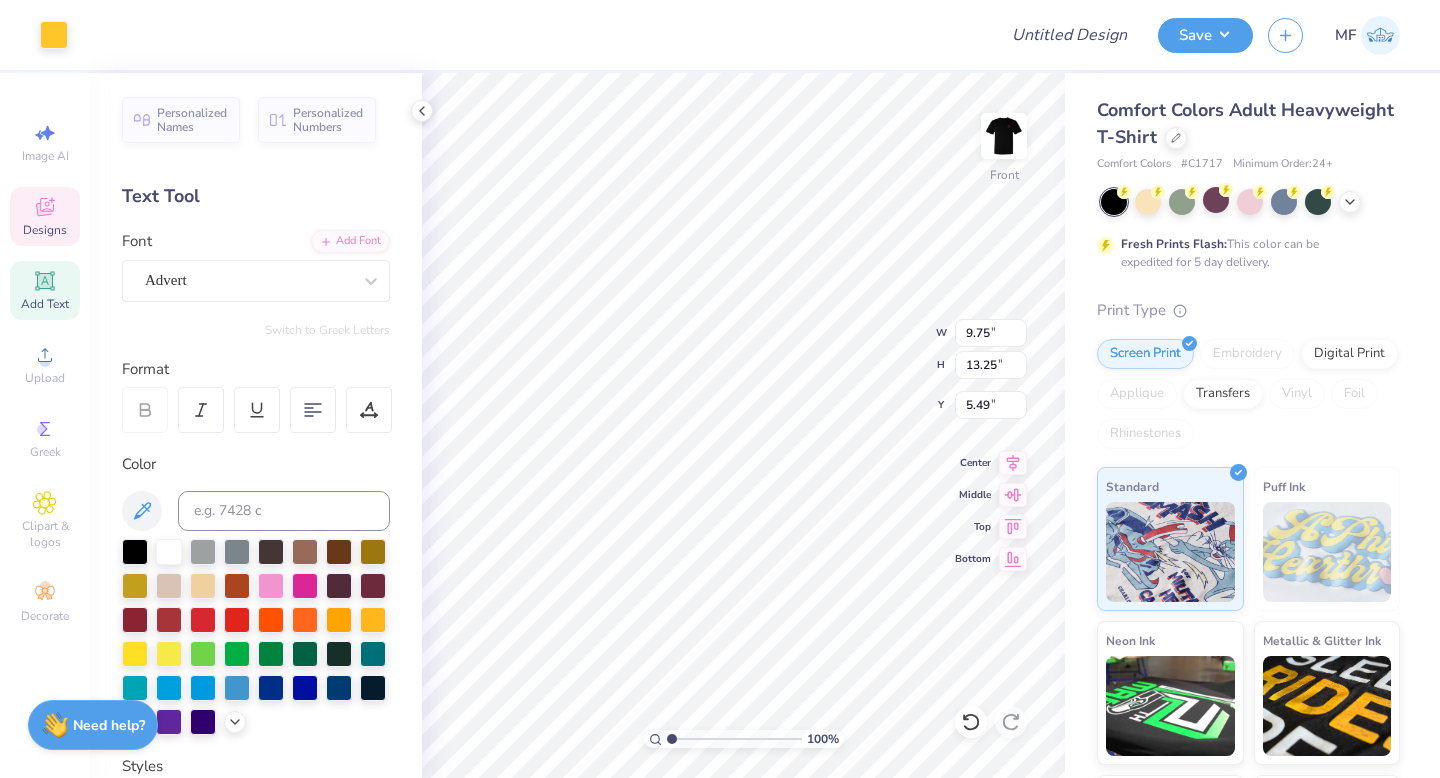type on "1.98" 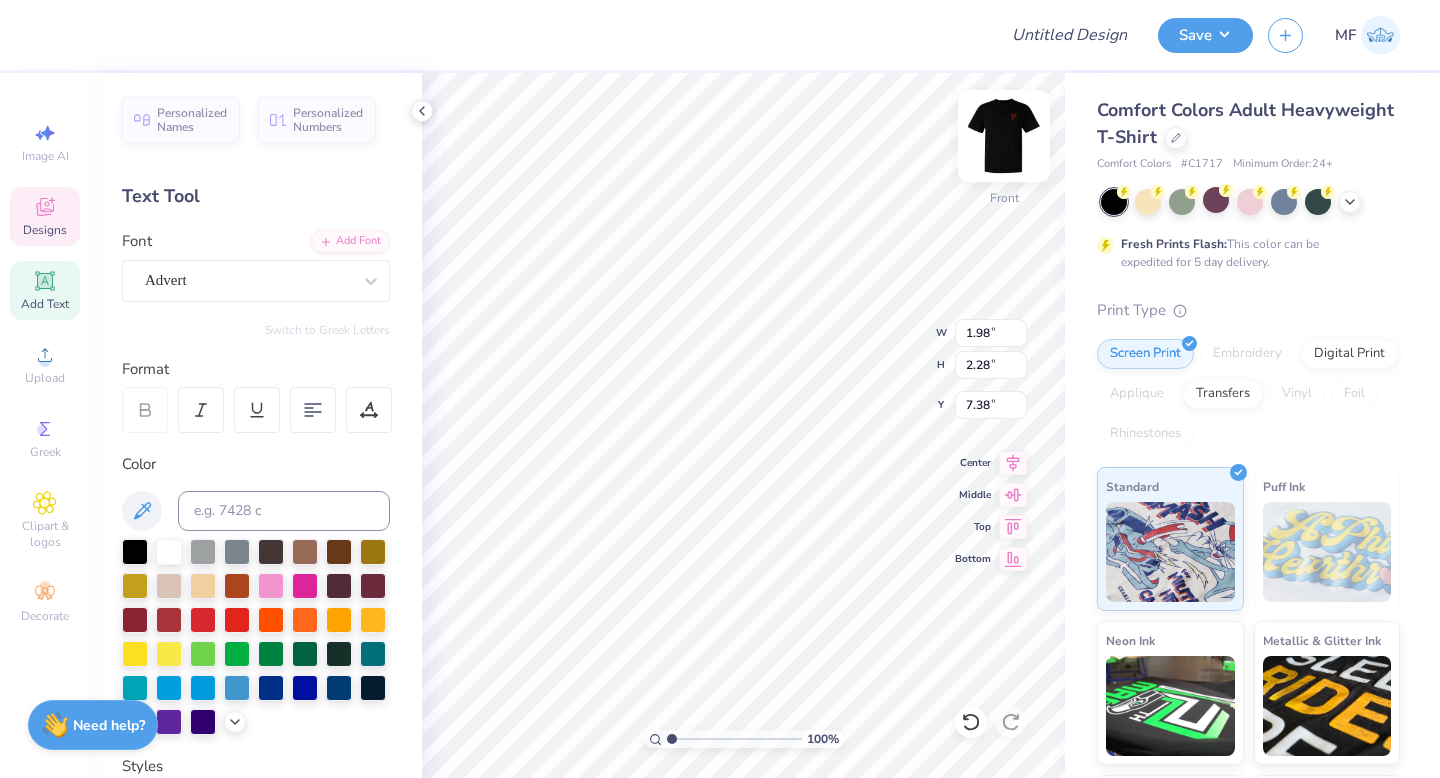 click at bounding box center (1004, 136) 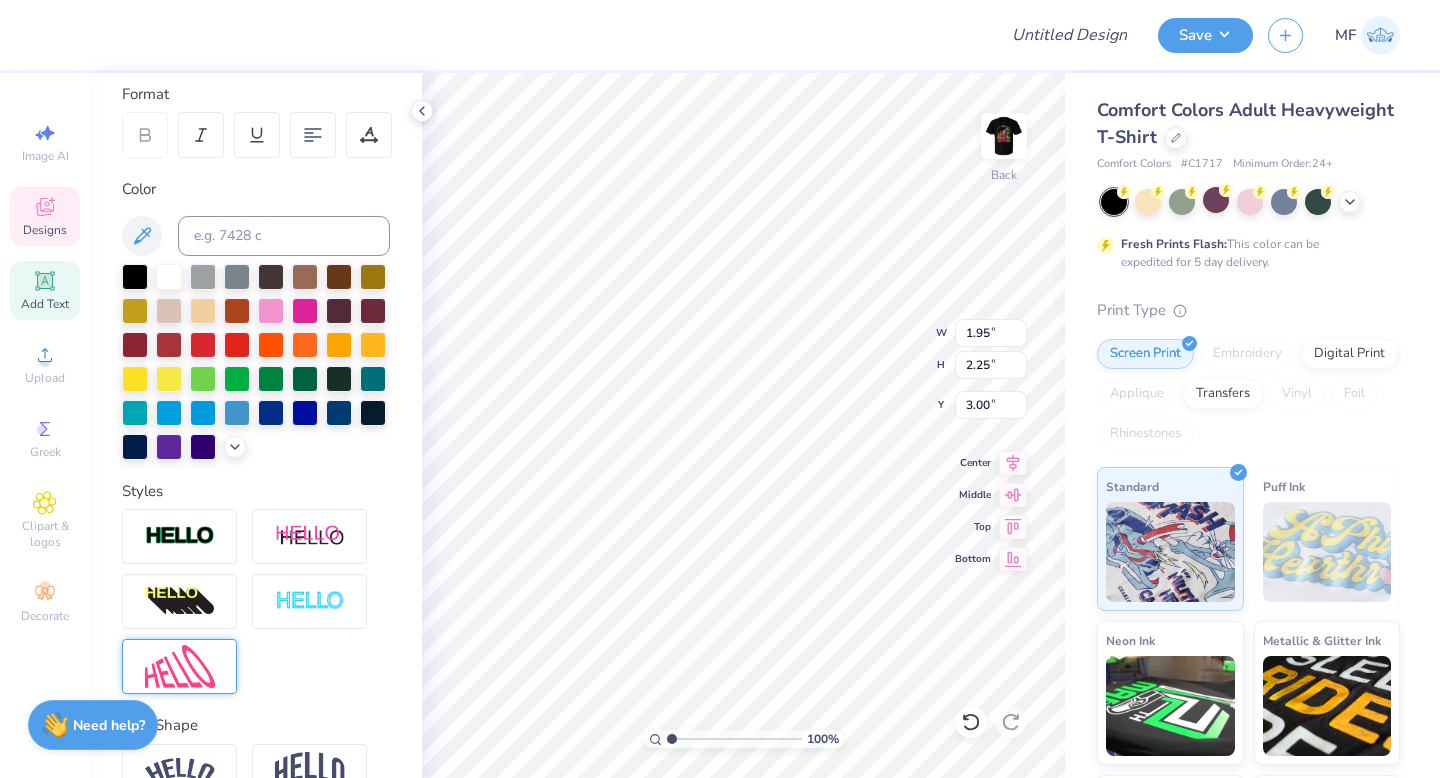 scroll, scrollTop: 0, scrollLeft: 0, axis: both 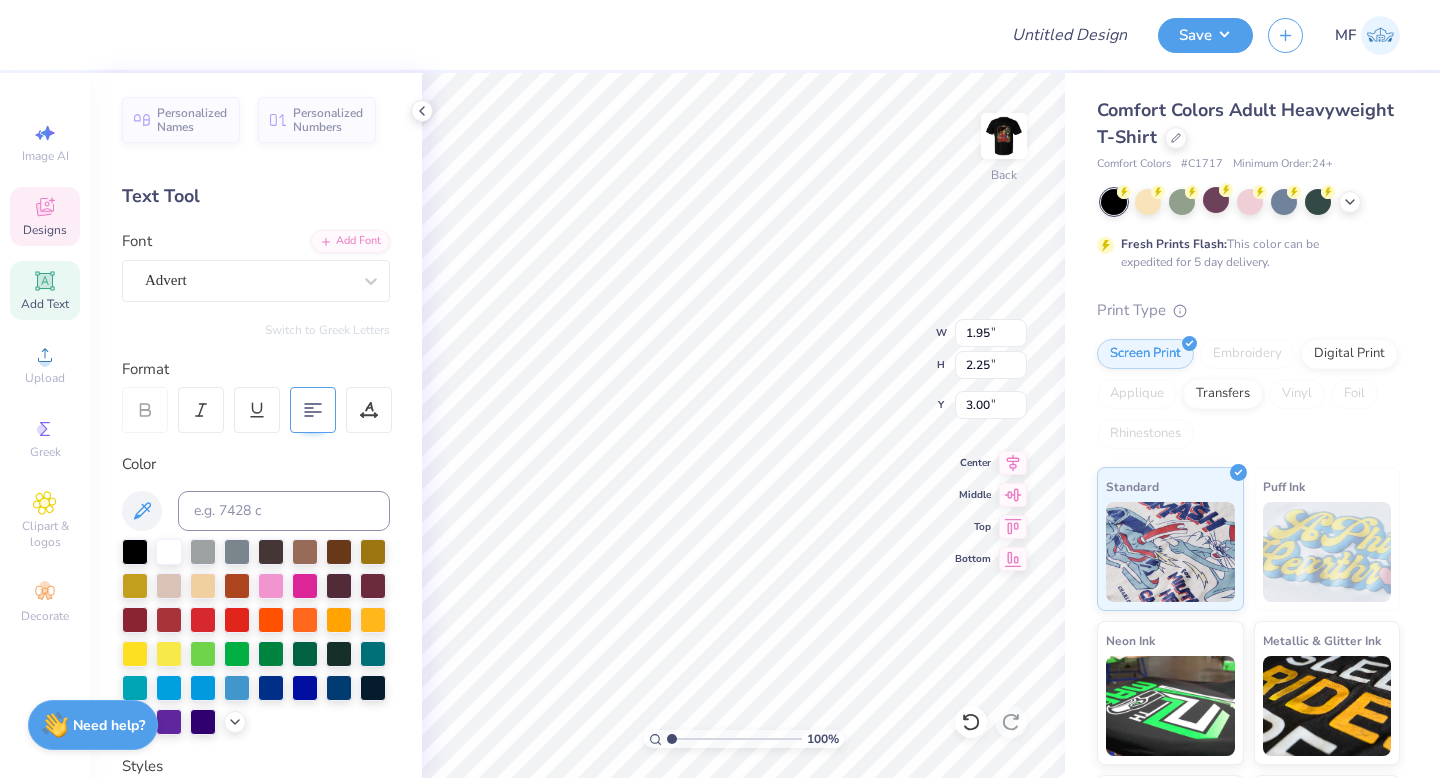 click at bounding box center [313, 410] 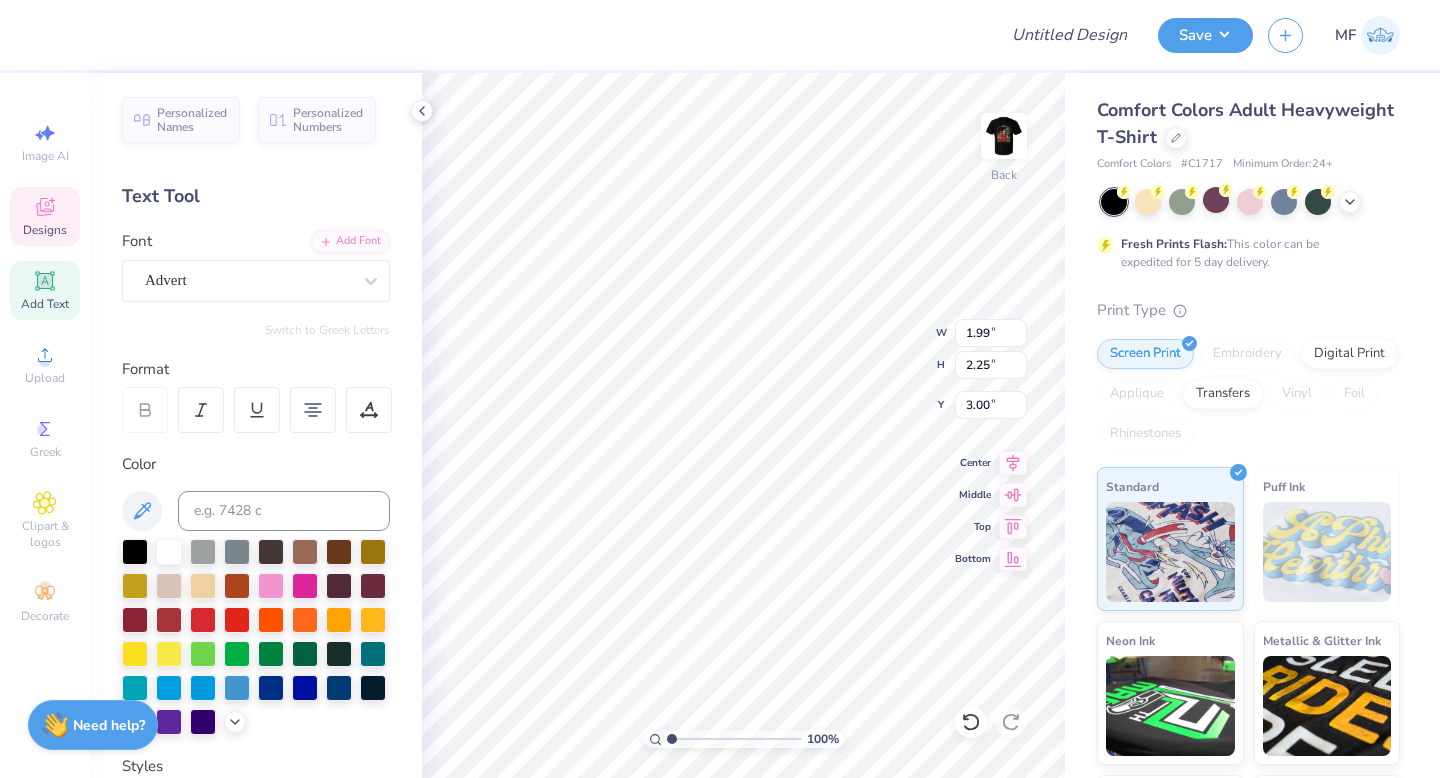 type on "1.99" 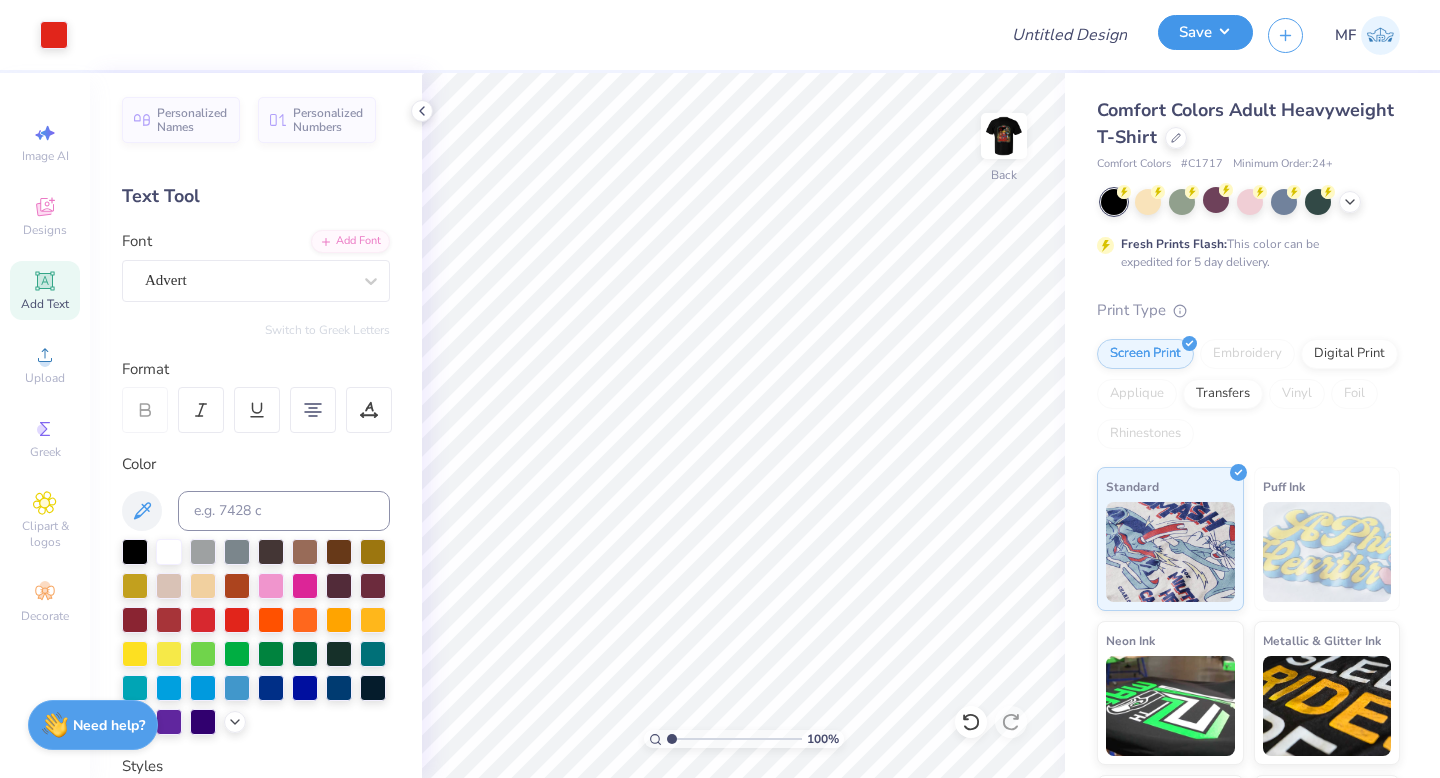 click on "Save" at bounding box center [1205, 32] 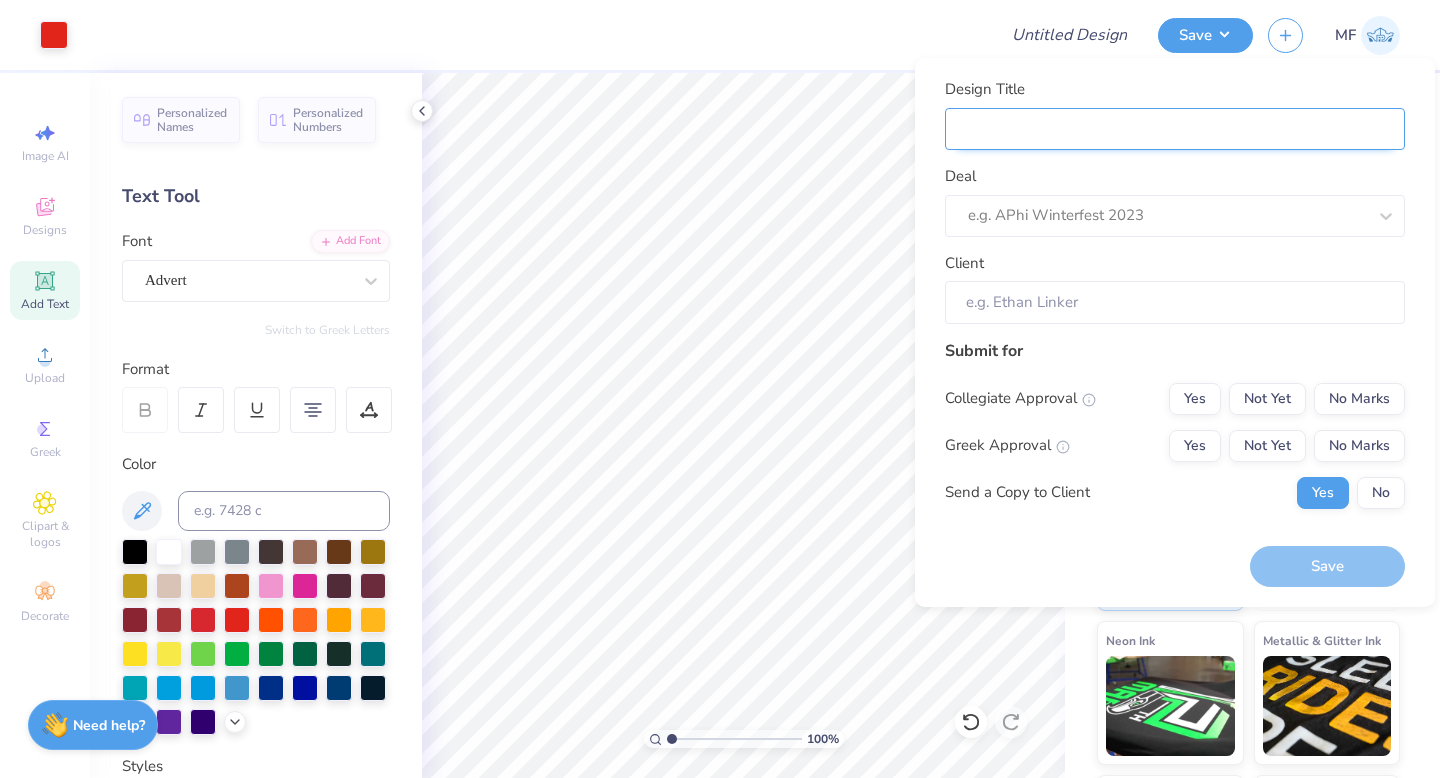 click on "Design Title" at bounding box center [1175, 129] 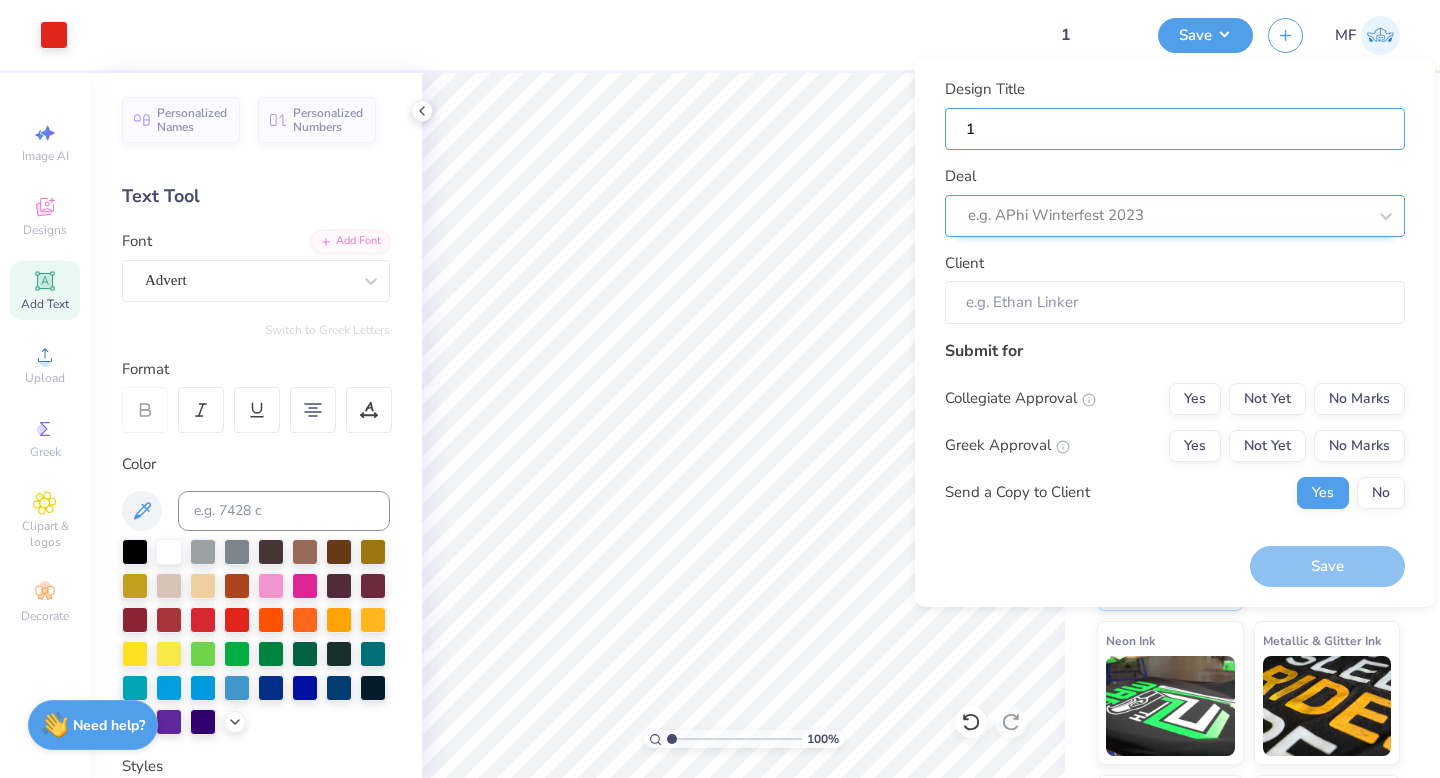 type on "1" 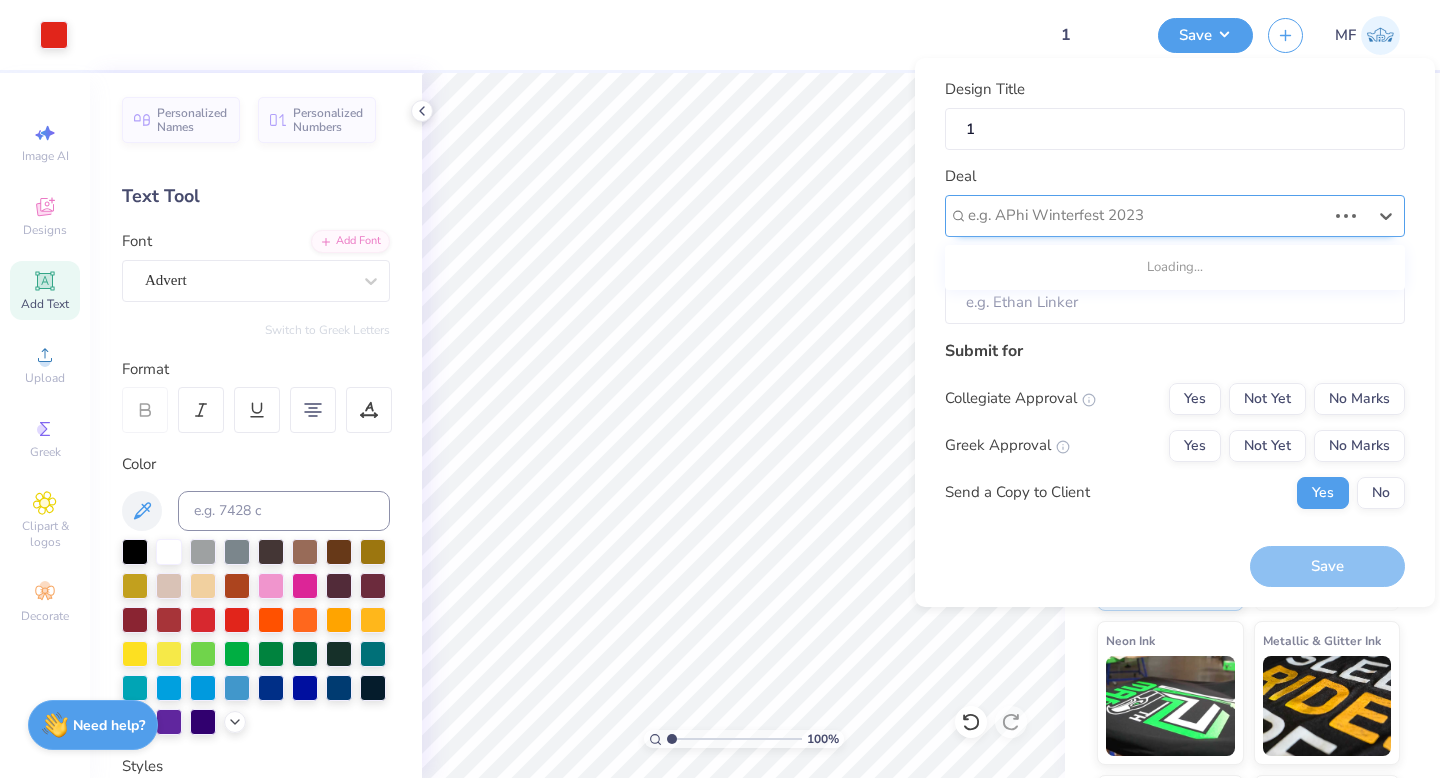 click on "e.g. APhi Winterfest 2023" at bounding box center [1175, 216] 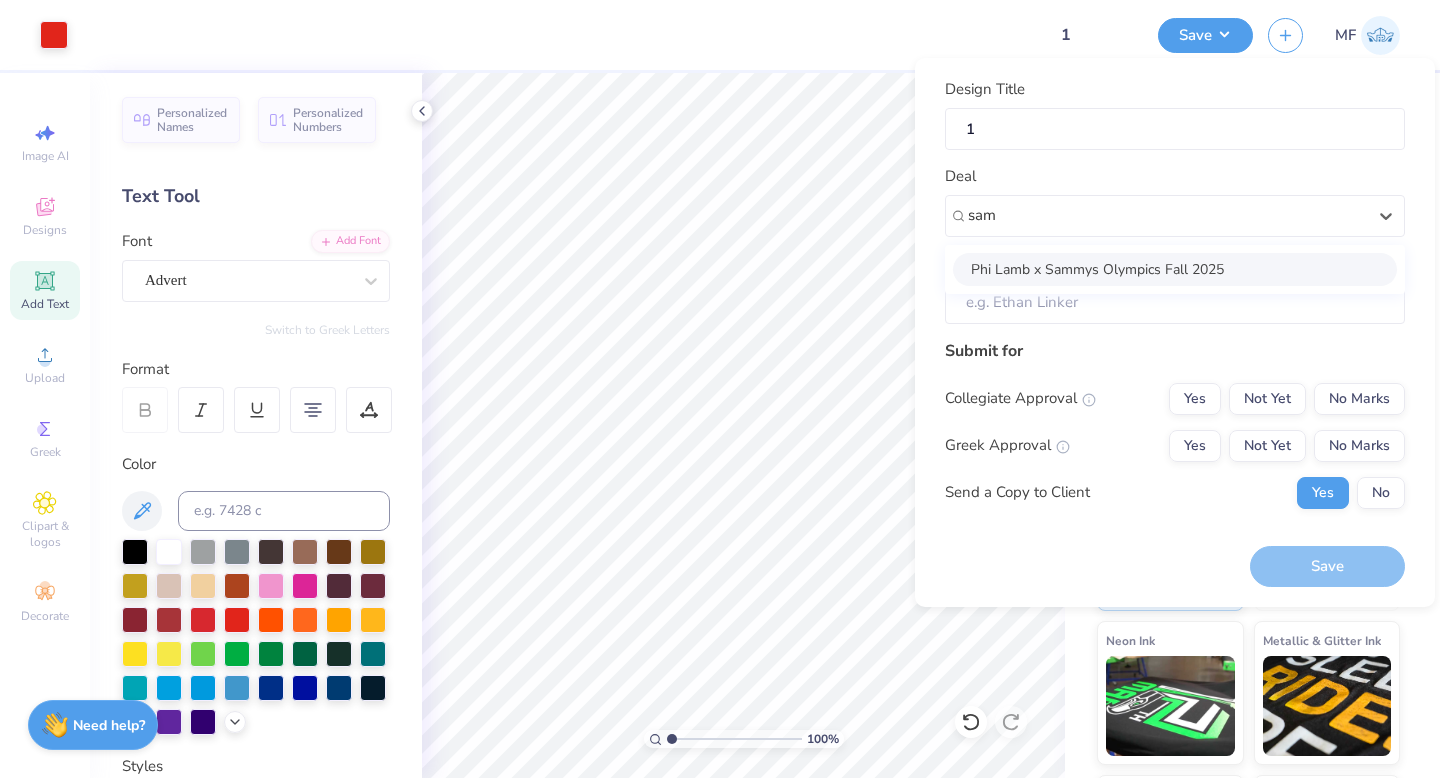 type on "sam" 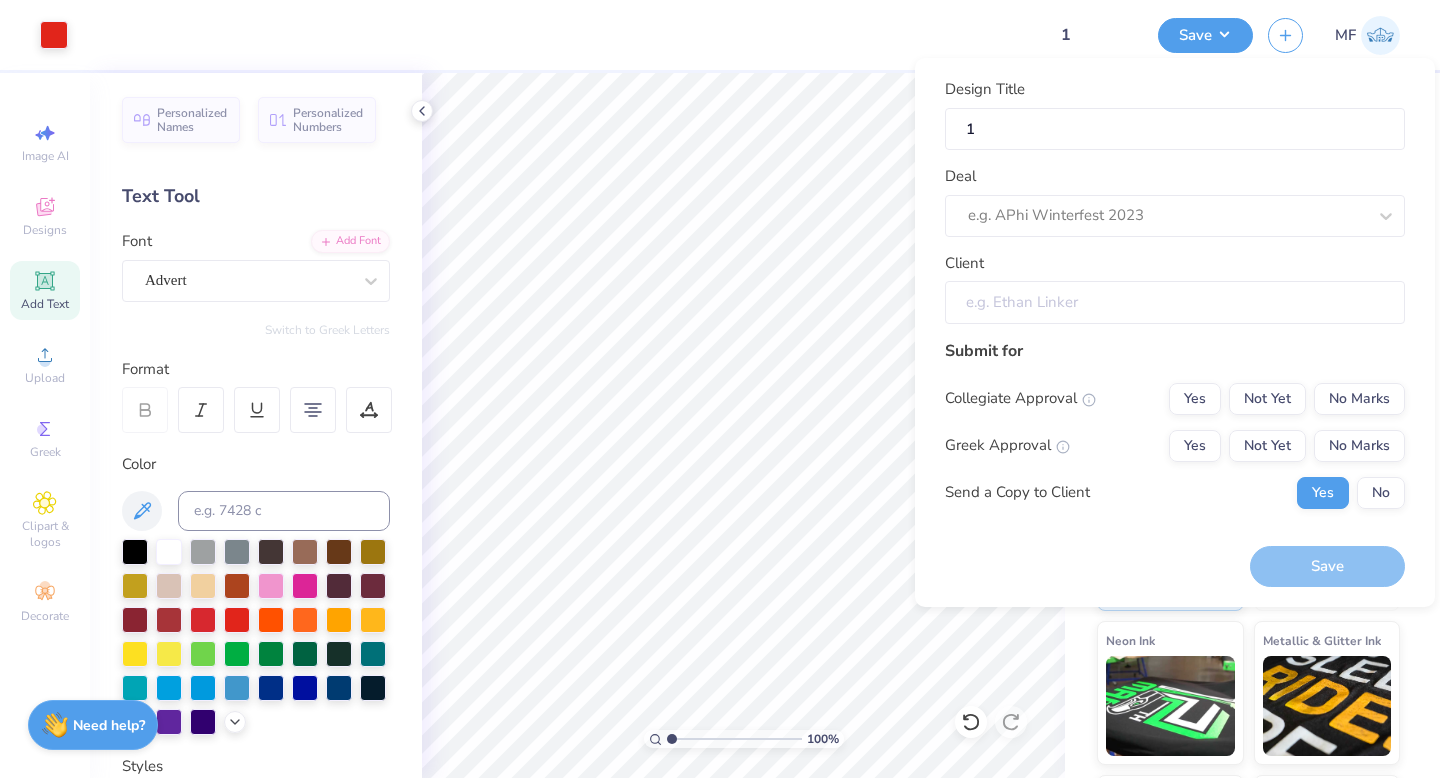 click on "Client" at bounding box center (1175, 302) 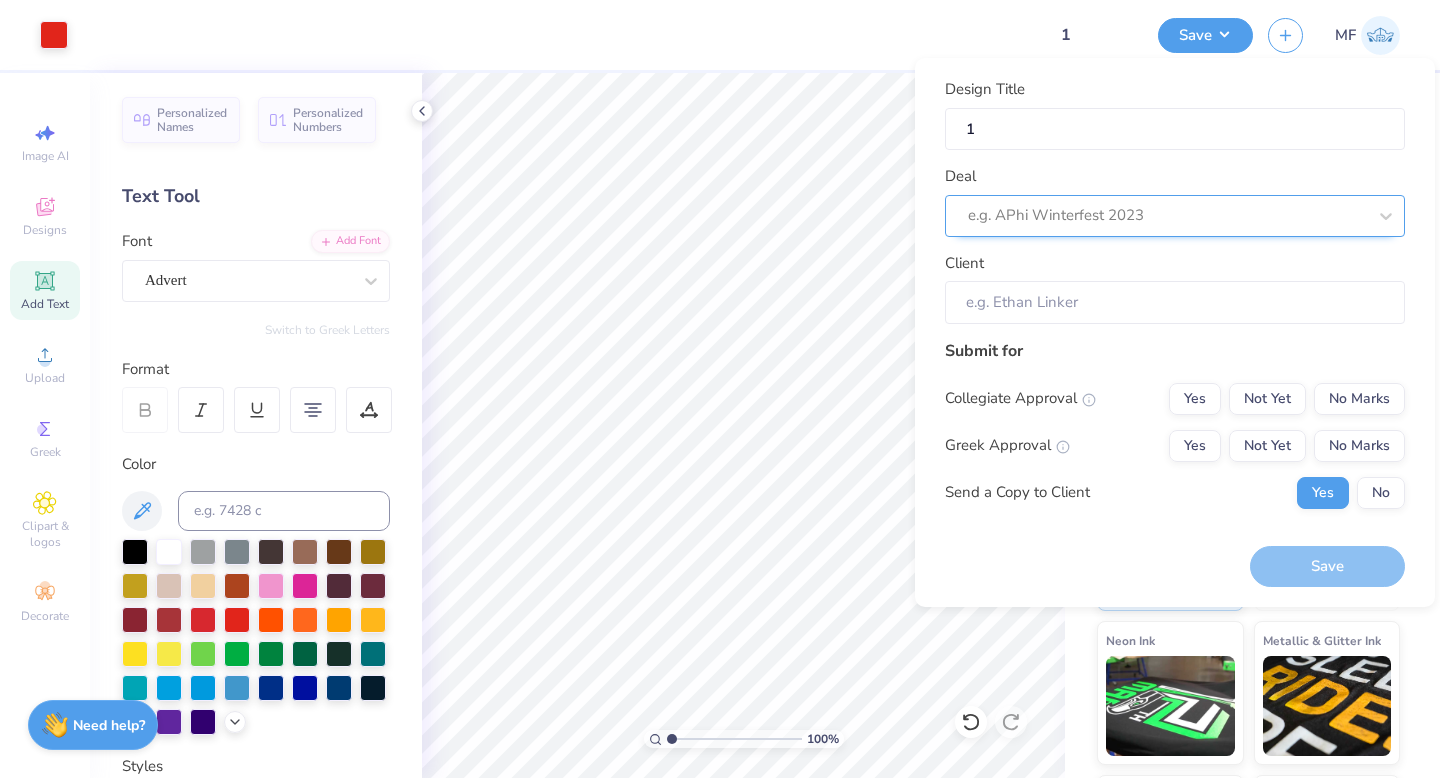 click at bounding box center (1167, 215) 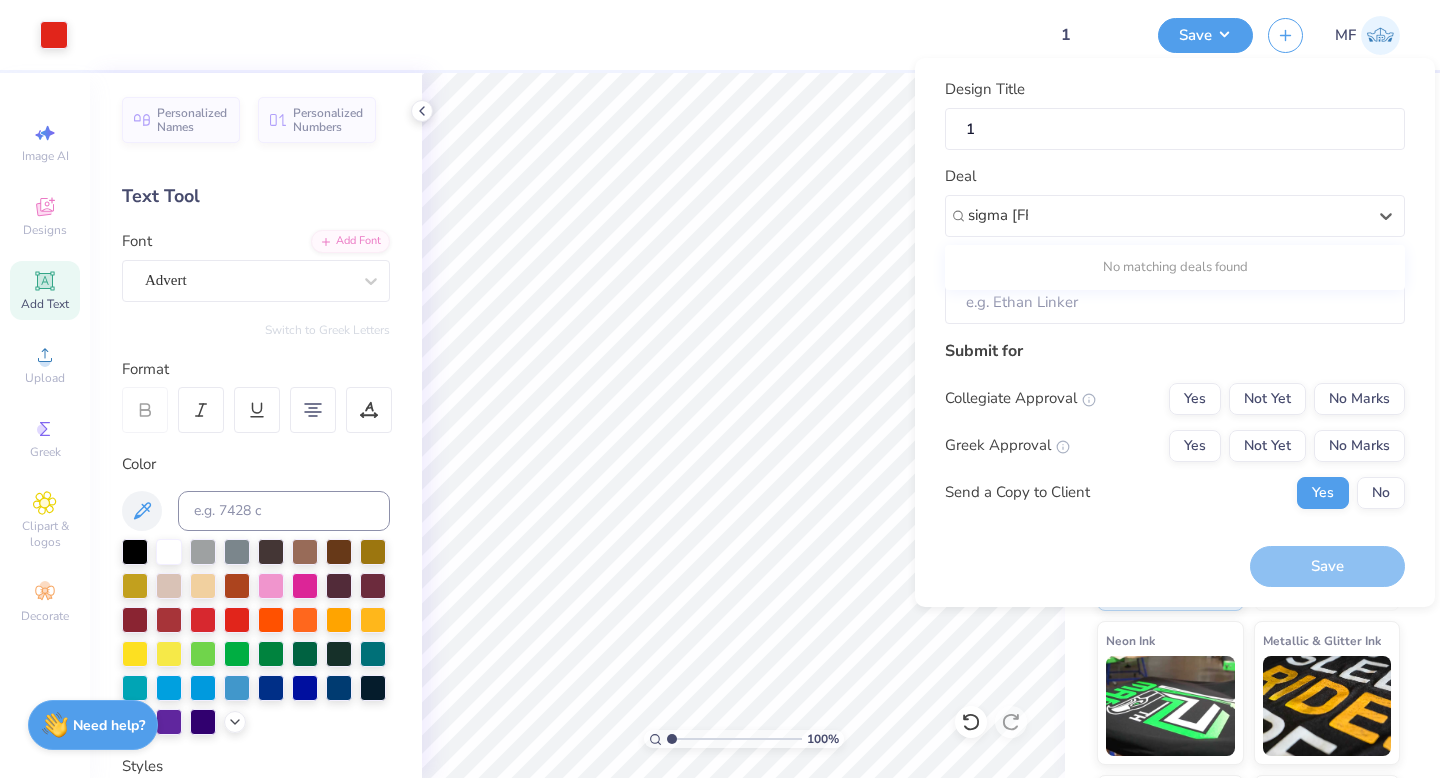 type on "sigma al" 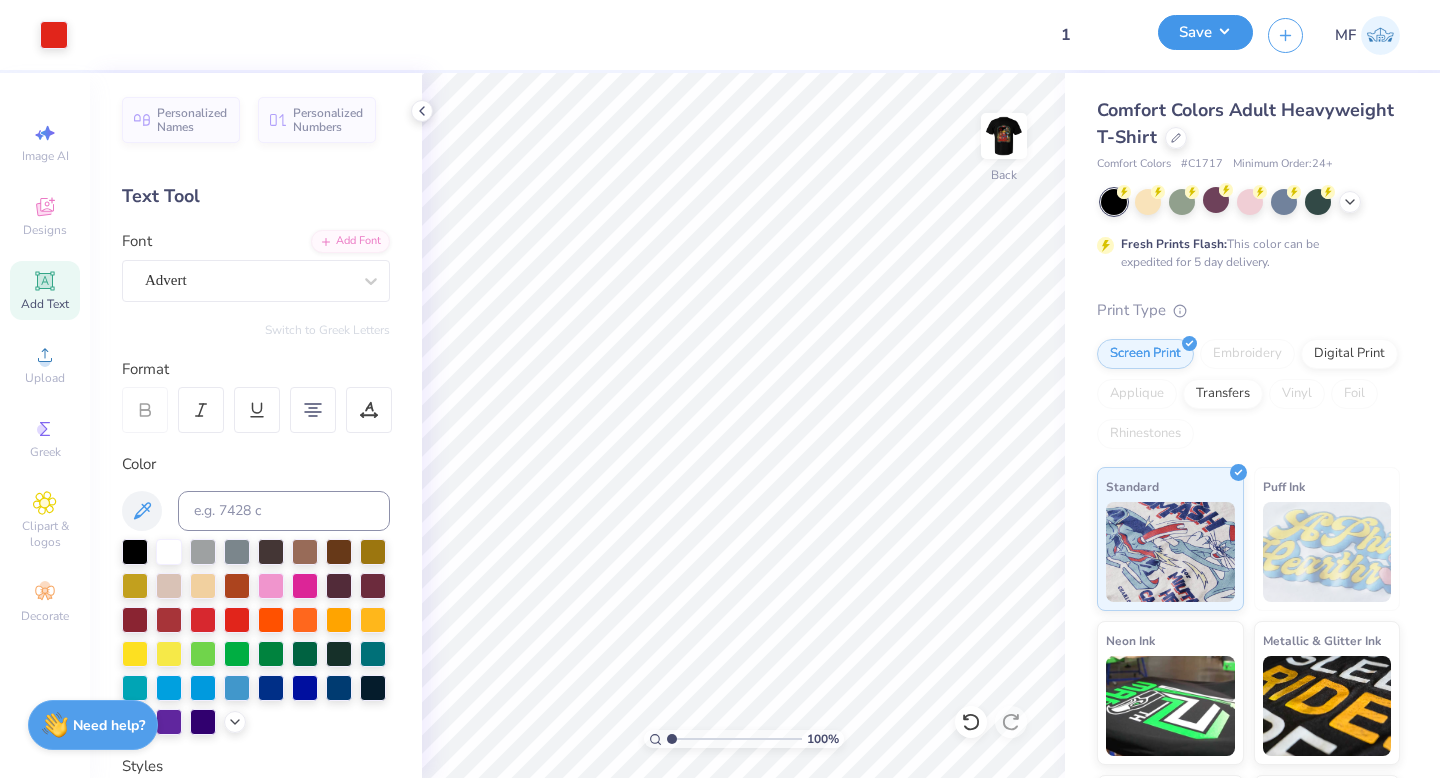 click on "Save" at bounding box center [1205, 32] 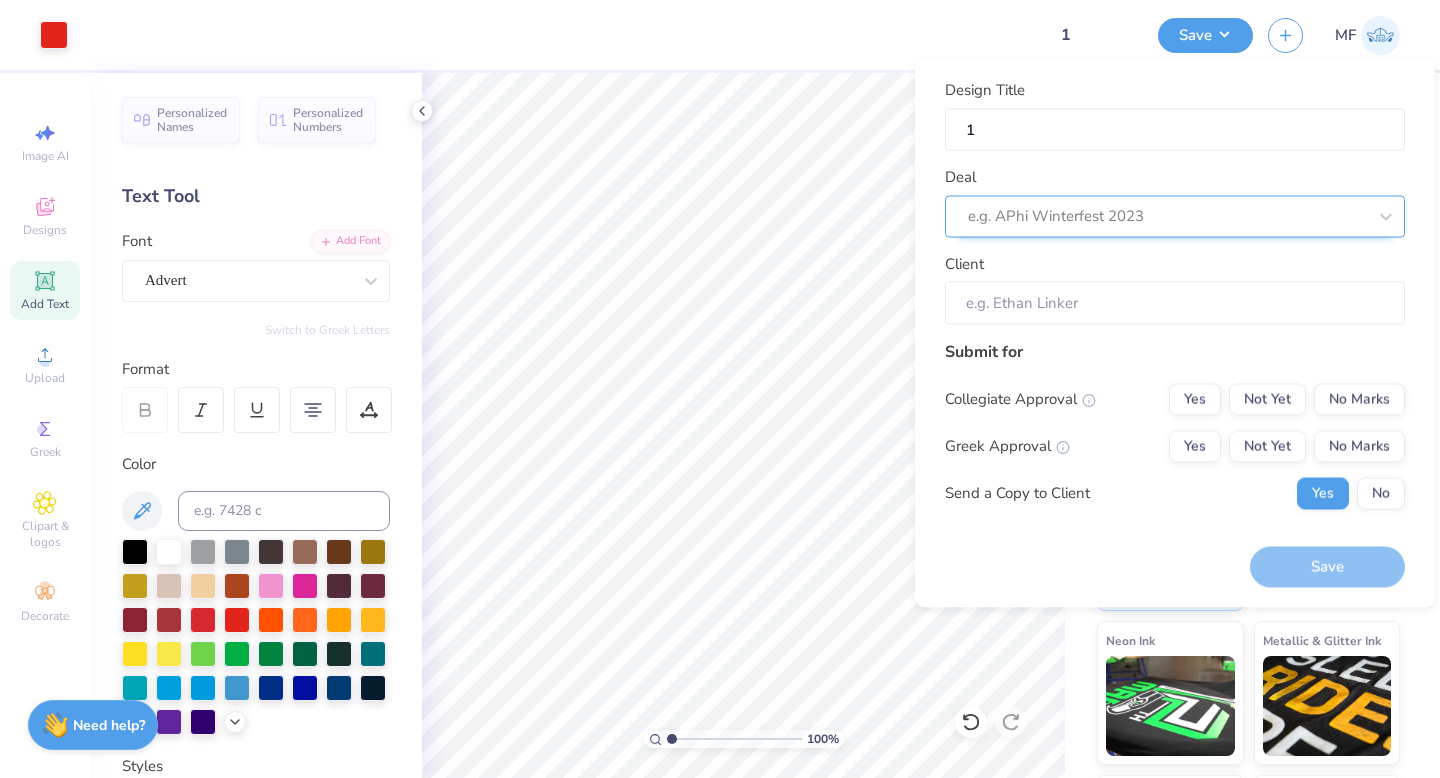 click at bounding box center [1167, 216] 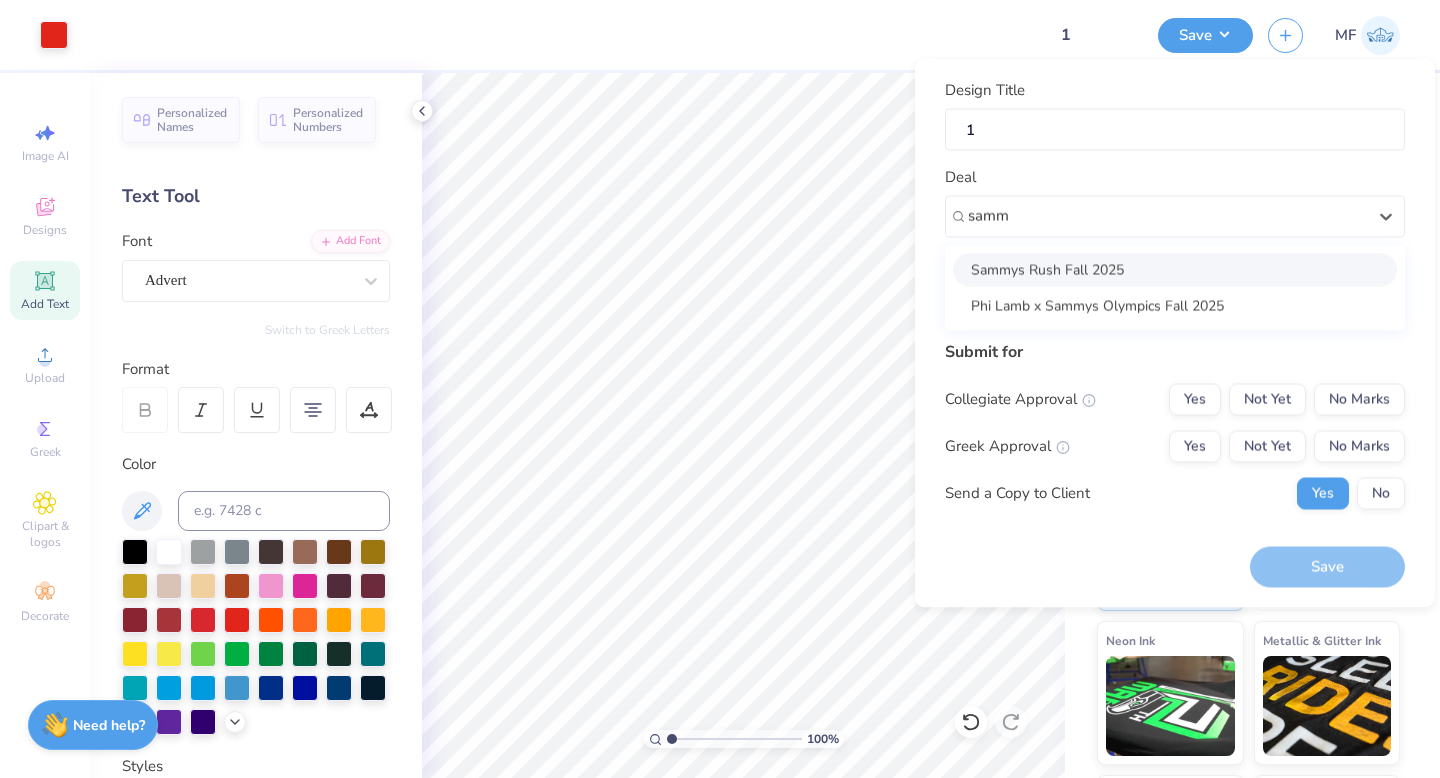 click on "Sammys Rush Fall 2025" at bounding box center (1175, 269) 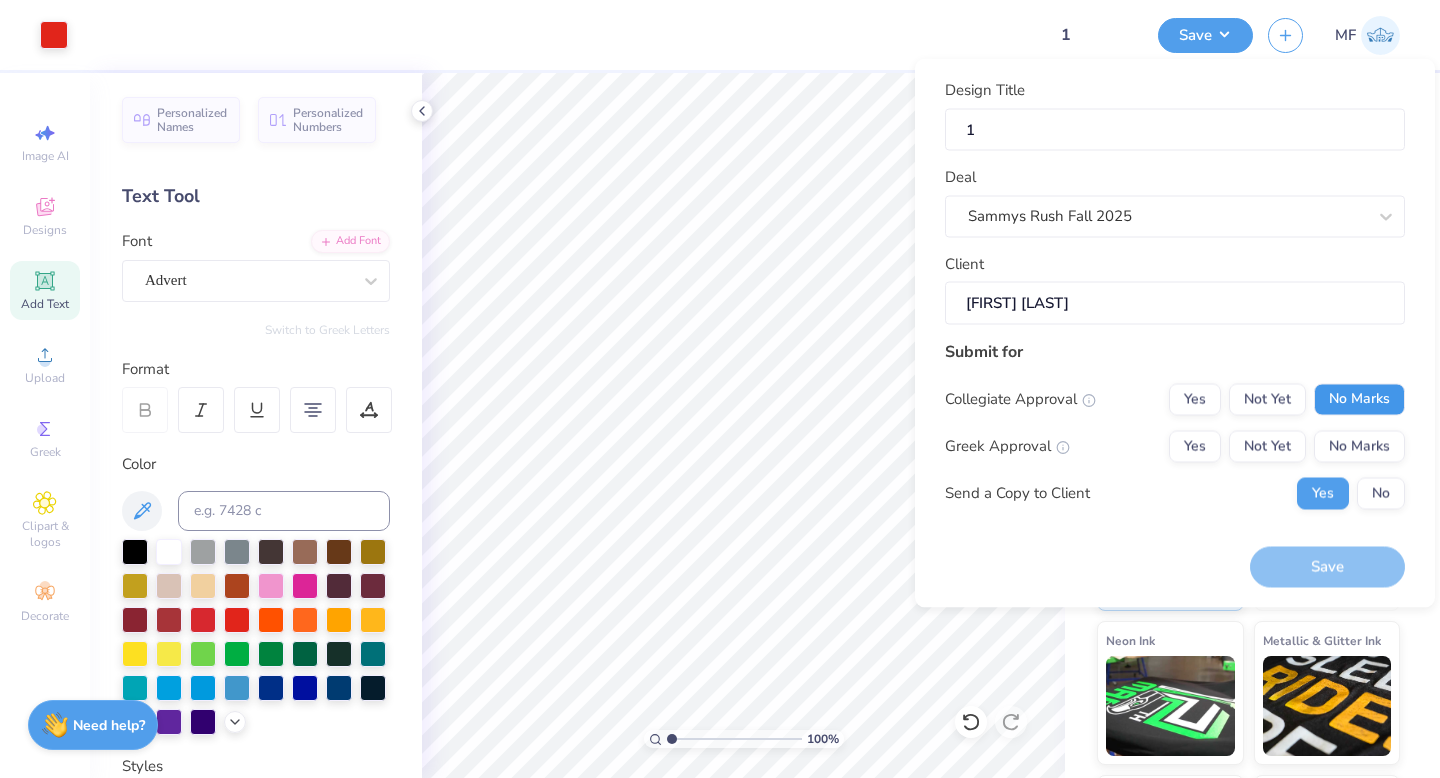 click on "No Marks" at bounding box center [1359, 399] 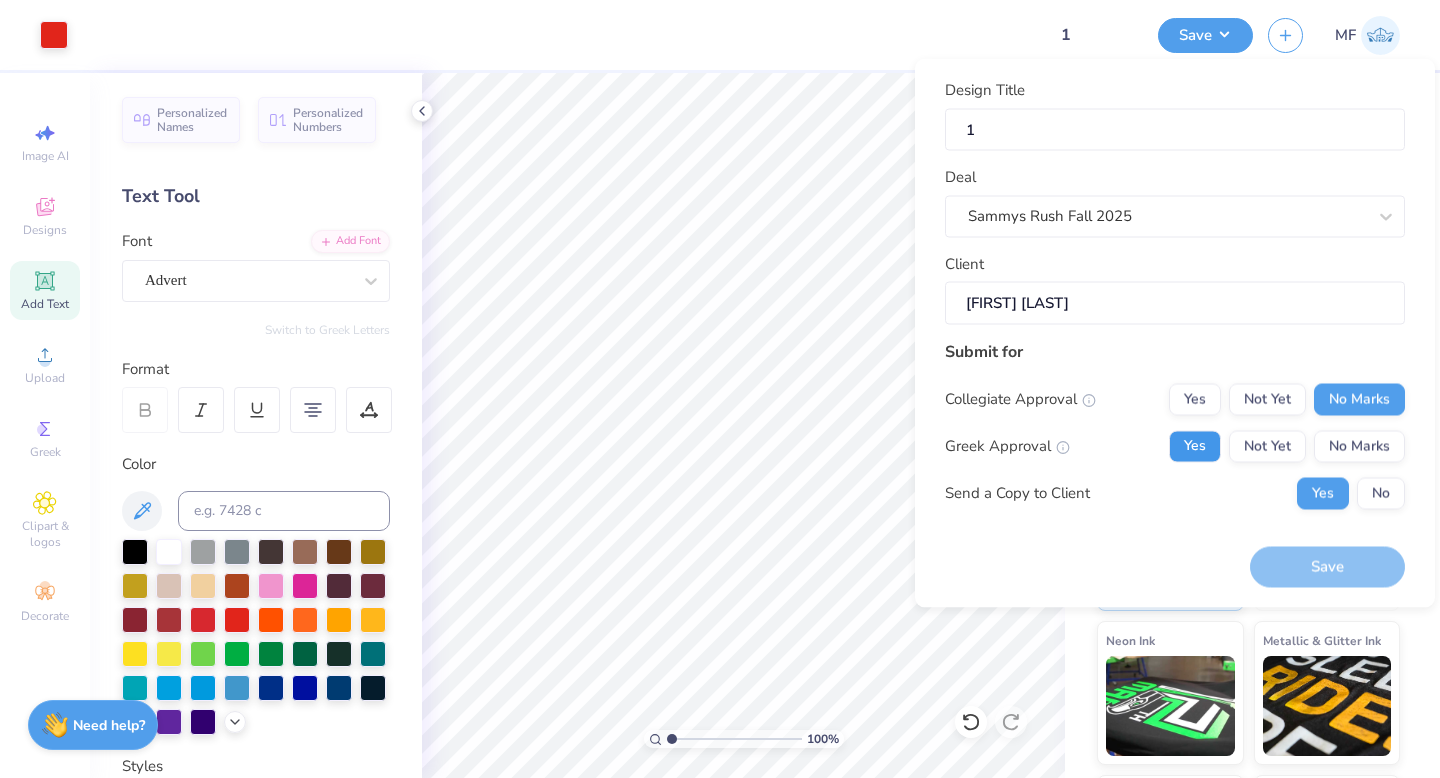 click on "Yes" at bounding box center (1195, 446) 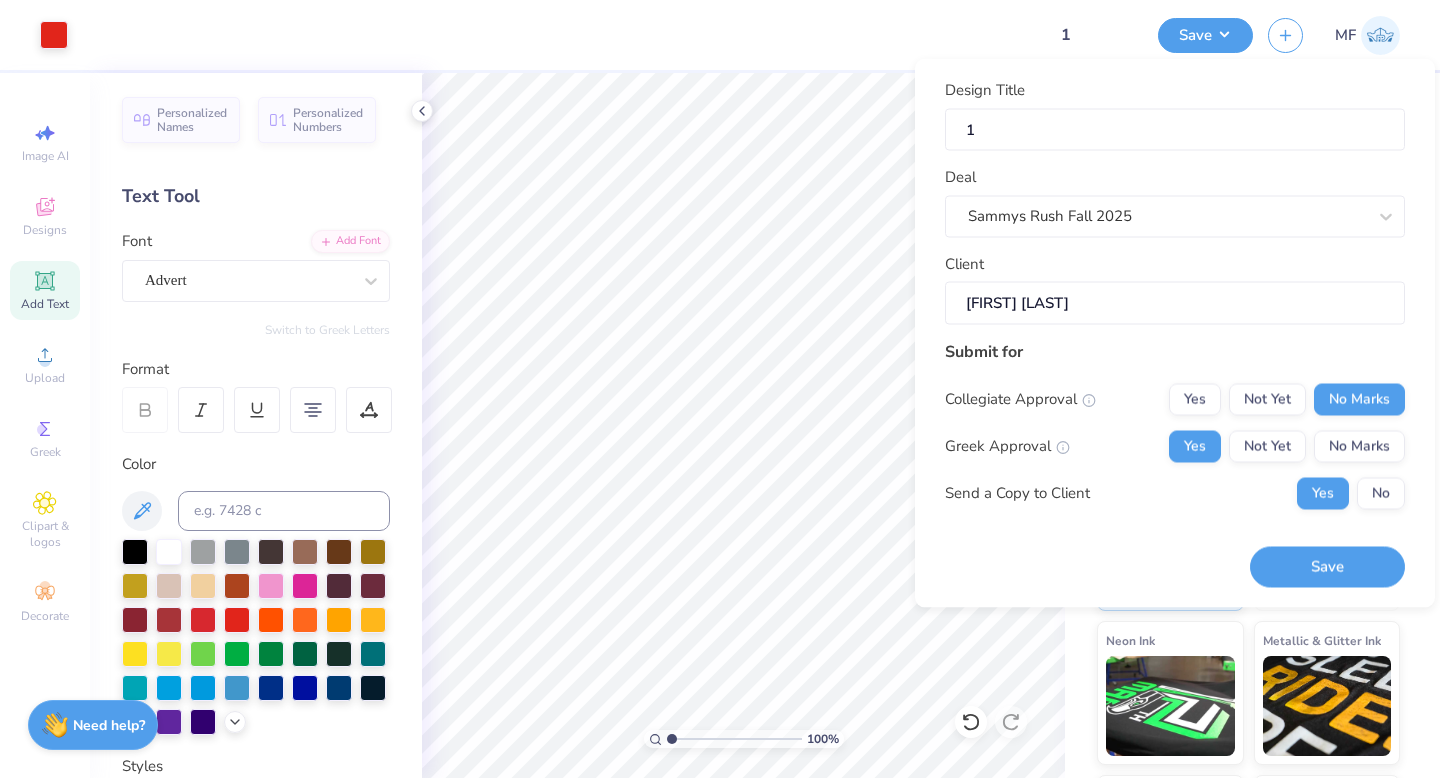 click on "Save" at bounding box center [1327, 567] 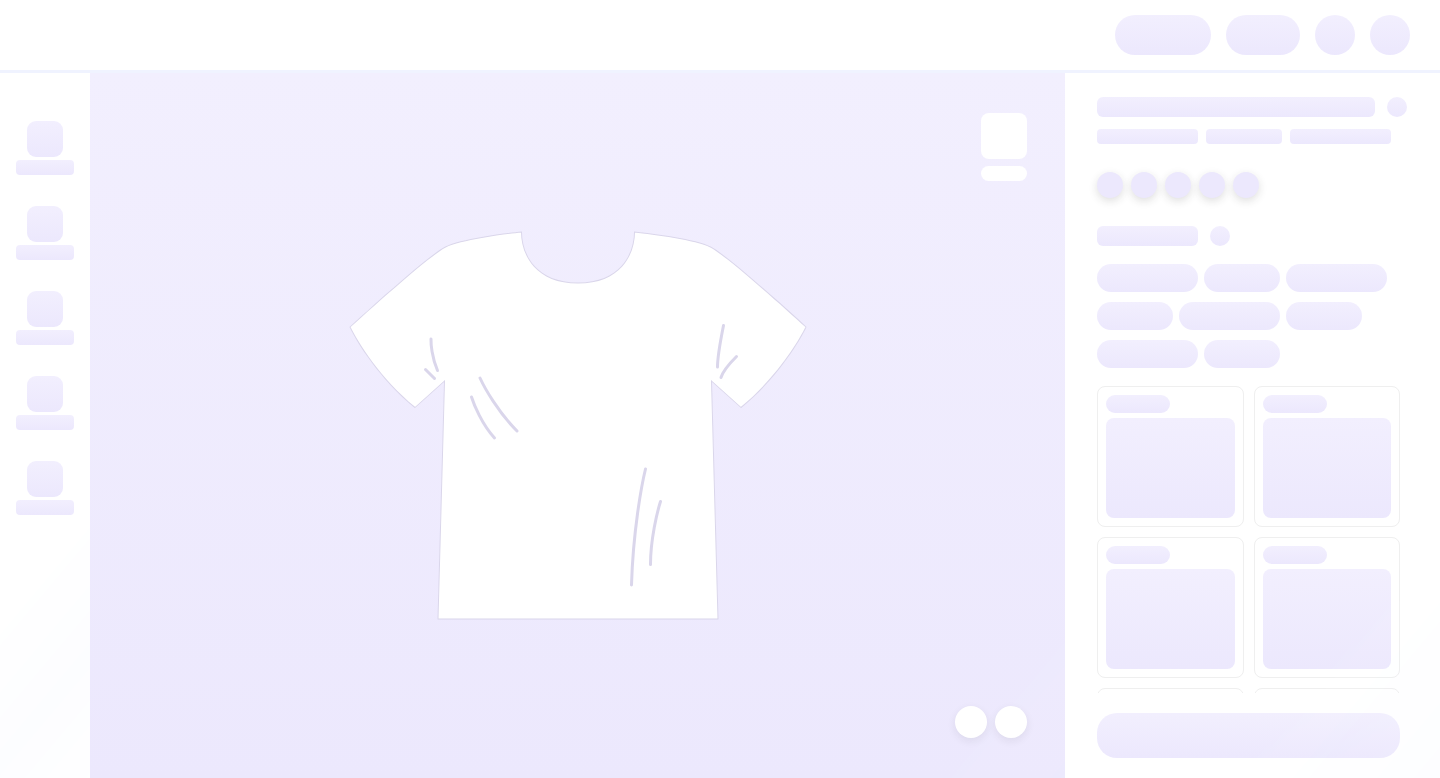 scroll, scrollTop: 0, scrollLeft: 0, axis: both 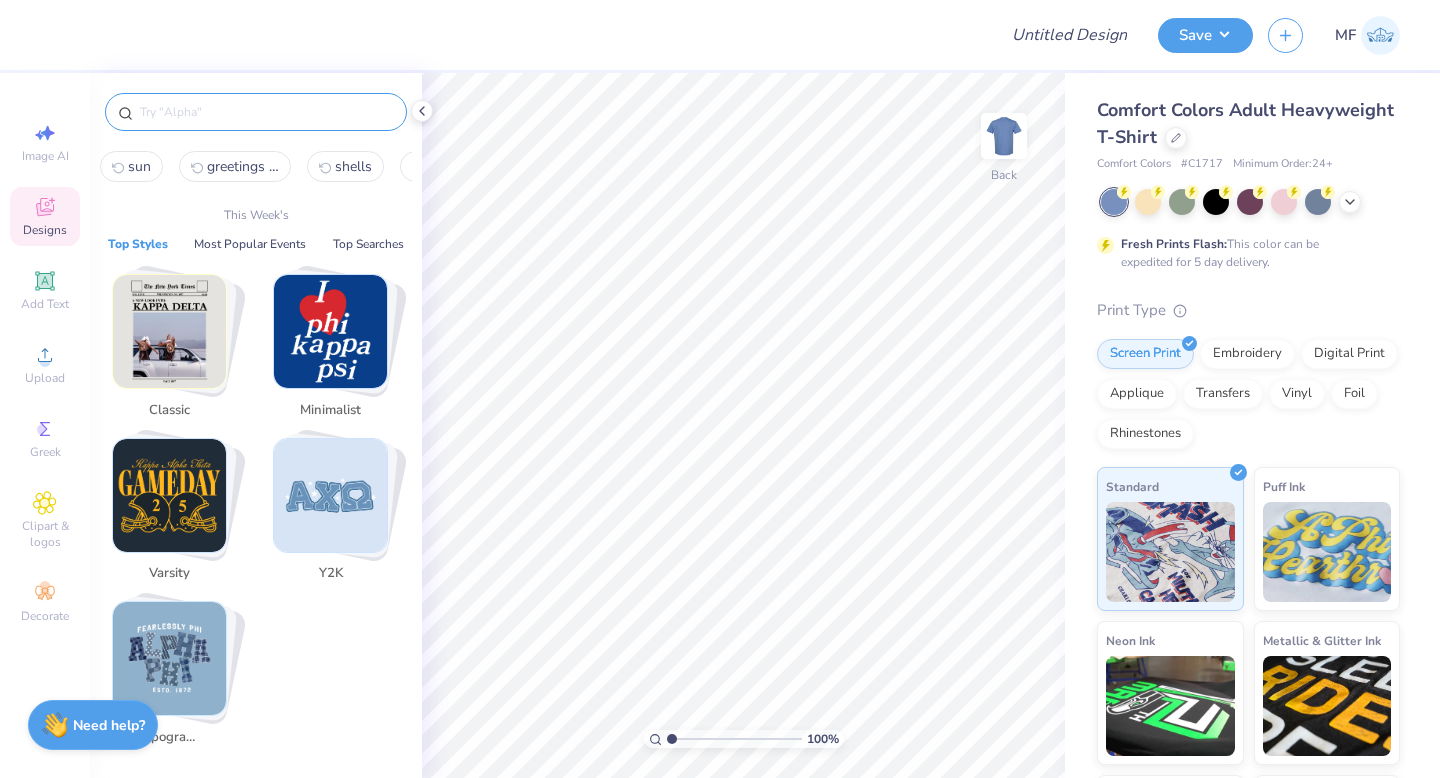 click at bounding box center (266, 112) 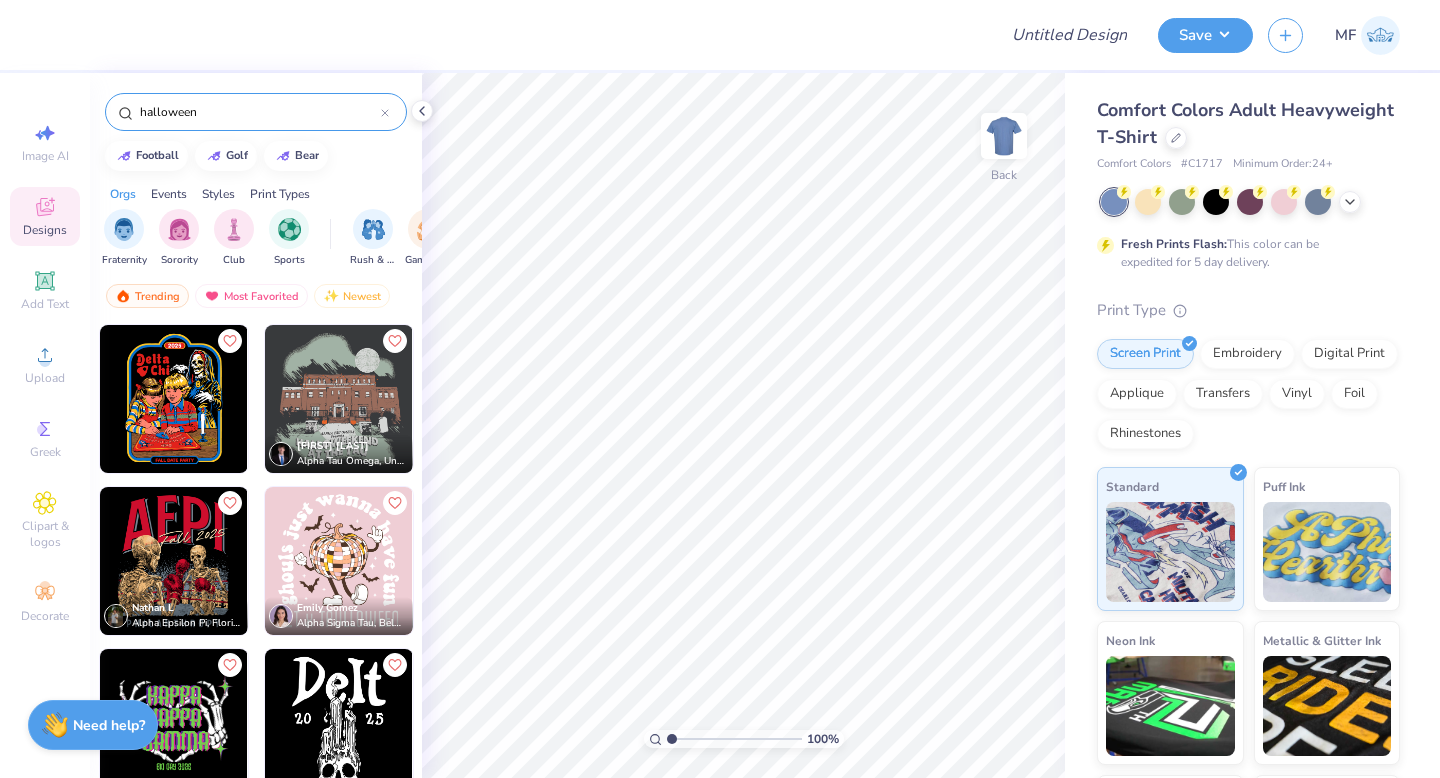 type on "halloween" 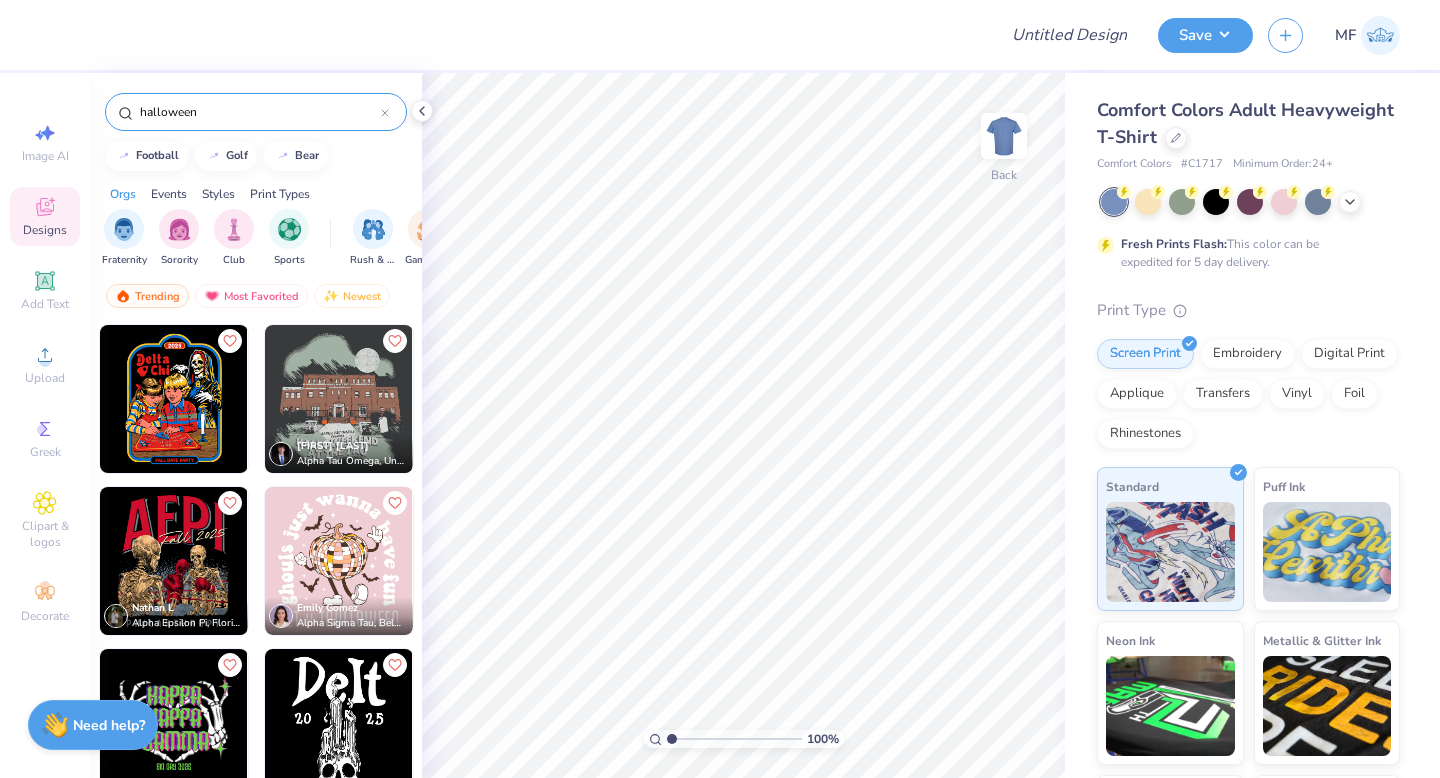 click at bounding box center [174, 561] 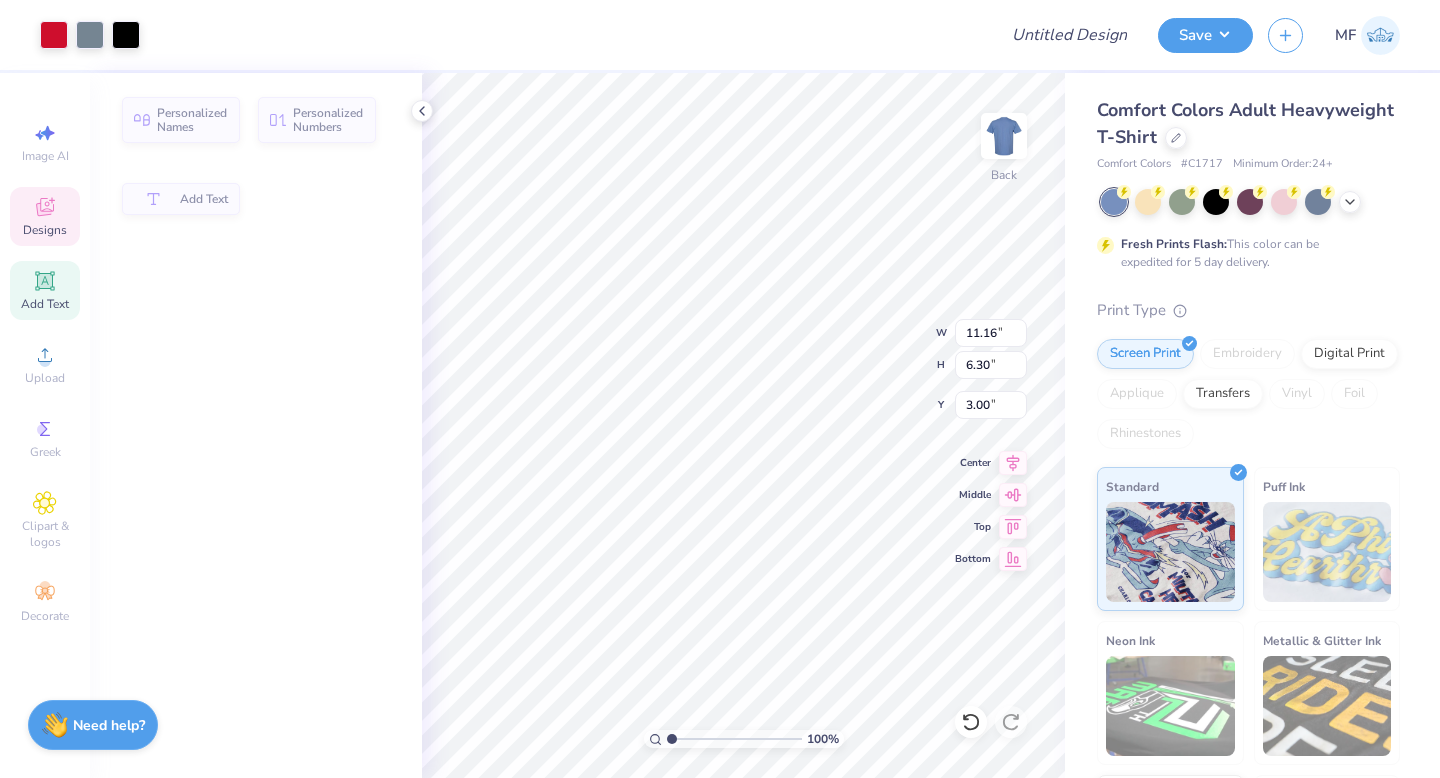 type on "11.16" 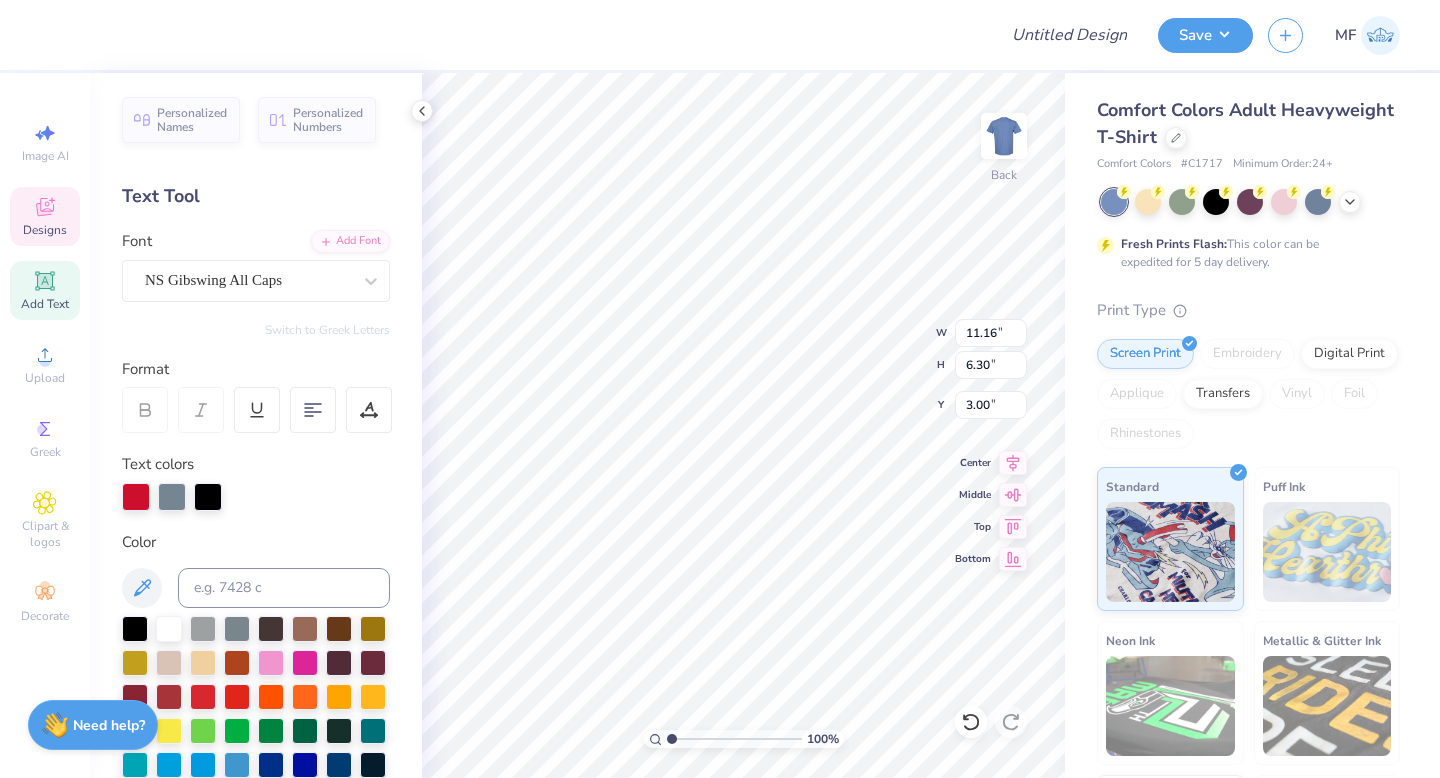 scroll, scrollTop: 0, scrollLeft: 1, axis: horizontal 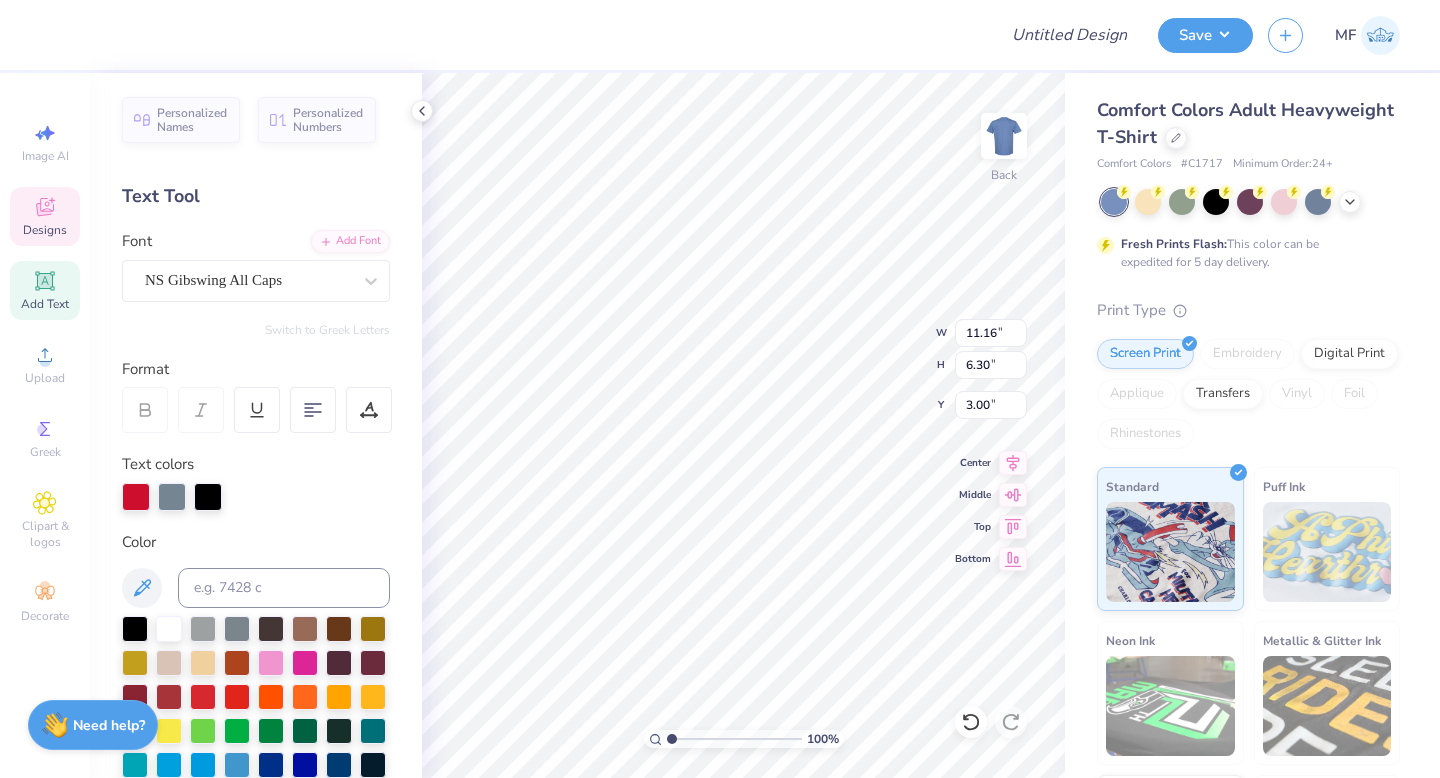 click at bounding box center (518, 35) 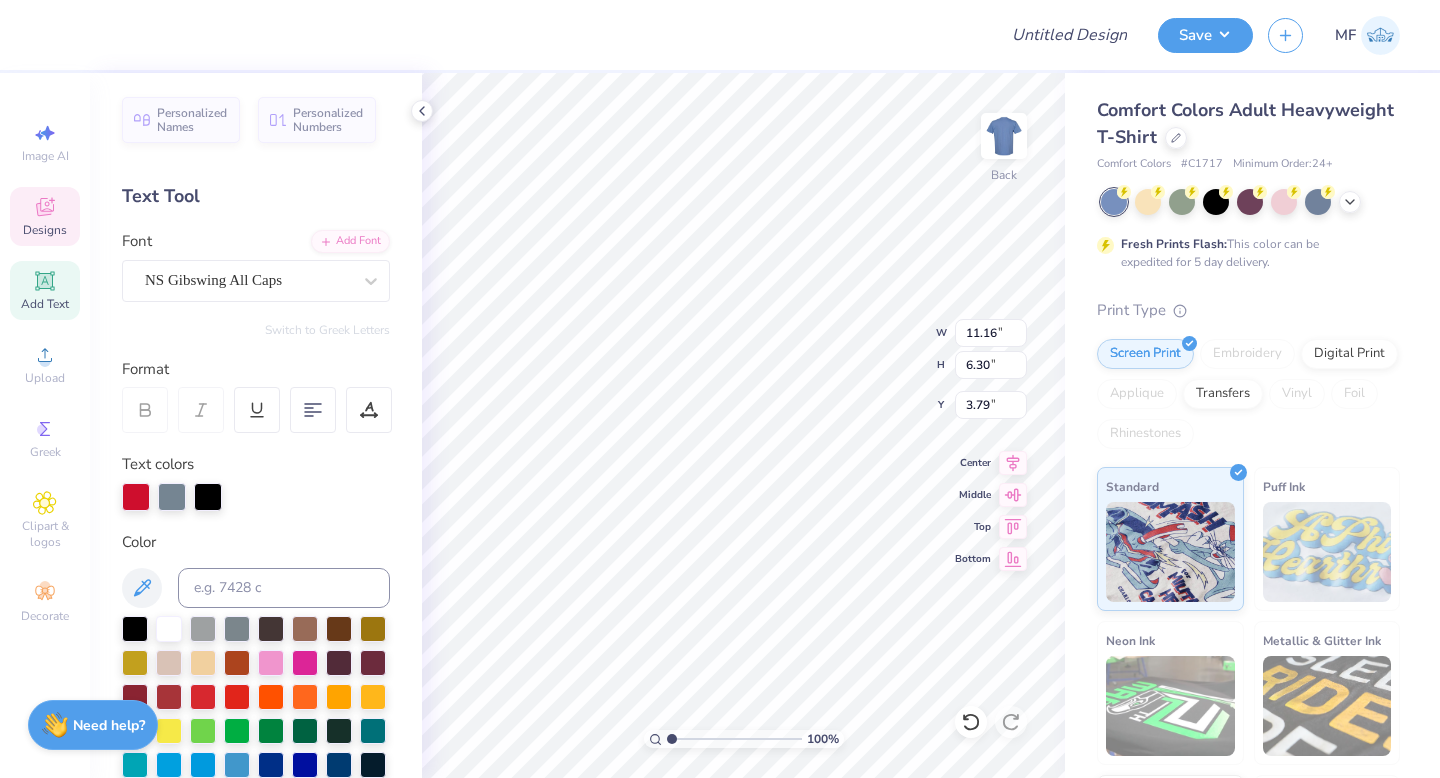 type on "14.17" 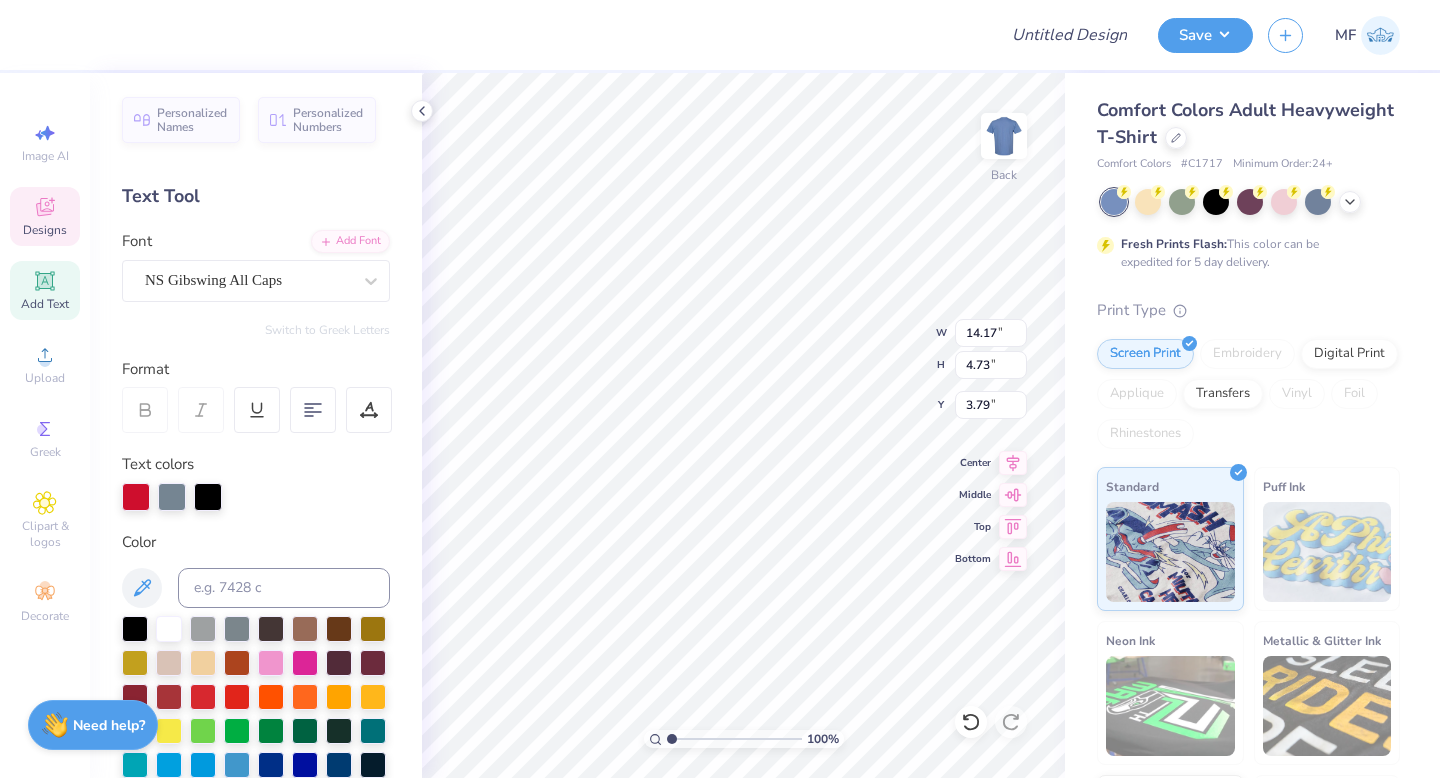type on "9.85" 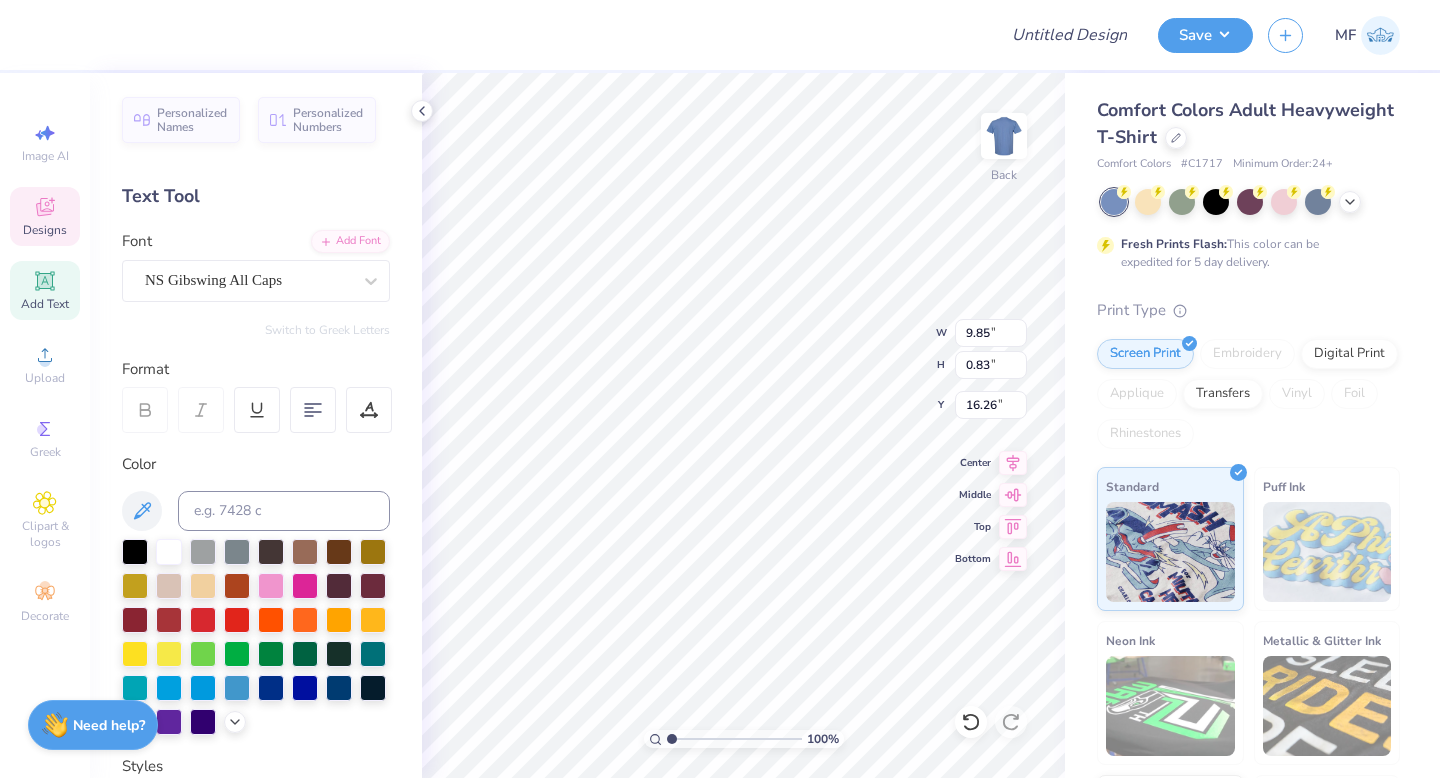 scroll, scrollTop: 0, scrollLeft: 0, axis: both 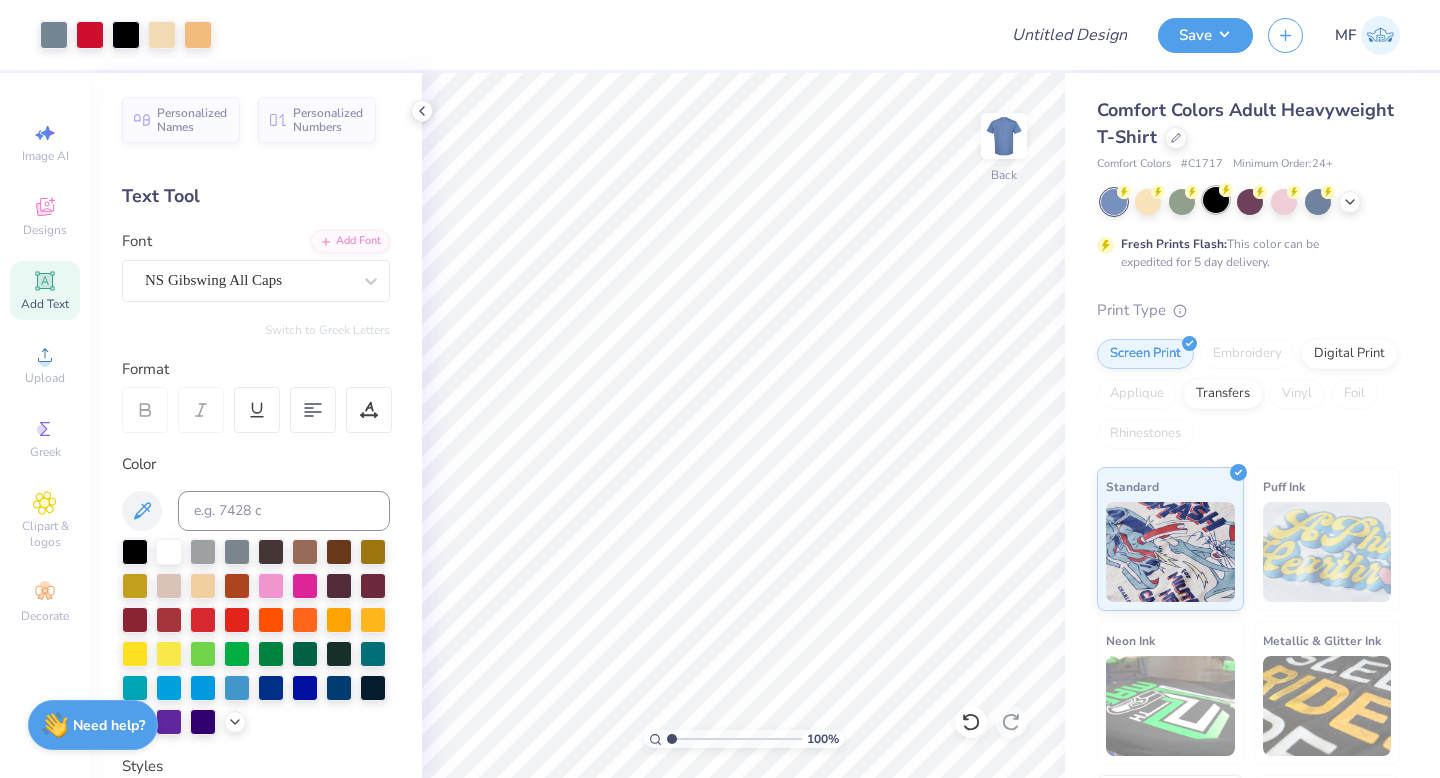 click at bounding box center [1216, 200] 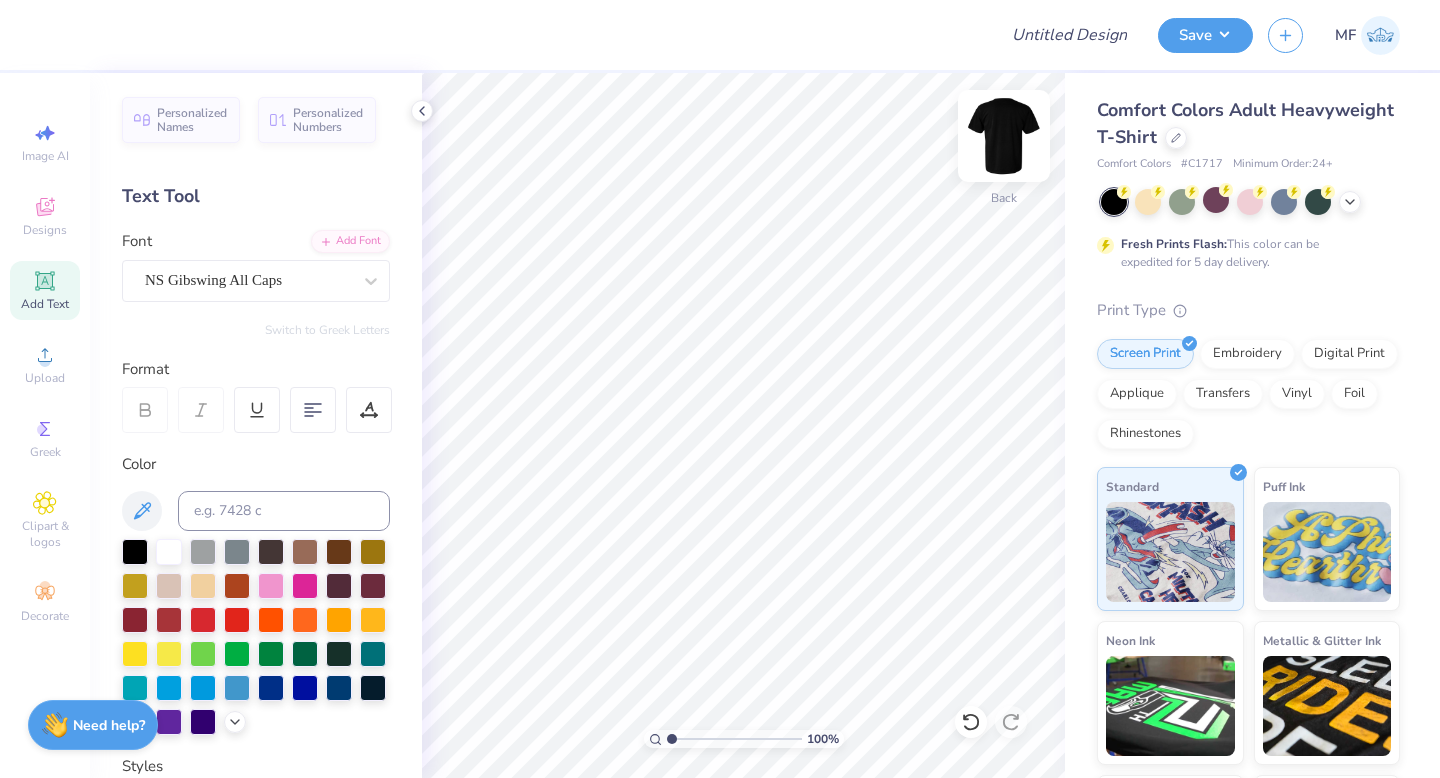 click at bounding box center (1004, 136) 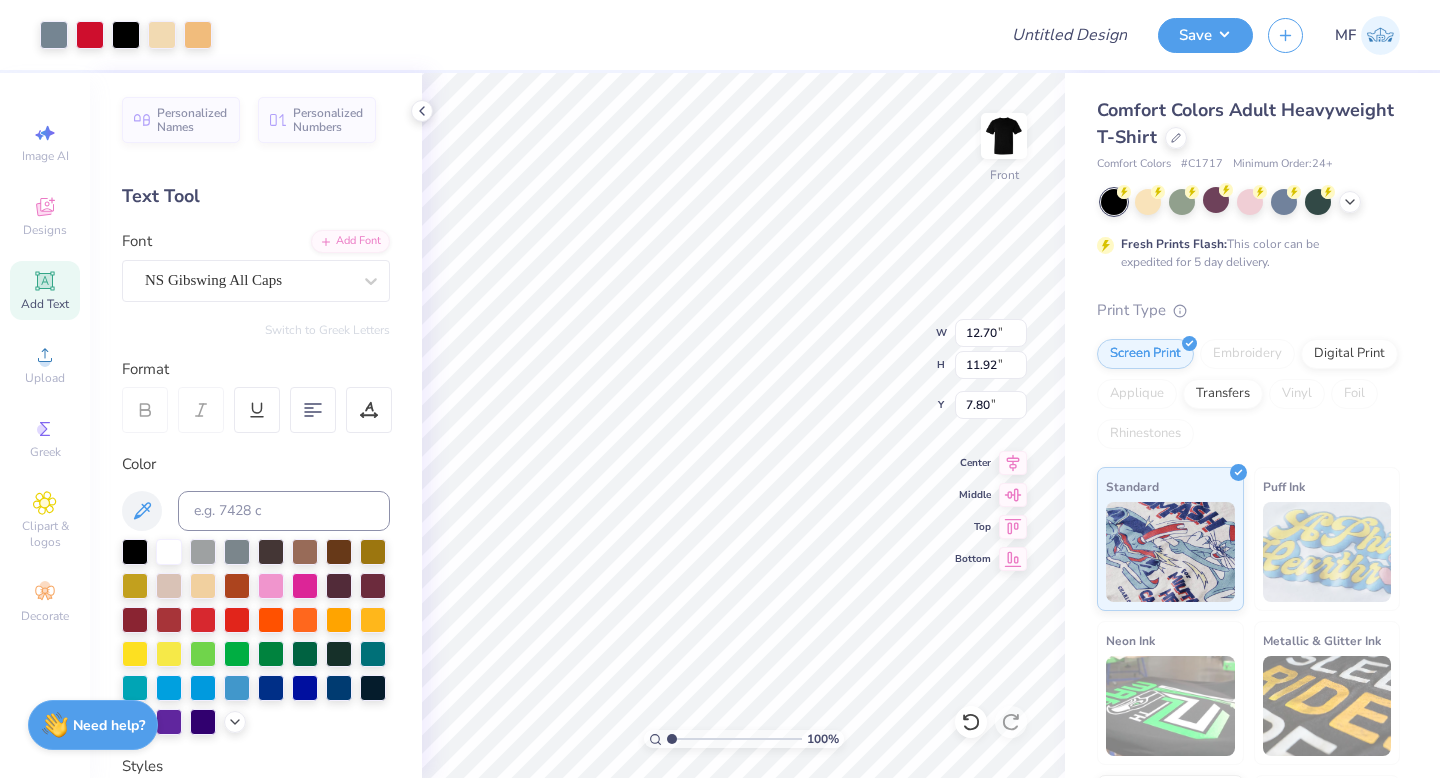 type on "12.70" 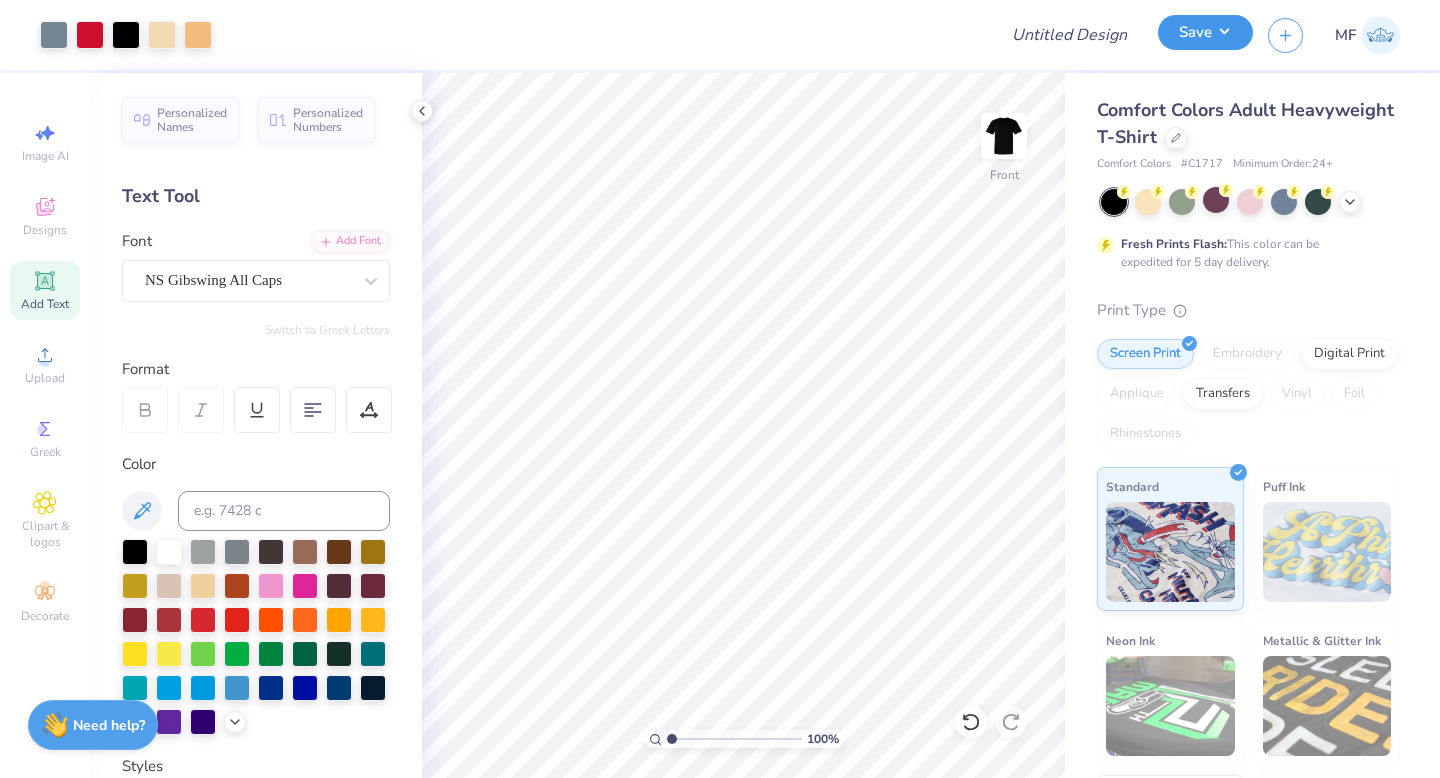 click on "Save" at bounding box center (1205, 32) 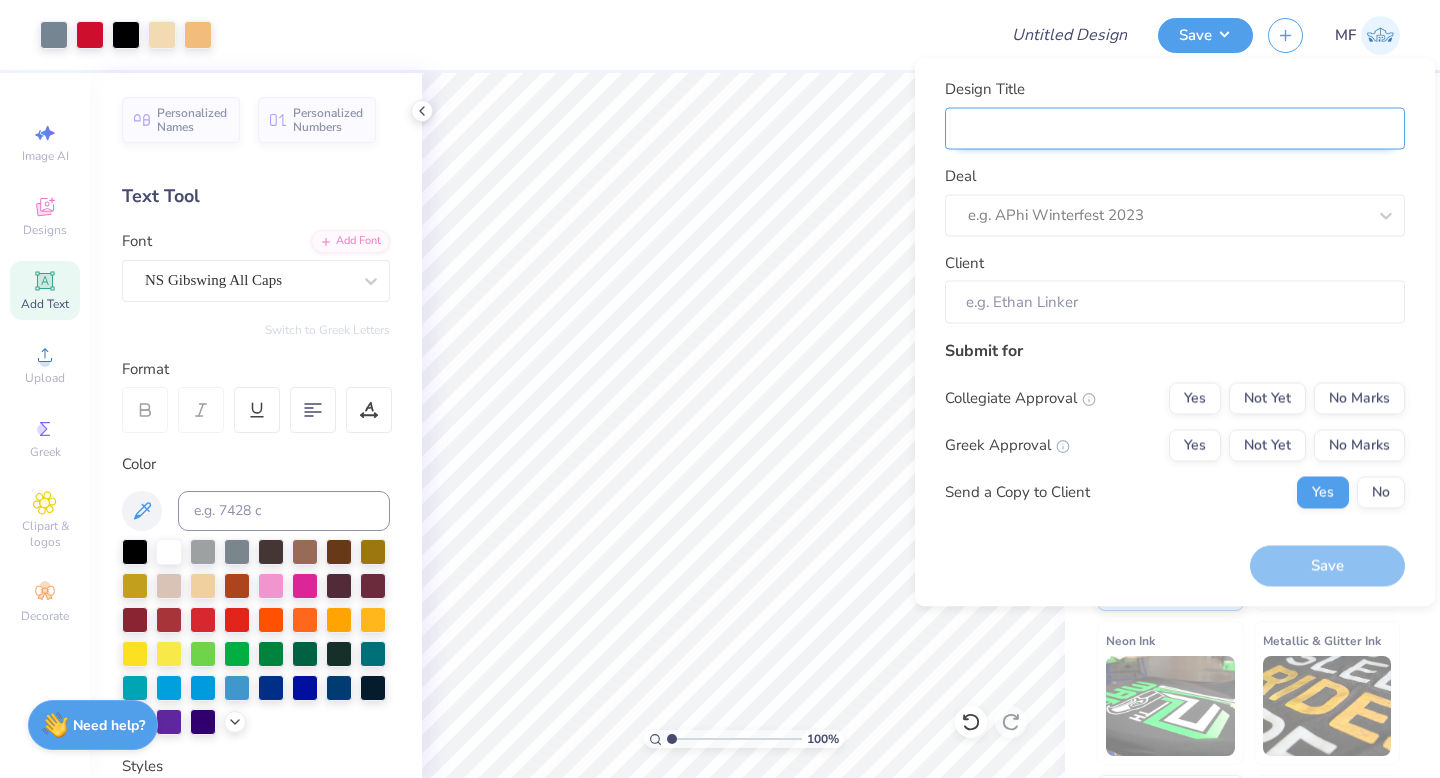 click on "Design Title" at bounding box center (1175, 128) 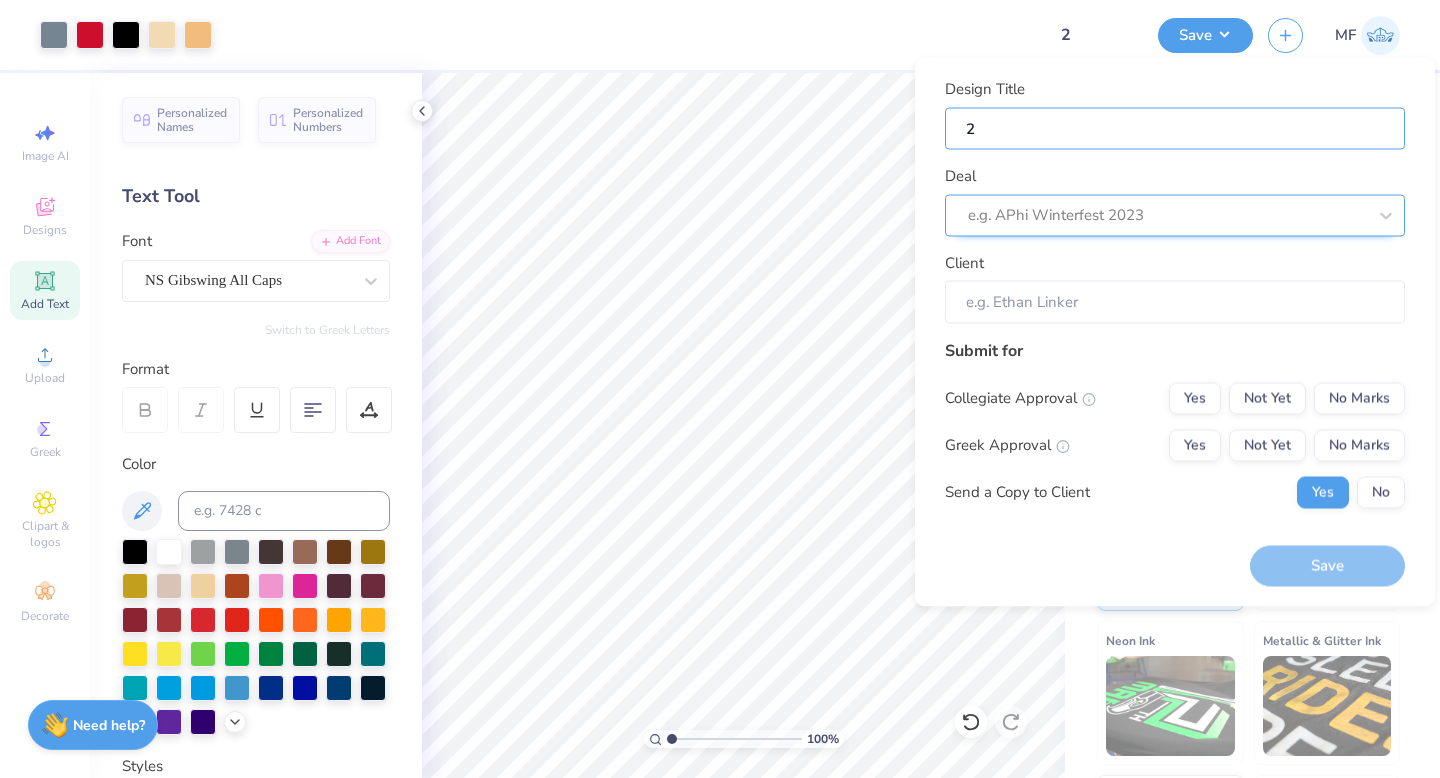 type on "2" 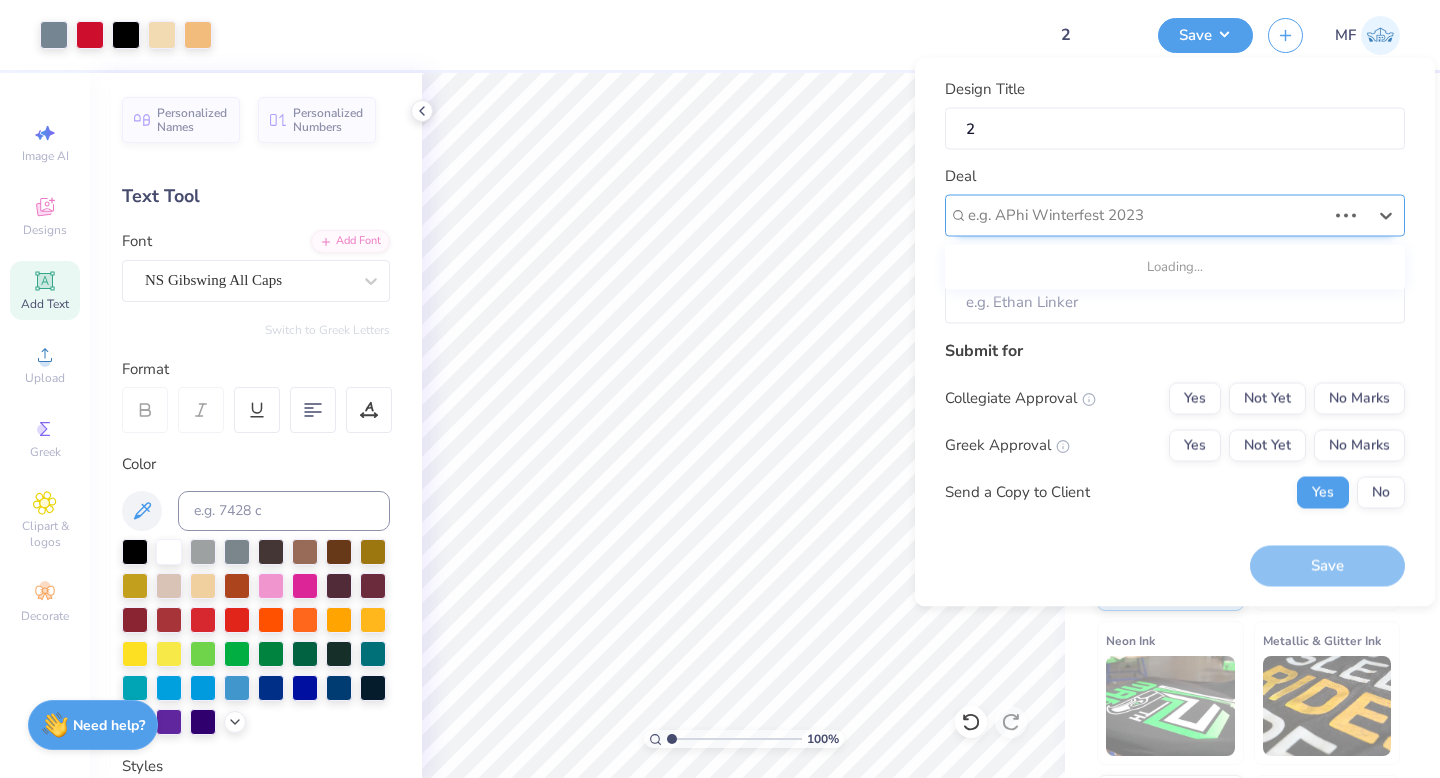 click on "e.g. APhi Winterfest 2023" at bounding box center (1147, 215) 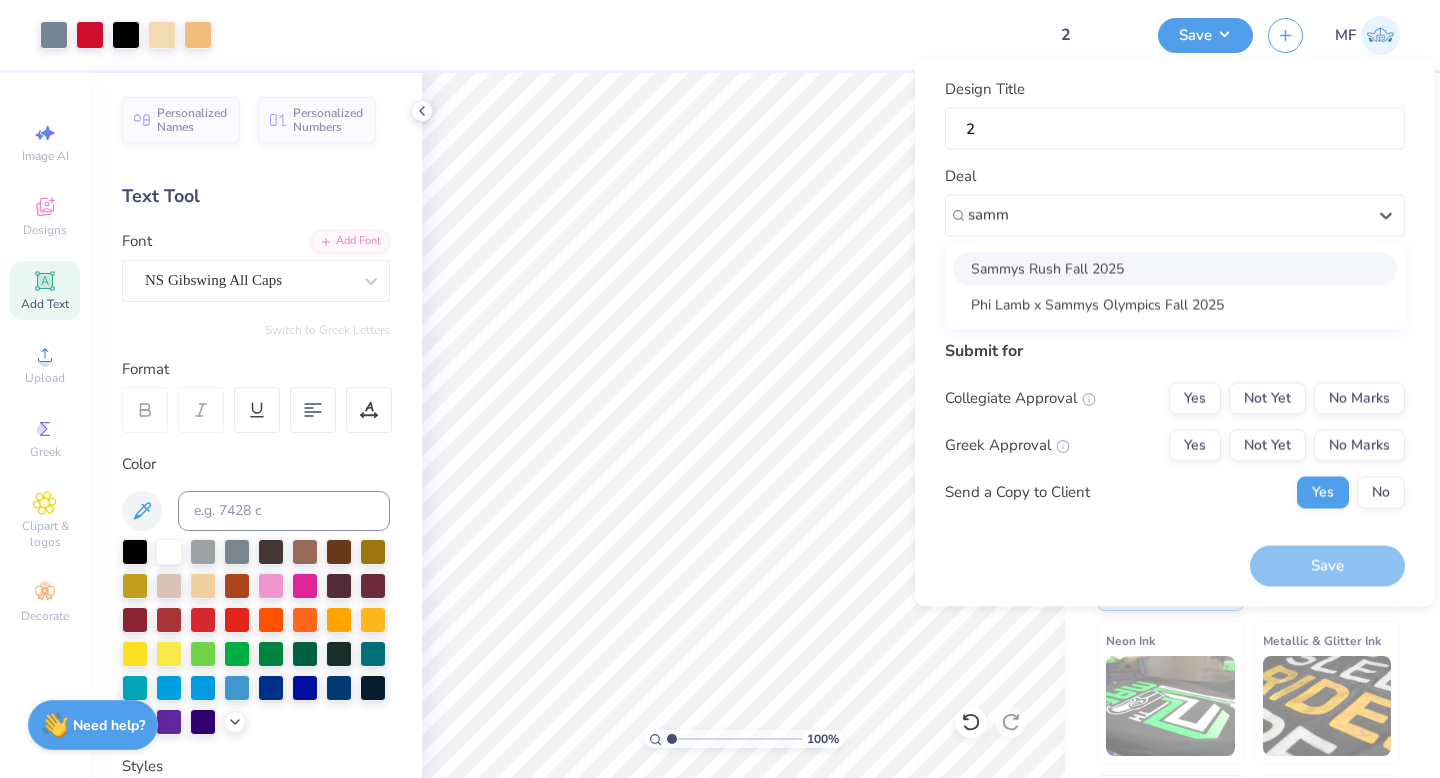 click on "Sammys Rush Fall 2025" at bounding box center (1175, 268) 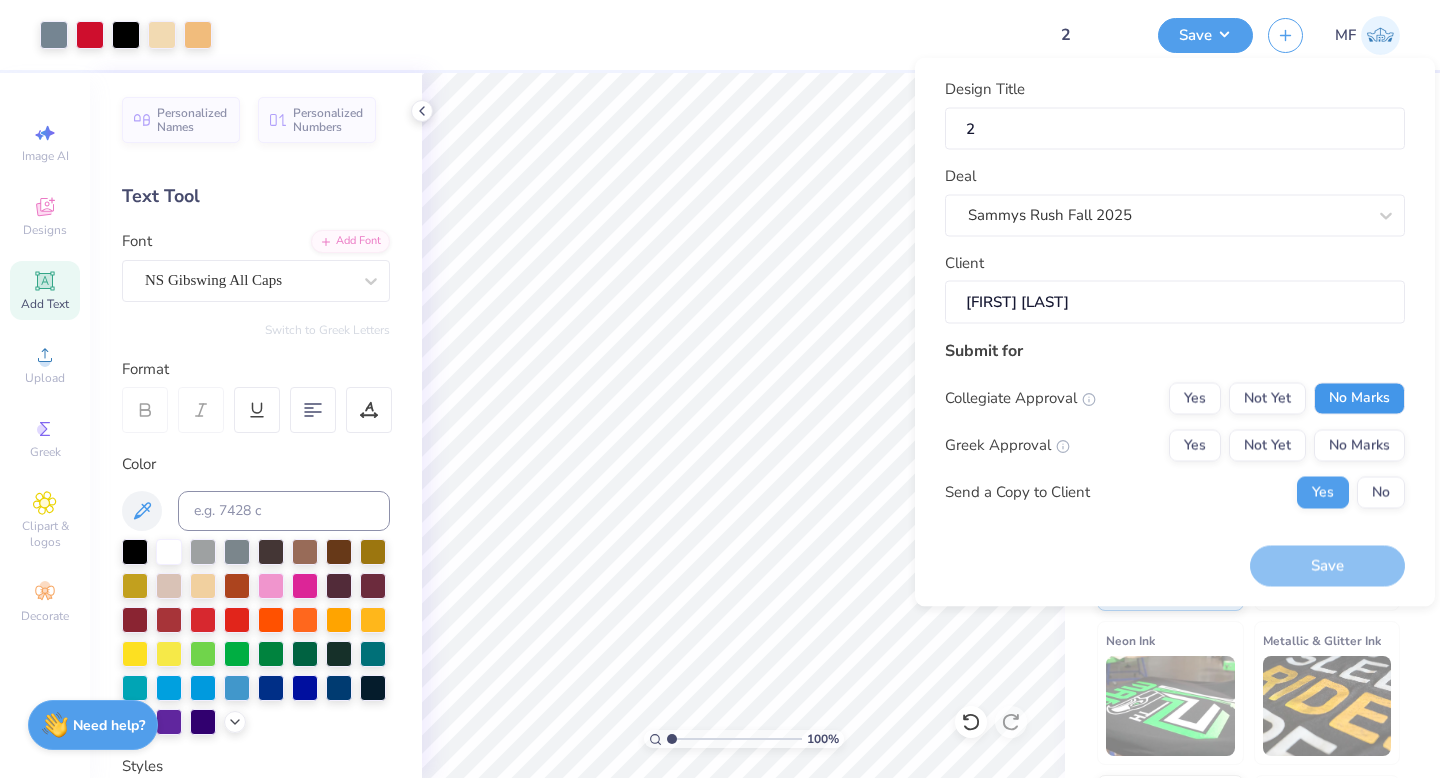click on "No Marks" at bounding box center (1359, 398) 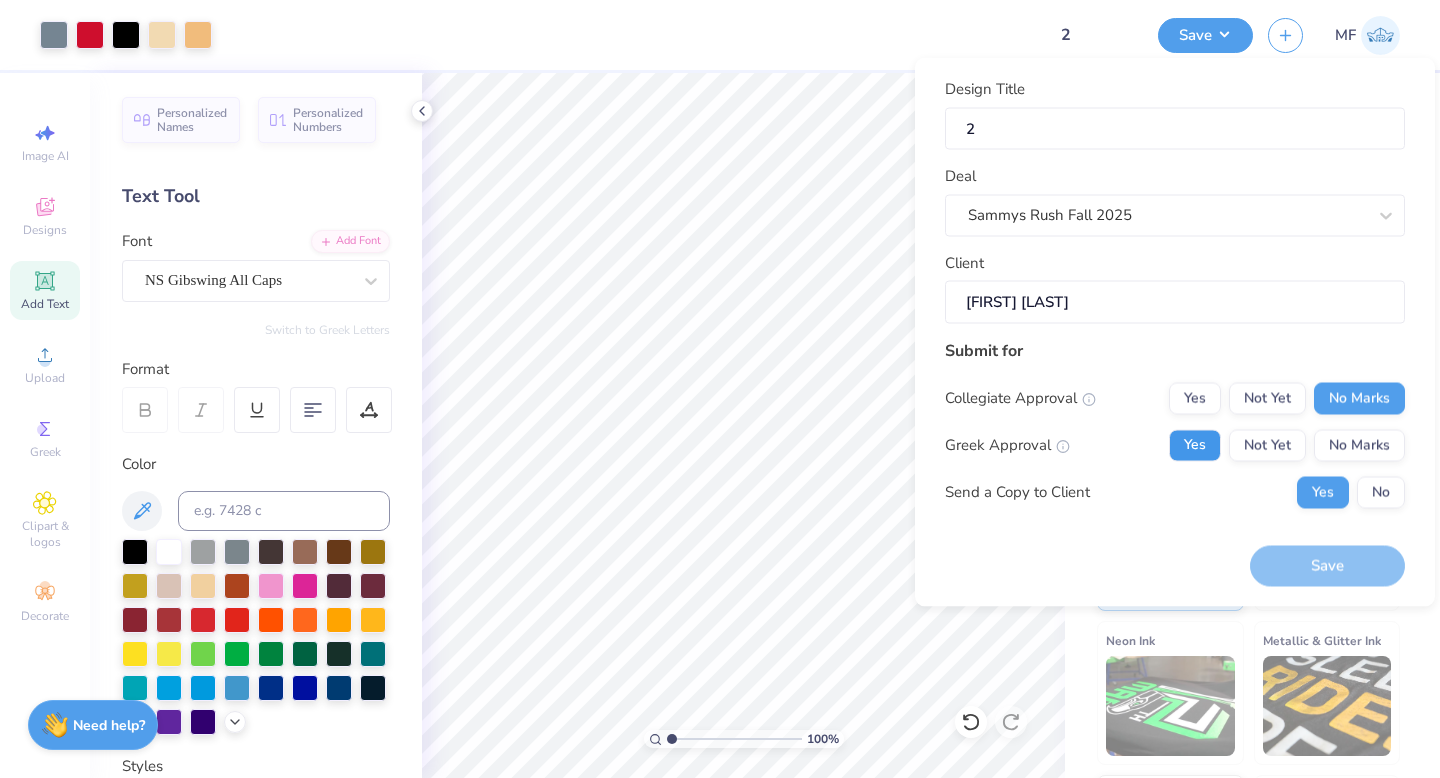 click on "Yes" at bounding box center [1195, 445] 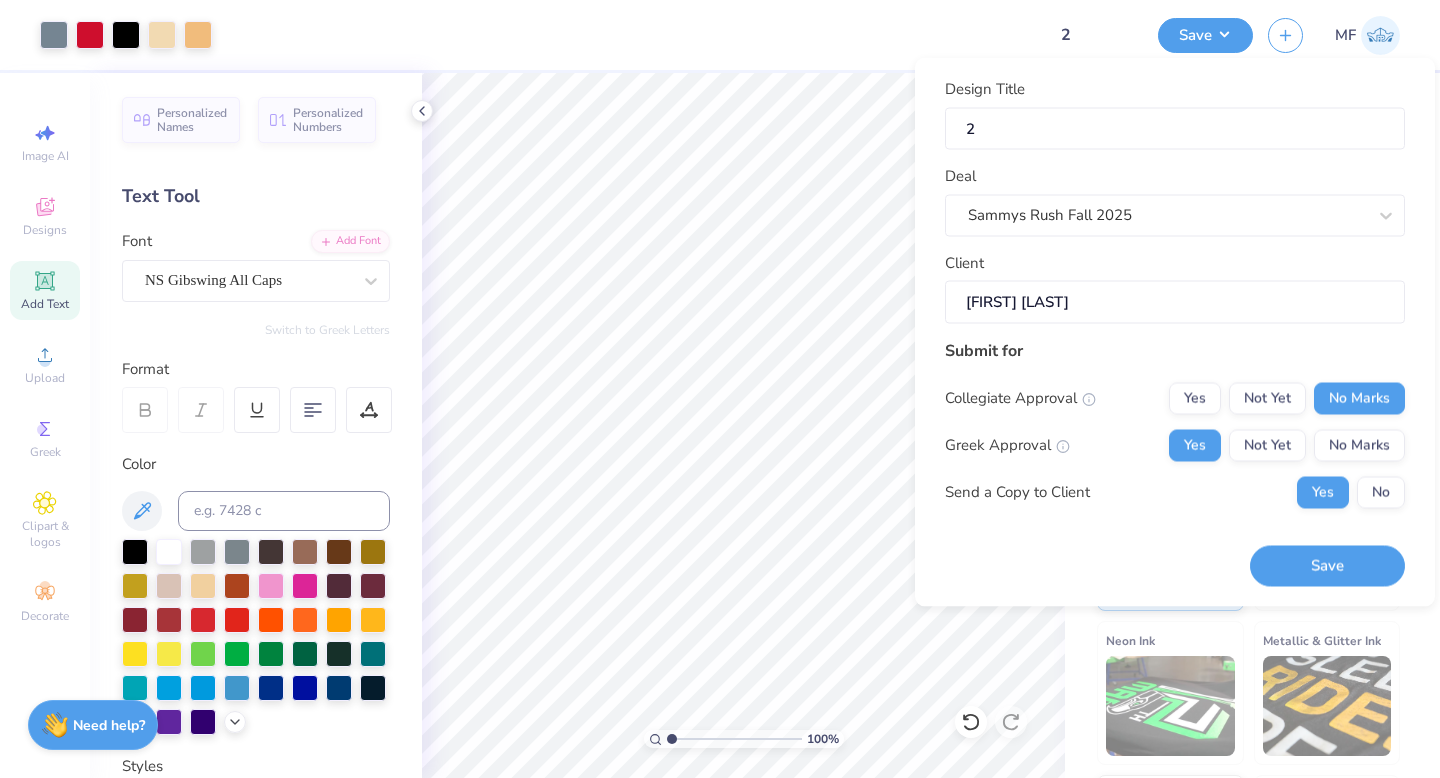 click on "Design Title 2 Deal [BRAND] Rush Fall 2025 Client [FIRST] [LAST] Submit for Collegiate Approval Yes Not Yet No Marks Greek Approval Yes Not Yet No Marks Send a Copy to Client Yes No Save" at bounding box center [1175, 332] 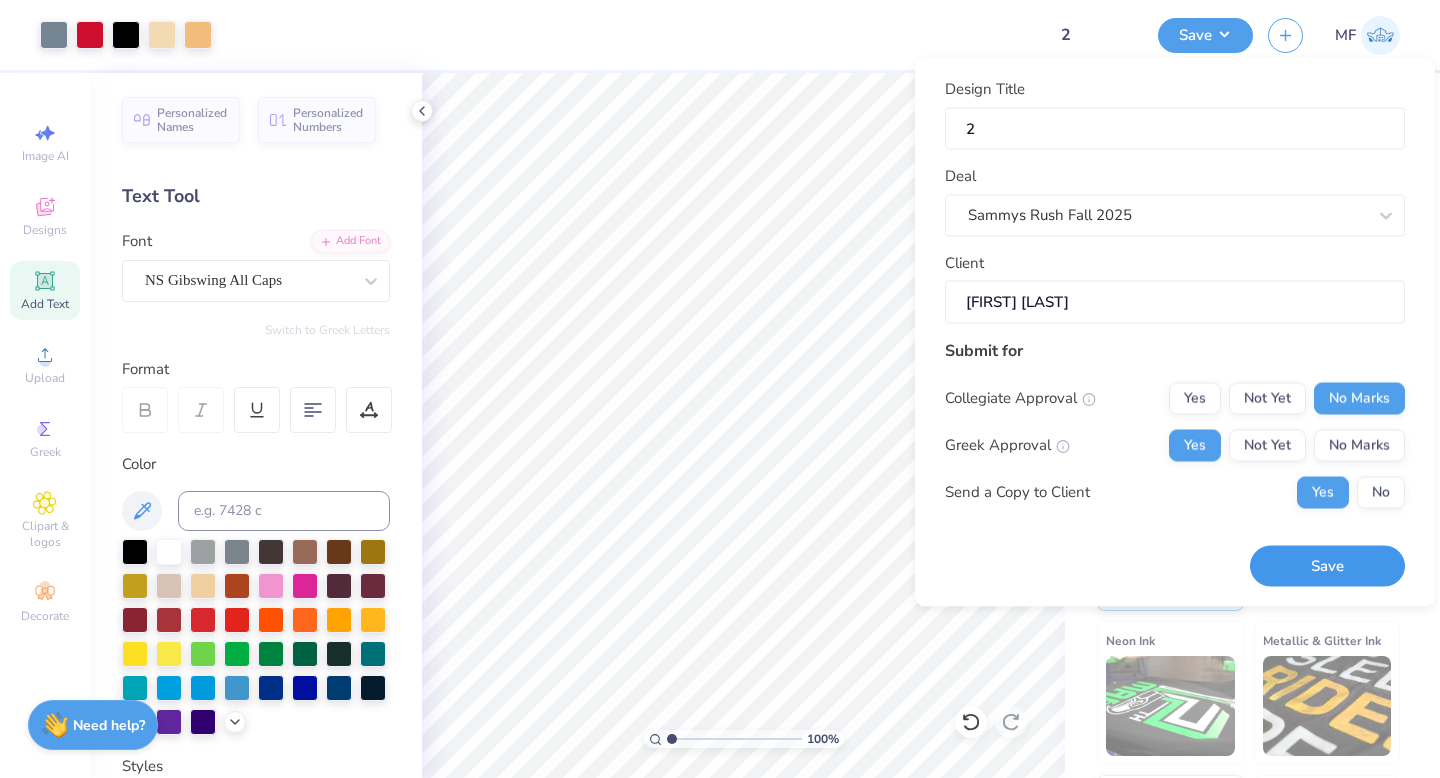 click on "Save" at bounding box center [1327, 566] 